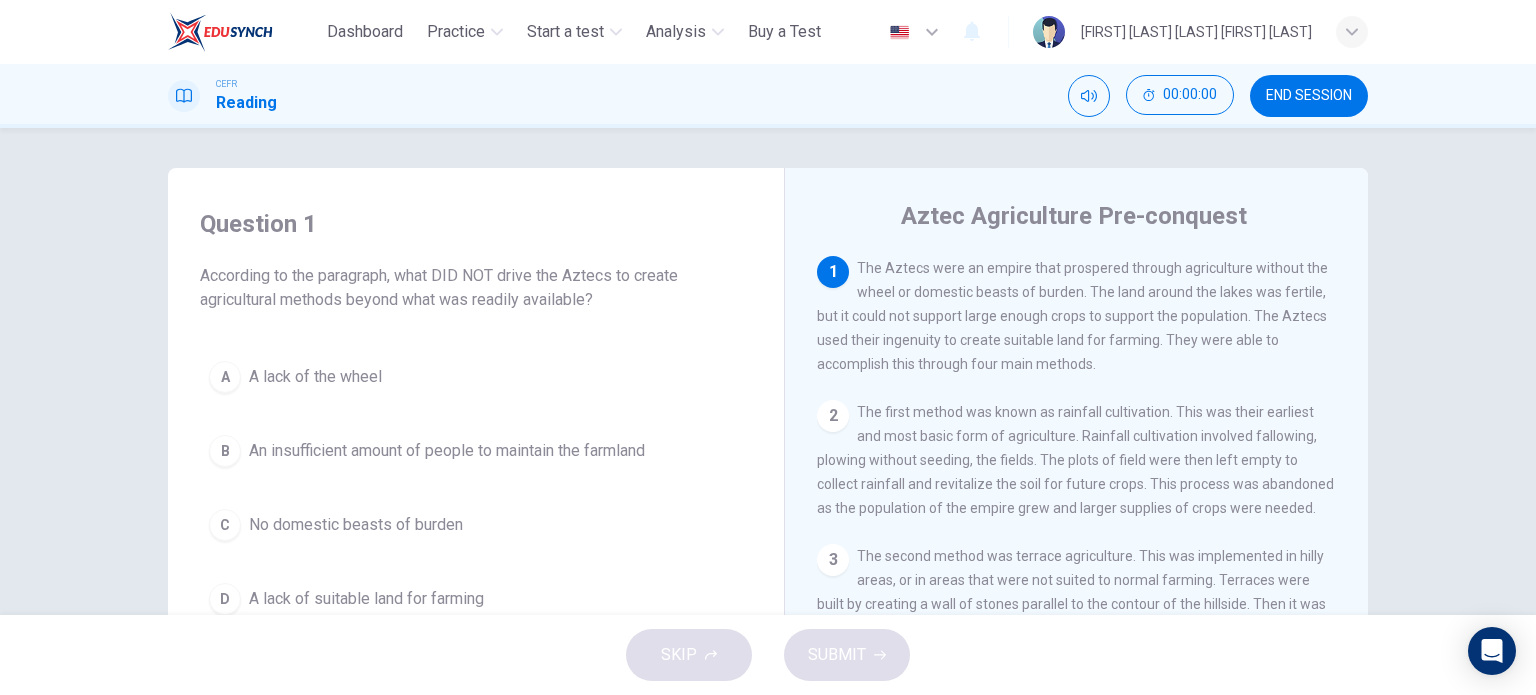 scroll, scrollTop: 0, scrollLeft: 0, axis: both 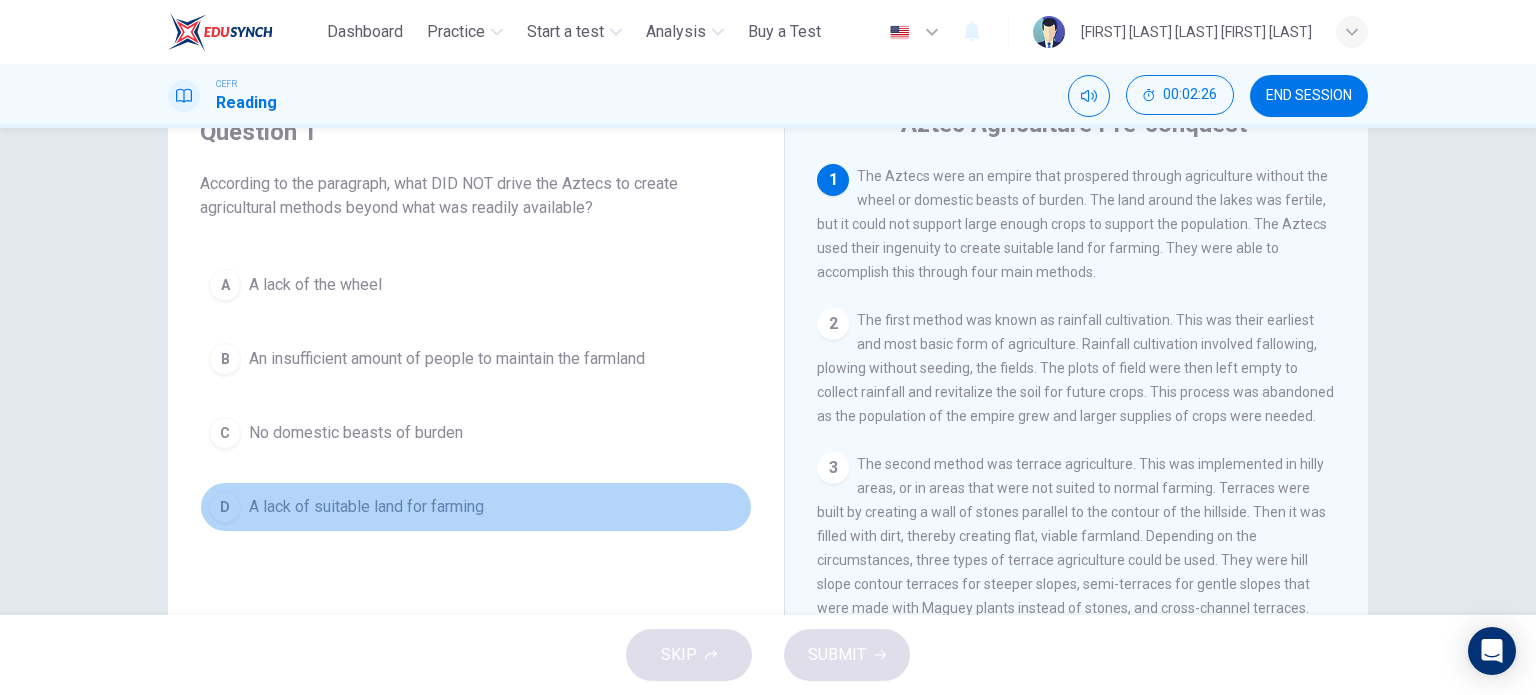 click on "A lack of suitable land for farming" at bounding box center [366, 507] 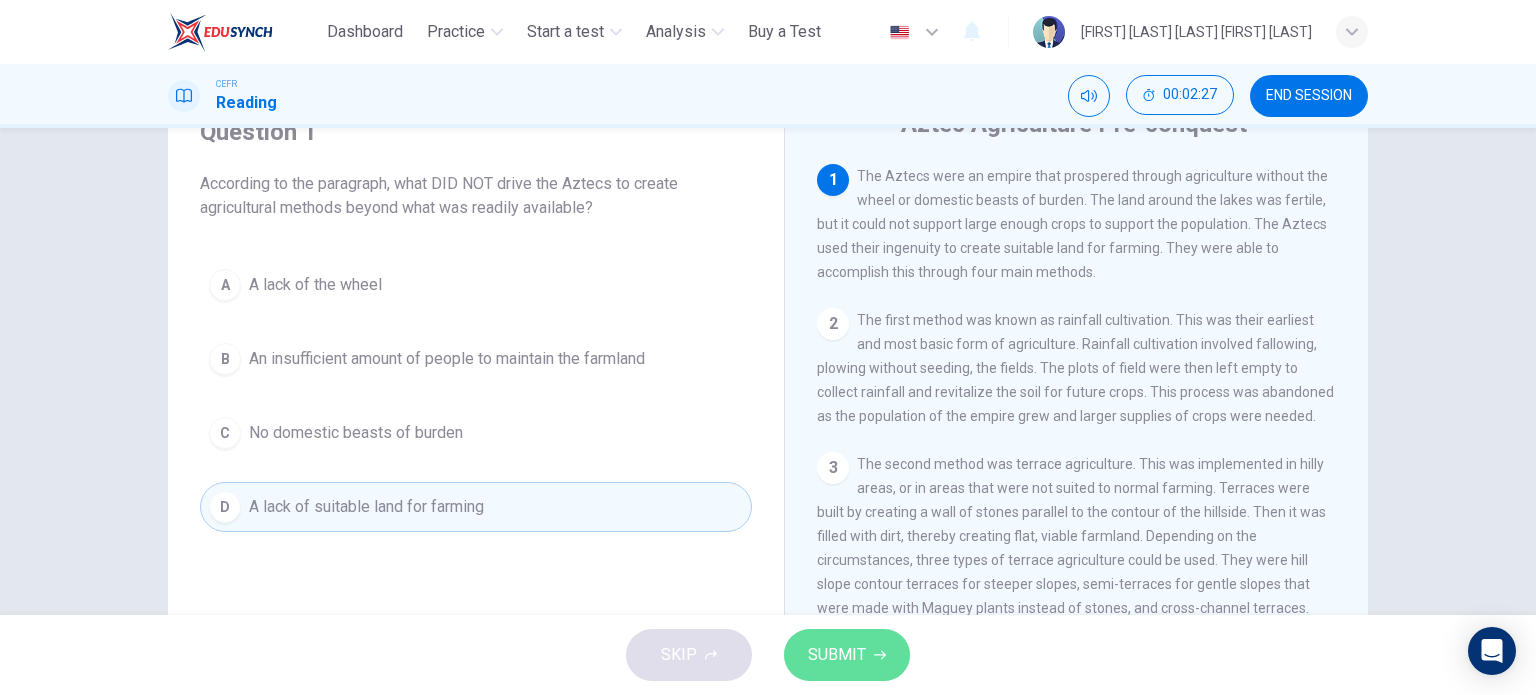 click 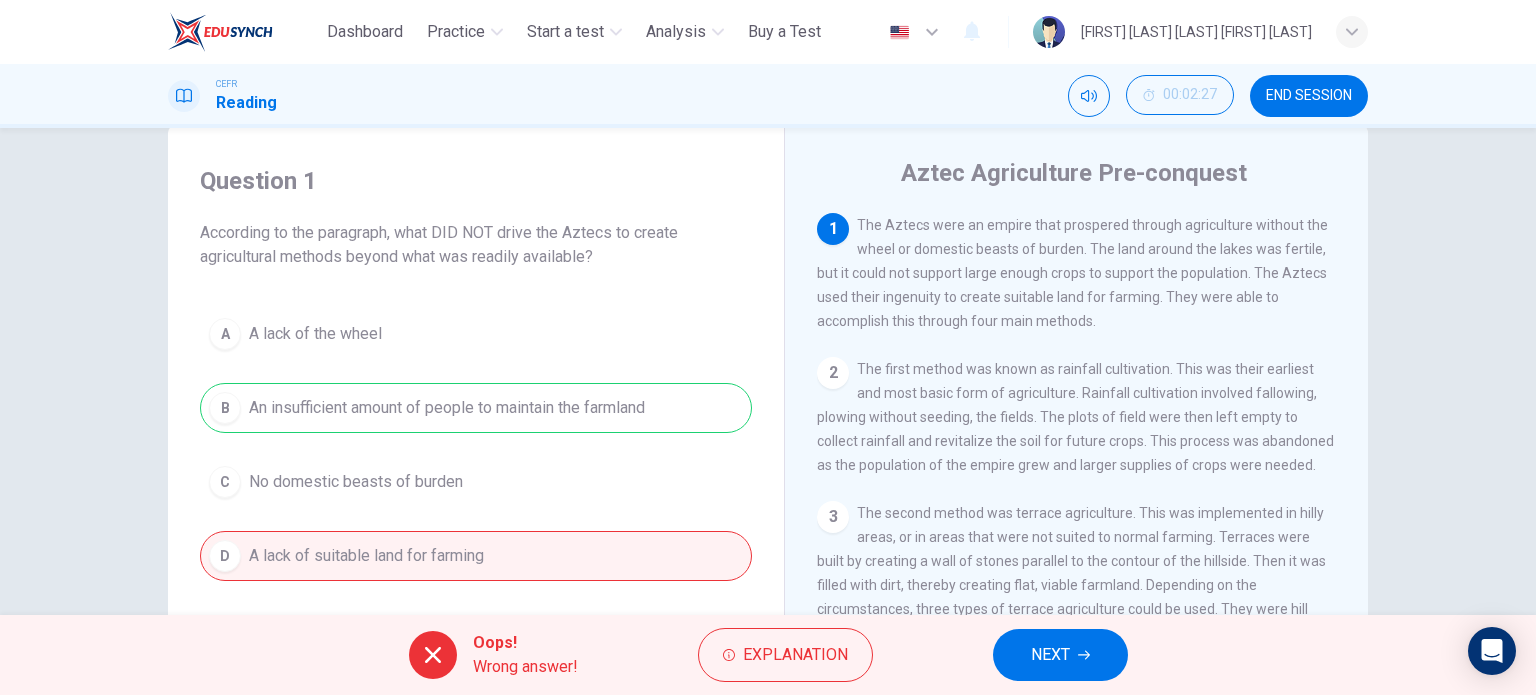 scroll, scrollTop: 44, scrollLeft: 0, axis: vertical 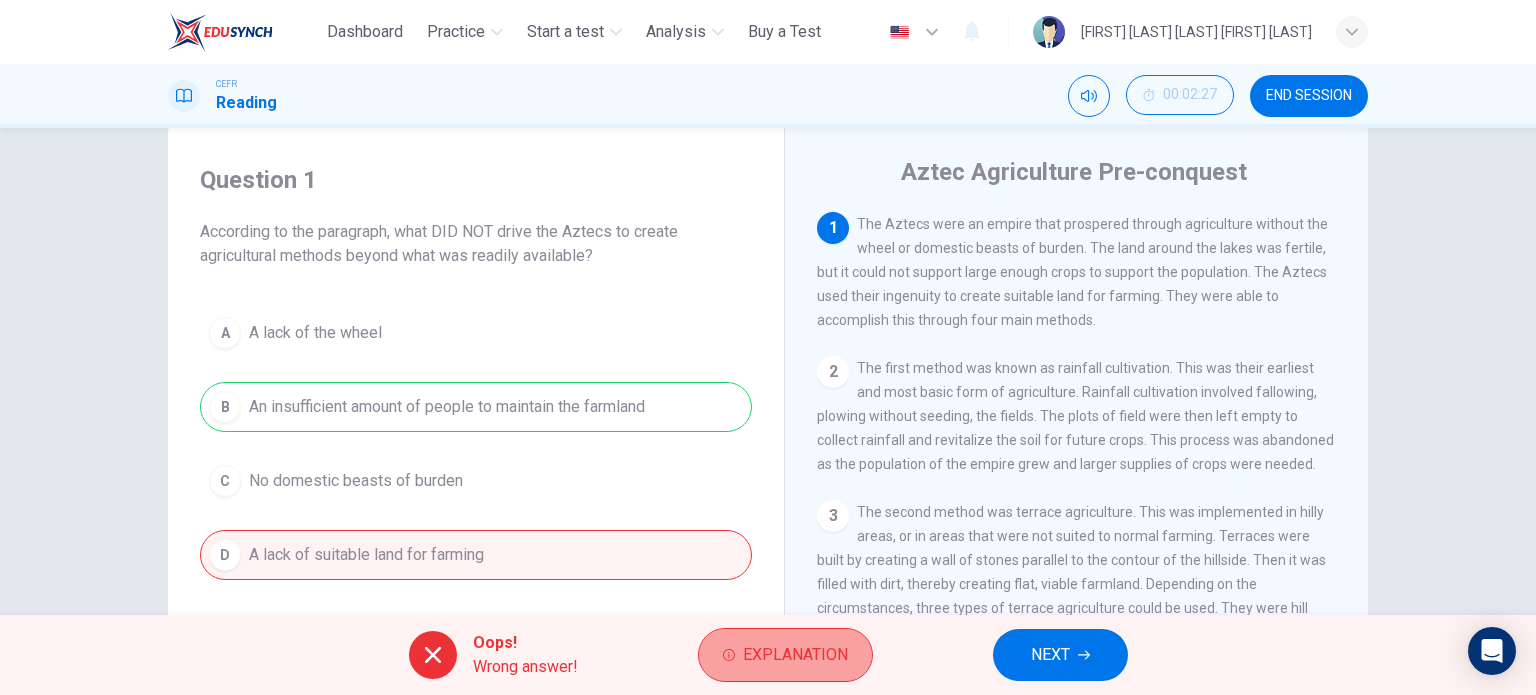 click on "Explanation" at bounding box center (785, 655) 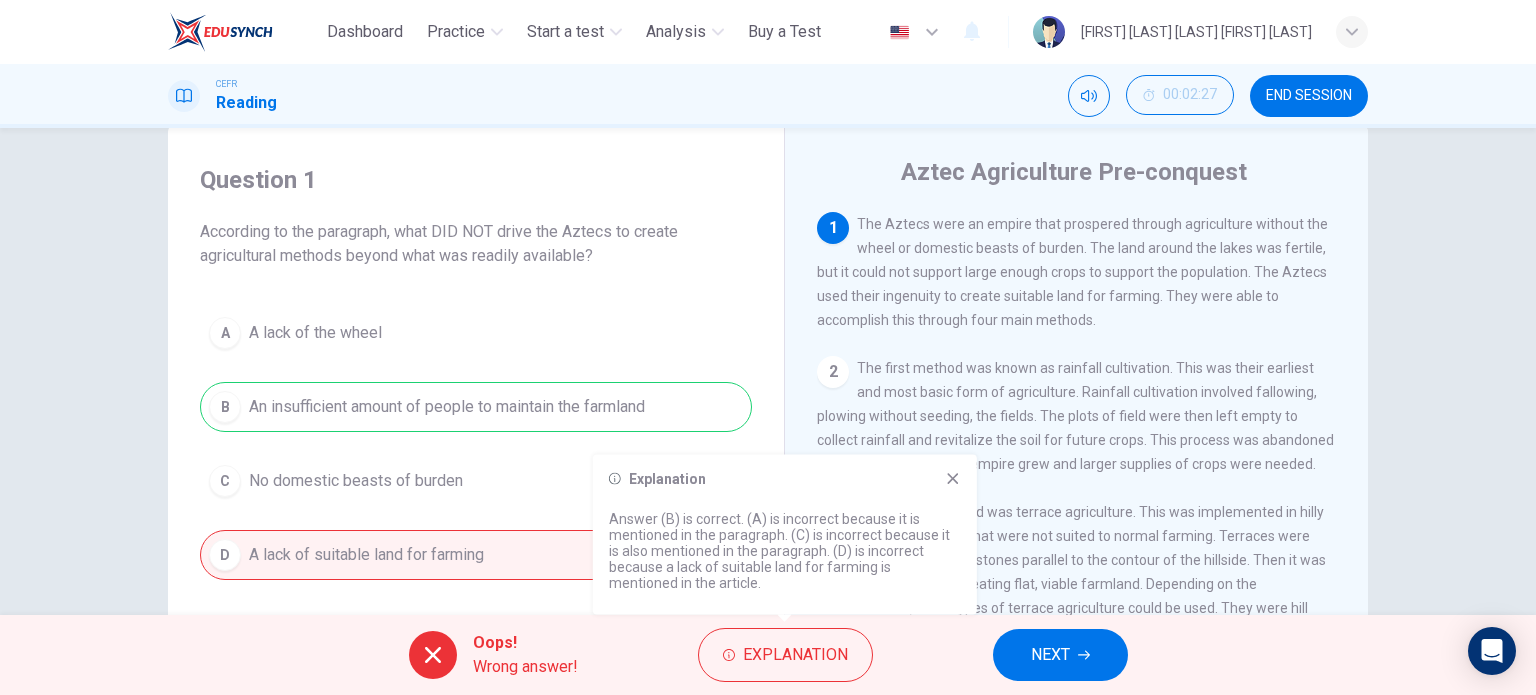 click on "Explanation Answer (B) is correct. (A) is incorrect because it is mentioned in the paragraph. (C) is incorrect because it is also mentioned in the paragraph. (D) is incorrect because a lack of suitable land for farming is mentioned in the article." at bounding box center [785, 535] 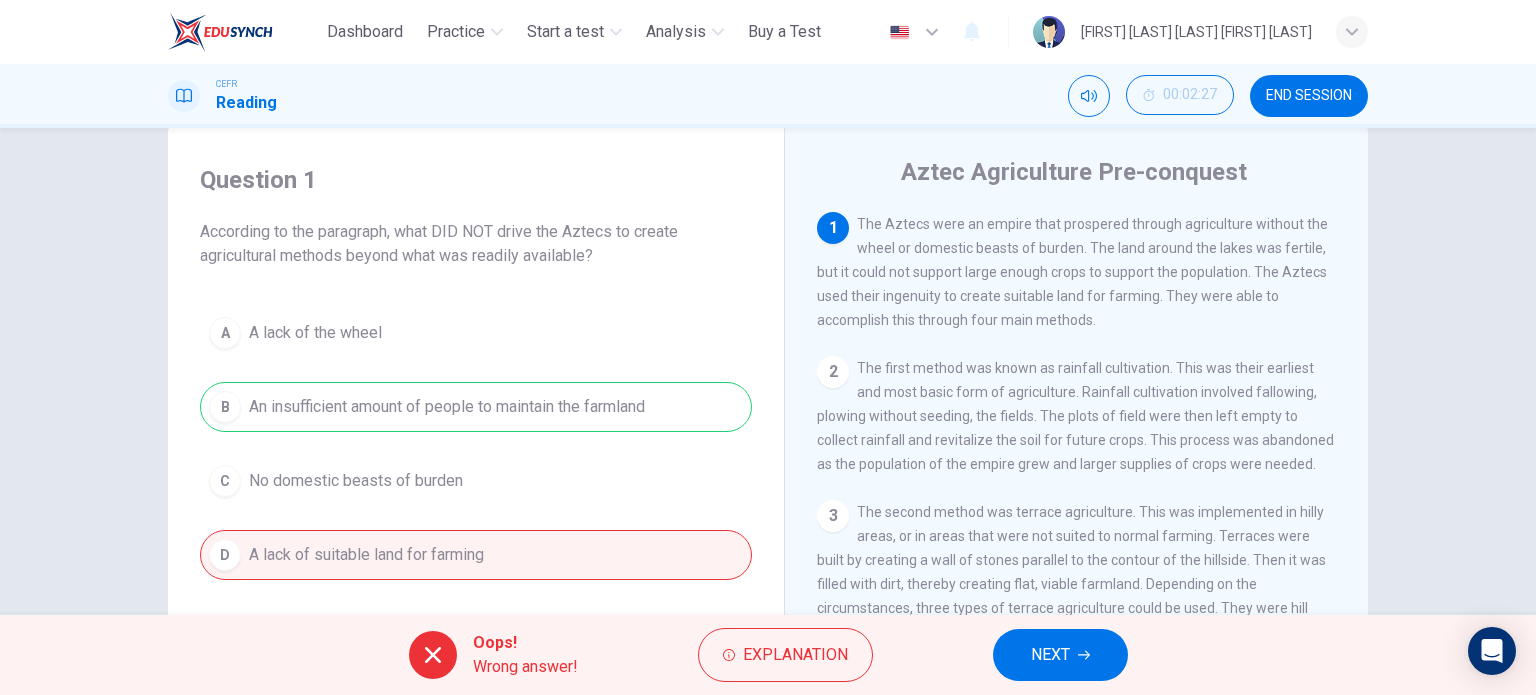scroll, scrollTop: 240, scrollLeft: 0, axis: vertical 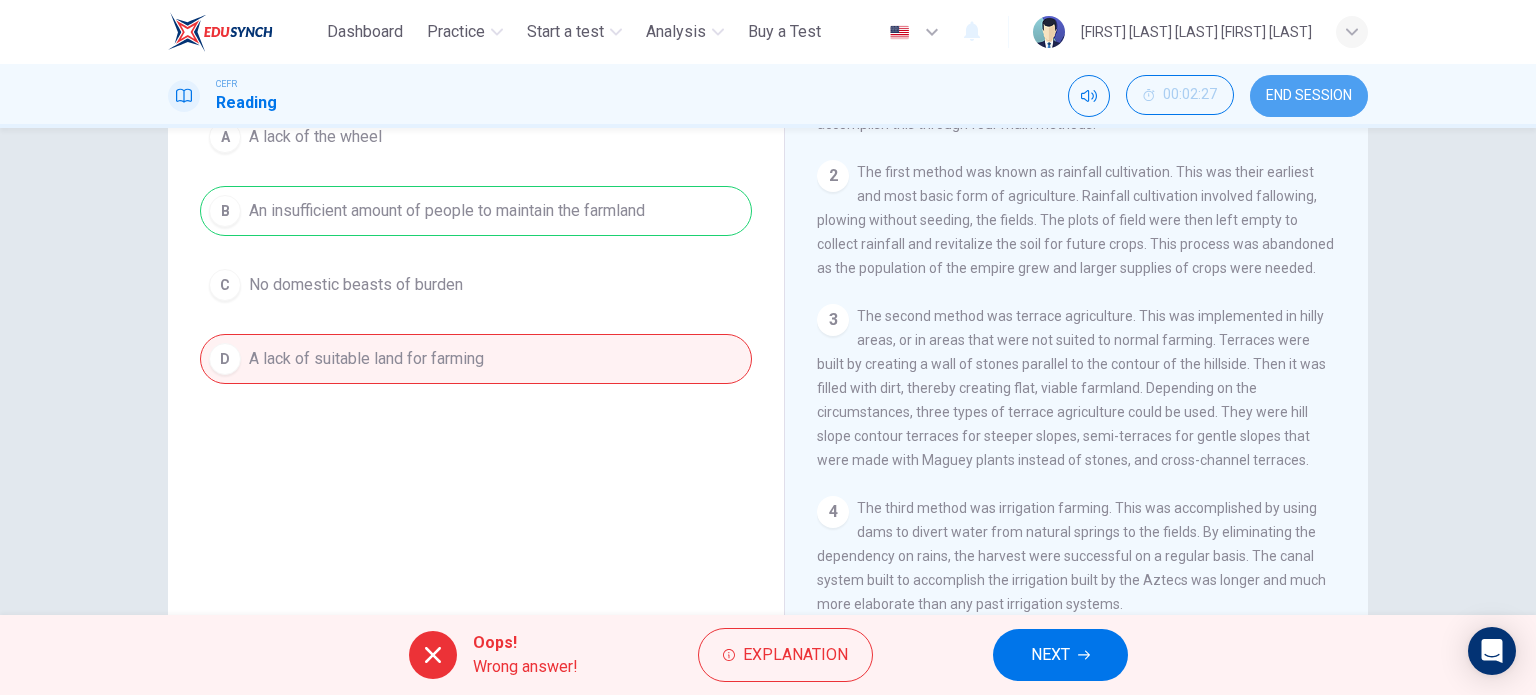 click on "END SESSION" at bounding box center [1309, 96] 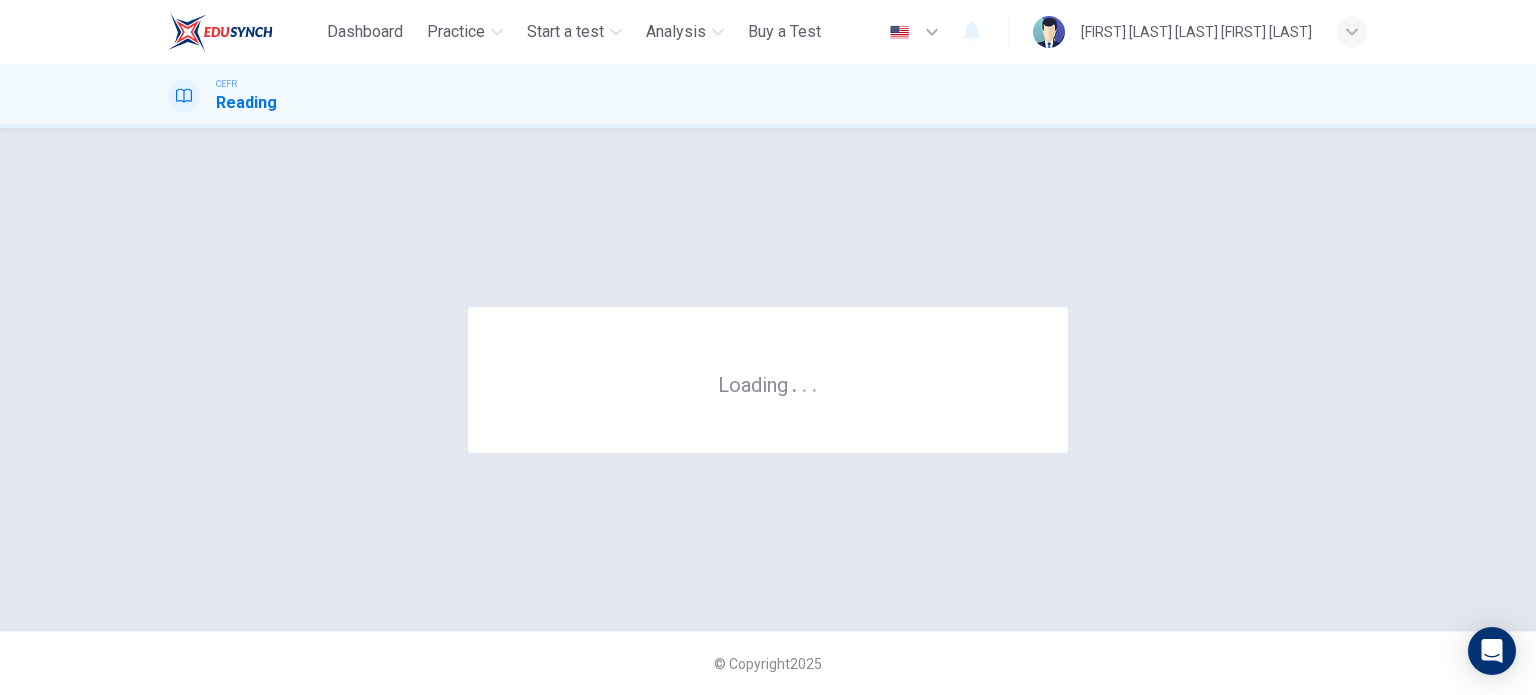 scroll, scrollTop: 0, scrollLeft: 0, axis: both 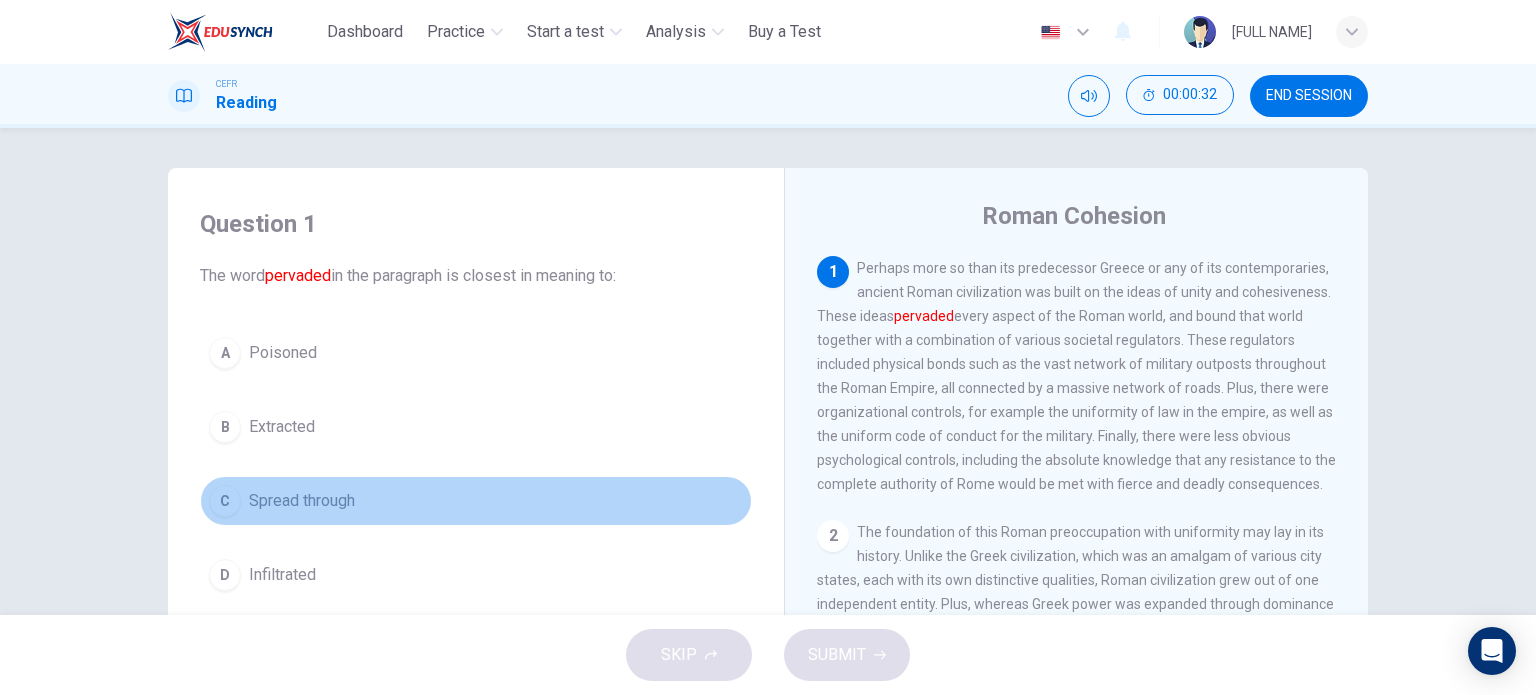 click on "C Spread through" at bounding box center (476, 501) 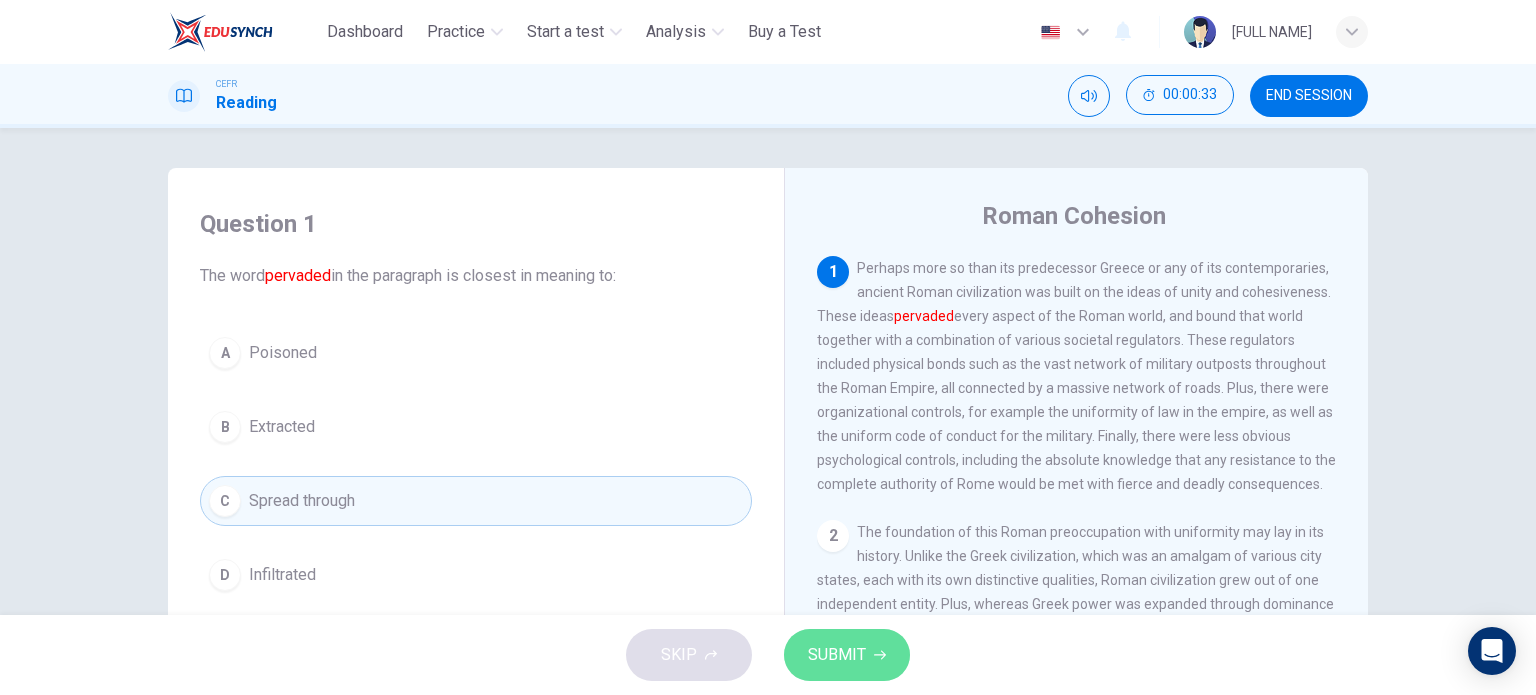 click on "SUBMIT" at bounding box center [837, 655] 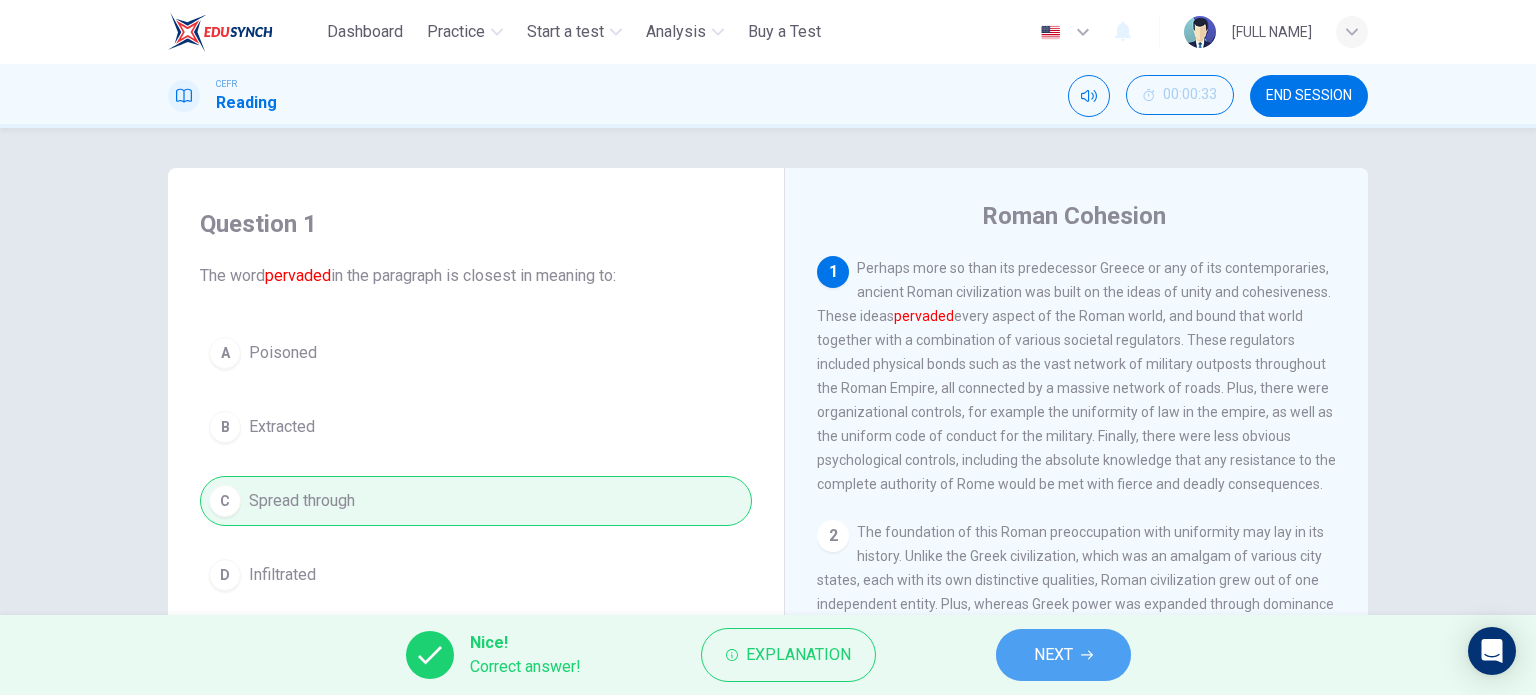 click on "NEXT" at bounding box center (1063, 655) 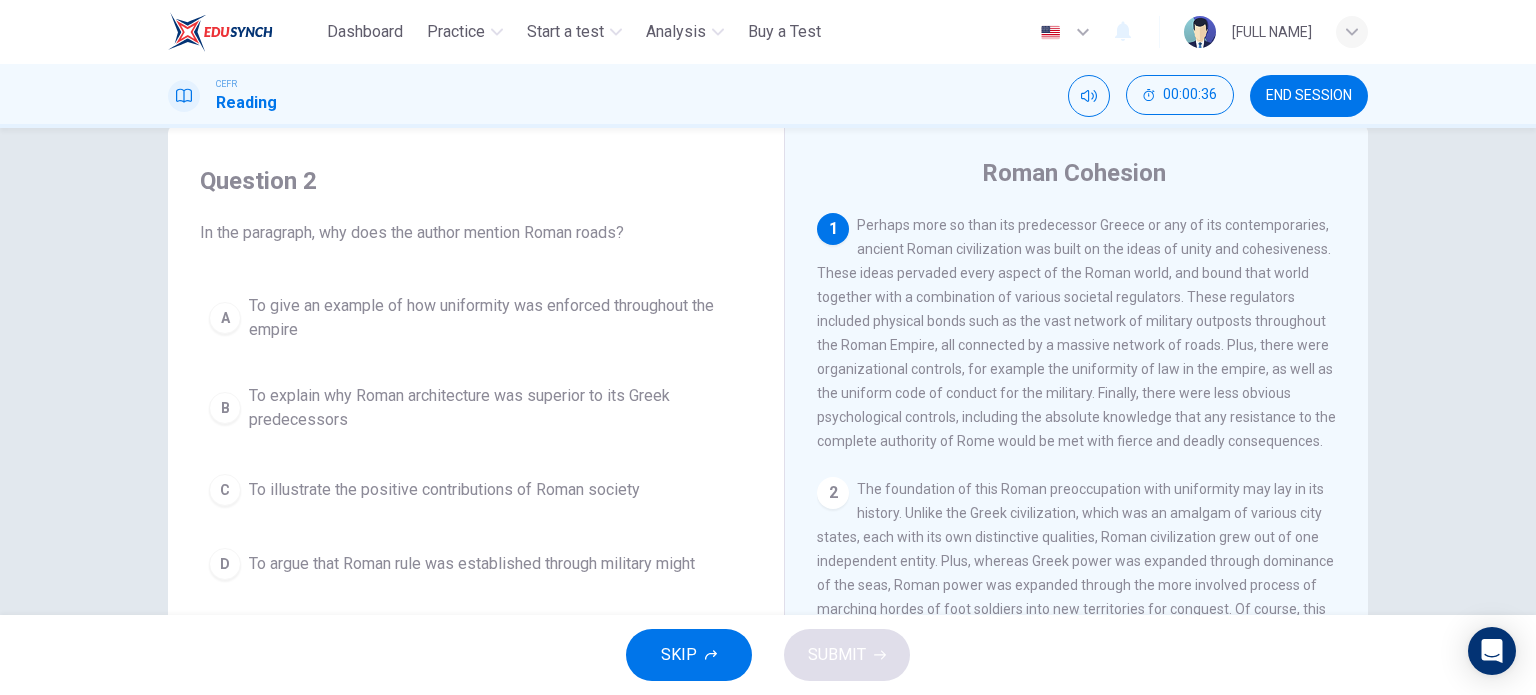 scroll, scrollTop: 44, scrollLeft: 0, axis: vertical 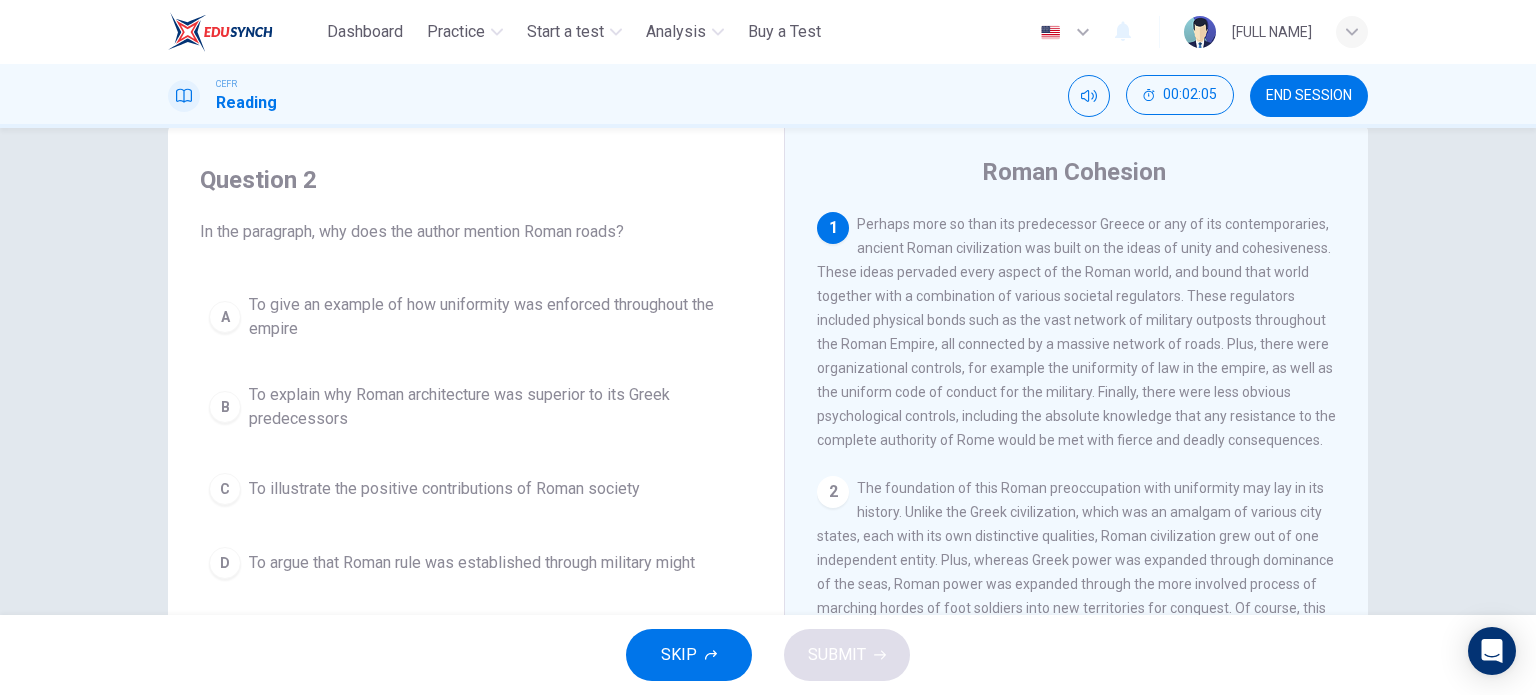 click on "To give an example of how uniformity was enforced throughout the empire" at bounding box center [496, 317] 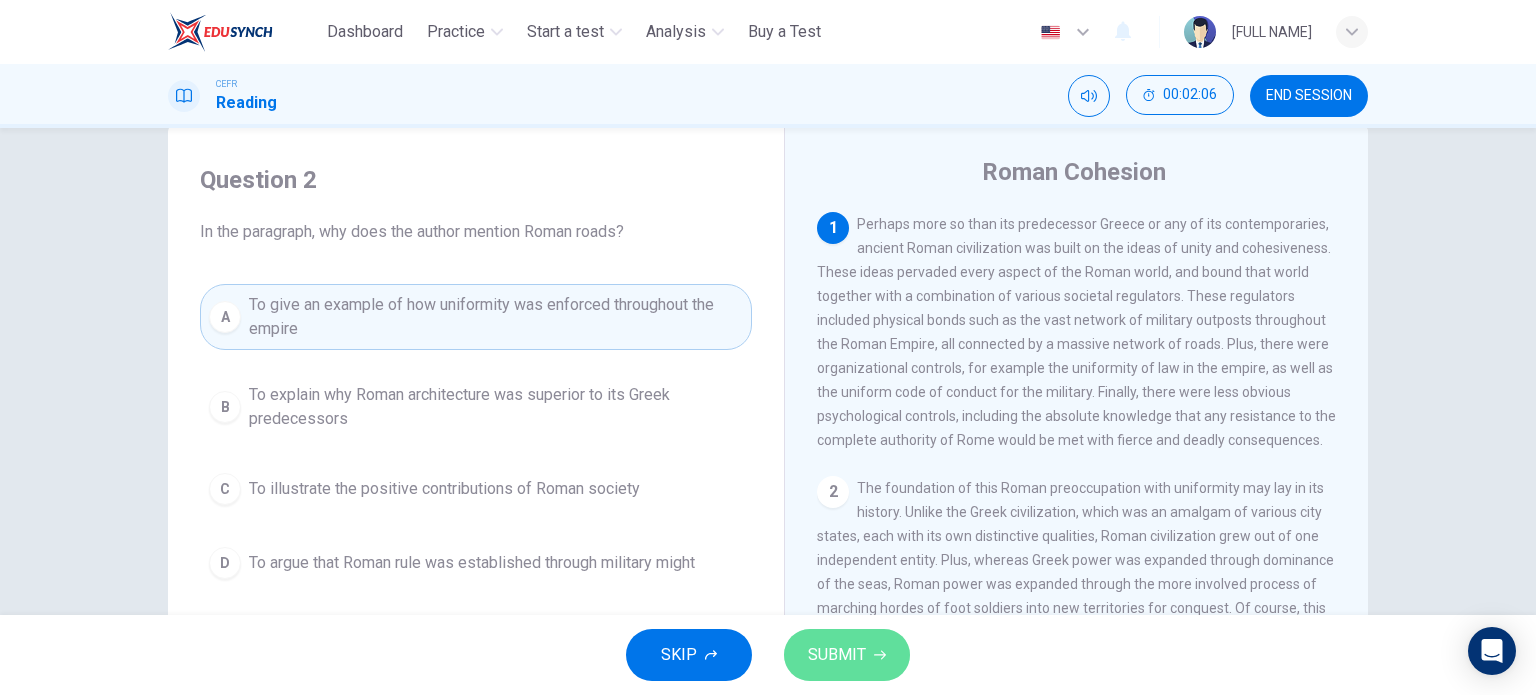 click on "SUBMIT" at bounding box center [847, 655] 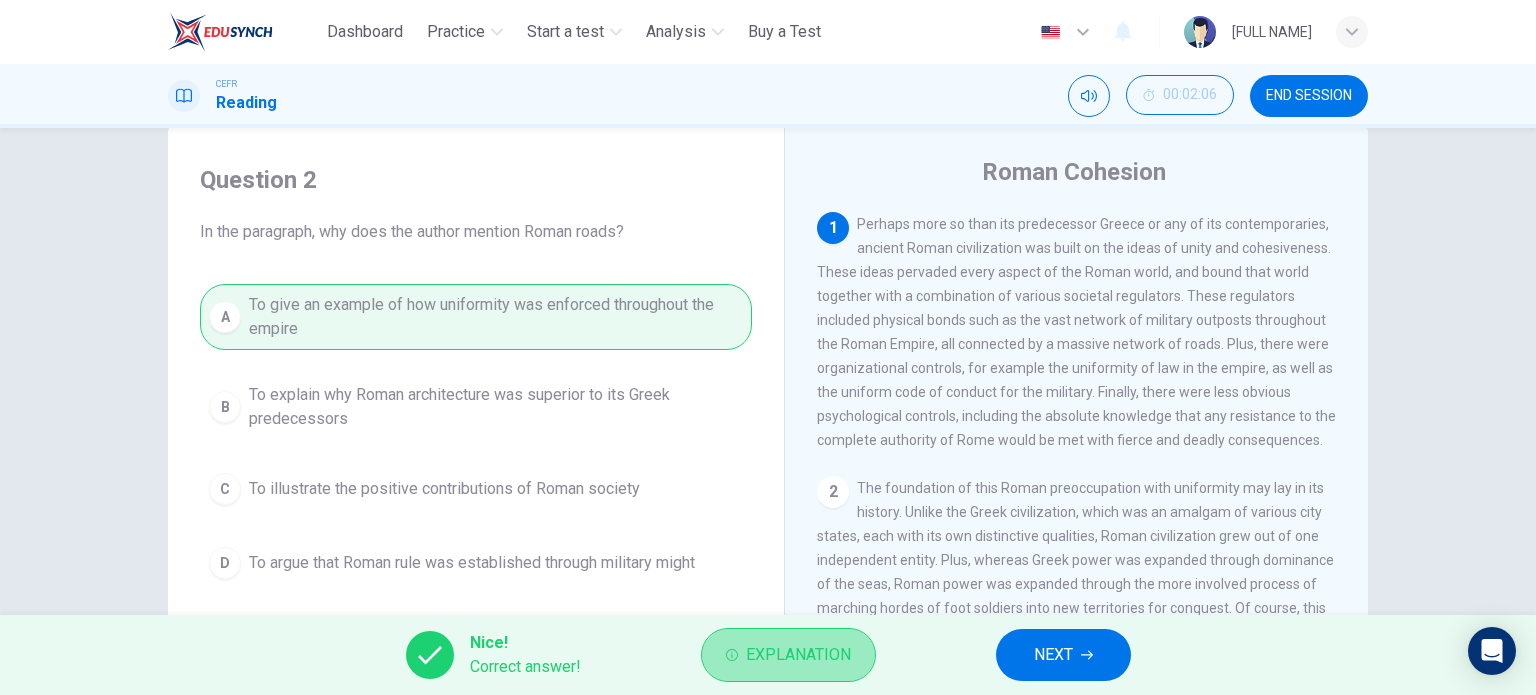 click on "Explanation" at bounding box center [798, 655] 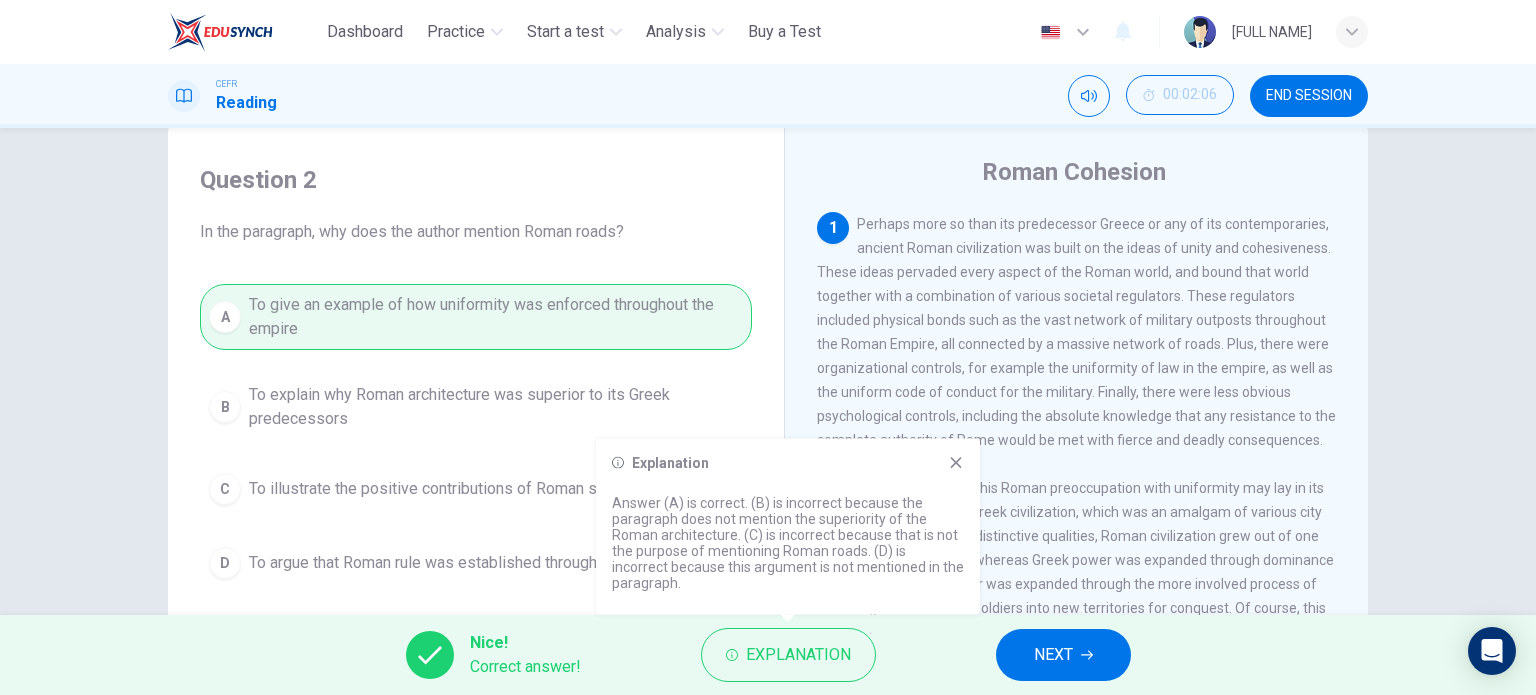 click 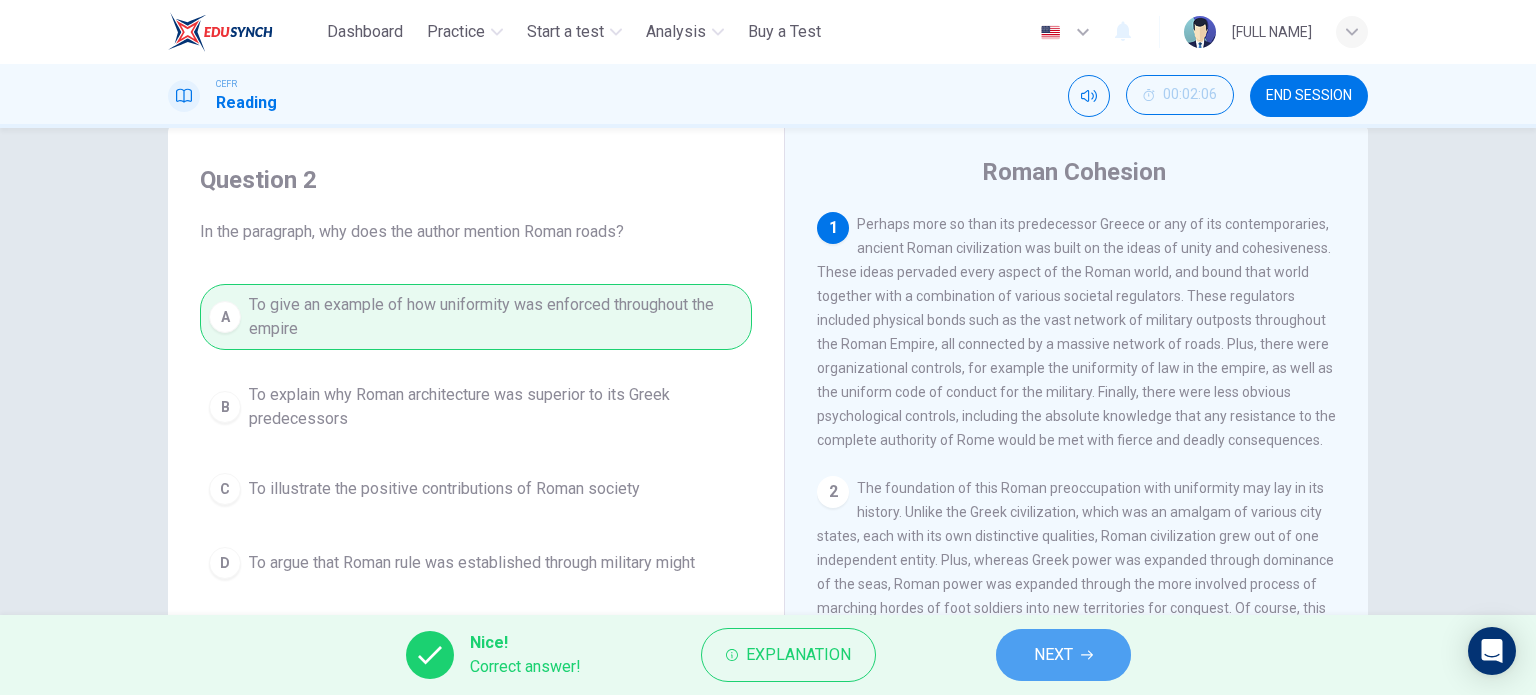 click on "NEXT" at bounding box center [1053, 655] 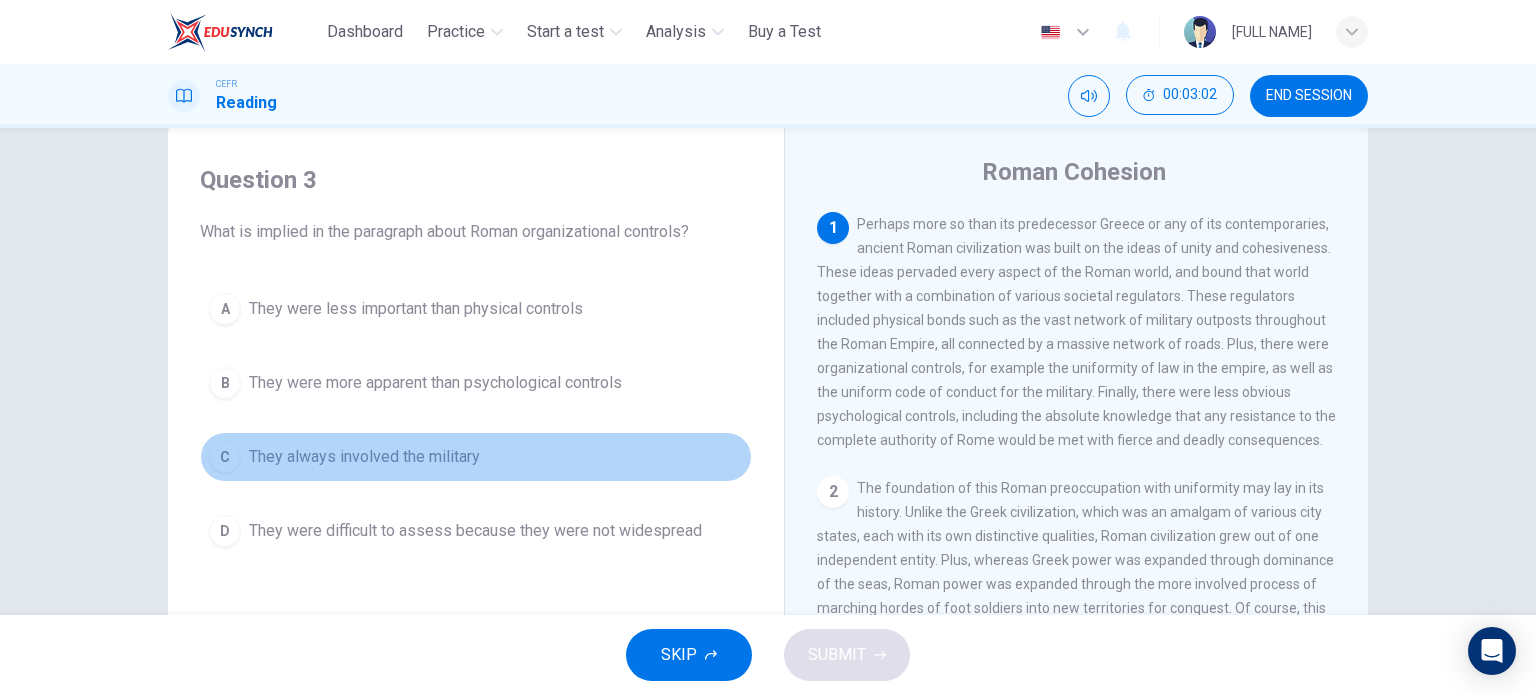 click on "They always involved the military" at bounding box center (364, 457) 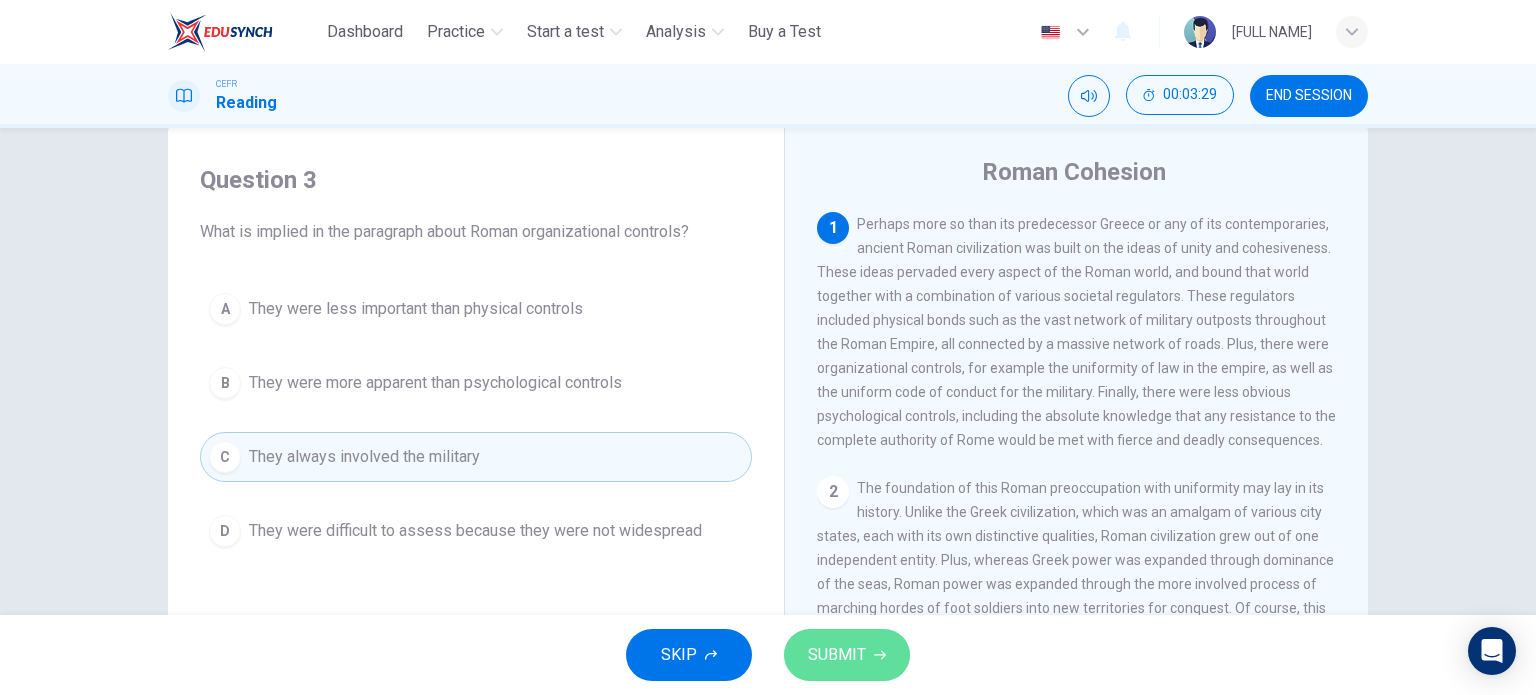 click on "SUBMIT" at bounding box center (837, 655) 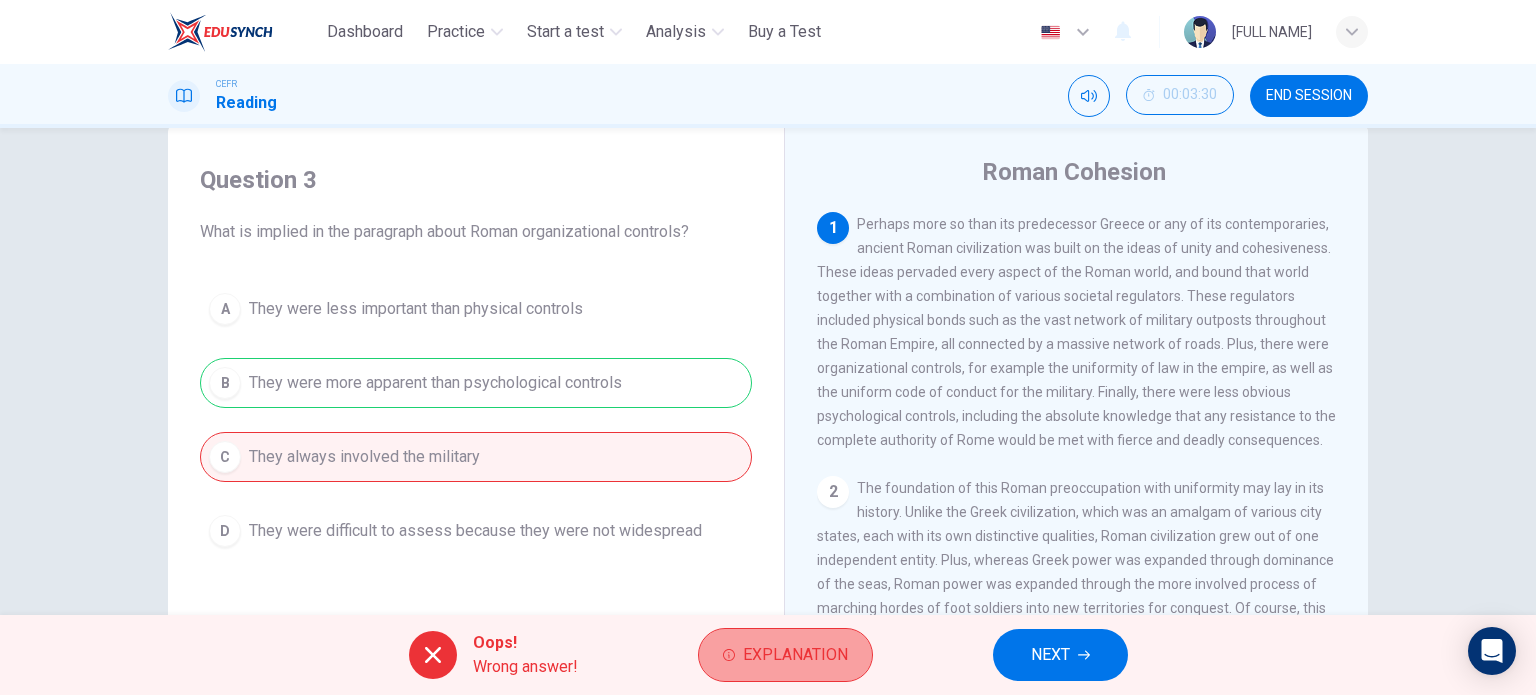 click on "Explanation" at bounding box center [795, 655] 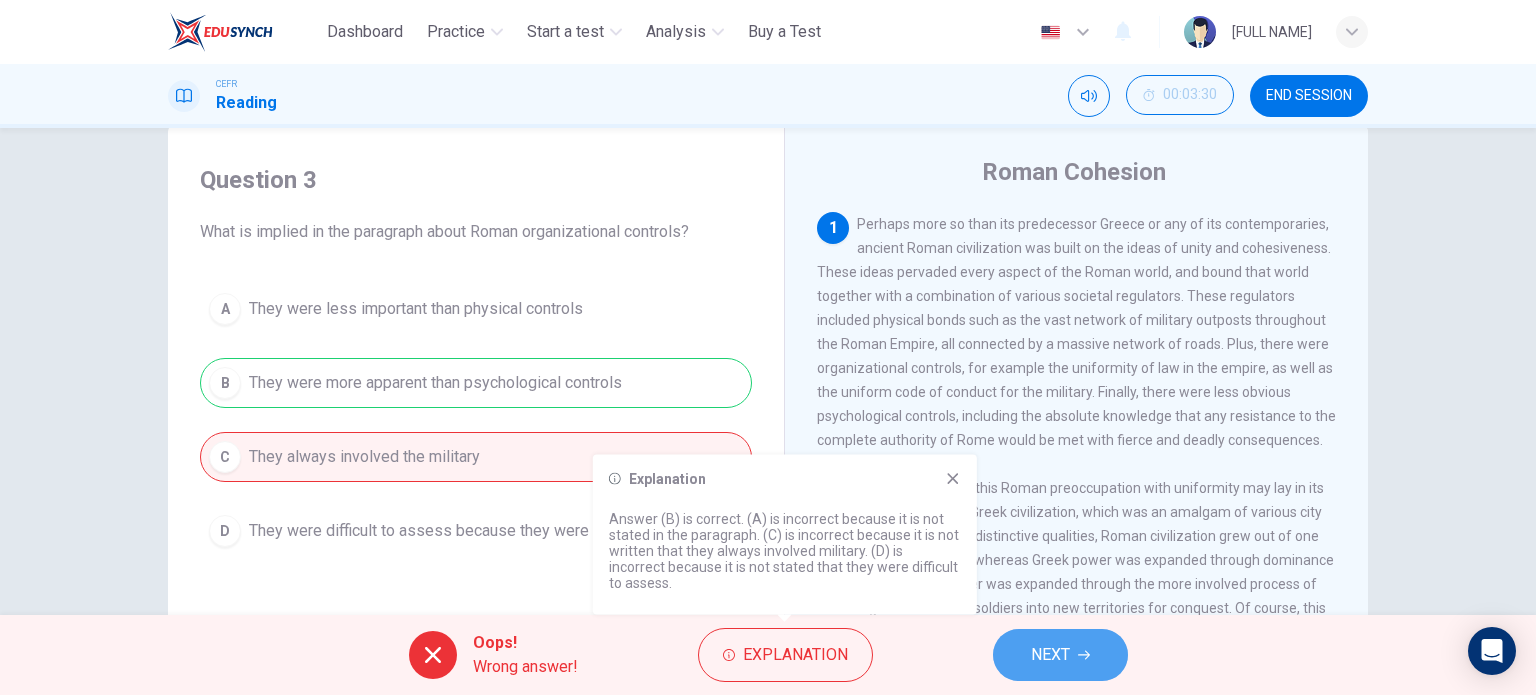 click on "NEXT" at bounding box center [1050, 655] 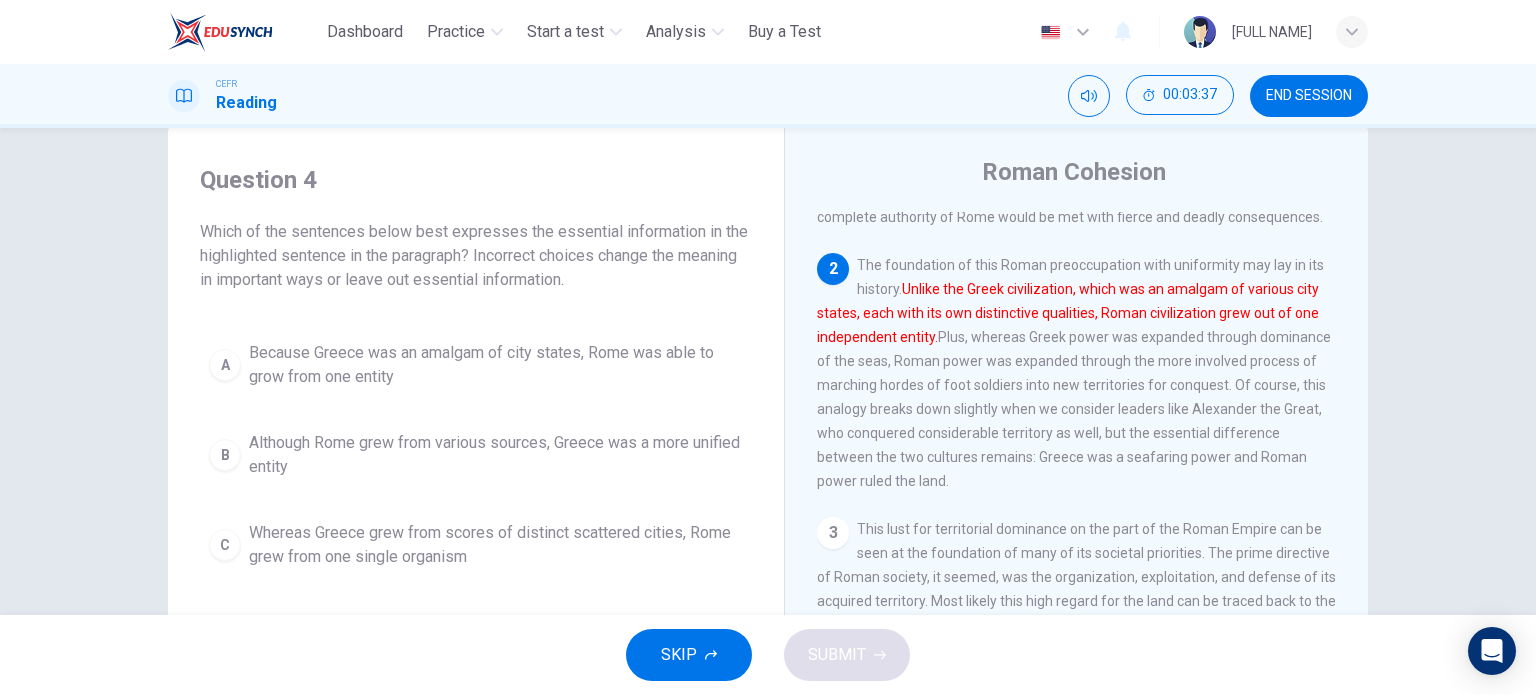 scroll, scrollTop: 224, scrollLeft: 0, axis: vertical 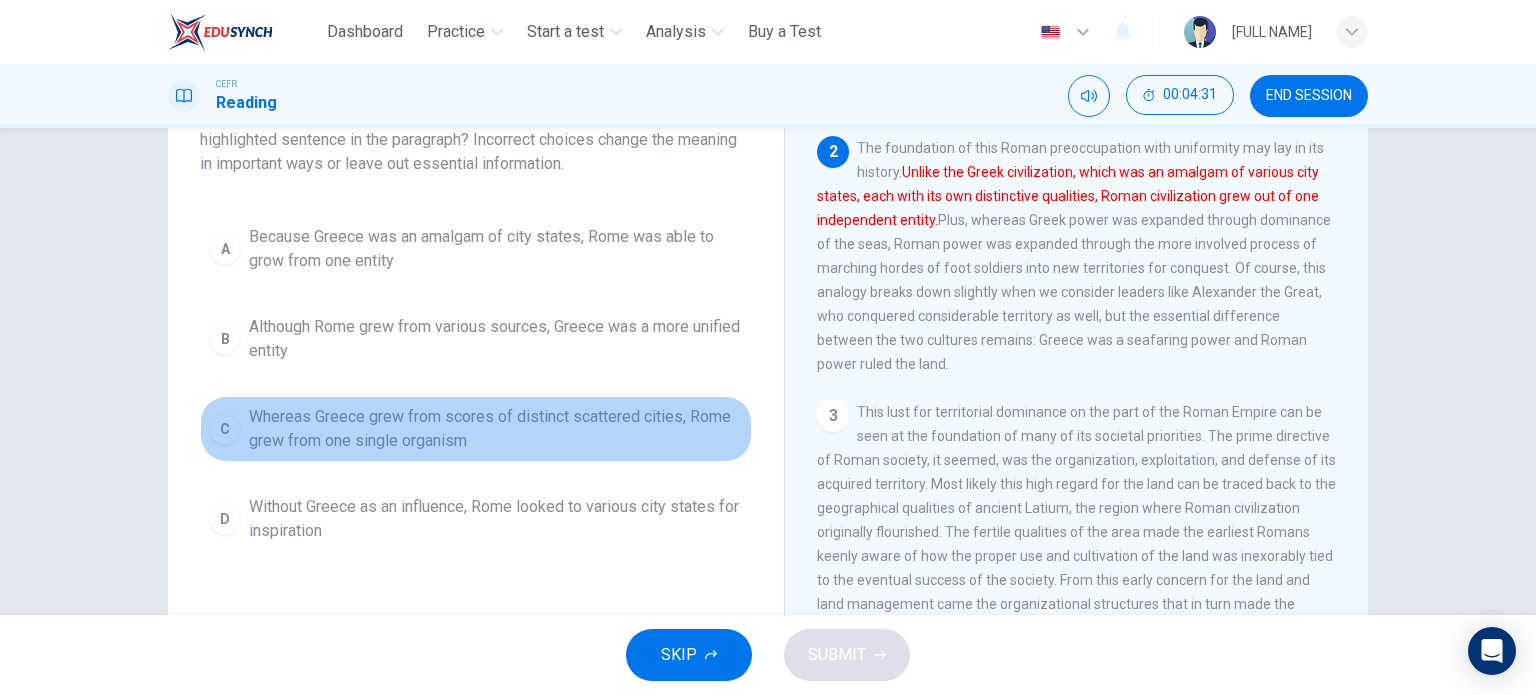 click on "Whereas Greece grew from scores of distinct scattered cities, Rome grew from one
single organism" at bounding box center (496, 429) 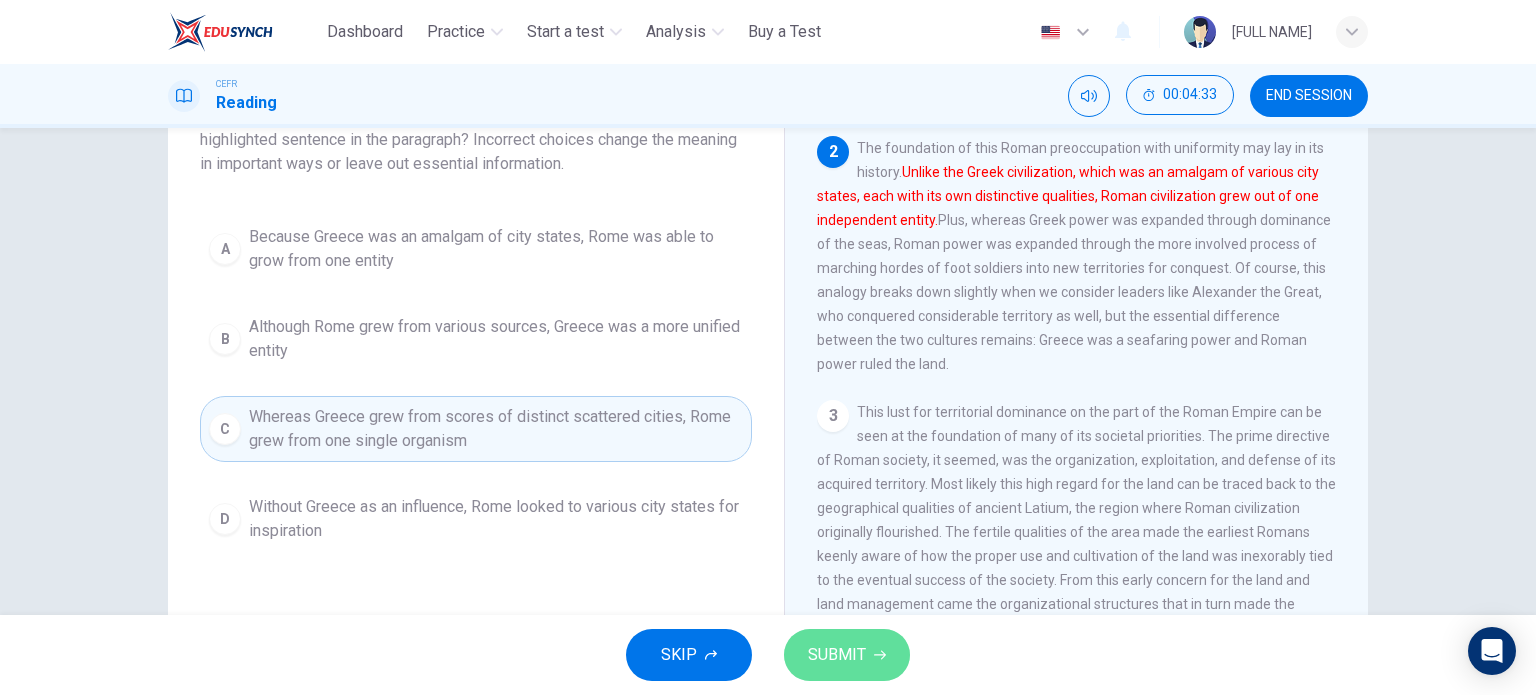 click on "SUBMIT" at bounding box center (837, 655) 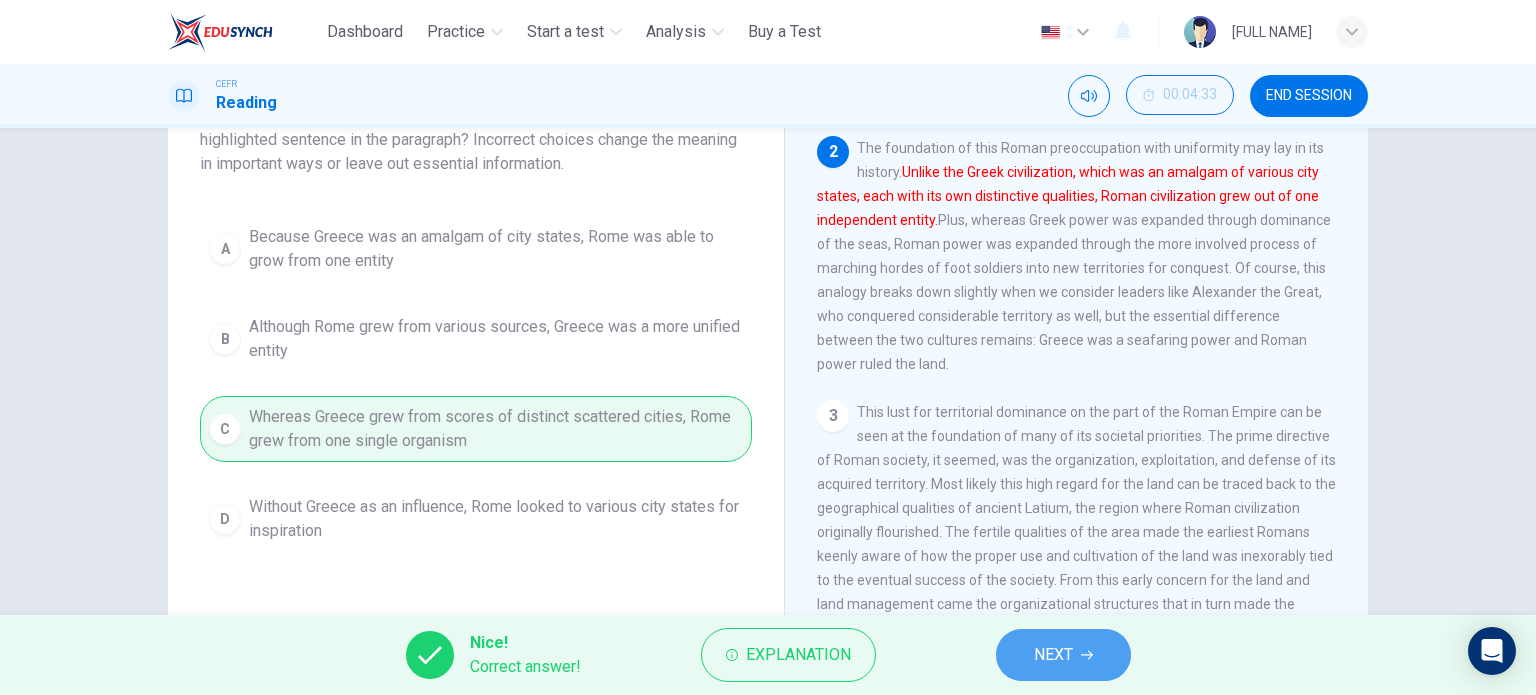click on "NEXT" at bounding box center [1063, 655] 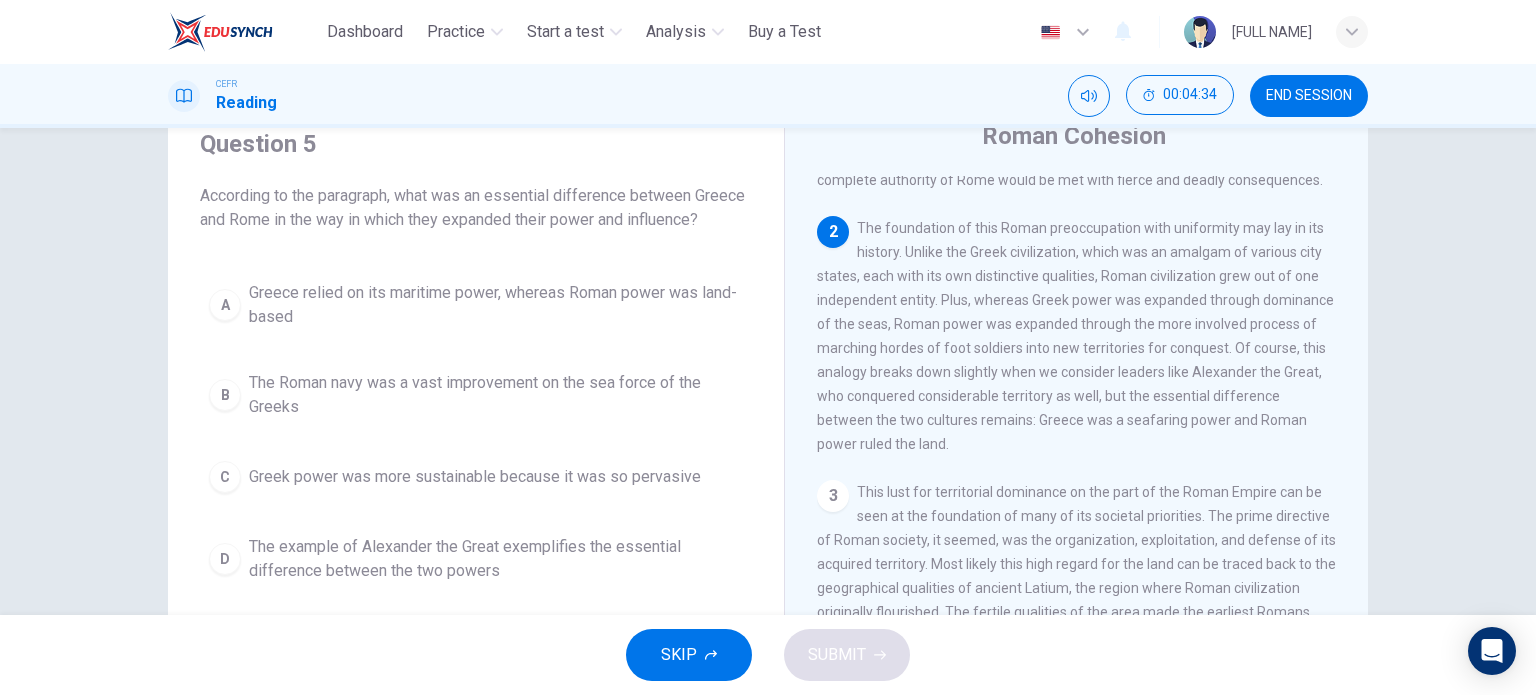 scroll, scrollTop: 80, scrollLeft: 0, axis: vertical 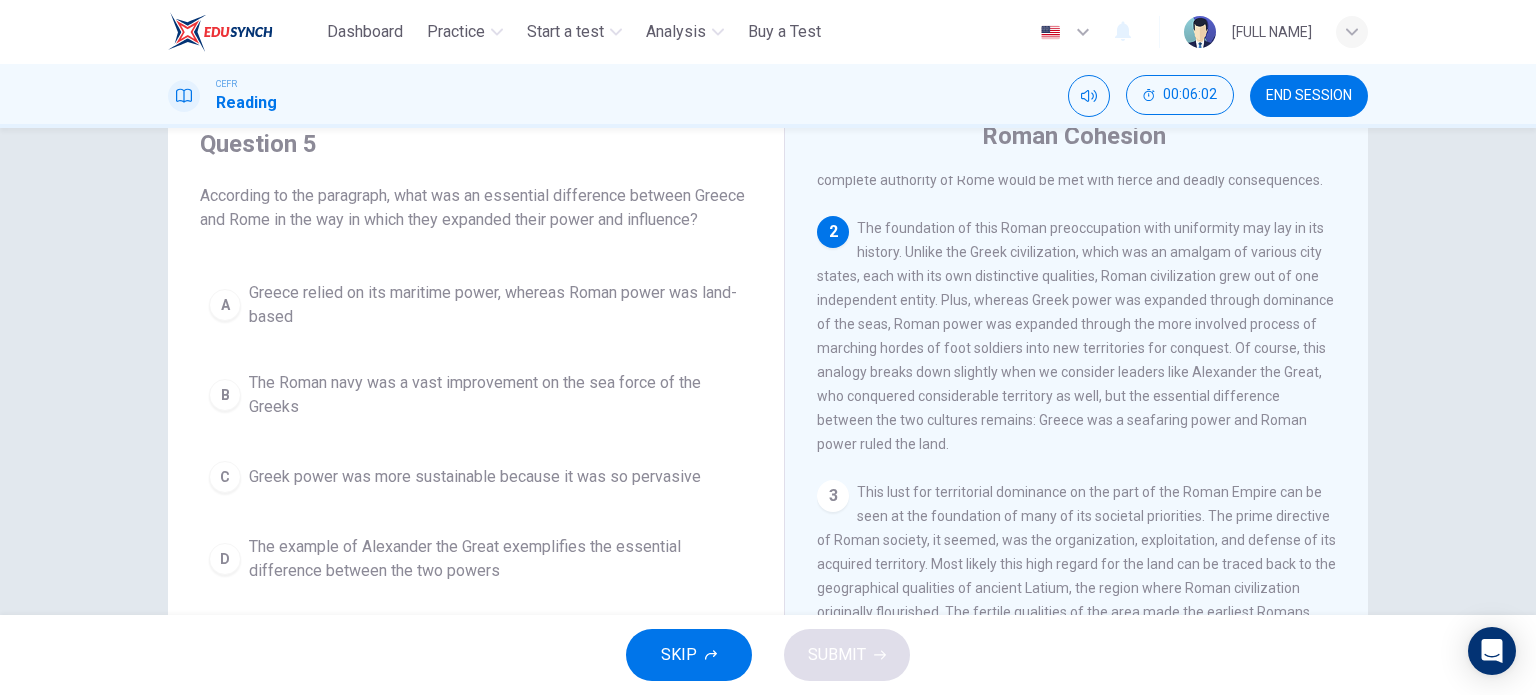 click on "Greece relied on its maritime power, whereas Roman power was land-based" at bounding box center [496, 305] 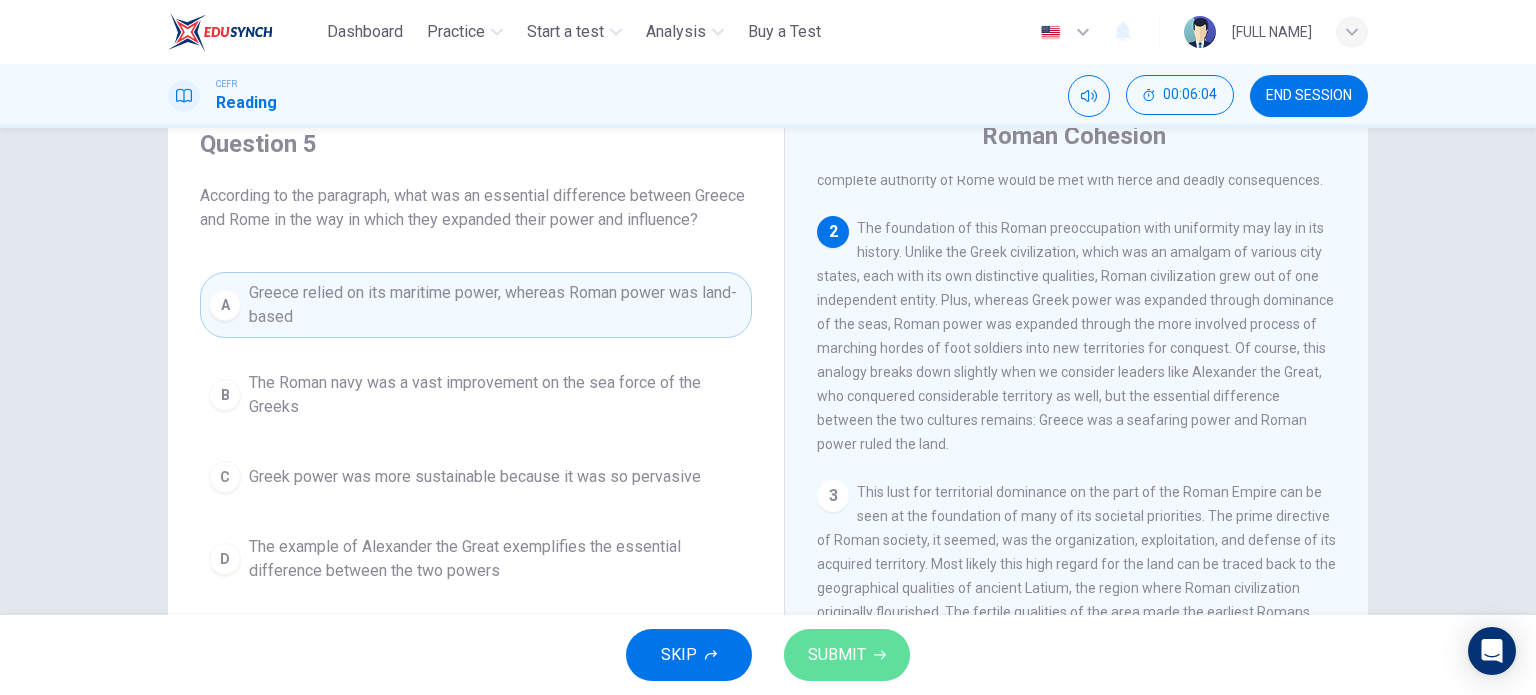 click on "SUBMIT" at bounding box center (837, 655) 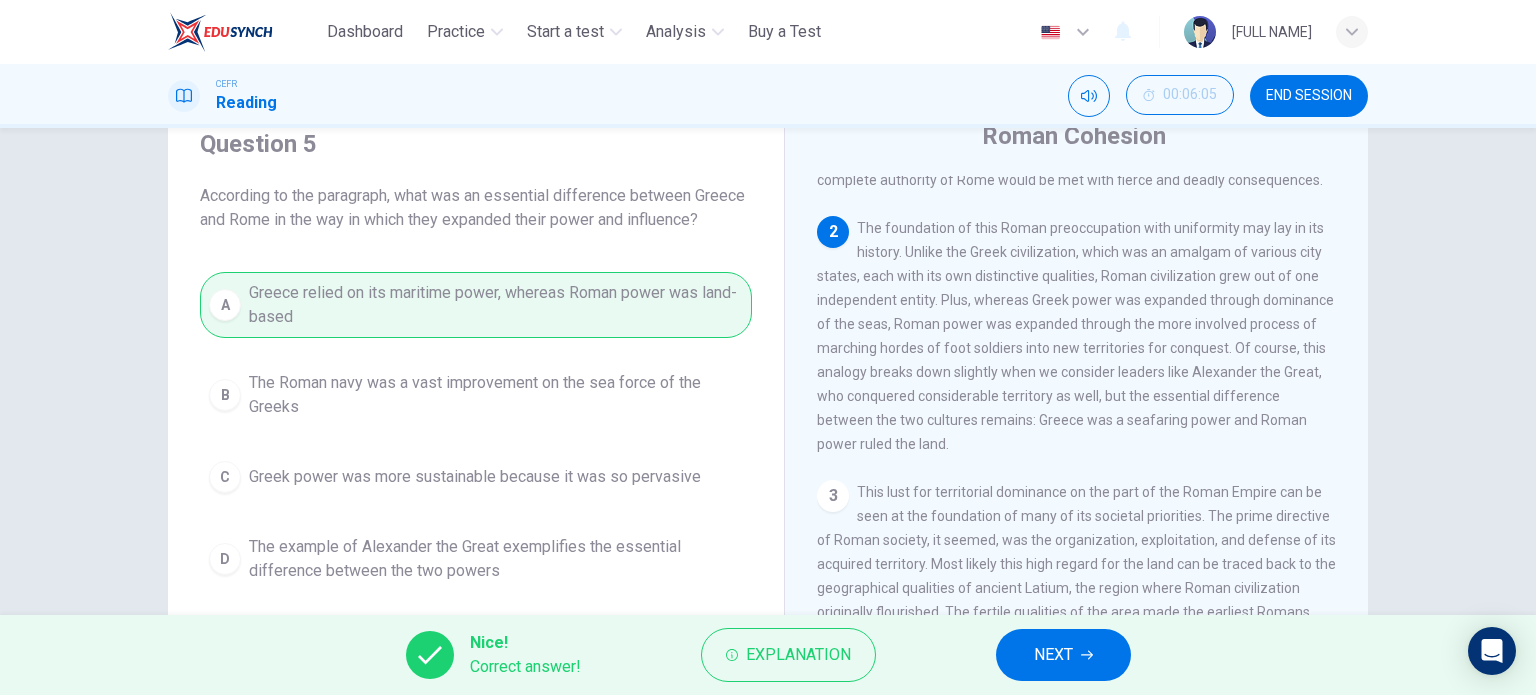 click on "NEXT" at bounding box center (1053, 655) 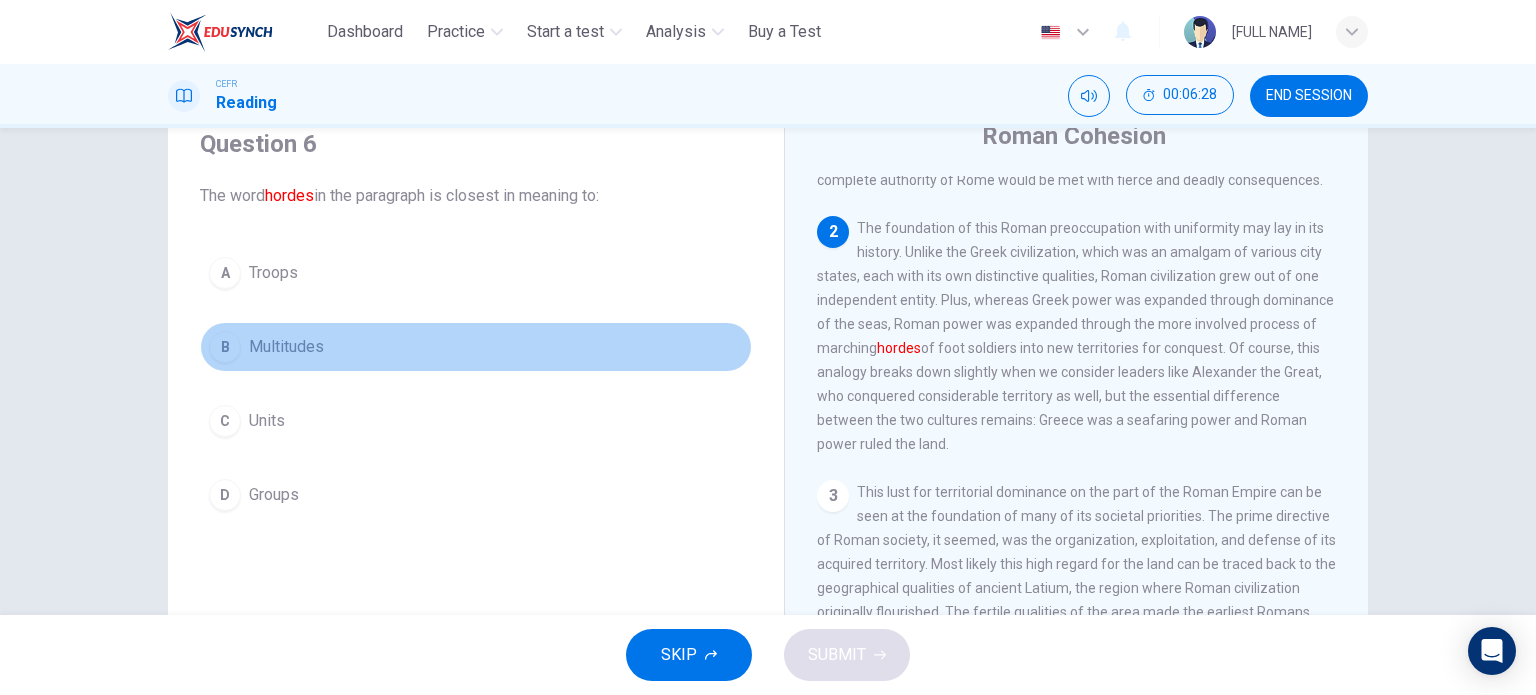 click on "B Multitudes" at bounding box center (476, 347) 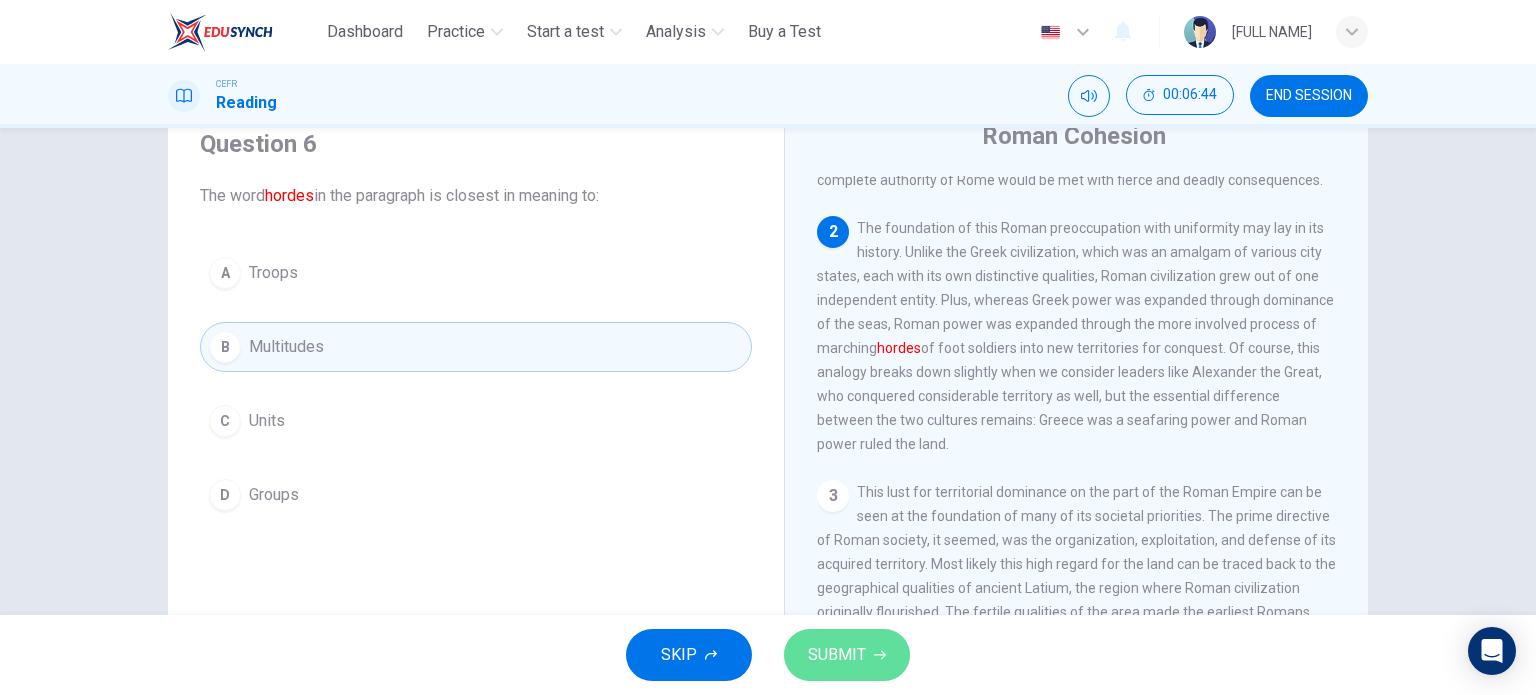 click on "SUBMIT" at bounding box center (837, 655) 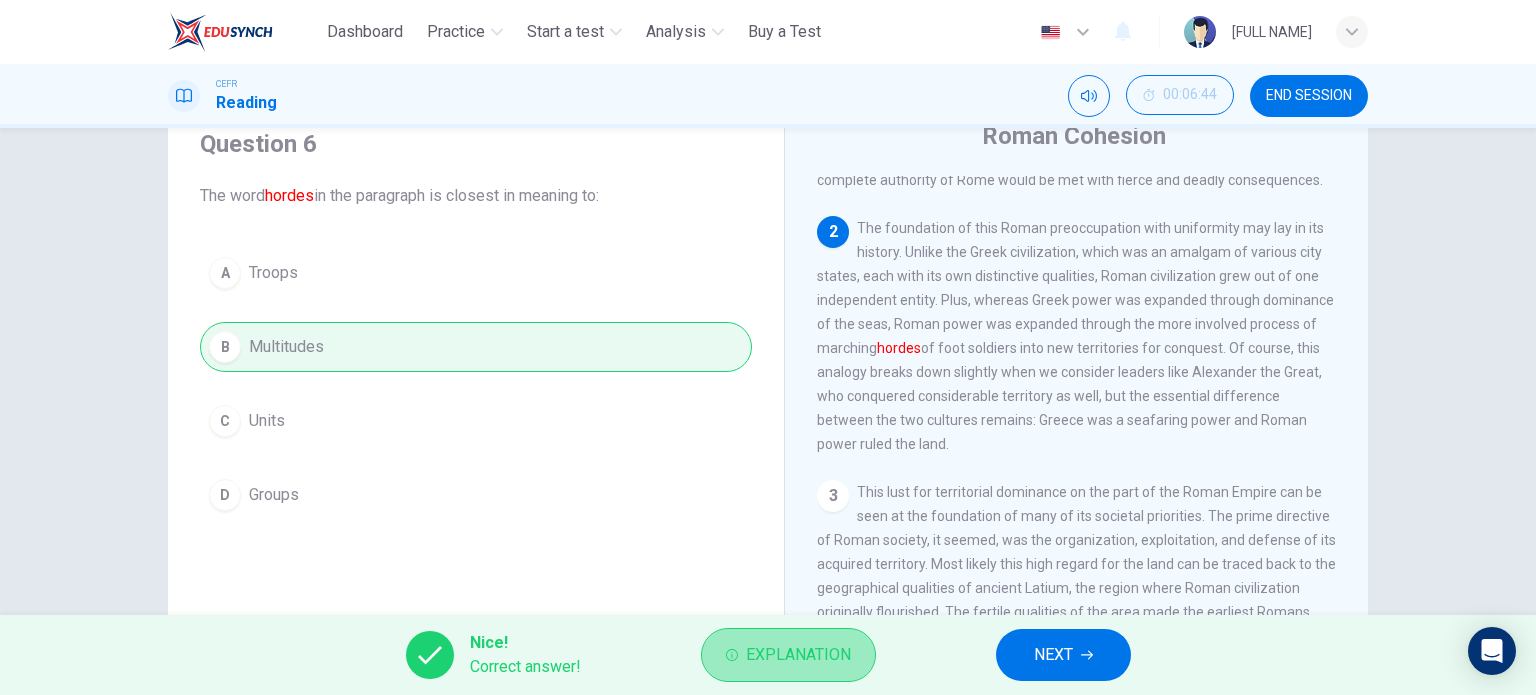 click on "Explanation" at bounding box center (798, 655) 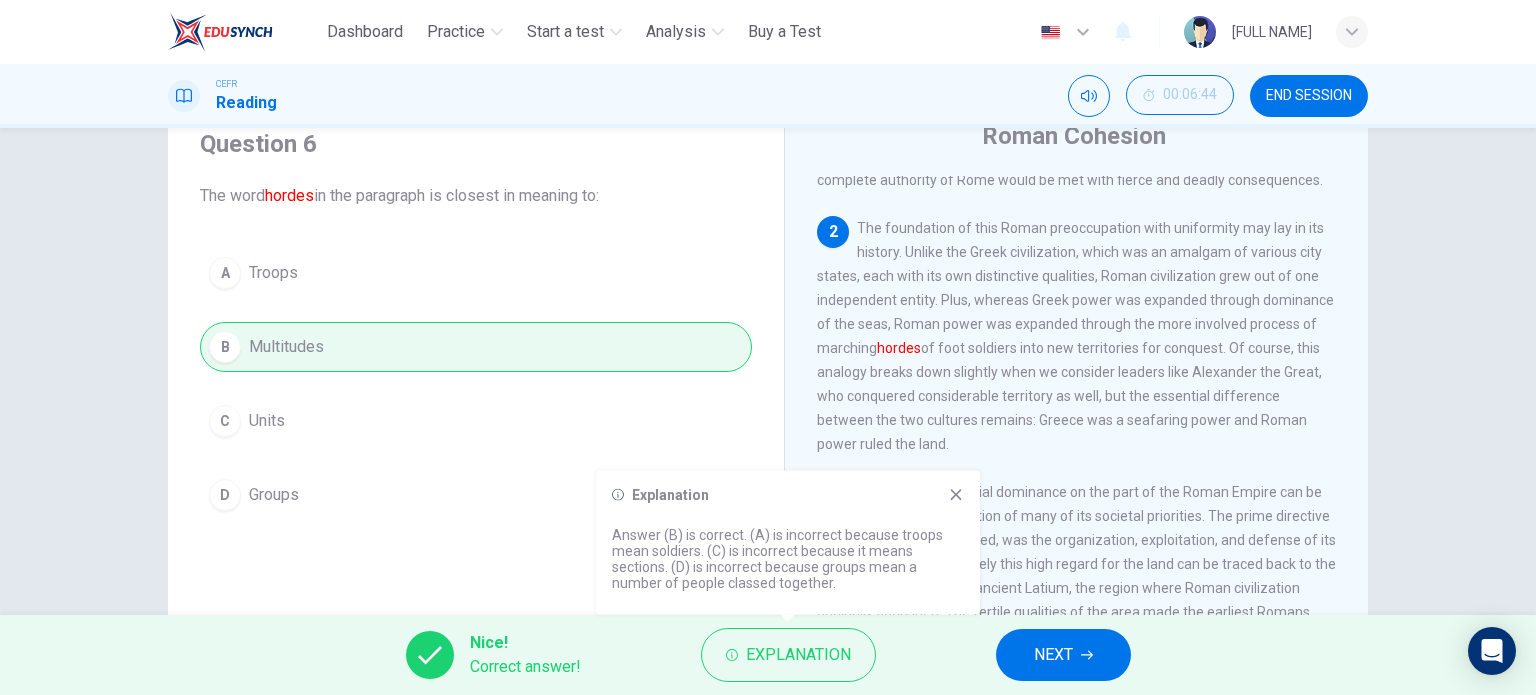 click 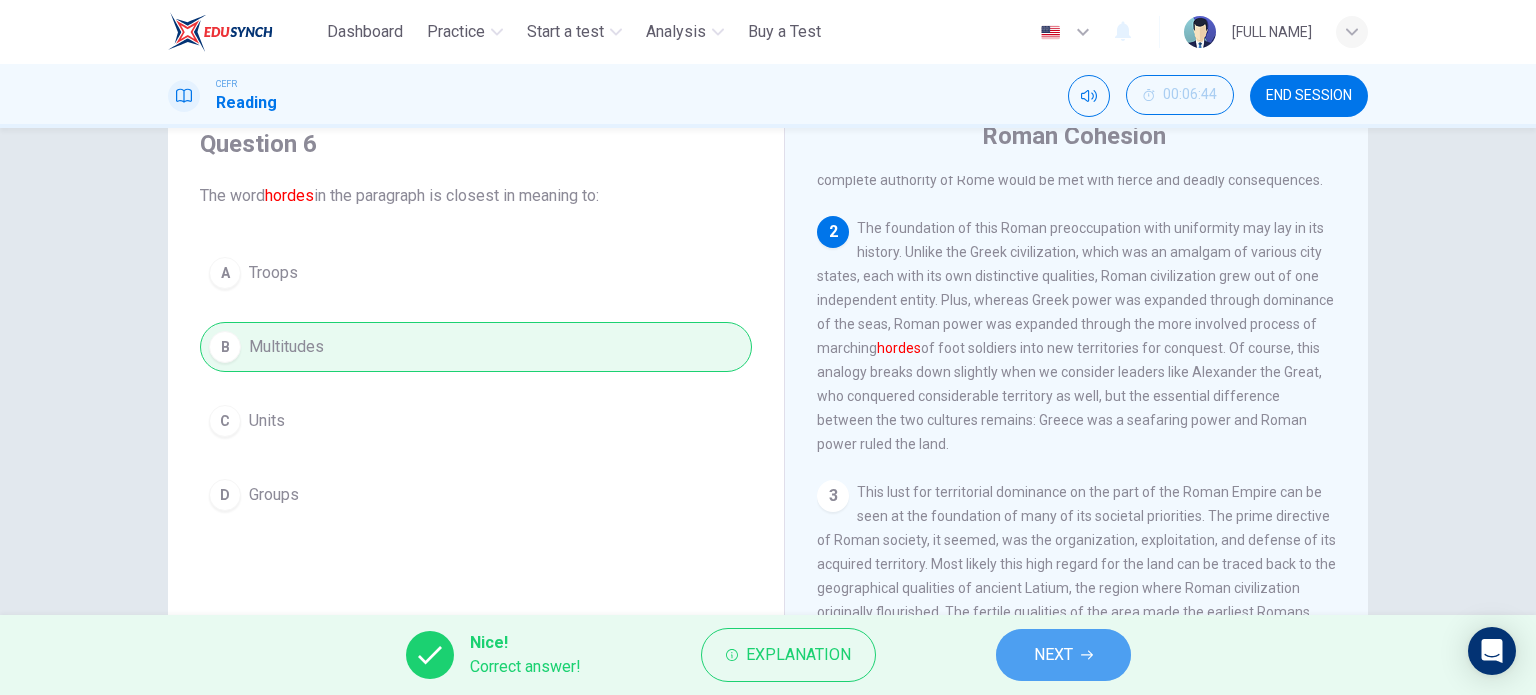 click on "NEXT" at bounding box center (1063, 655) 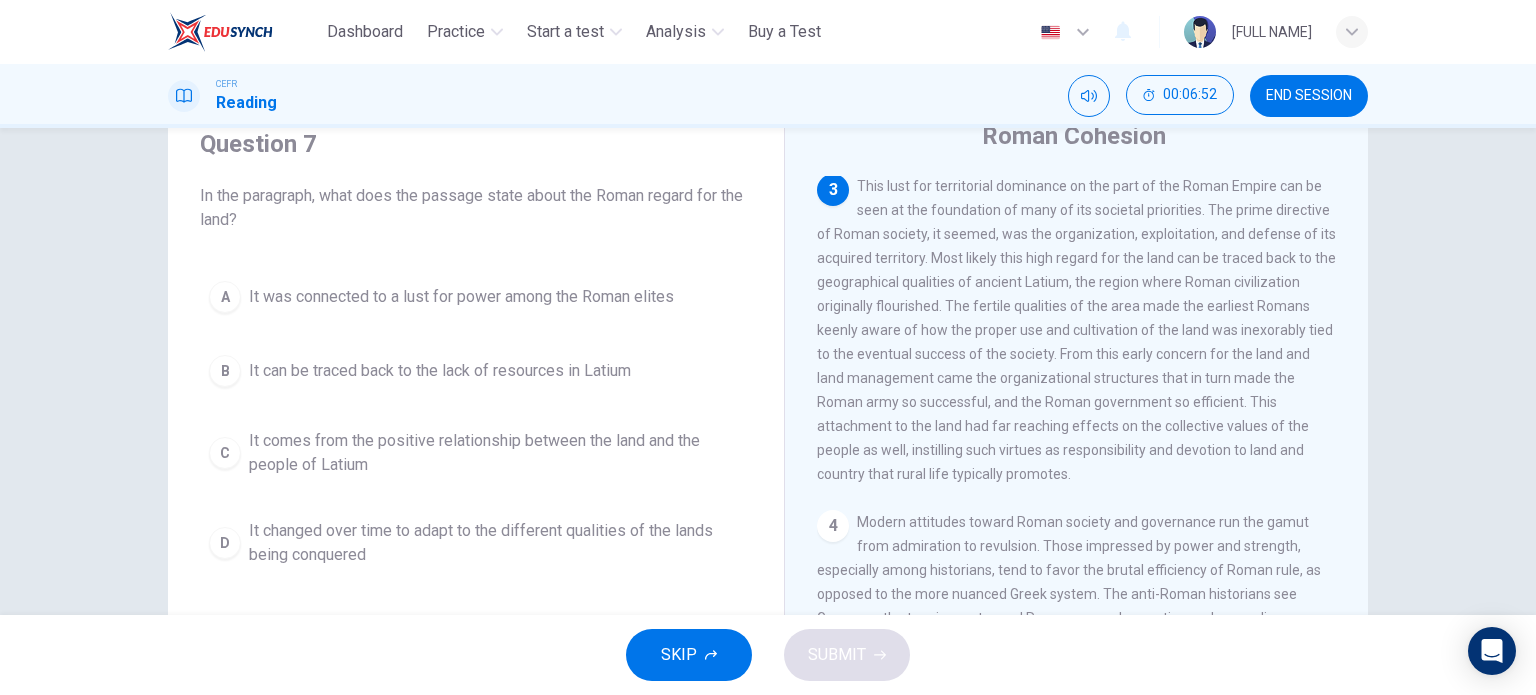 scroll, scrollTop: 531, scrollLeft: 0, axis: vertical 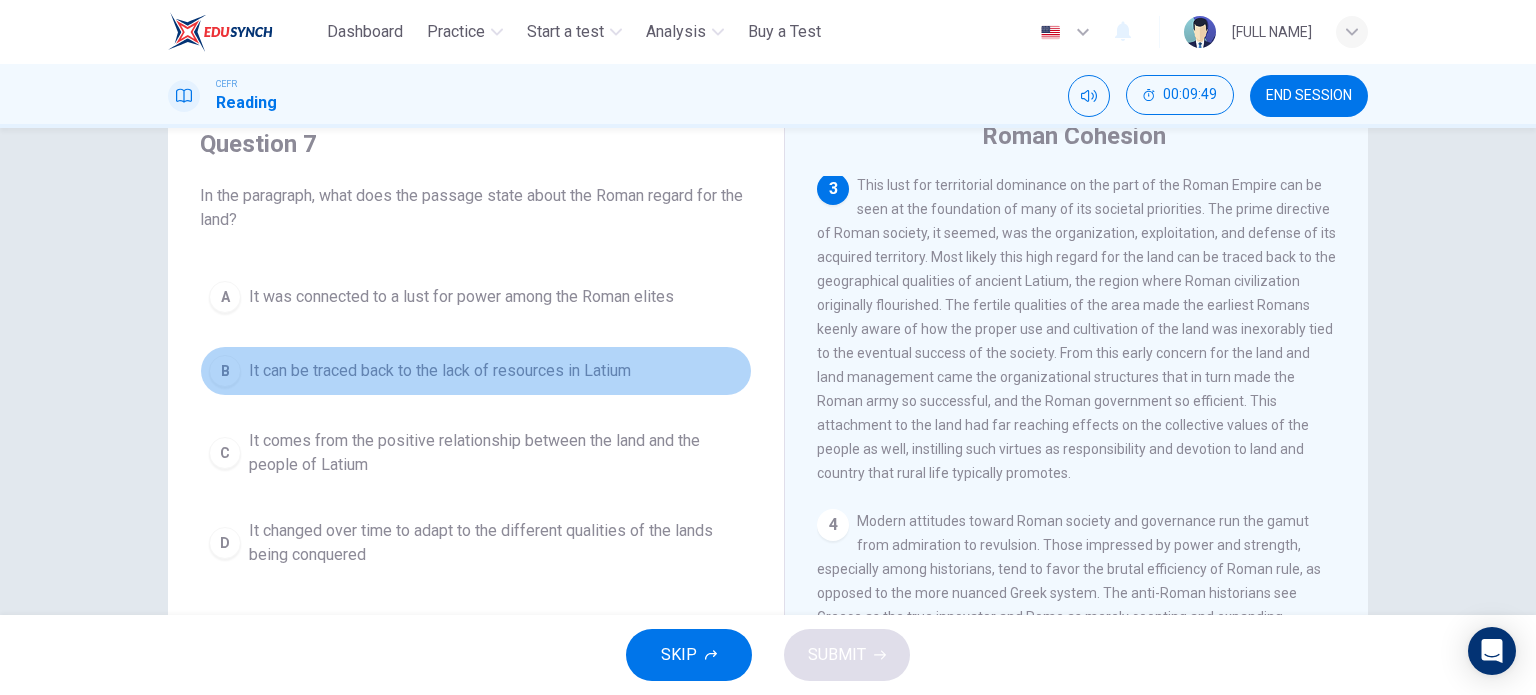 click on "B It can be traced back to the lack of resources in Latium" at bounding box center [476, 371] 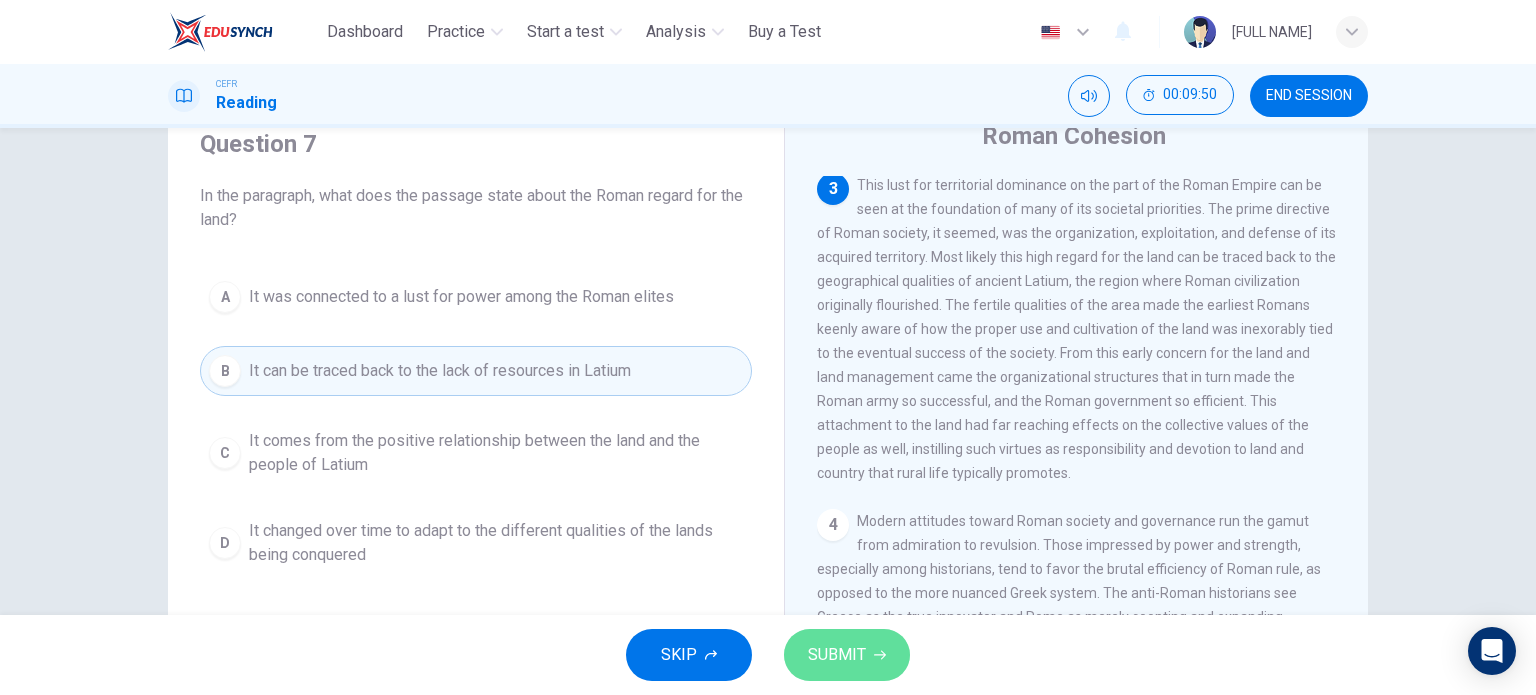 click on "SUBMIT" at bounding box center (837, 655) 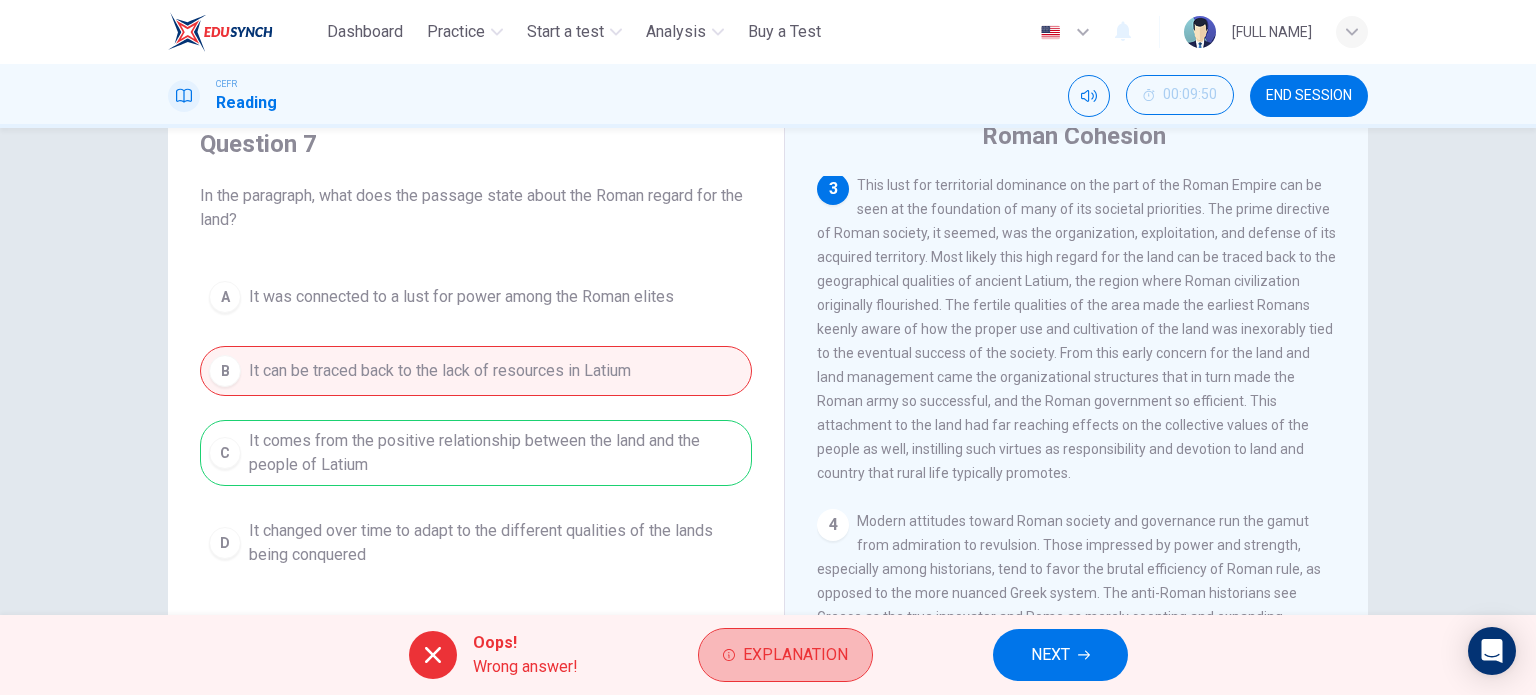 click on "Explanation" at bounding box center (795, 655) 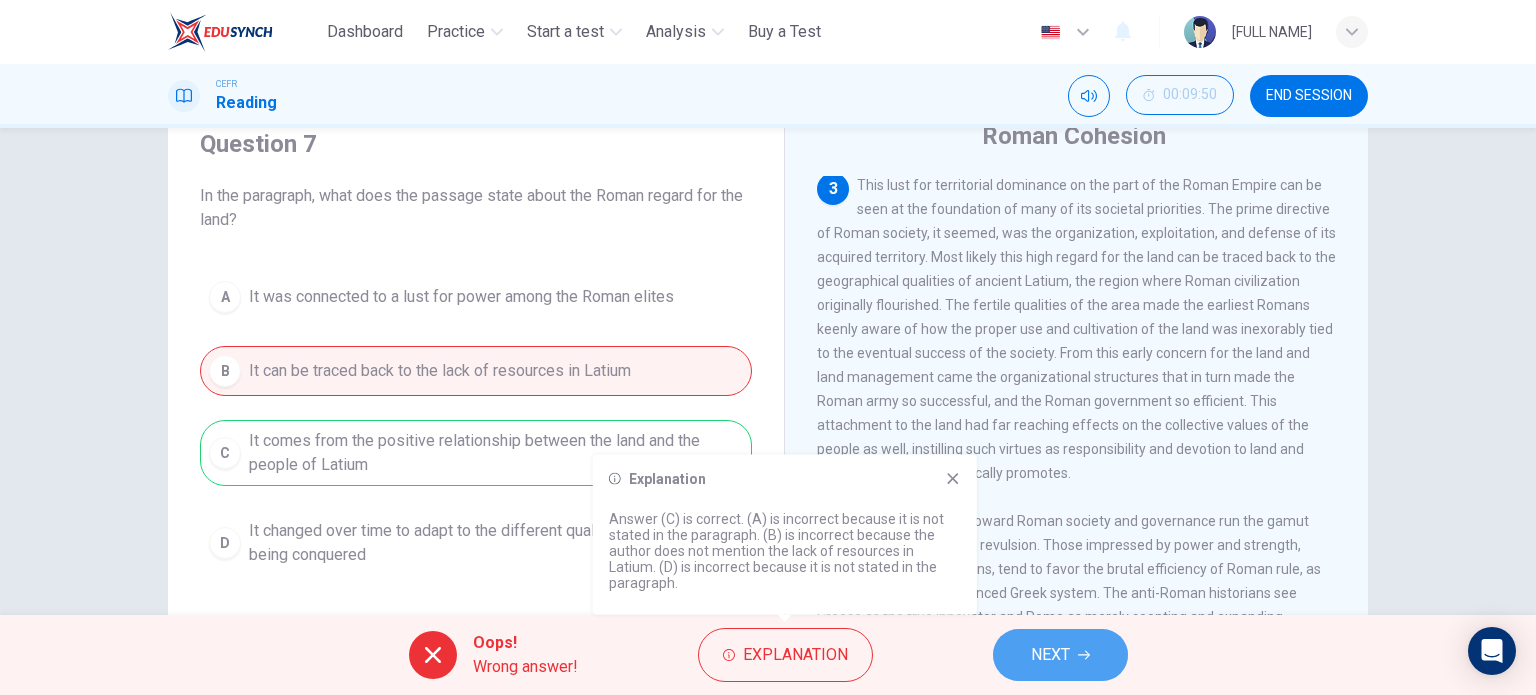 click on "NEXT" at bounding box center (1060, 655) 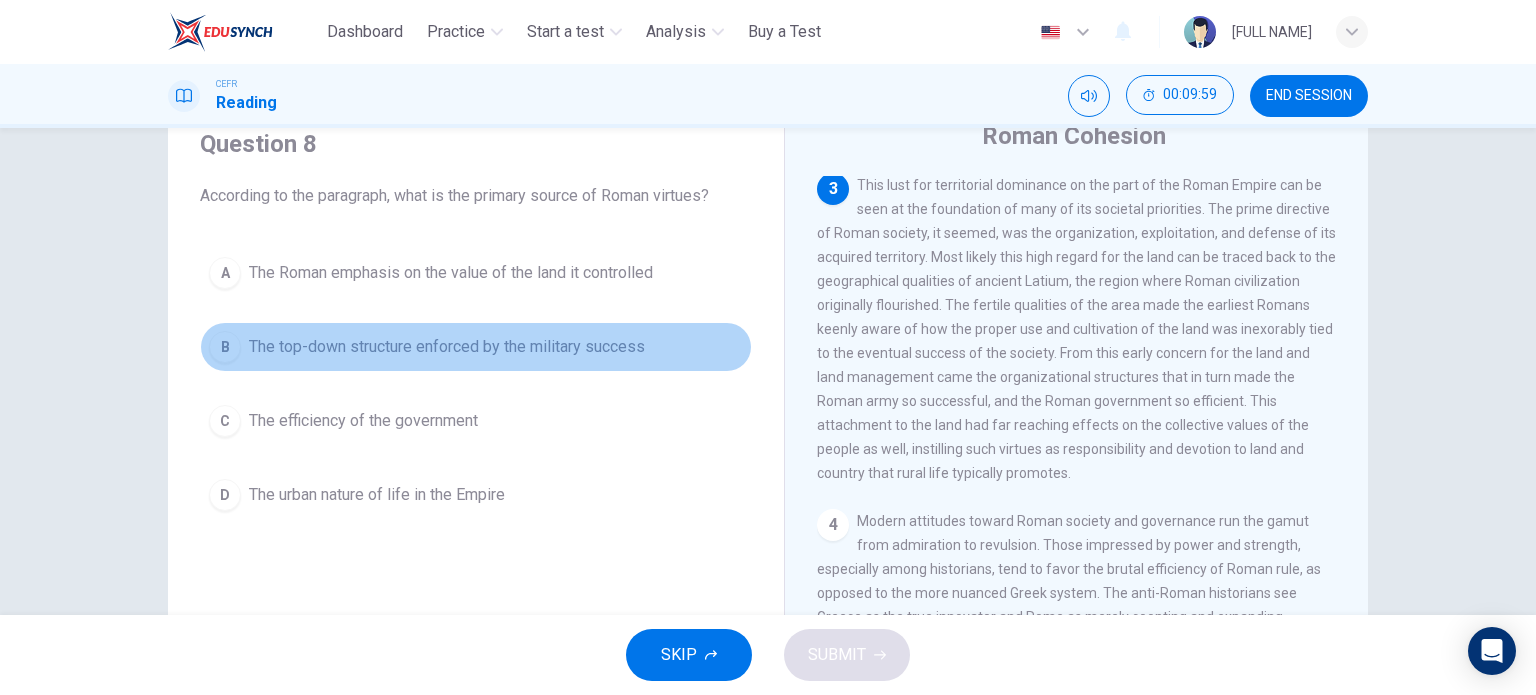 click on "The top-down structure enforced by the military success" at bounding box center (447, 347) 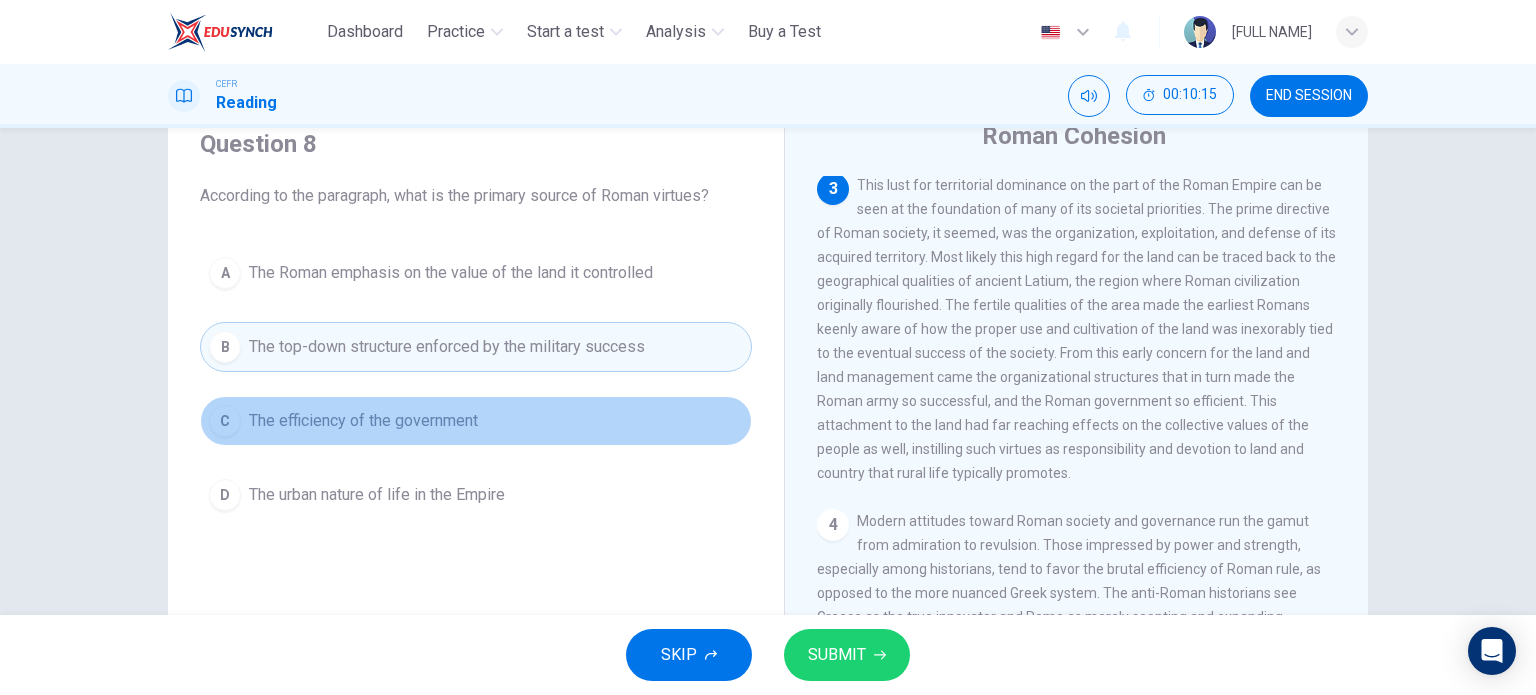 click on "The efficiency of the government" at bounding box center [363, 421] 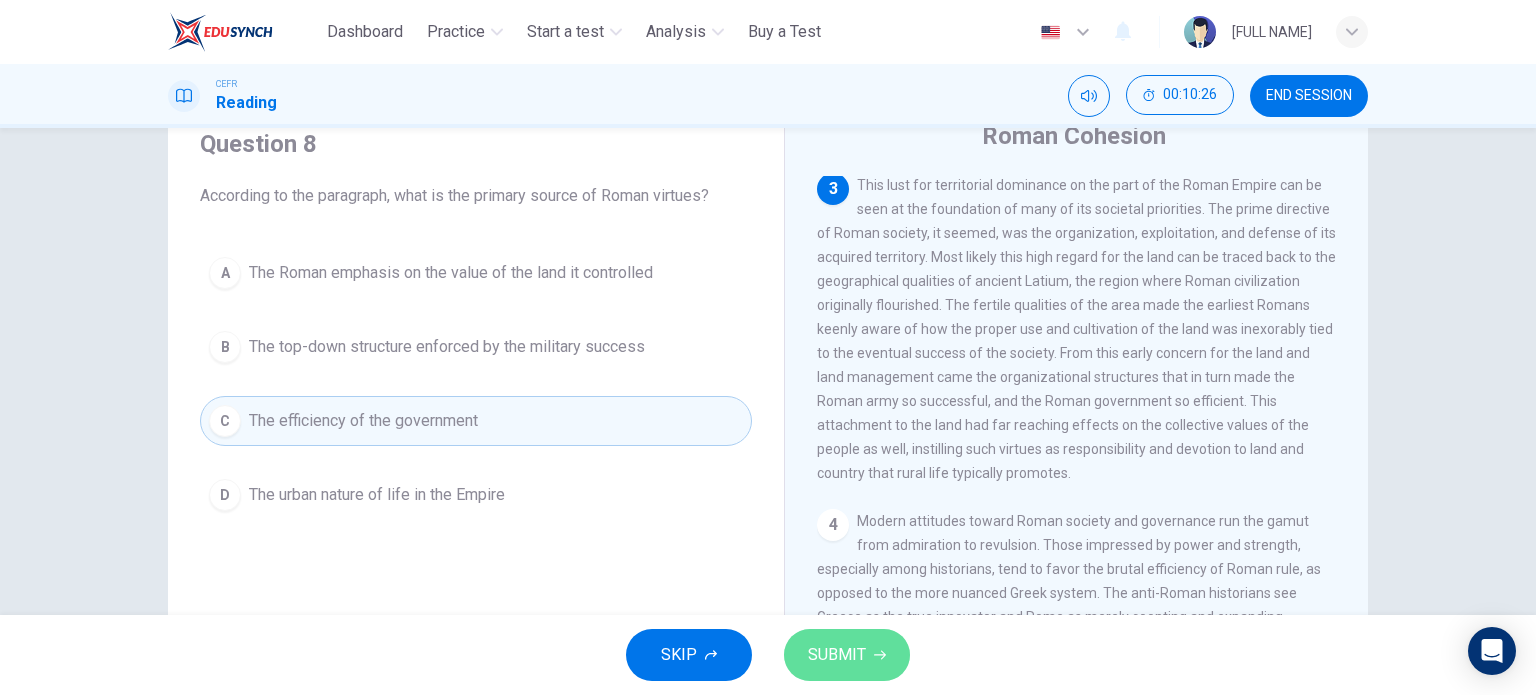 click on "SUBMIT" at bounding box center [837, 655] 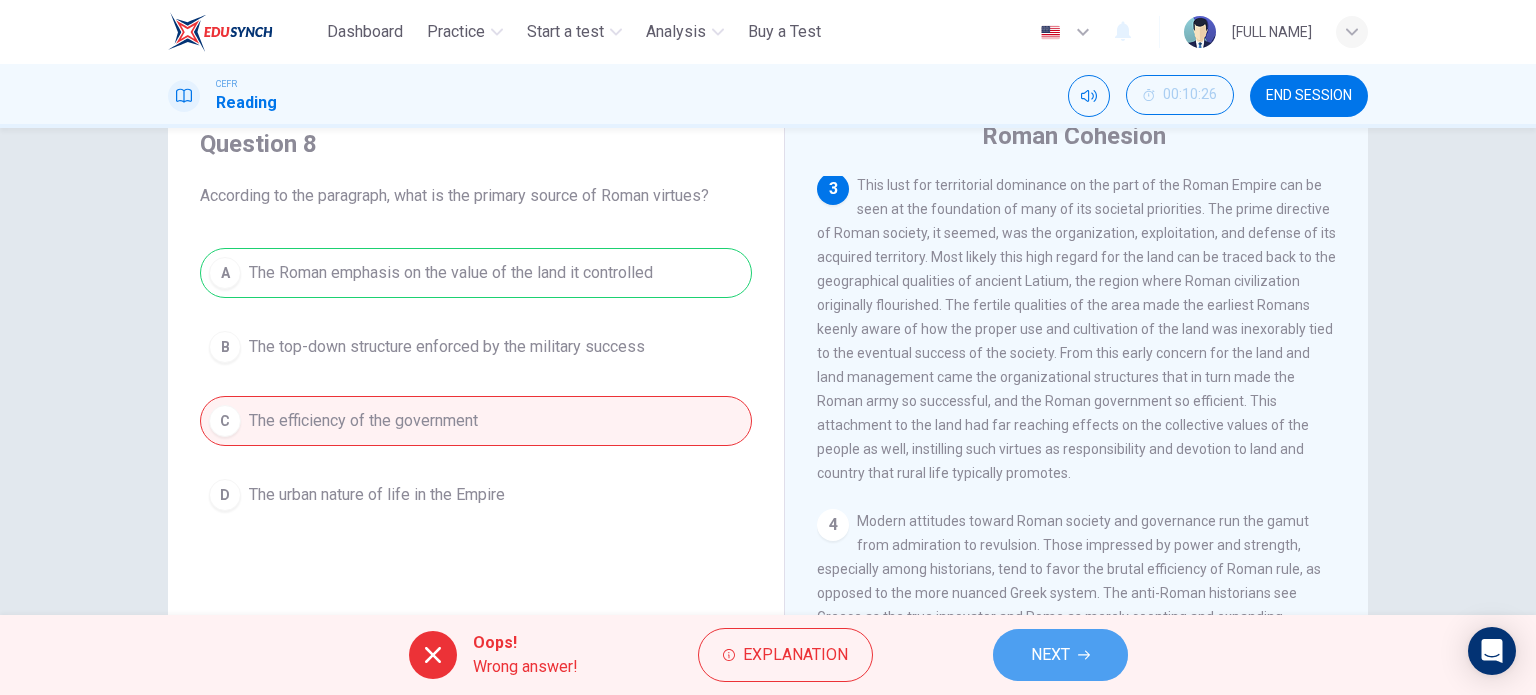 click on "NEXT" at bounding box center (1060, 655) 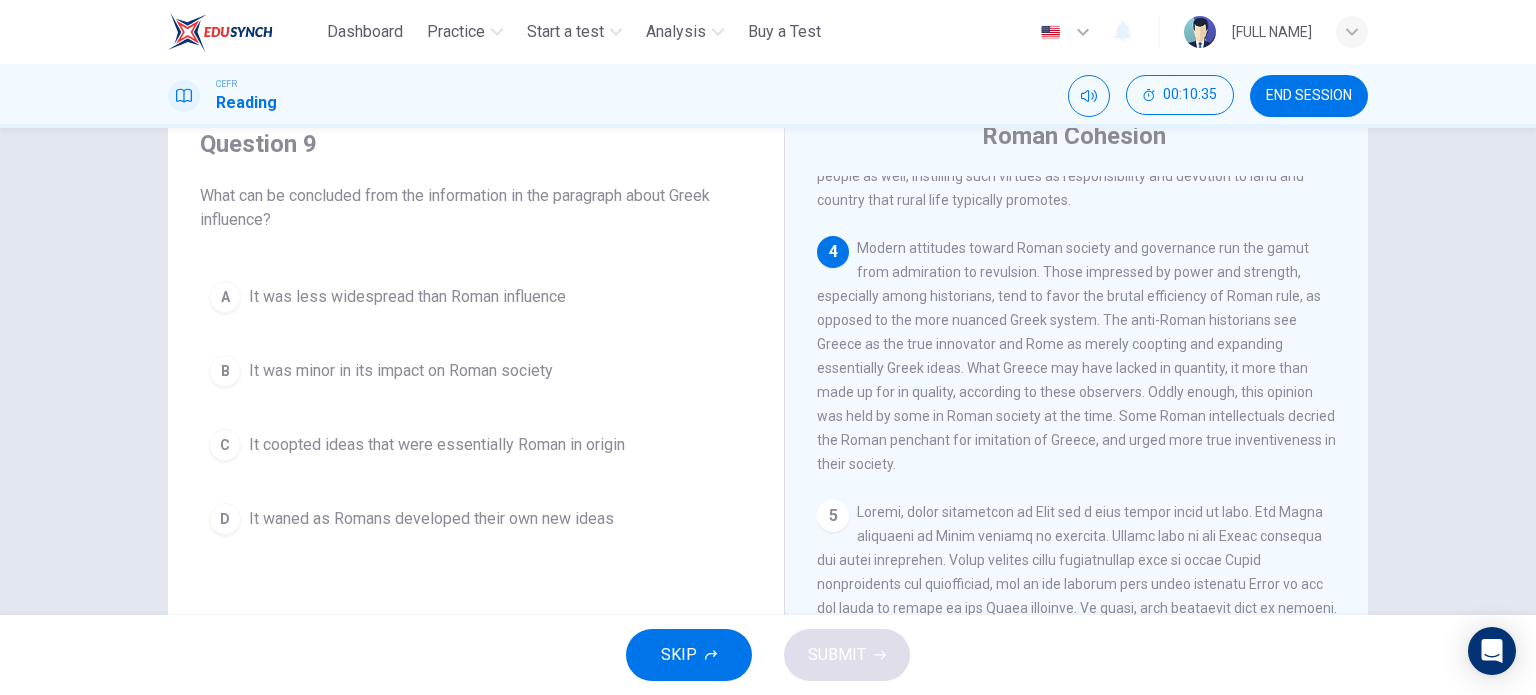 scroll, scrollTop: 806, scrollLeft: 0, axis: vertical 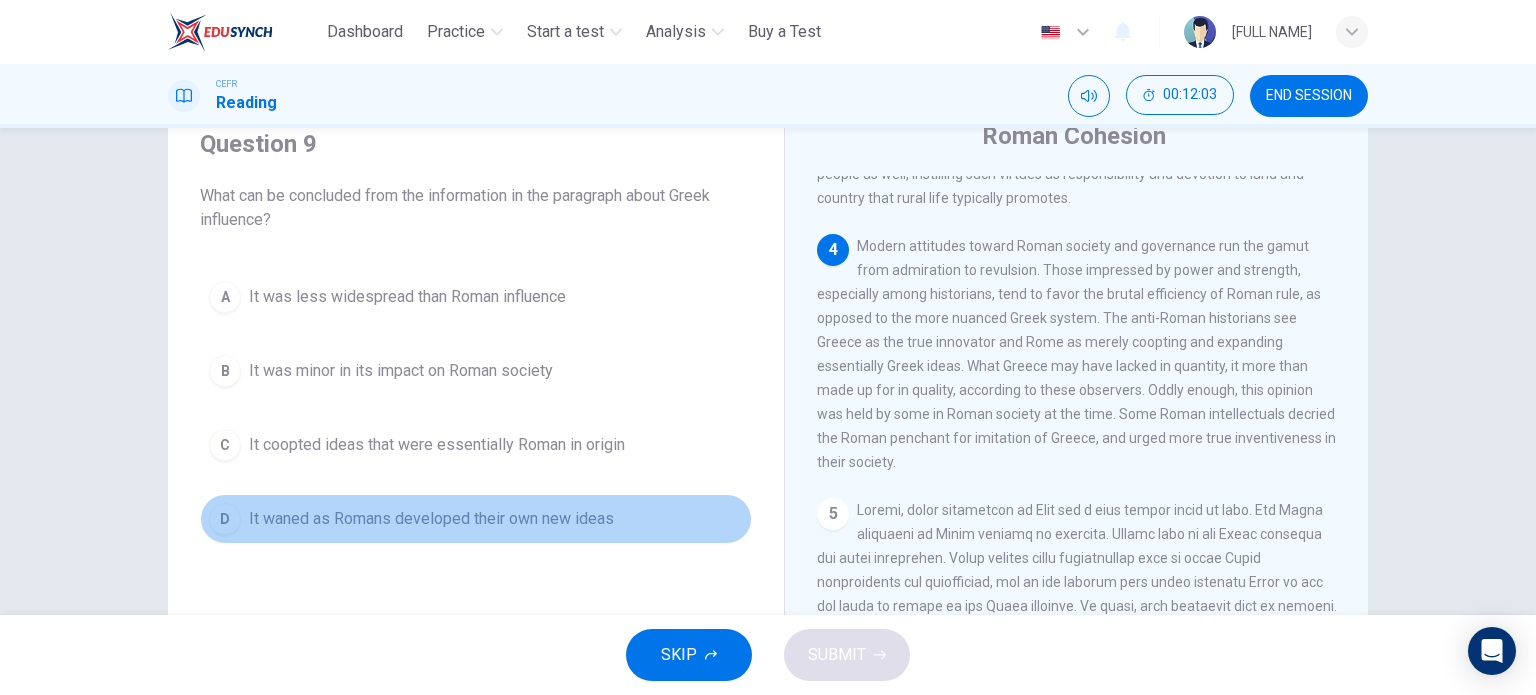 click on "It waned as Romans developed their own new ideas" at bounding box center (431, 519) 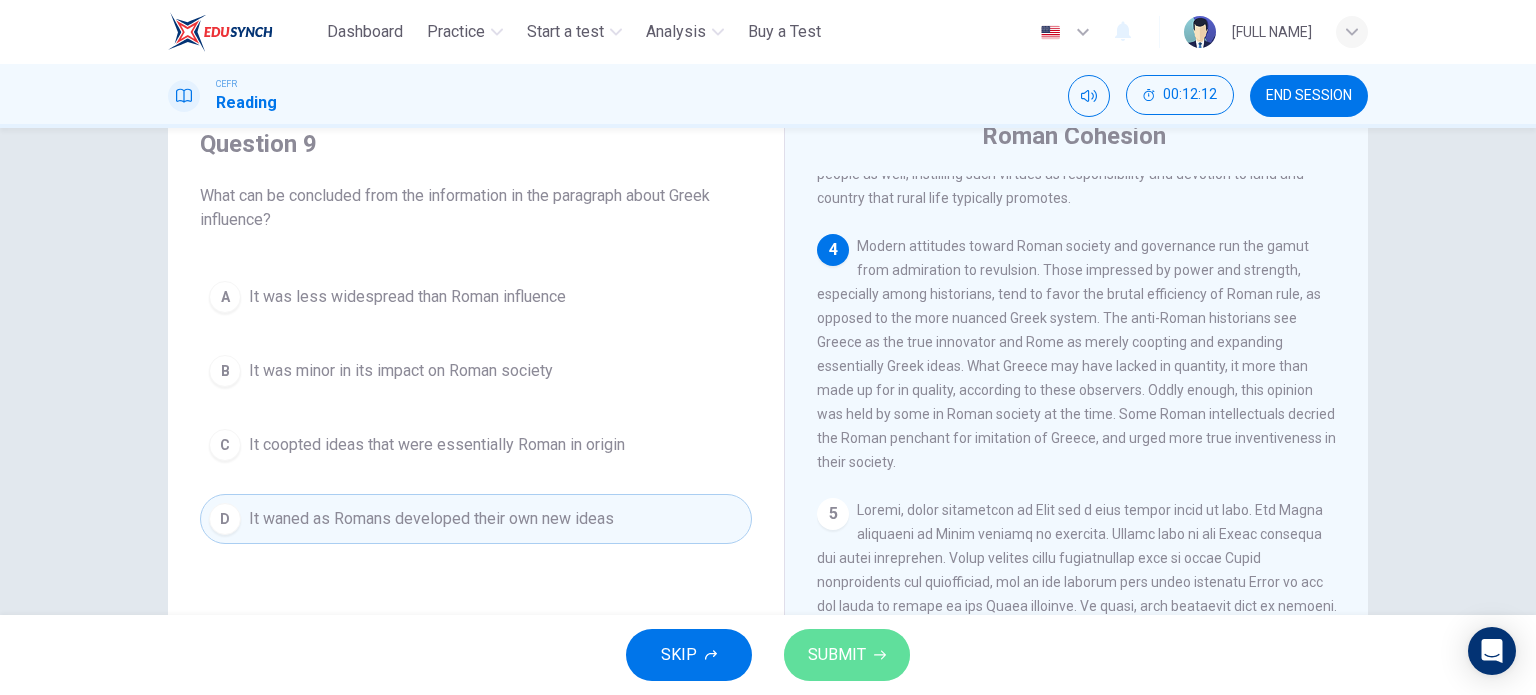 click on "SUBMIT" at bounding box center (837, 655) 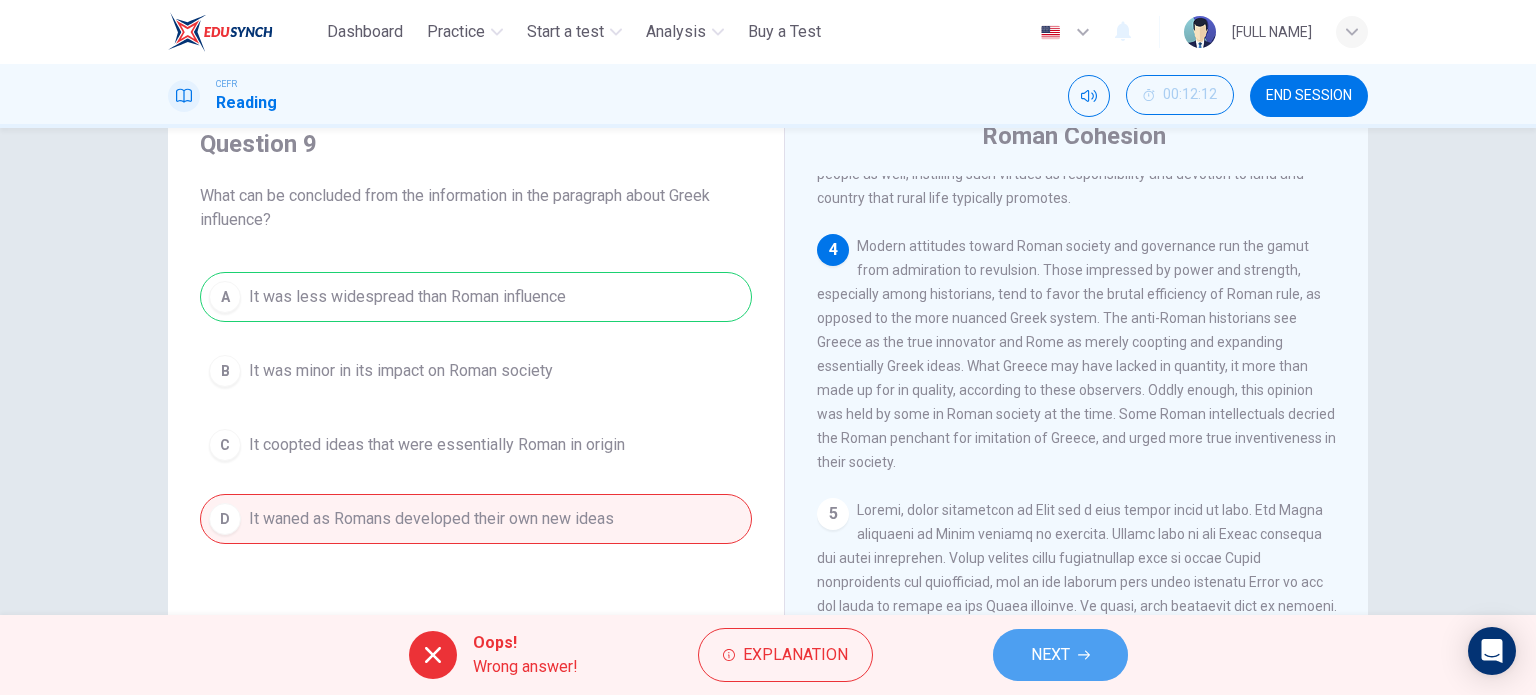 click on "NEXT" at bounding box center (1050, 655) 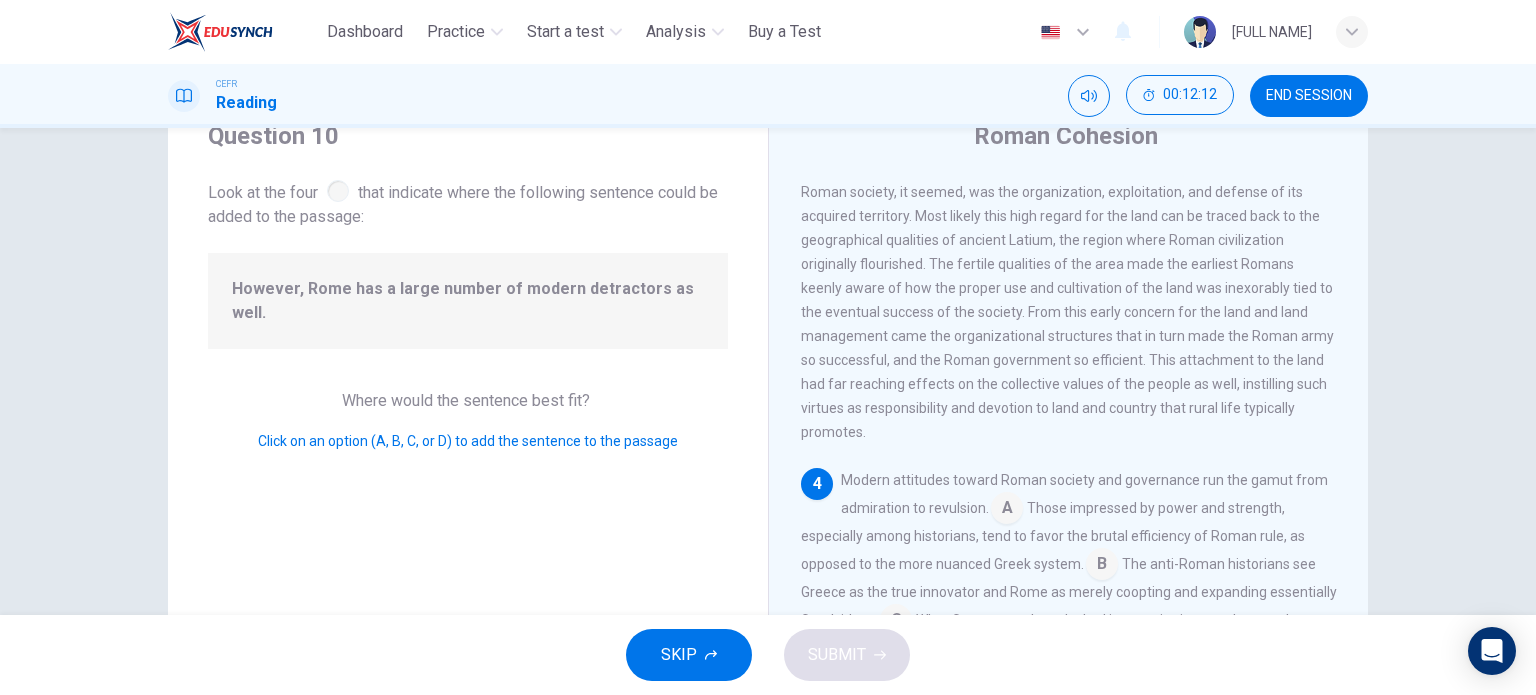 scroll, scrollTop: 787, scrollLeft: 0, axis: vertical 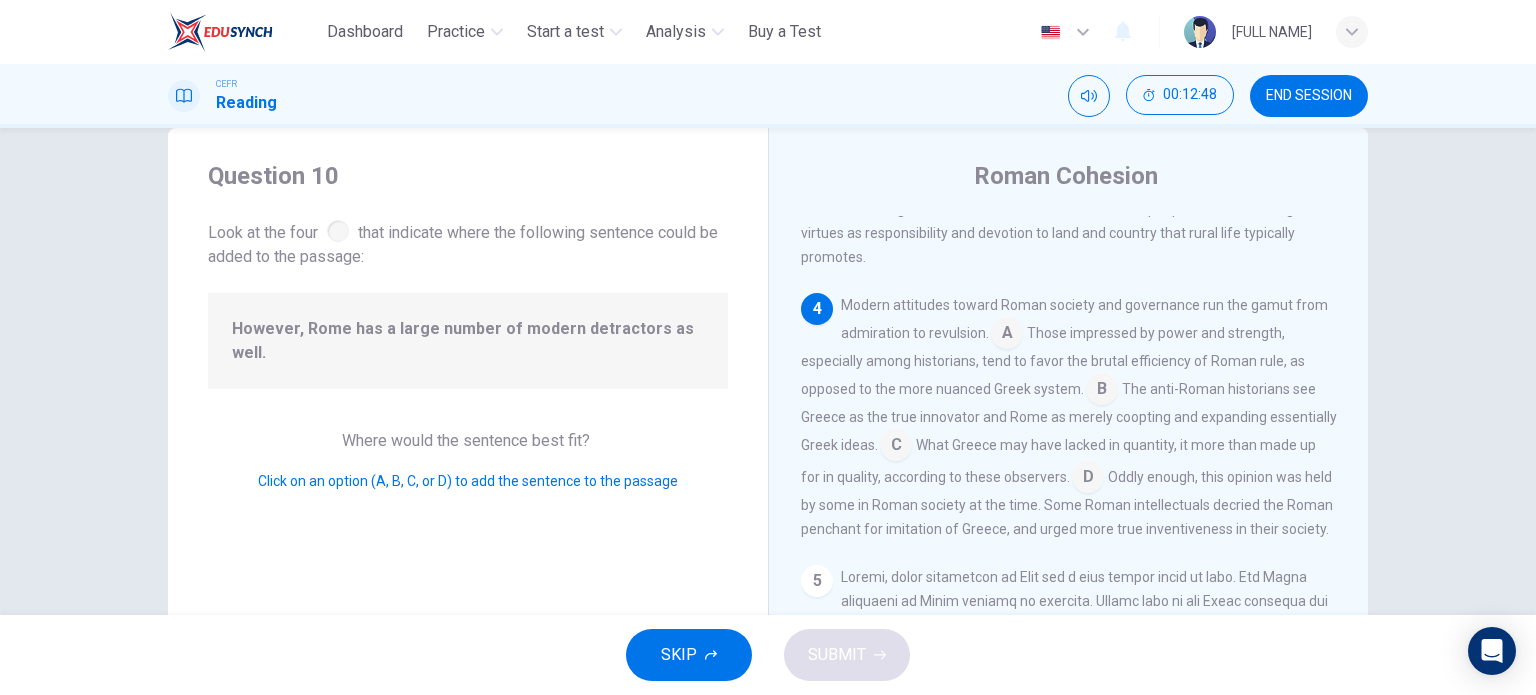 click at bounding box center [1102, 391] 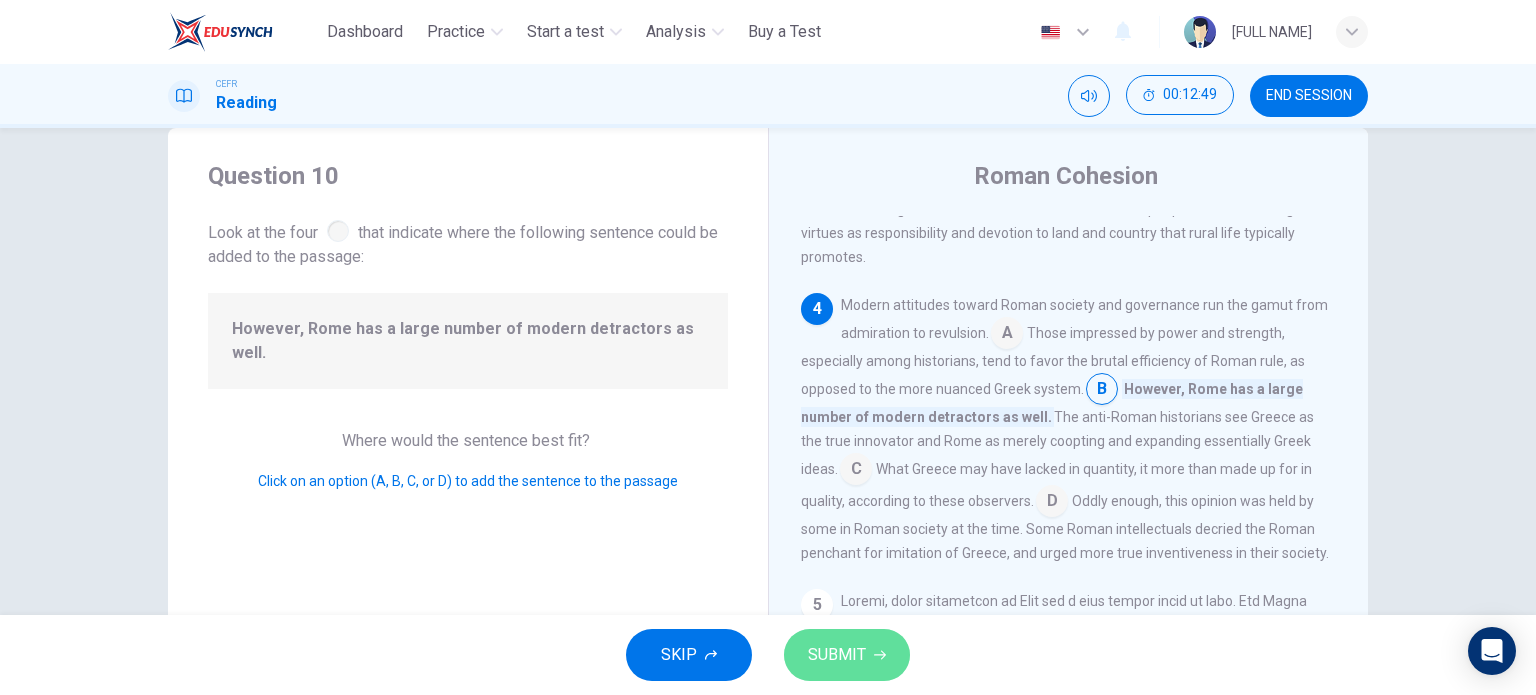 click on "SUBMIT" at bounding box center (847, 655) 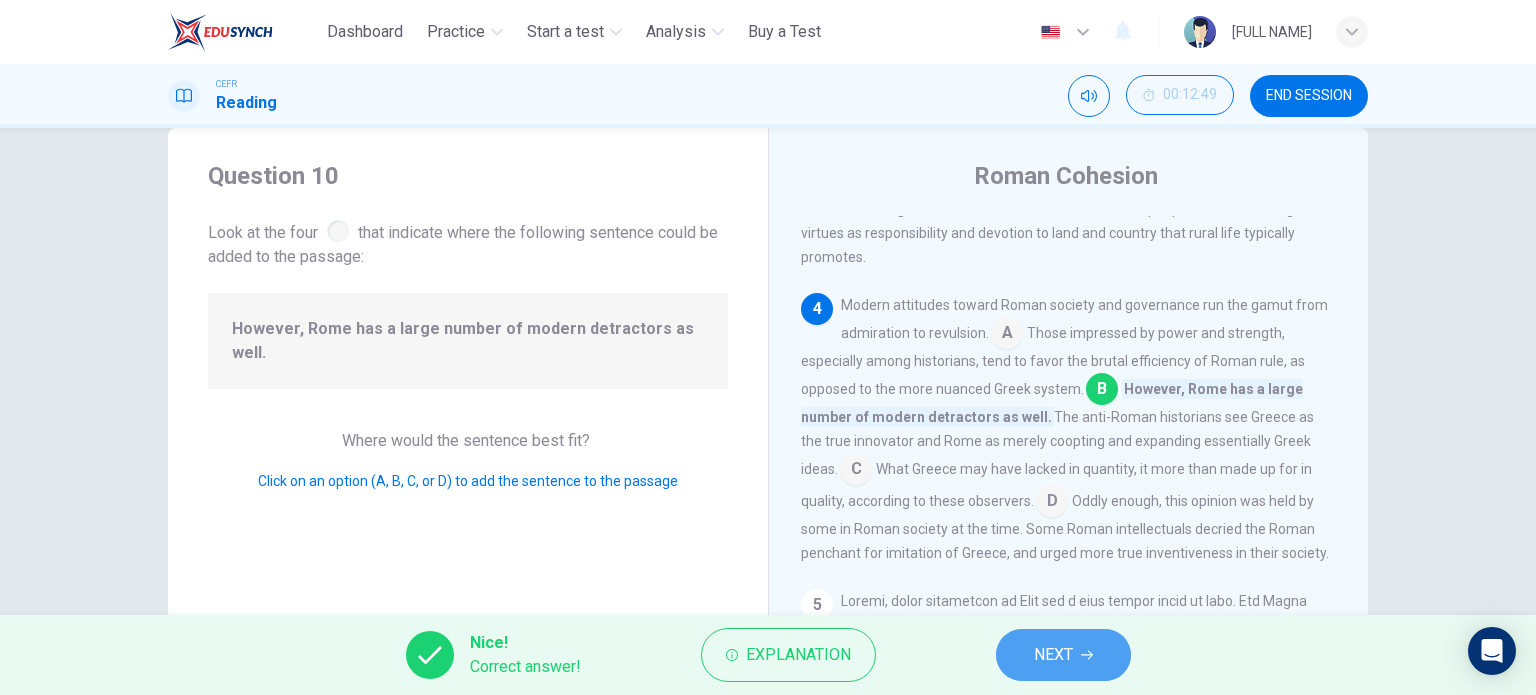 click on "NEXT" at bounding box center (1053, 655) 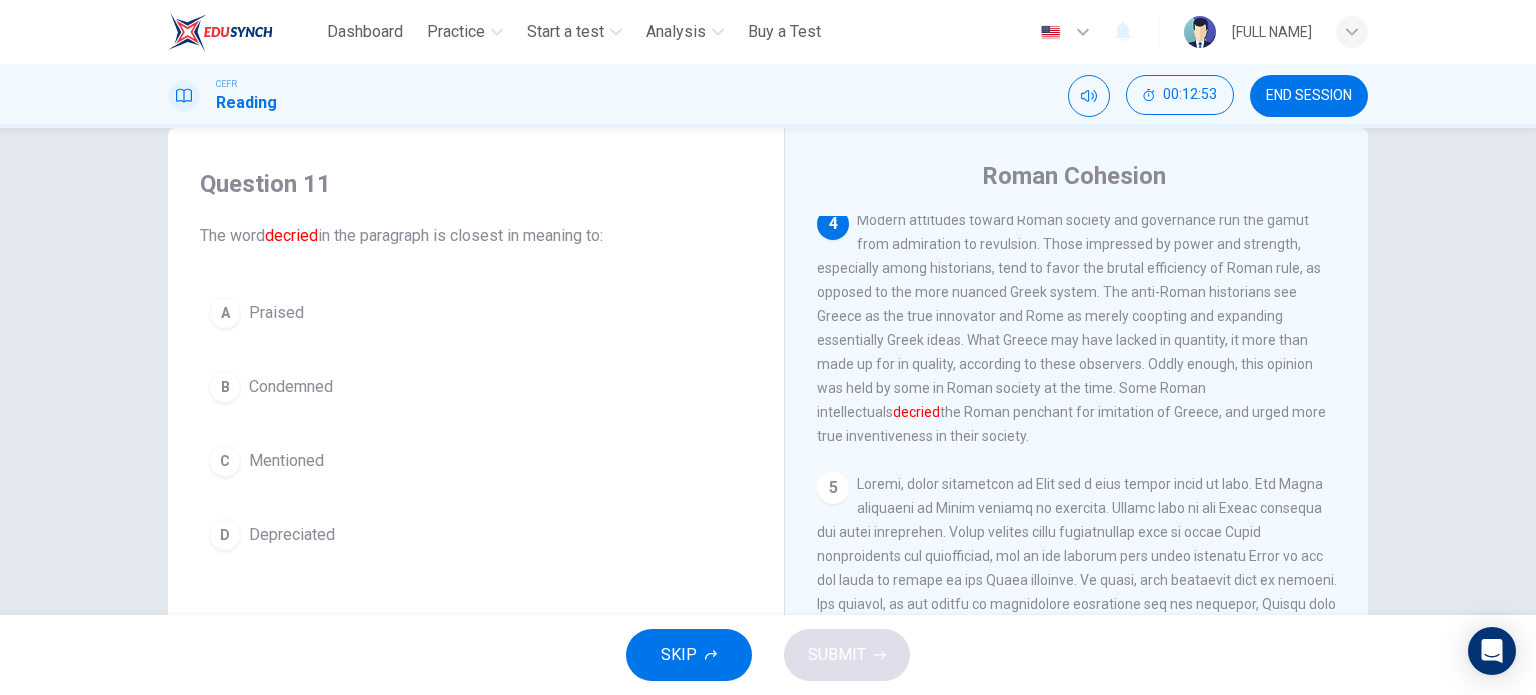 scroll, scrollTop: 871, scrollLeft: 0, axis: vertical 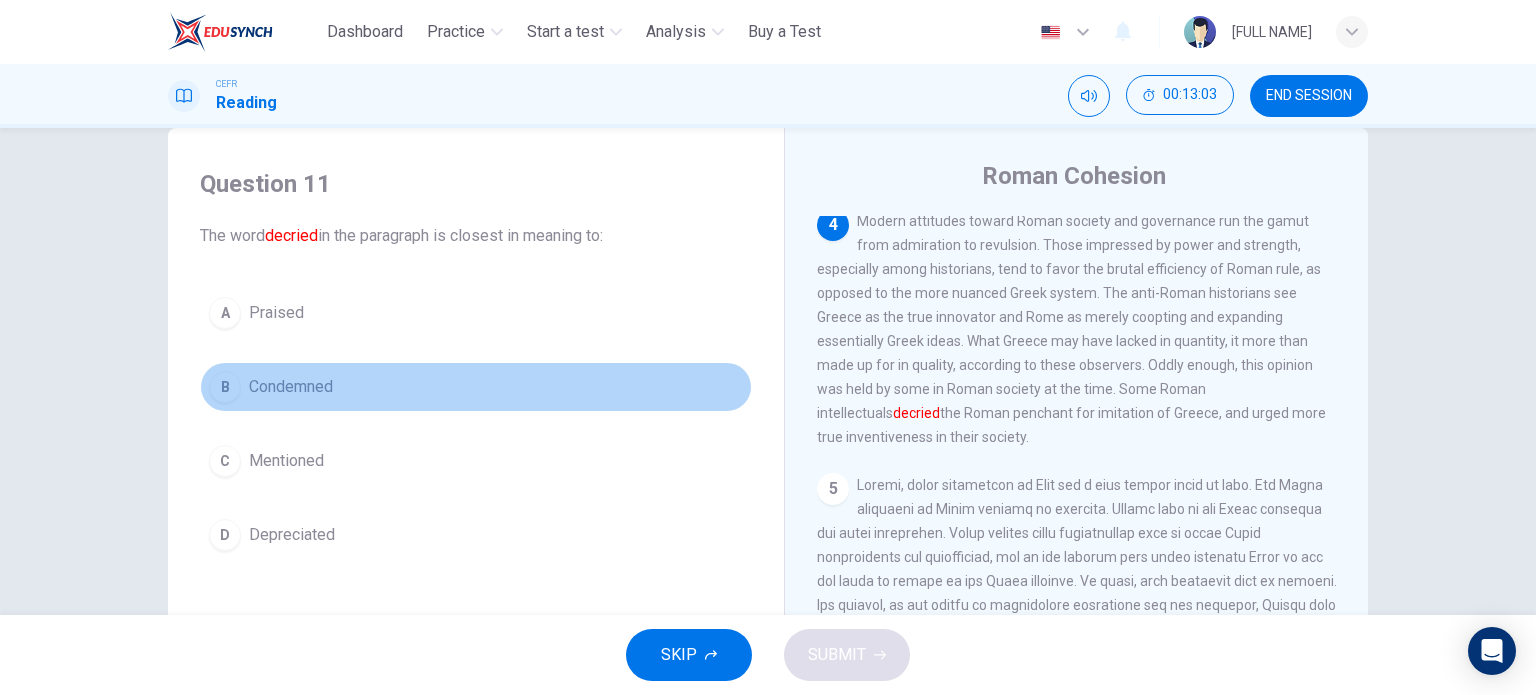 click on "Condemned" at bounding box center [291, 387] 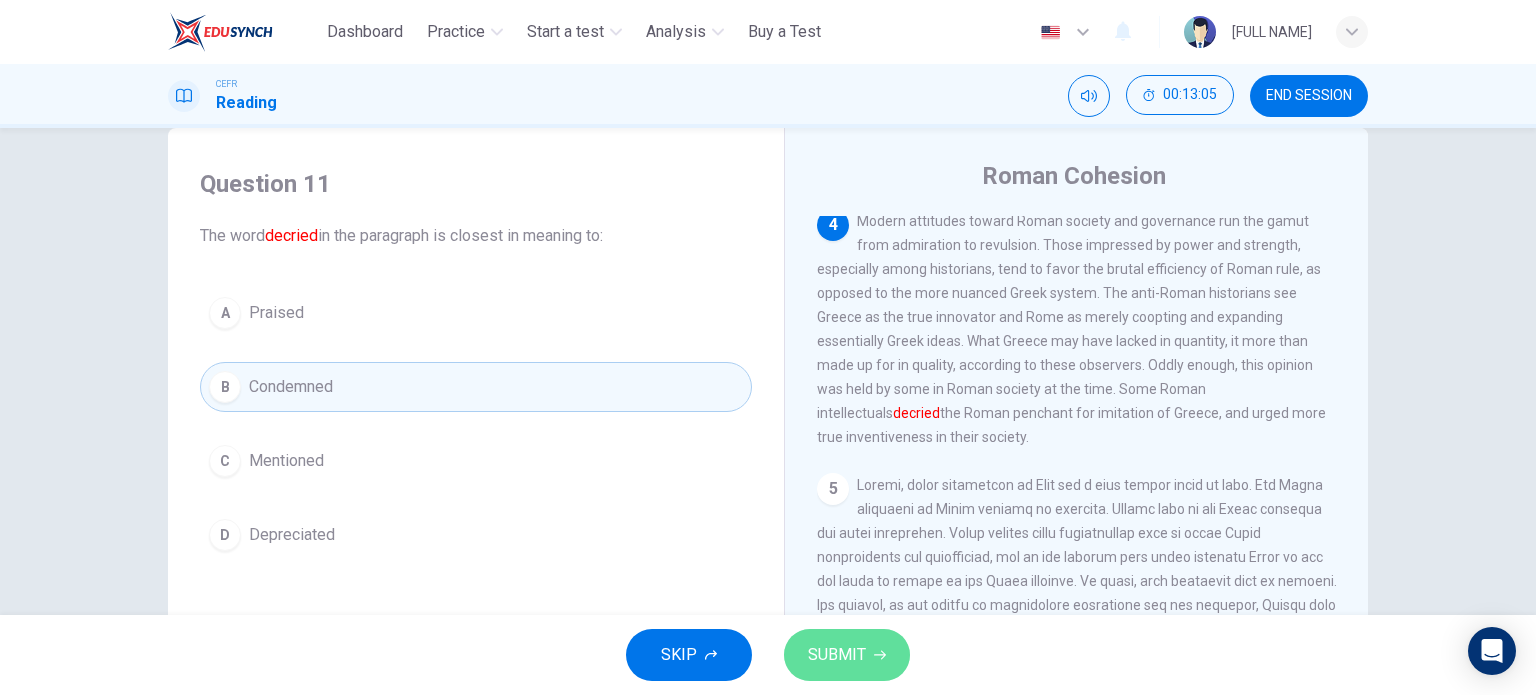 click on "SUBMIT" at bounding box center [847, 655] 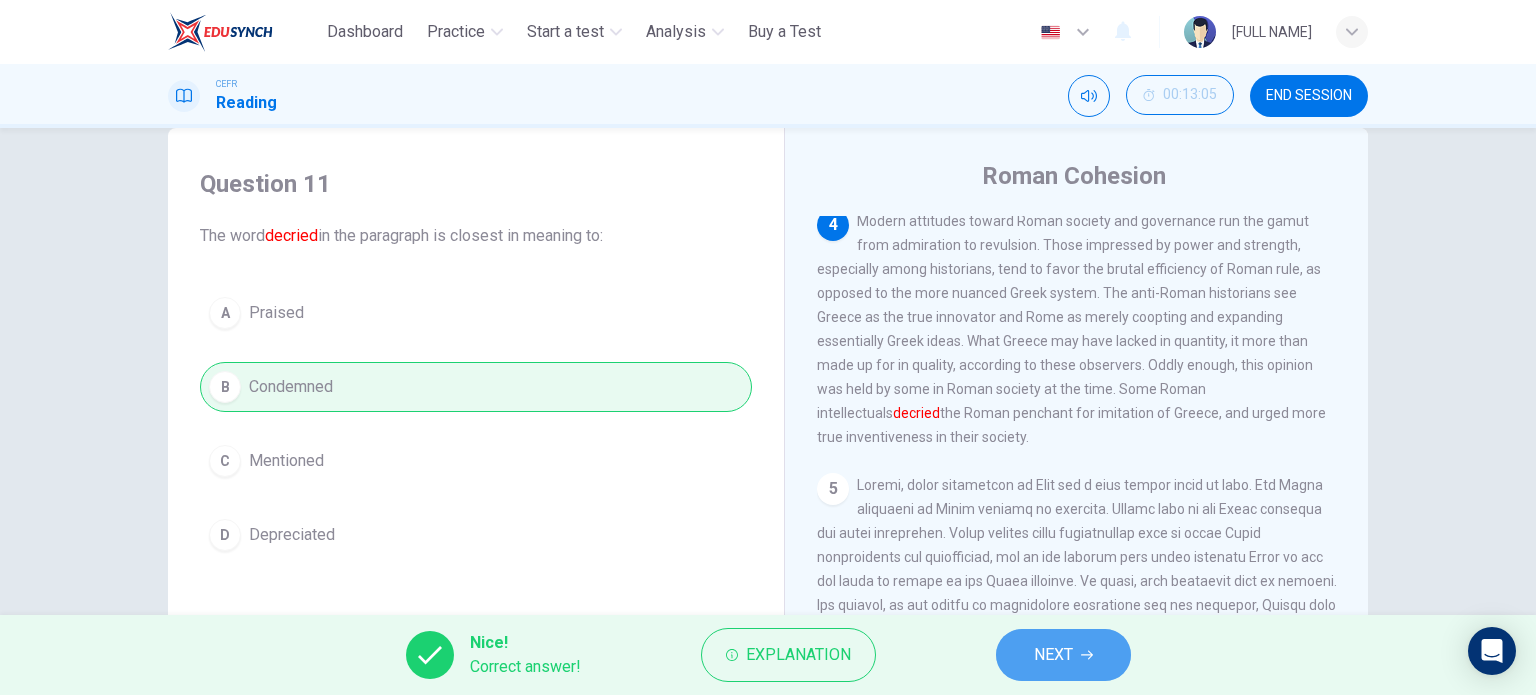 click on "NEXT" at bounding box center (1053, 655) 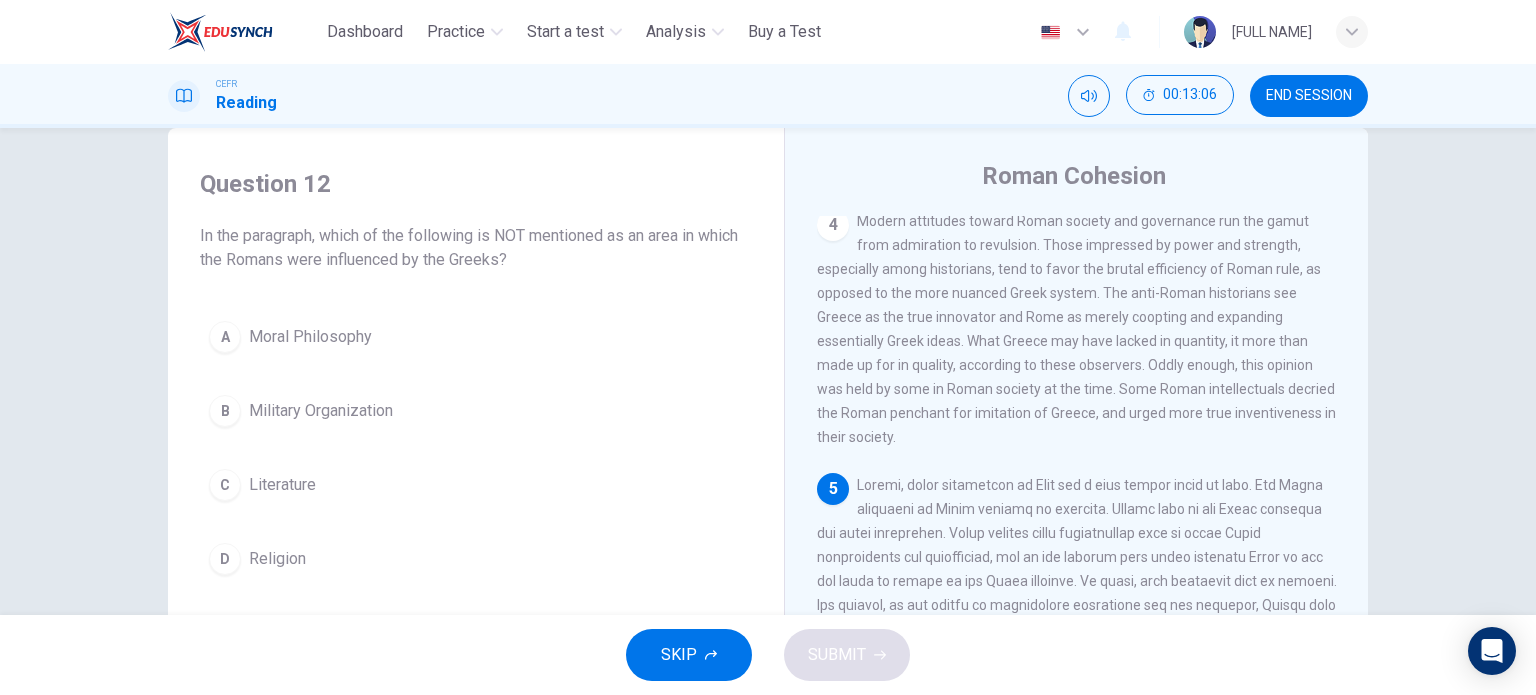 scroll, scrollTop: 976, scrollLeft: 0, axis: vertical 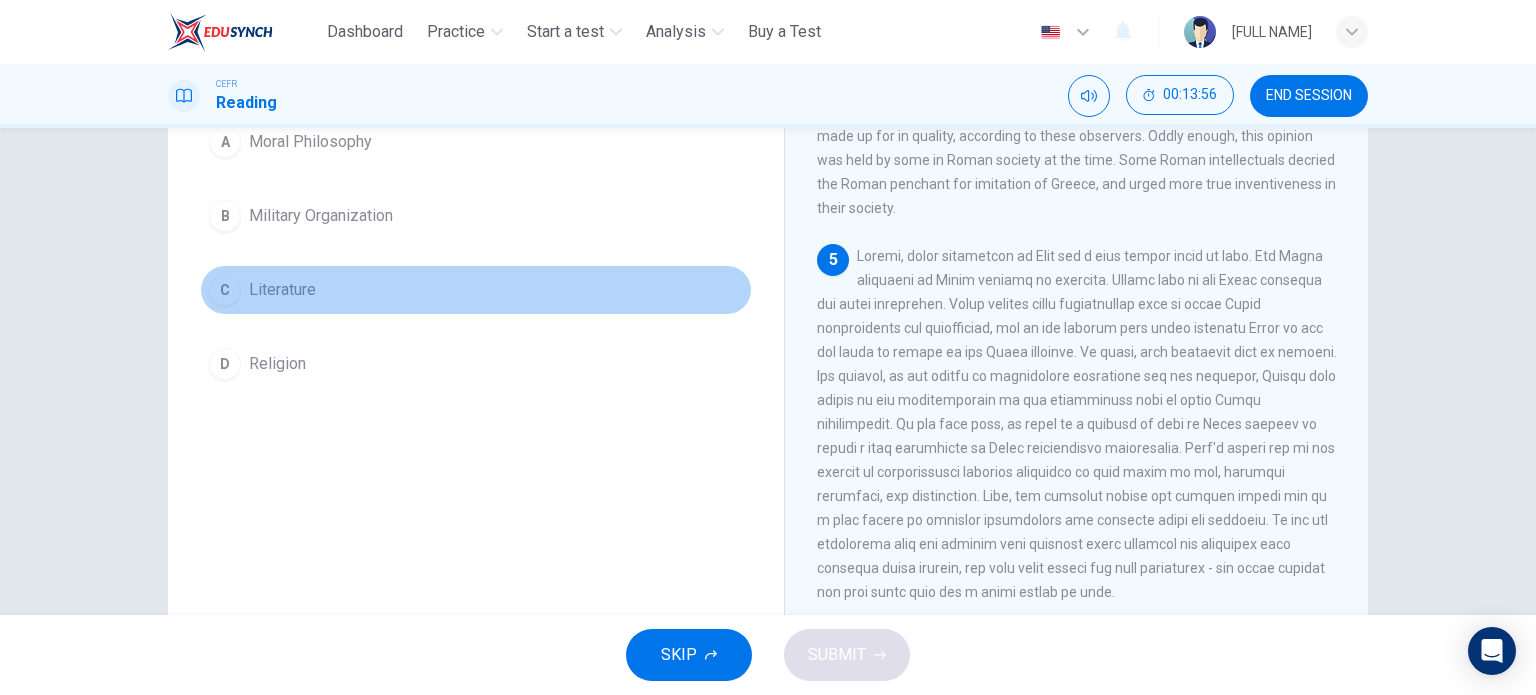 click on "Literature" at bounding box center [282, 290] 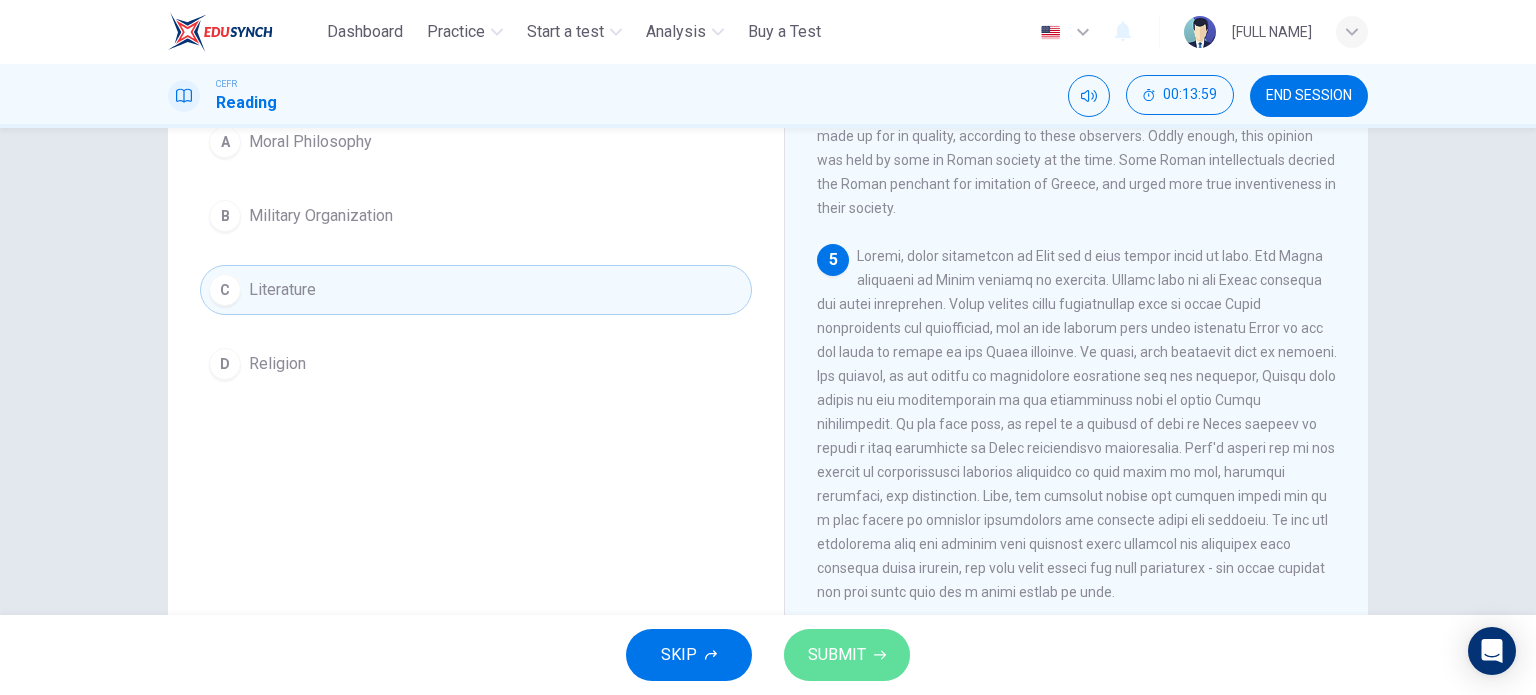 click on "SUBMIT" at bounding box center (837, 655) 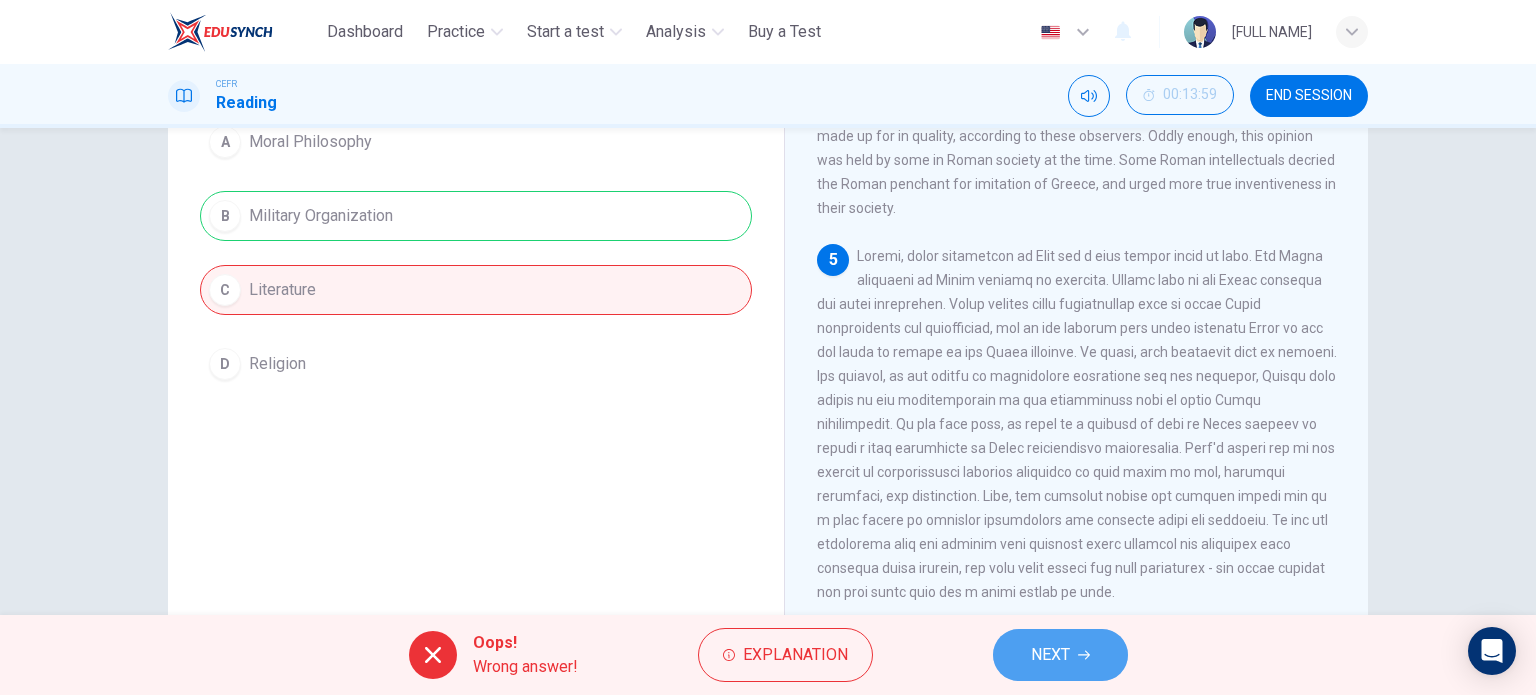 click on "NEXT" at bounding box center [1050, 655] 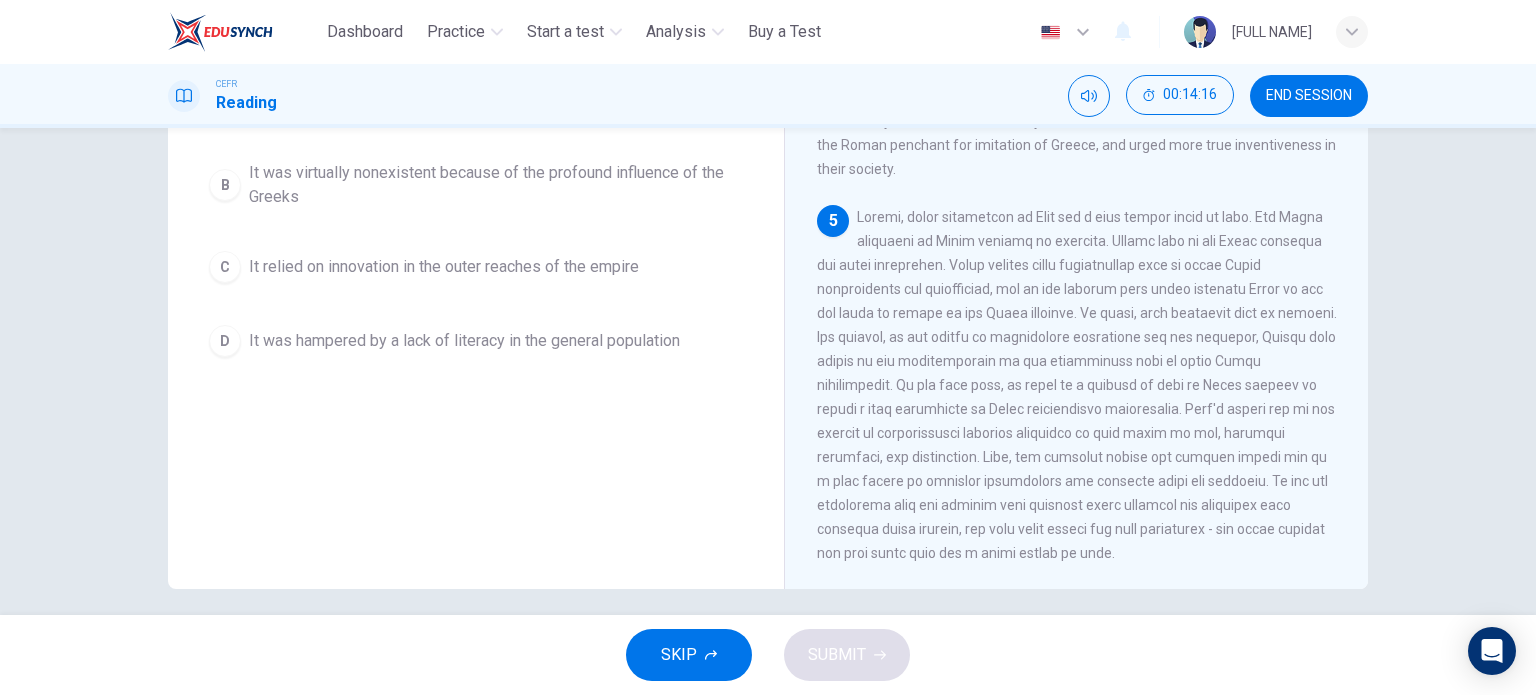 scroll, scrollTop: 275, scrollLeft: 0, axis: vertical 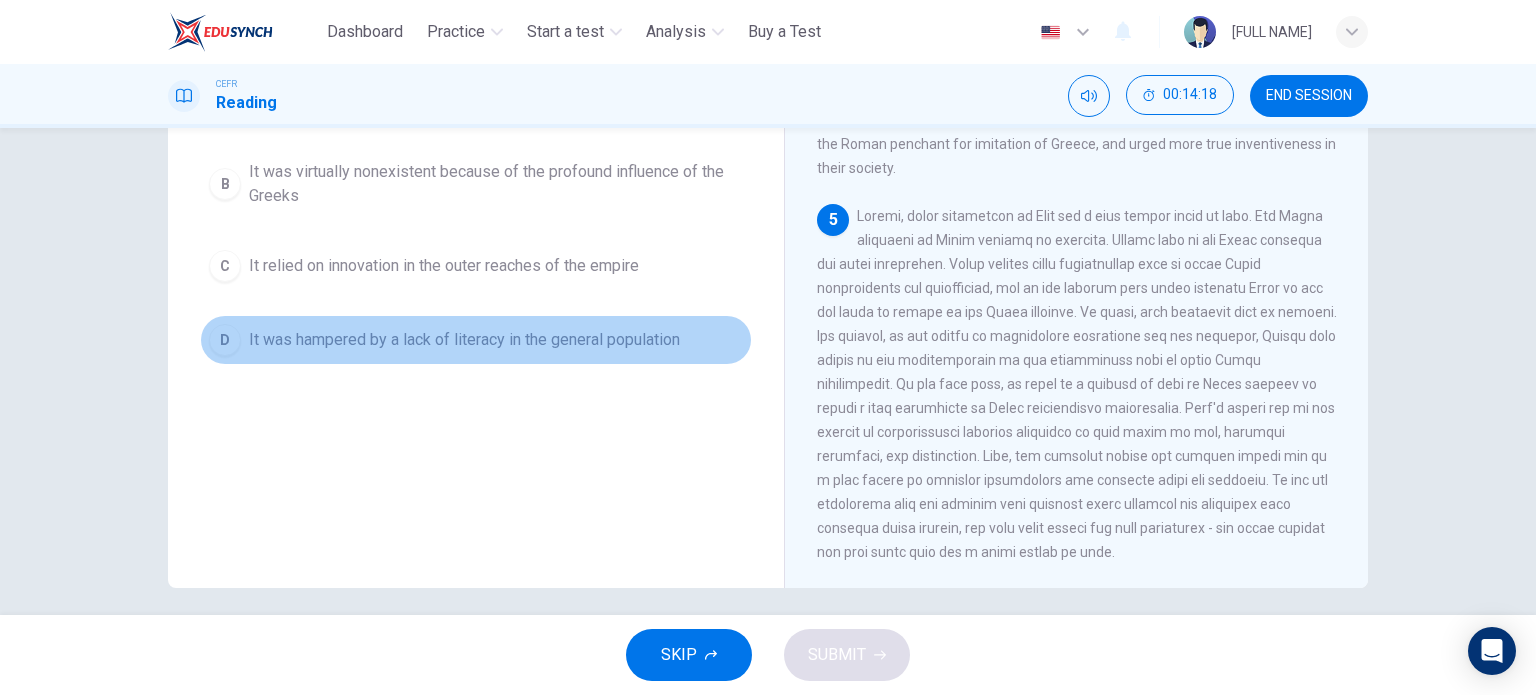 click on "It was hampered by a lack of literacy in the general population" at bounding box center [464, 340] 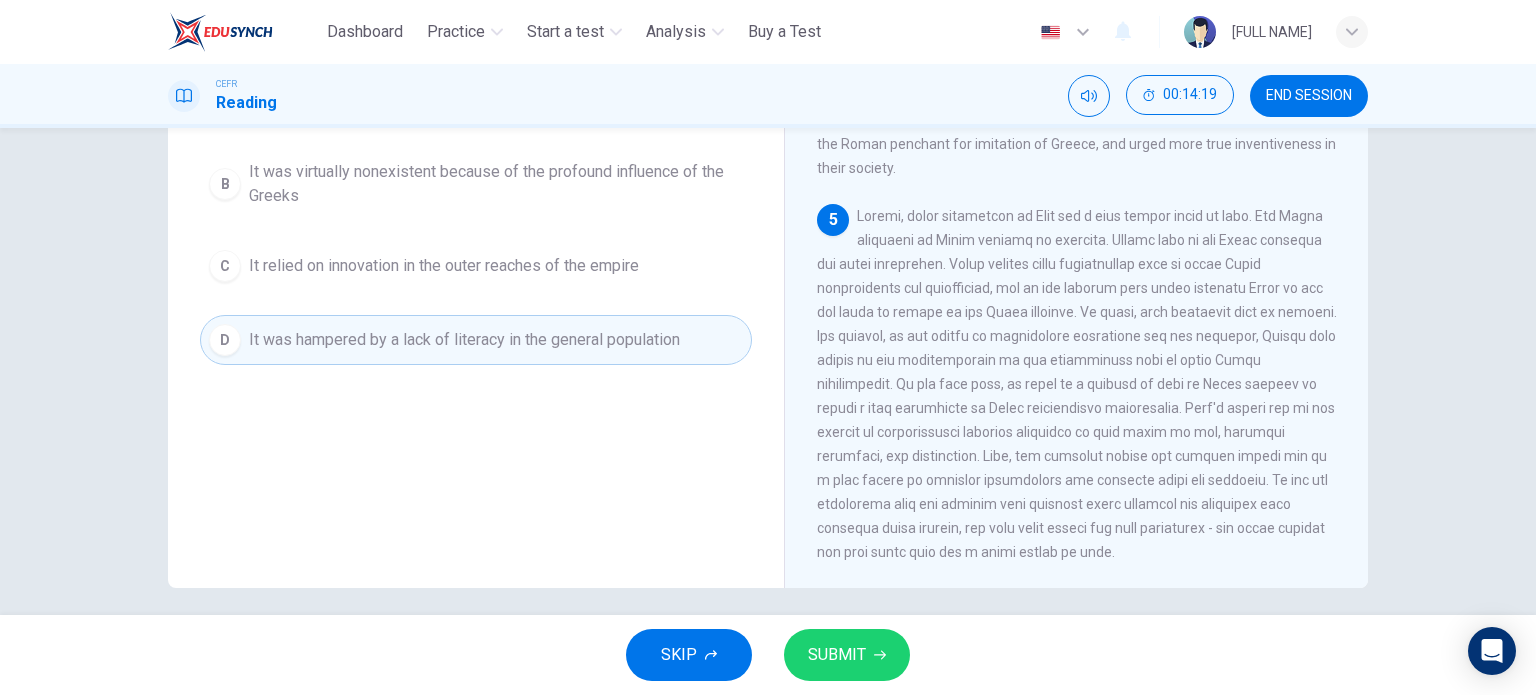 click on "SUBMIT" at bounding box center [847, 655] 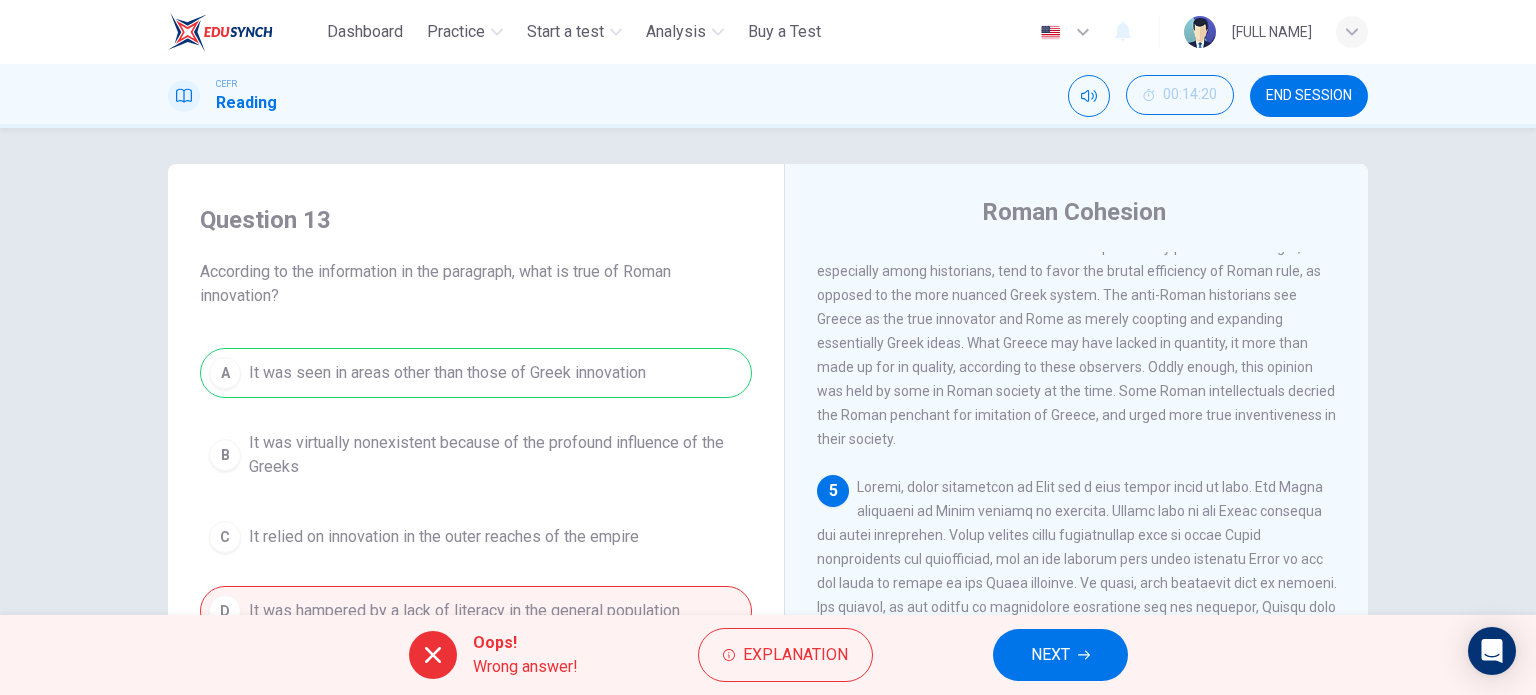 scroll, scrollTop: 4, scrollLeft: 0, axis: vertical 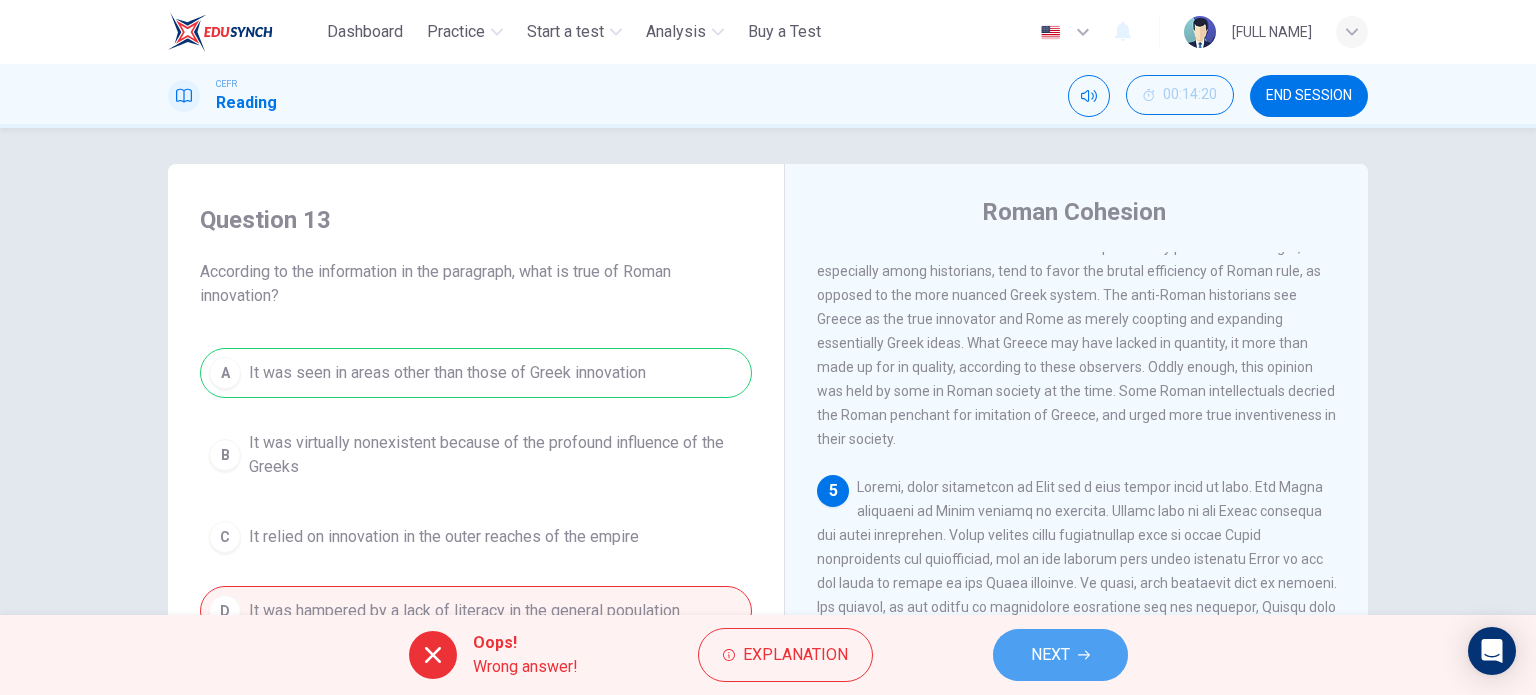 click on "NEXT" at bounding box center [1060, 655] 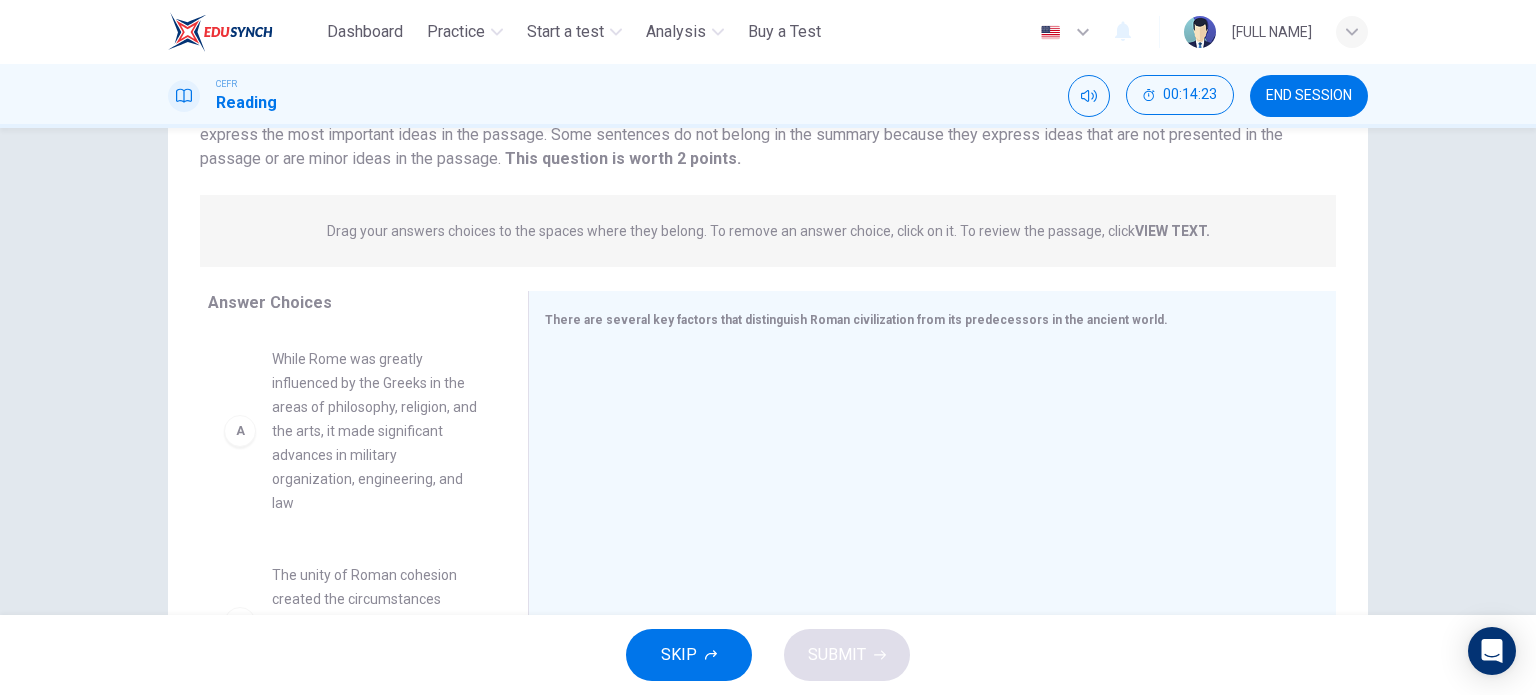 scroll, scrollTop: 288, scrollLeft: 0, axis: vertical 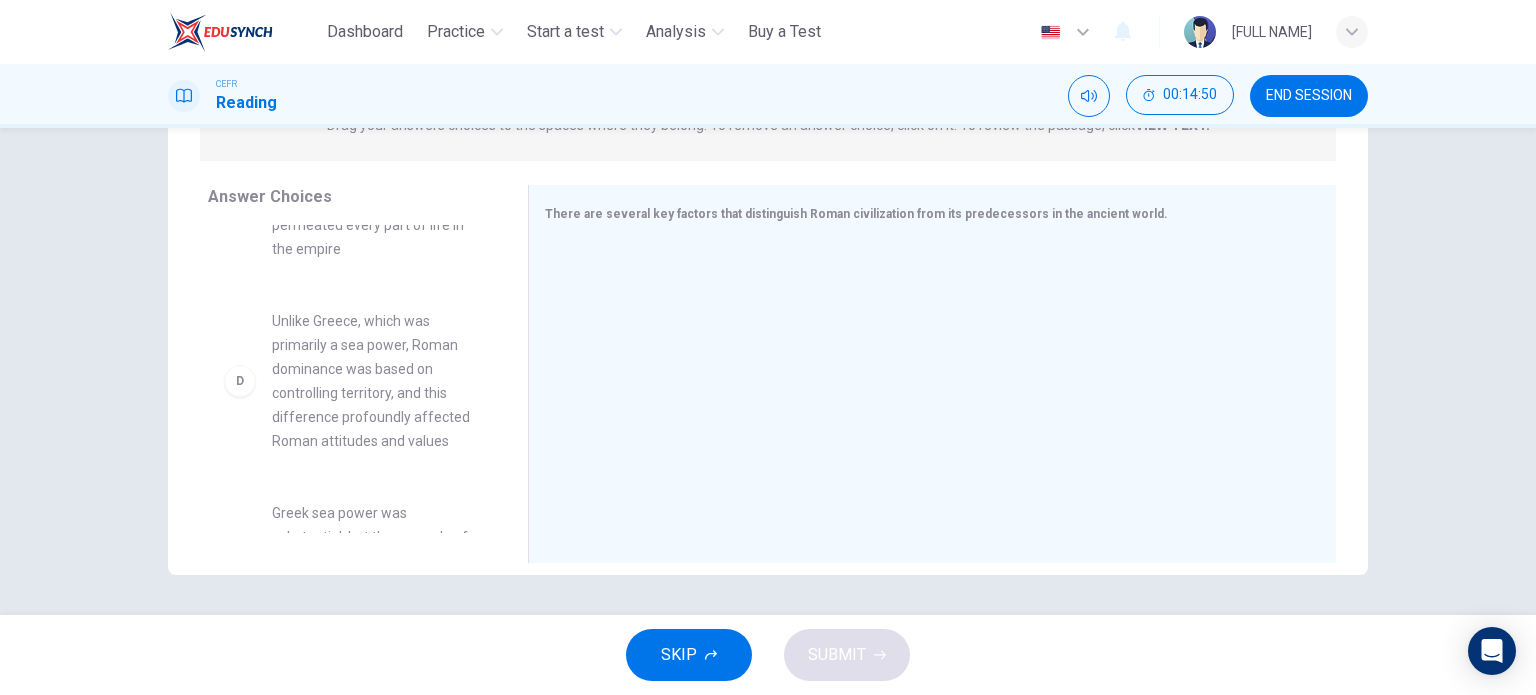 click on "Unlike Greece, which was primarily a sea power, Roman dominance was based on controlling territory, and this difference profoundly affected Roman attitudes and values" at bounding box center (376, 381) 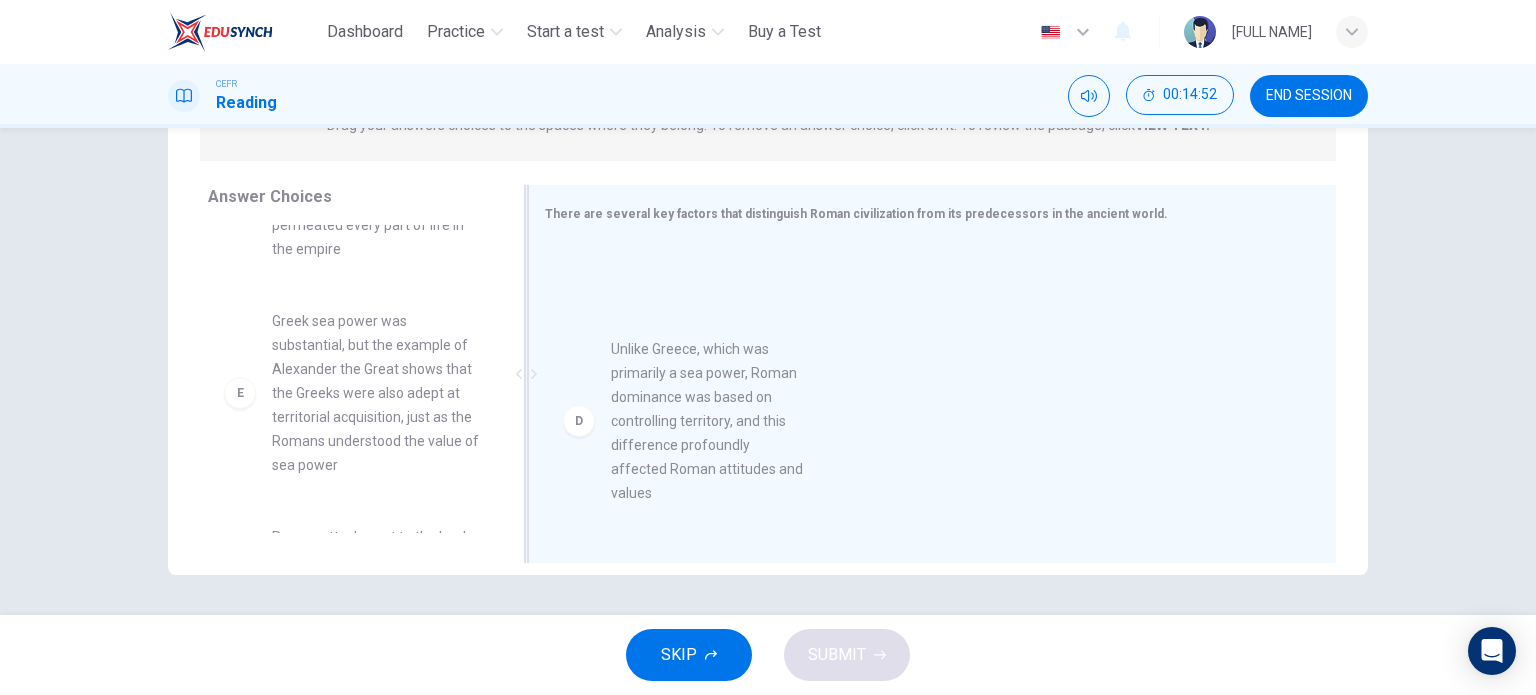 drag, startPoint x: 275, startPoint y: 401, endPoint x: 715, endPoint y: 435, distance: 441.31168 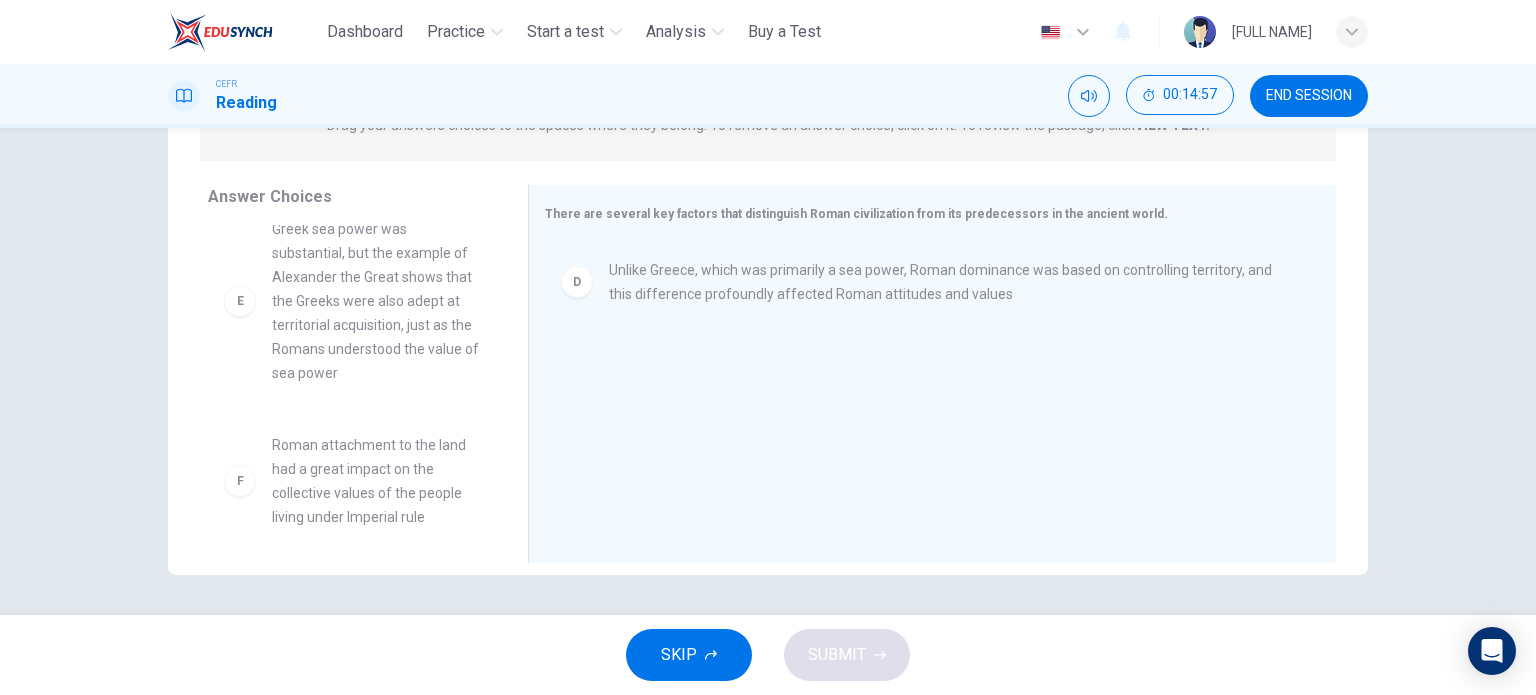 scroll, scrollTop: 588, scrollLeft: 0, axis: vertical 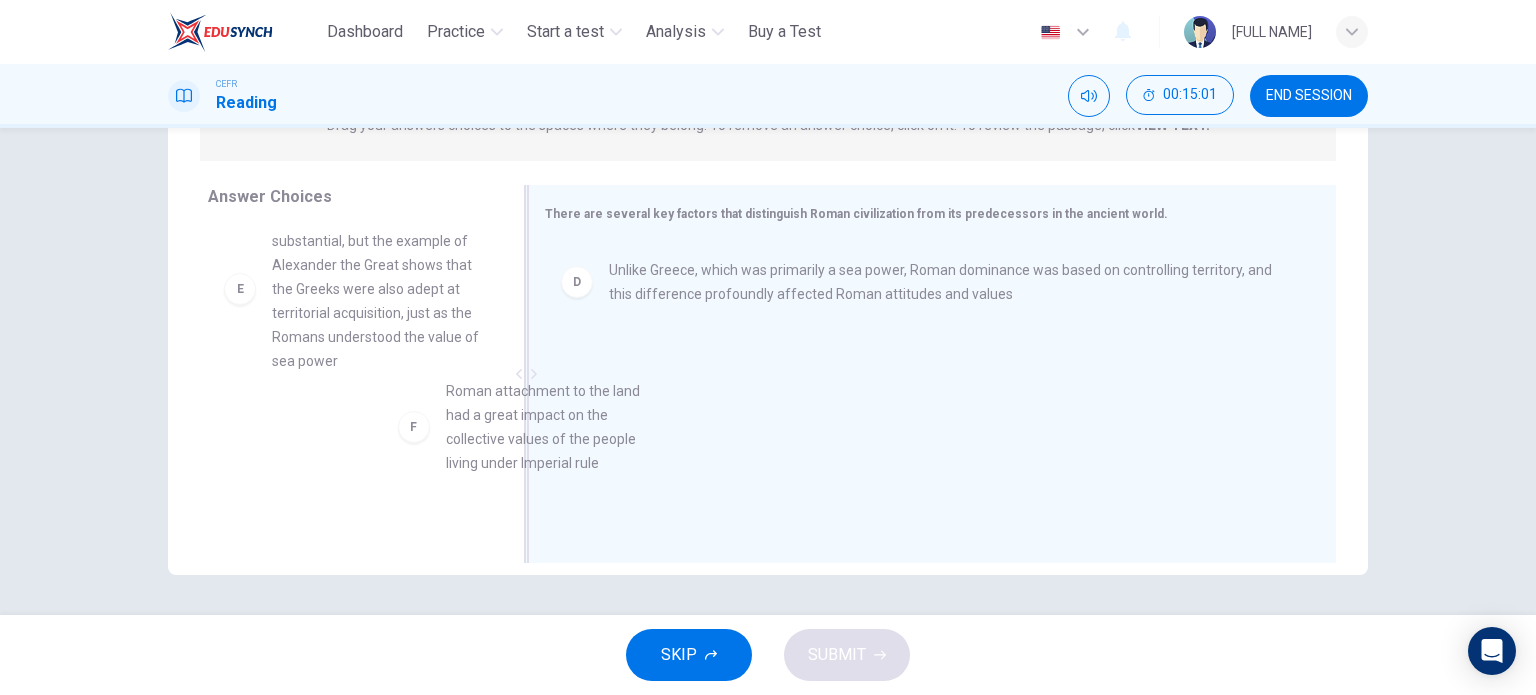drag, startPoint x: 416, startPoint y: 500, endPoint x: 809, endPoint y: 452, distance: 395.92044 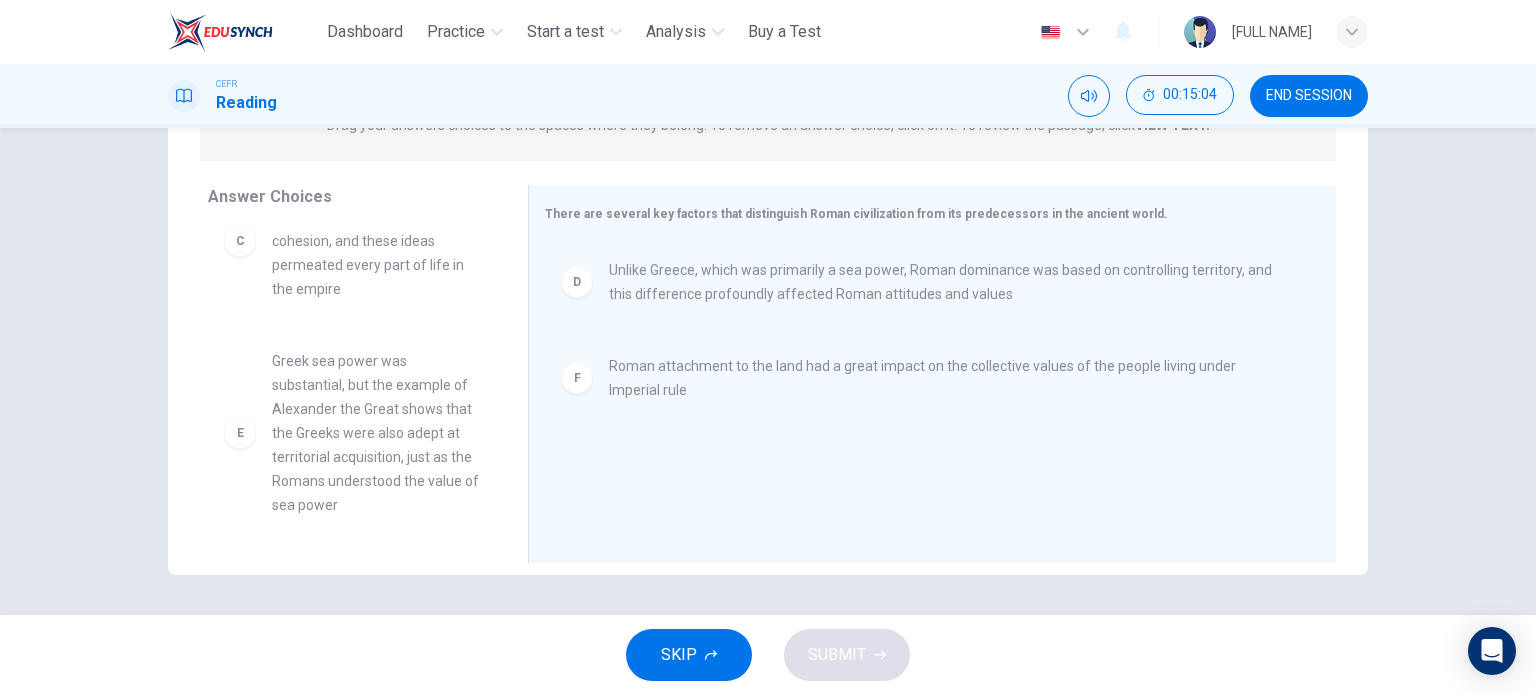 scroll, scrollTop: 0, scrollLeft: 0, axis: both 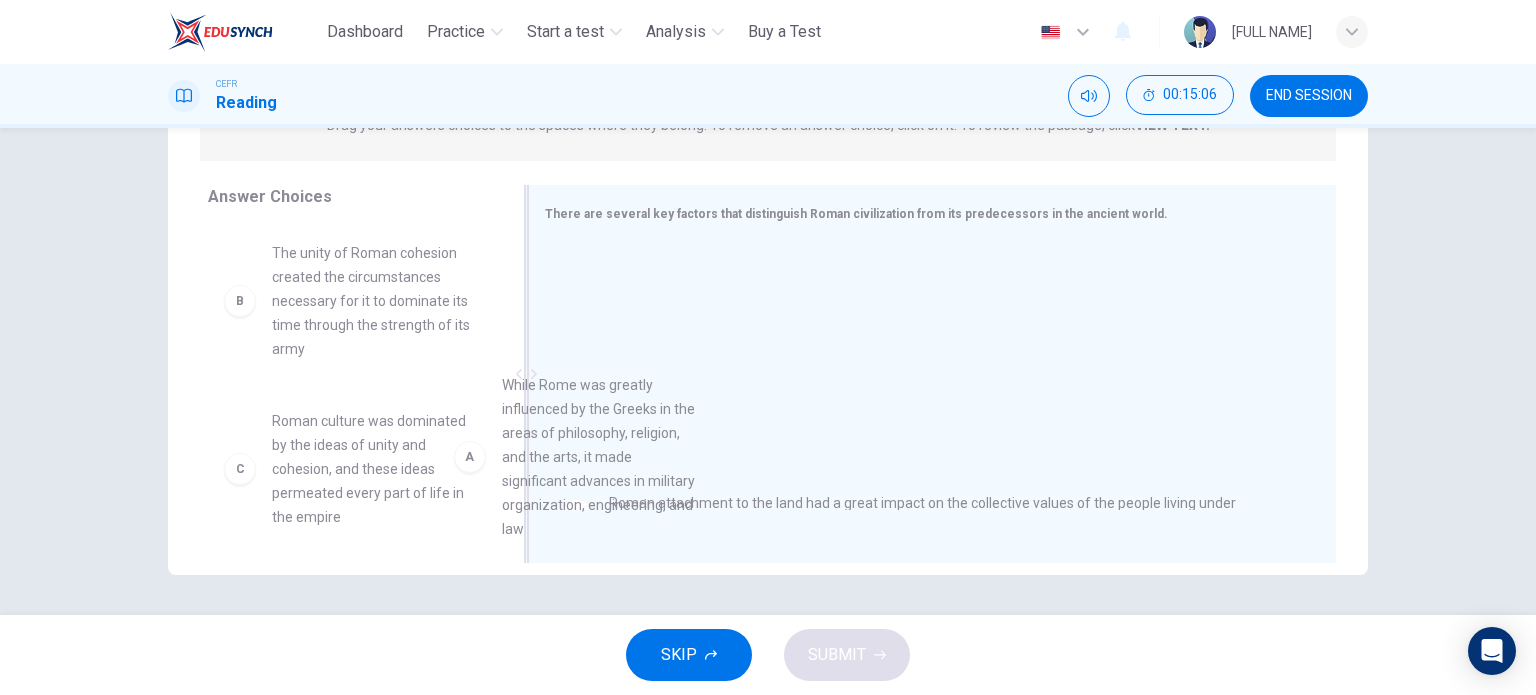 drag, startPoint x: 341, startPoint y: 294, endPoint x: 689, endPoint y: 459, distance: 385.13504 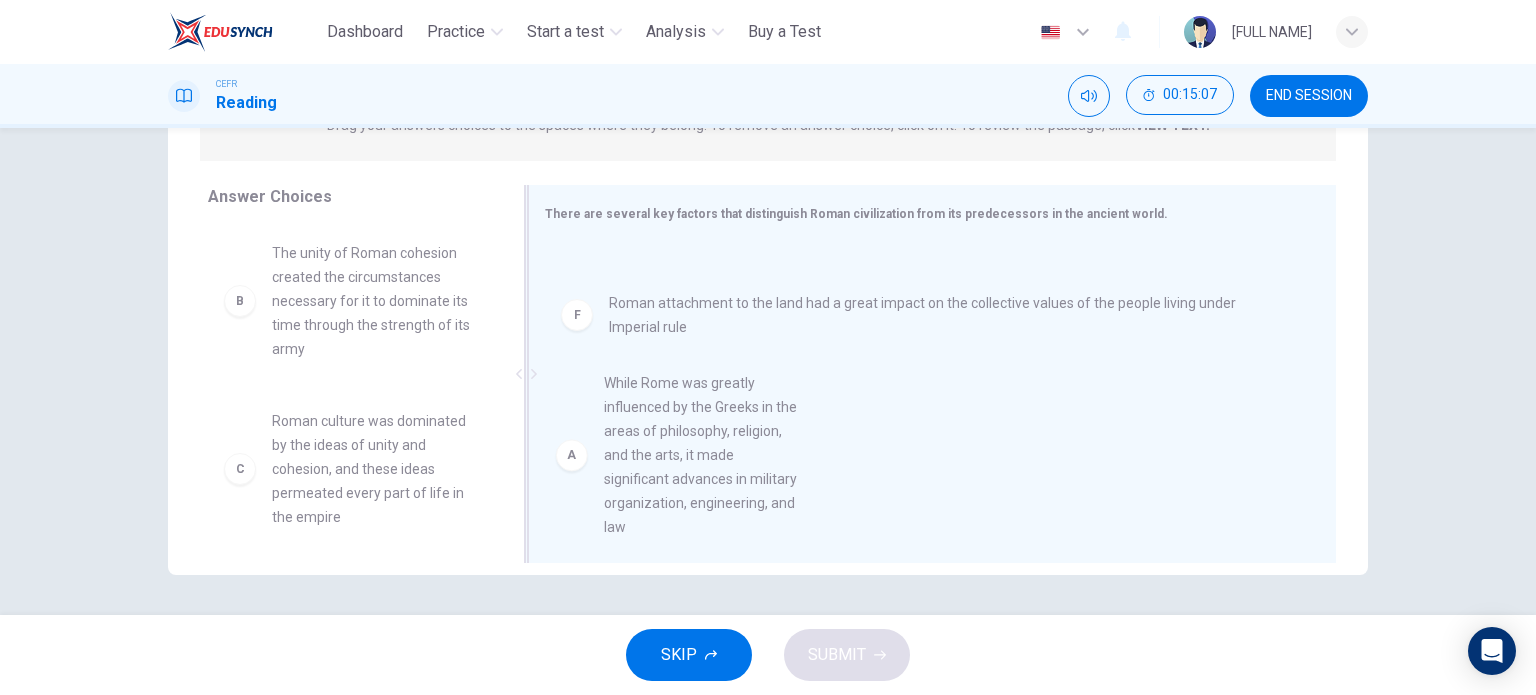 scroll, scrollTop: 4, scrollLeft: 0, axis: vertical 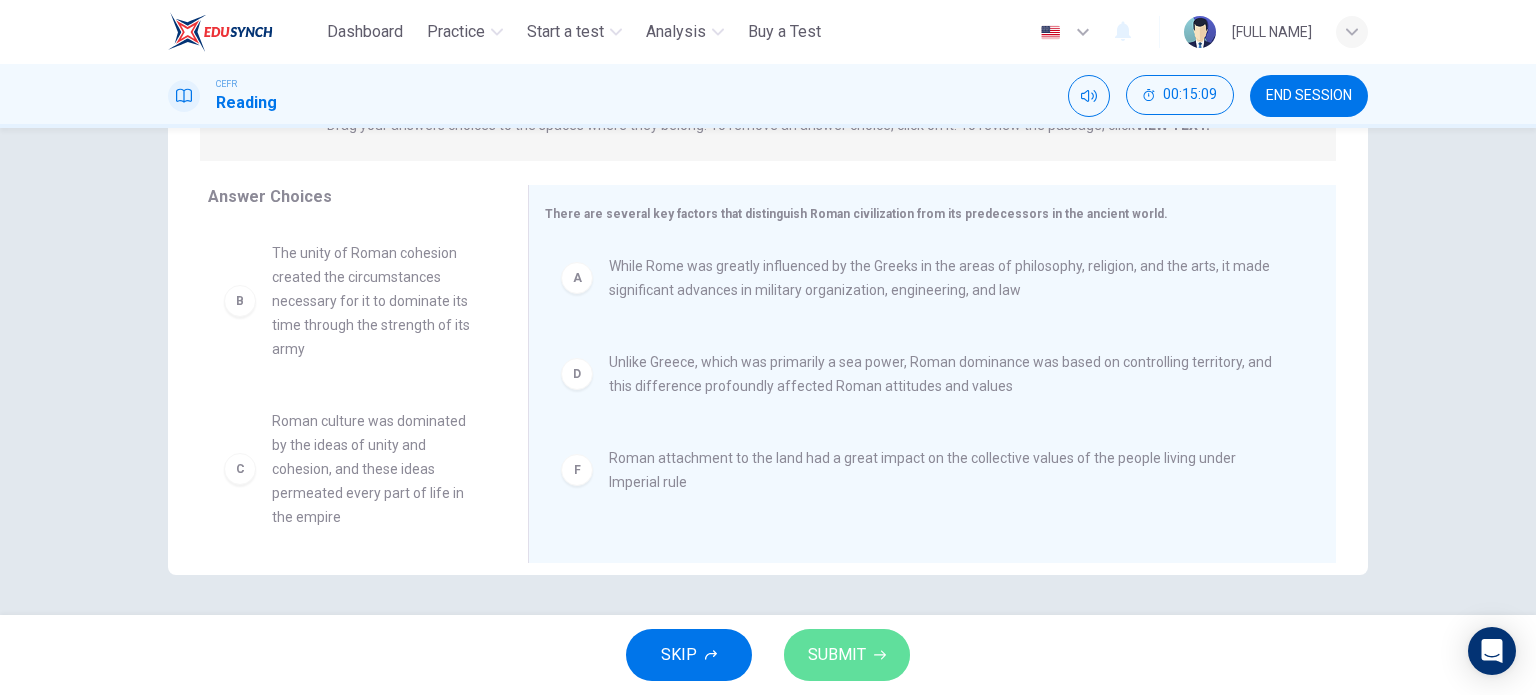 click on "SUBMIT" at bounding box center (847, 655) 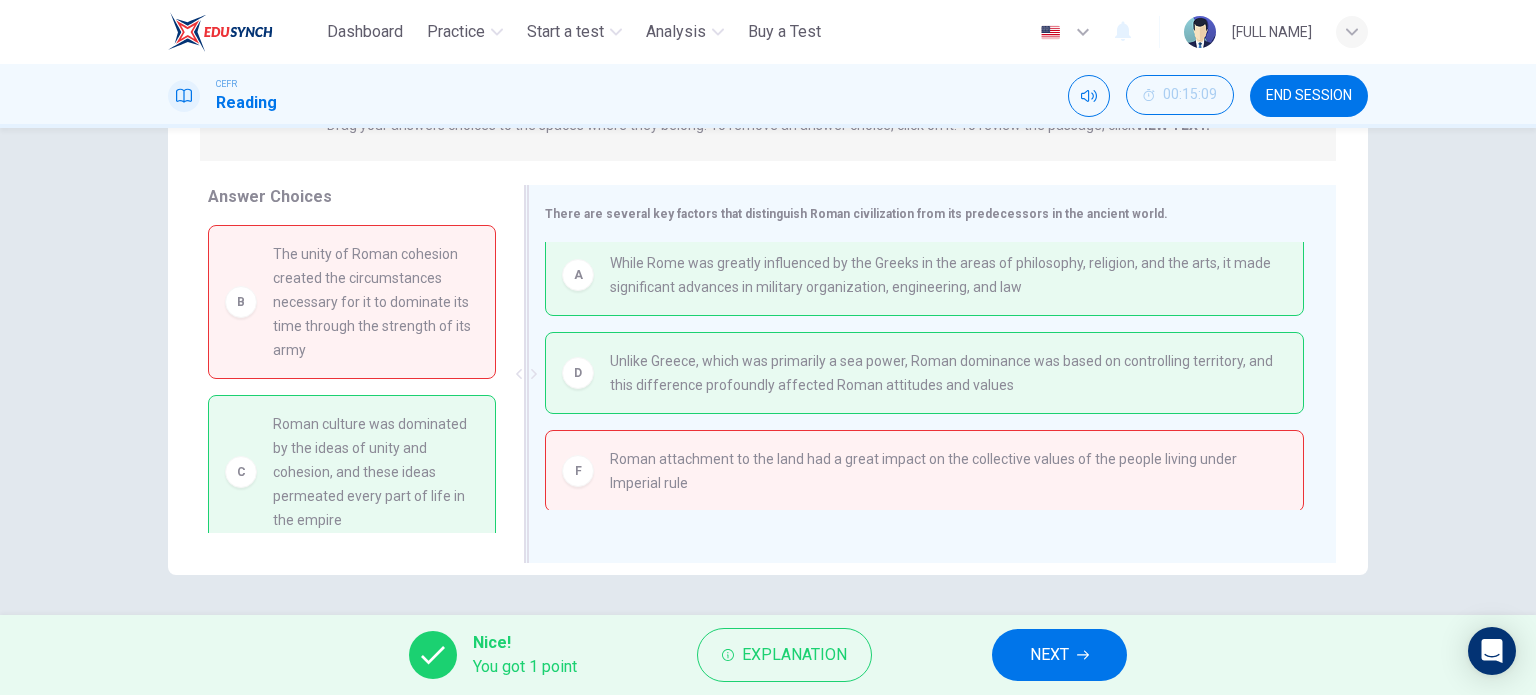 scroll, scrollTop: 0, scrollLeft: 0, axis: both 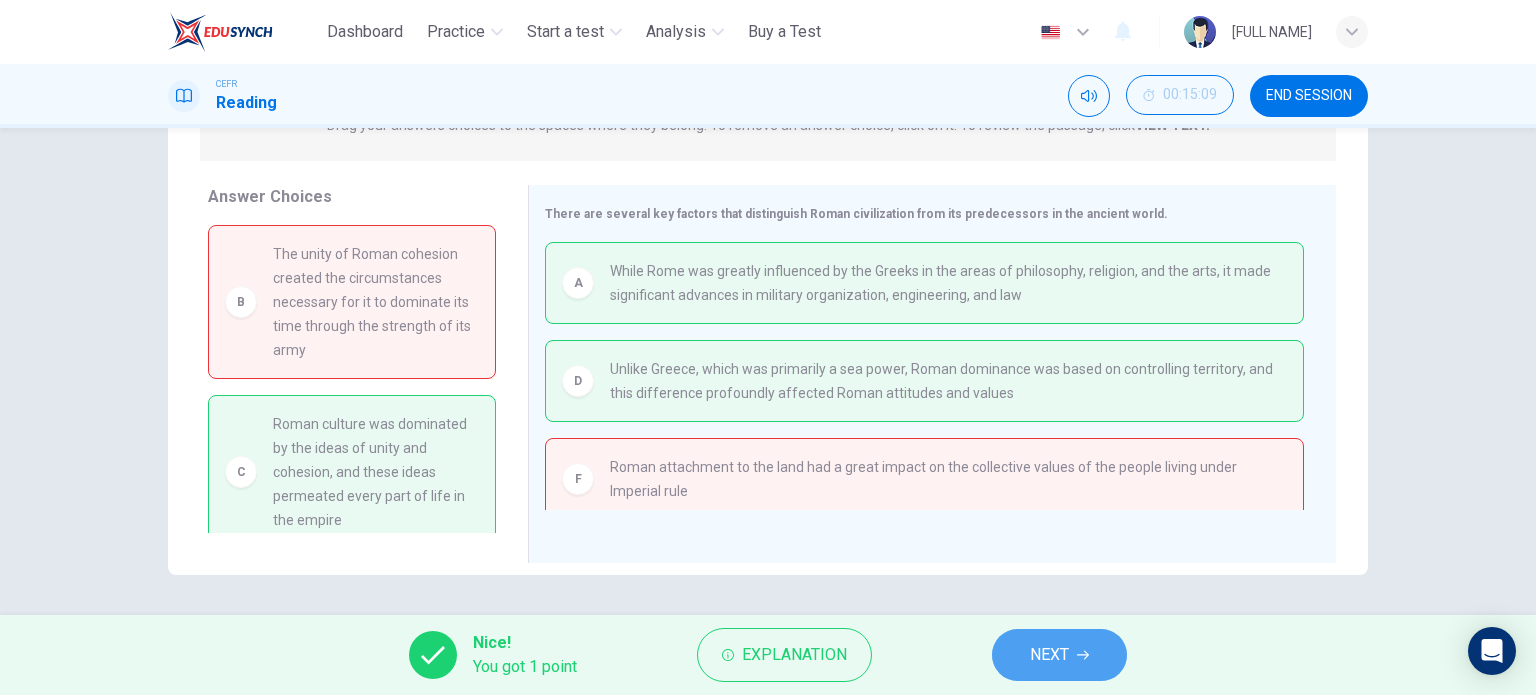 click on "NEXT" at bounding box center [1049, 655] 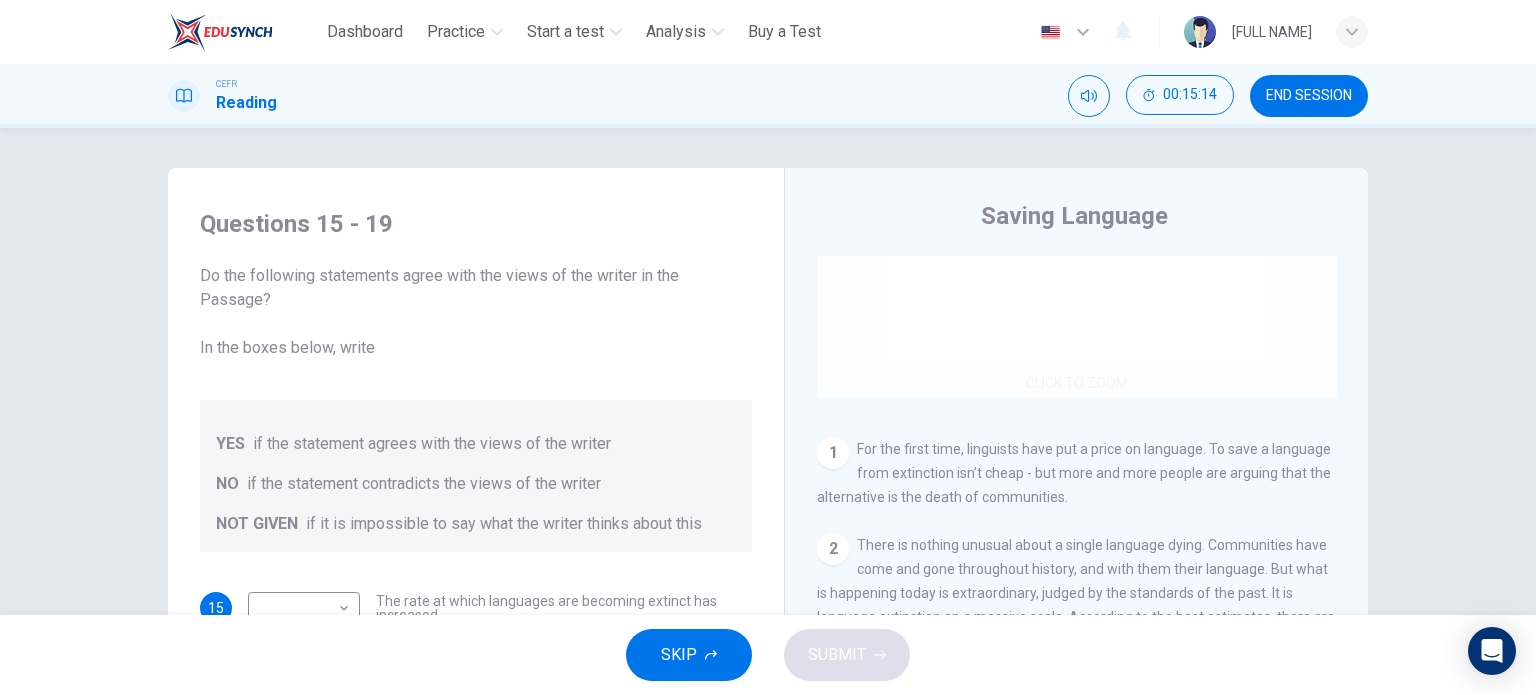 scroll, scrollTop: 330, scrollLeft: 0, axis: vertical 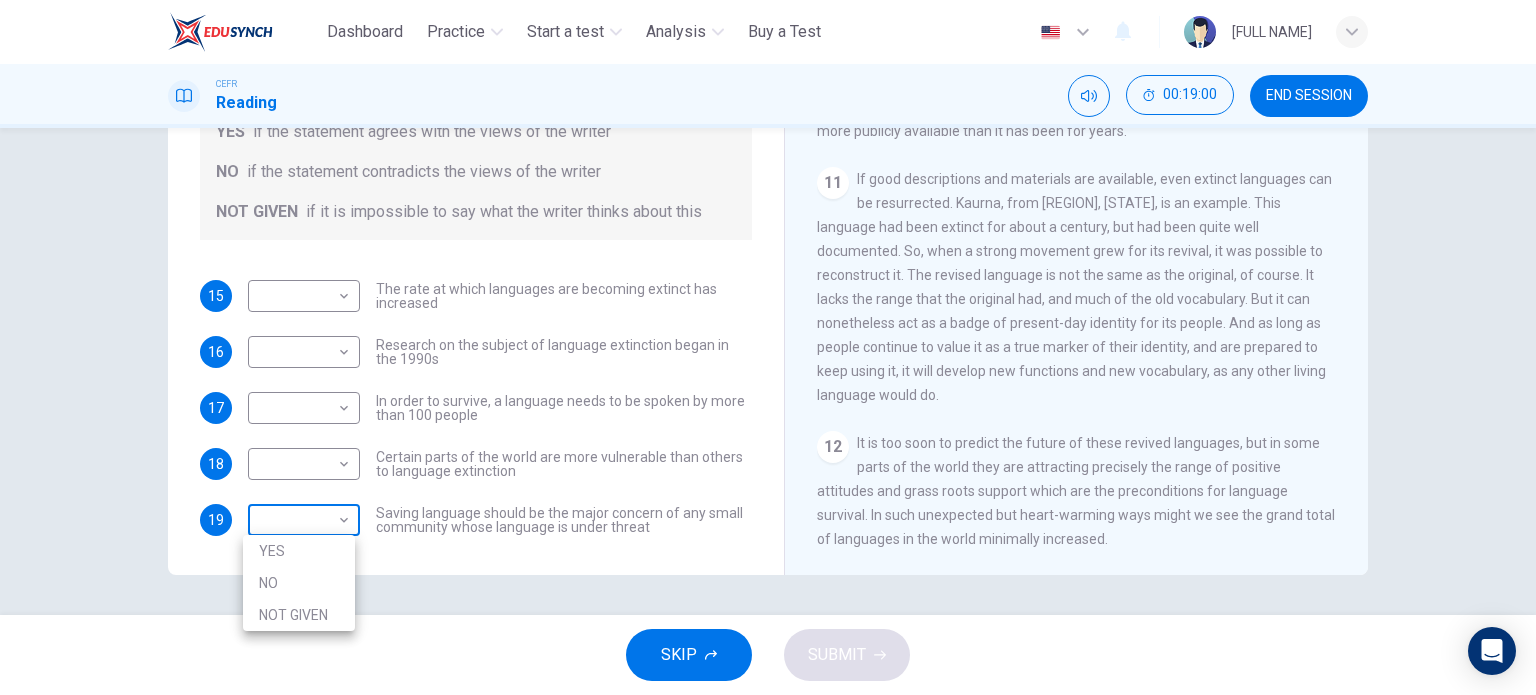 click on "This site uses cookies, as explained in our  Privacy Policy . If you agree to the use of cookies, please click the Accept button and continue to browse our site.   Privacy Policy Accept Dashboard Practice Start a test Analysis Buy a Test English ** ​ [FULL NAME] CEFR Reading 00:19:00 END SESSION Questions 15 - 19 Do the following statements agree with the views of the writer in the Passage?  In the boxes below, write YES if the statement agrees with the views of the writer NO if the statement contradicts the views of the writer NOT GIVEN if it is impossible to say what the writer thinks about this 15 ​ ​ The rate at which languages are becoming extinct has increased 16 ​ ​ Research on the subject of language extinction began in the [YEAR]s 17 ​ ​ In order to survive, a language needs to be spoken by more than 100 people 18 ​ ​ Certain parts of the world are more vulnerable than others to language extinction 19 ​ ​ Saving Language CLICK TO ZOOM Click to Zoom 1 2 3" at bounding box center (768, 347) 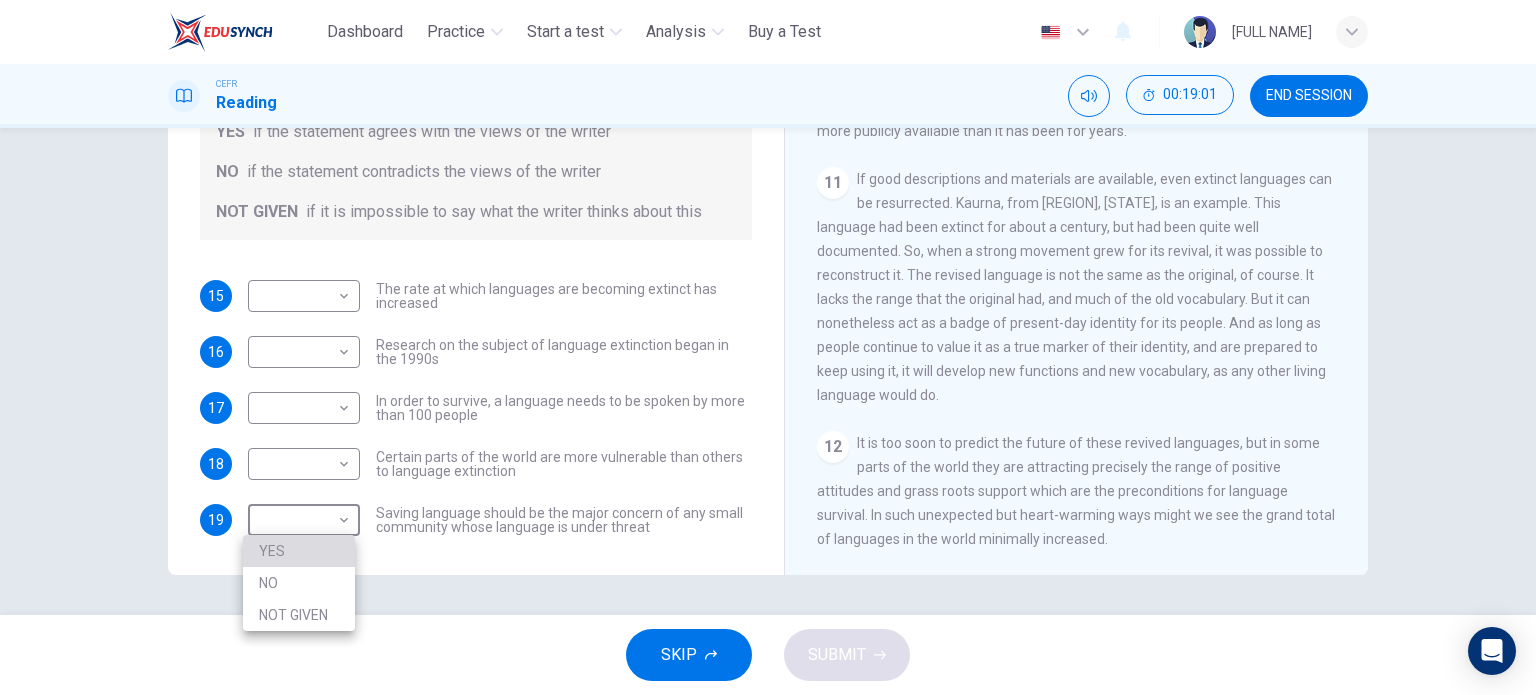 click on "YES" at bounding box center (299, 551) 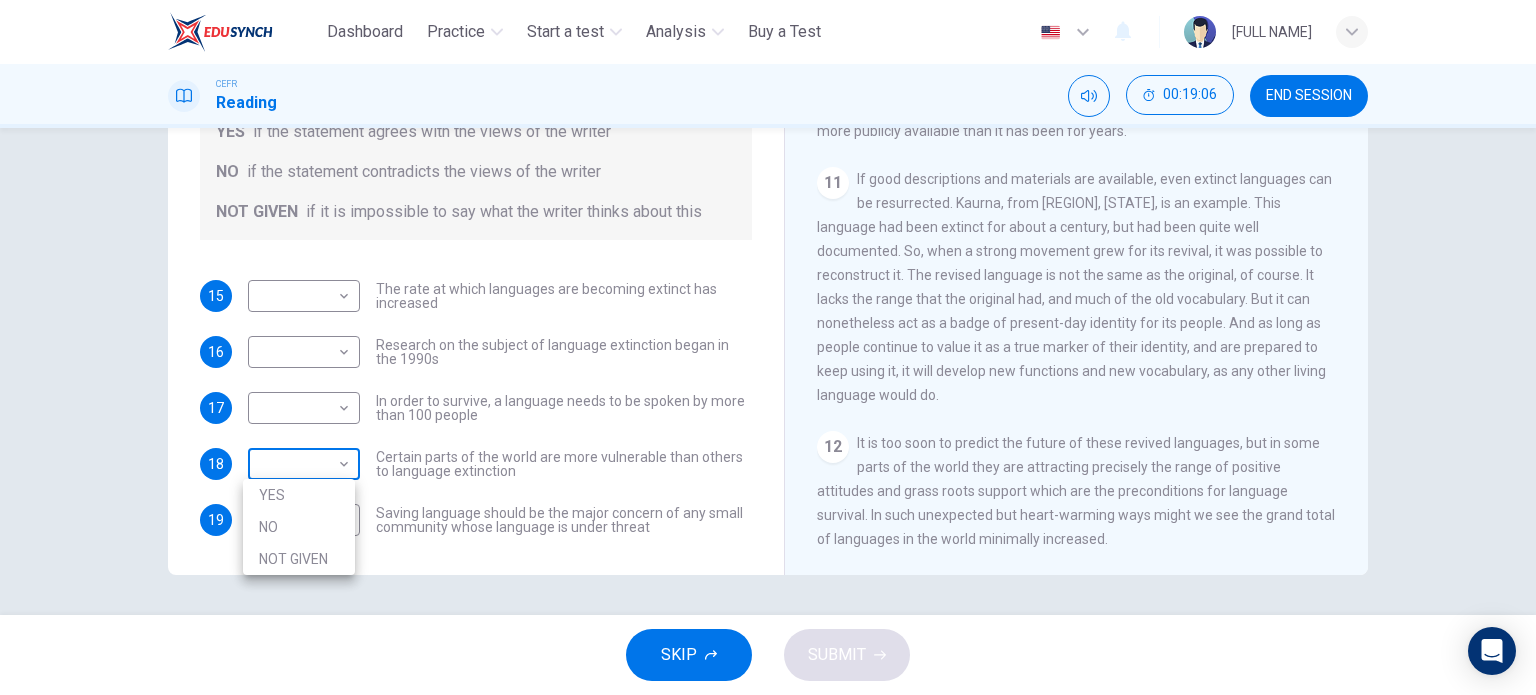 click on "This site uses cookies, as explained in our  Privacy Policy . If you agree to the use of cookies, please click the Accept button and continue to browse our site.   Privacy Policy Accept Dashboard Practice Start a test Analysis Buy a Test English ** ​ [FULL NAME] CEFR Reading 00:19:06 END SESSION Questions 15 - 19 Do the following statements agree with the views of the writer in the Passage?  In the boxes below, write YES if the statement agrees with the views of the writer NO if the statement contradicts the views of the writer NOT GIVEN if it is impossible to say what the writer thinks about this 15 ​ ​ The rate at which languages are becoming extinct has increased 16 ​ ​ Research on the subject of language extinction began in the [YEAR]s 17 ​ ​ In order to survive, a language needs to be spoken by more than 100 people 18 ​ ​ Certain parts of the world are more vulnerable than others to language extinction 19 YES *** ​ Saving Language CLICK TO ZOOM Click to Zoom 1" at bounding box center [768, 347] 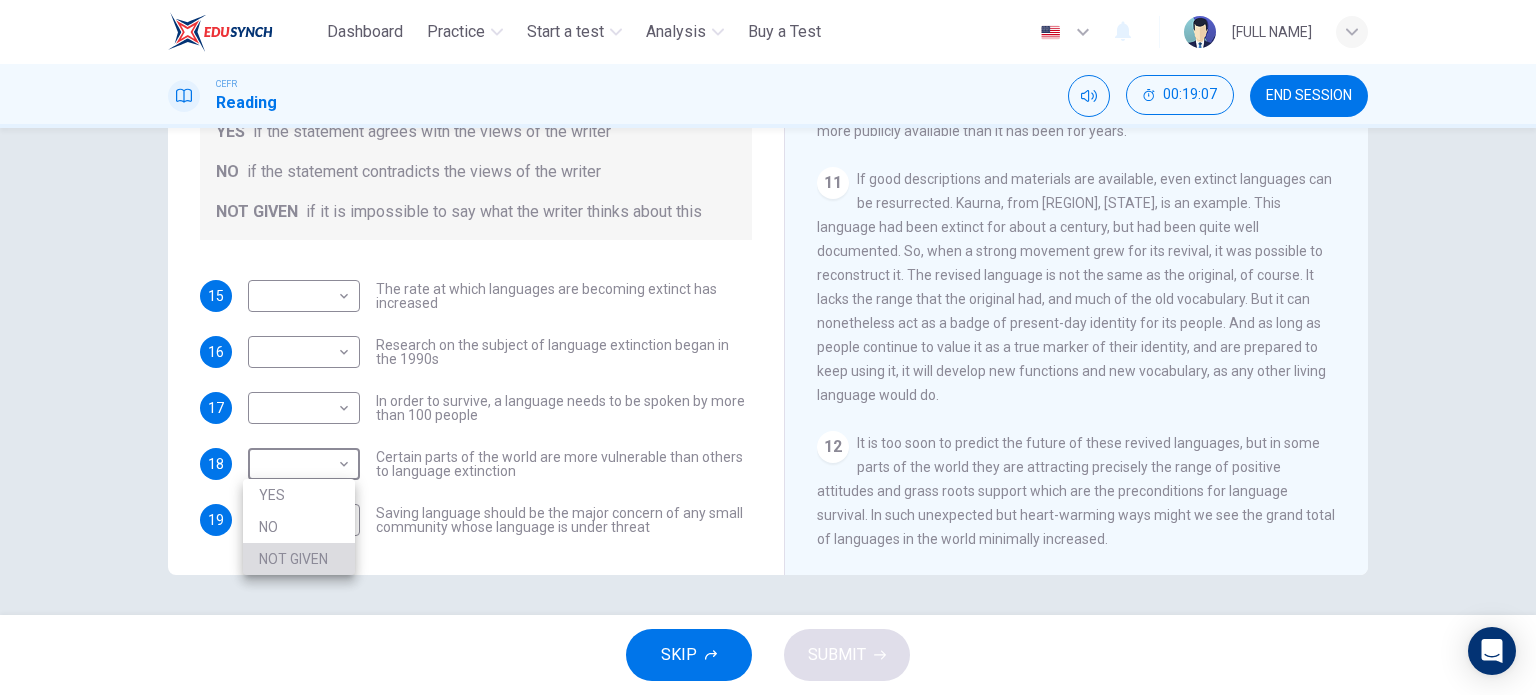 click on "NOT GIVEN" at bounding box center (299, 559) 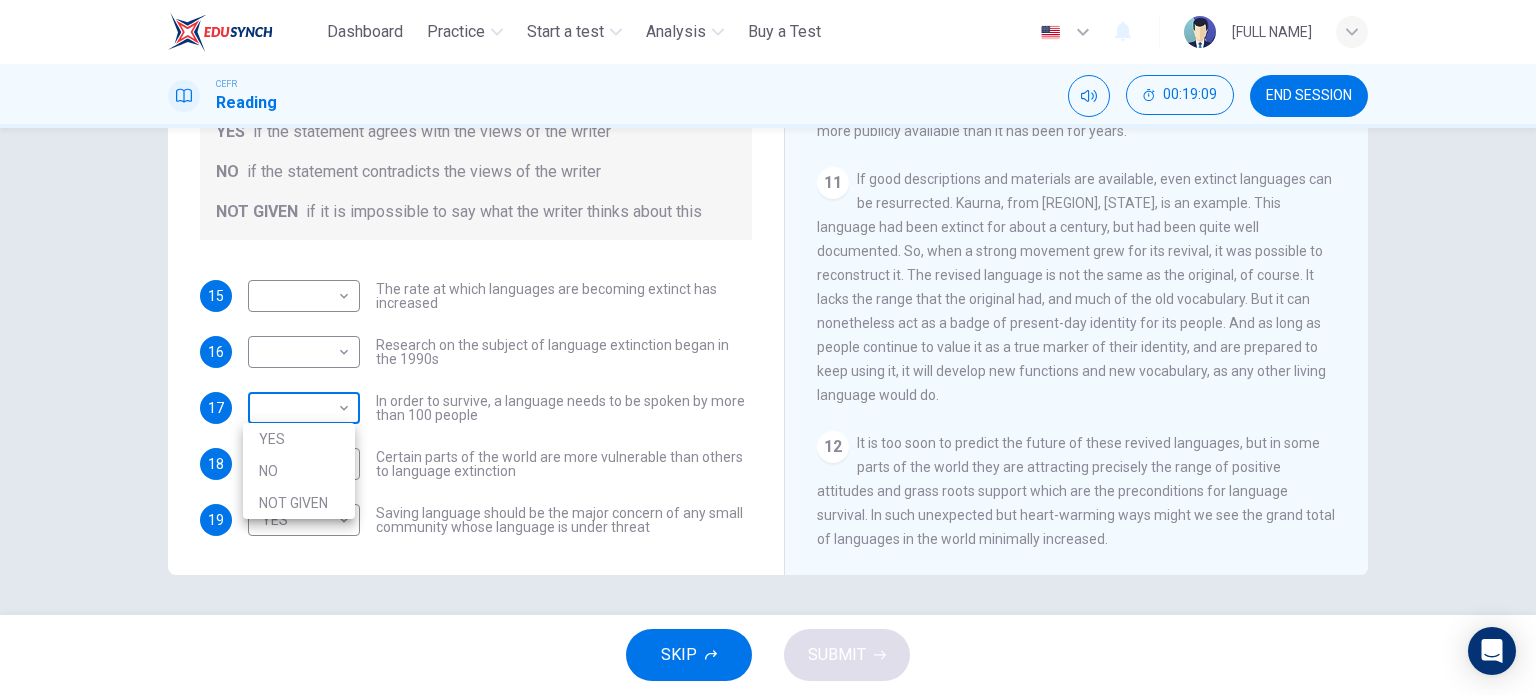 click on "This site uses cookies, as explained in our  Privacy Policy . If you agree to the use of cookies, please click the Accept button and continue to browse our site.   Privacy Policy Accept Dashboard Practice Start a test Analysis Buy a Test English ** ​ [FULL NAME] CEFR Reading 00:19:09 END SESSION Questions 15 - 19 Do the following statements agree with the views of the writer in the Passage?  In the boxes below, write YES if the statement agrees with the views of the writer NO if the statement contradicts the views of the writer NOT GIVEN if it is impossible to say what the writer thinks about this 15 ​ ​ The rate at which languages are becoming extinct has increased 16 ​ ​ Research on the subject of language extinction began in the [YEAR]s 17 ​ ​ In order to survive, a language needs to be spoken by more than 100 people 18 NOT GIVEN ********* ​ Certain parts of the world are more vulnerable than others to language extinction 19 YES *** ​ Saving Language CLICK TO ZOOM" at bounding box center [768, 347] 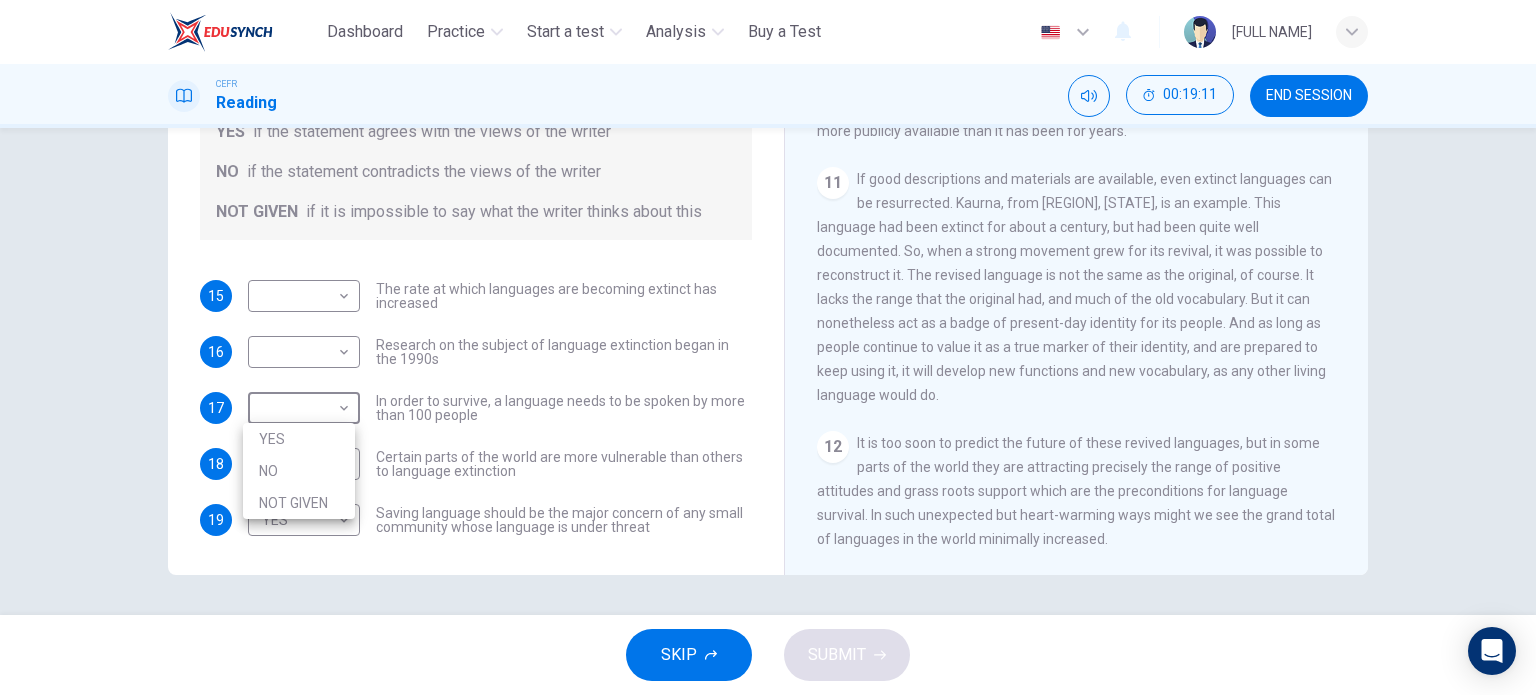 click on "YES" at bounding box center (299, 439) 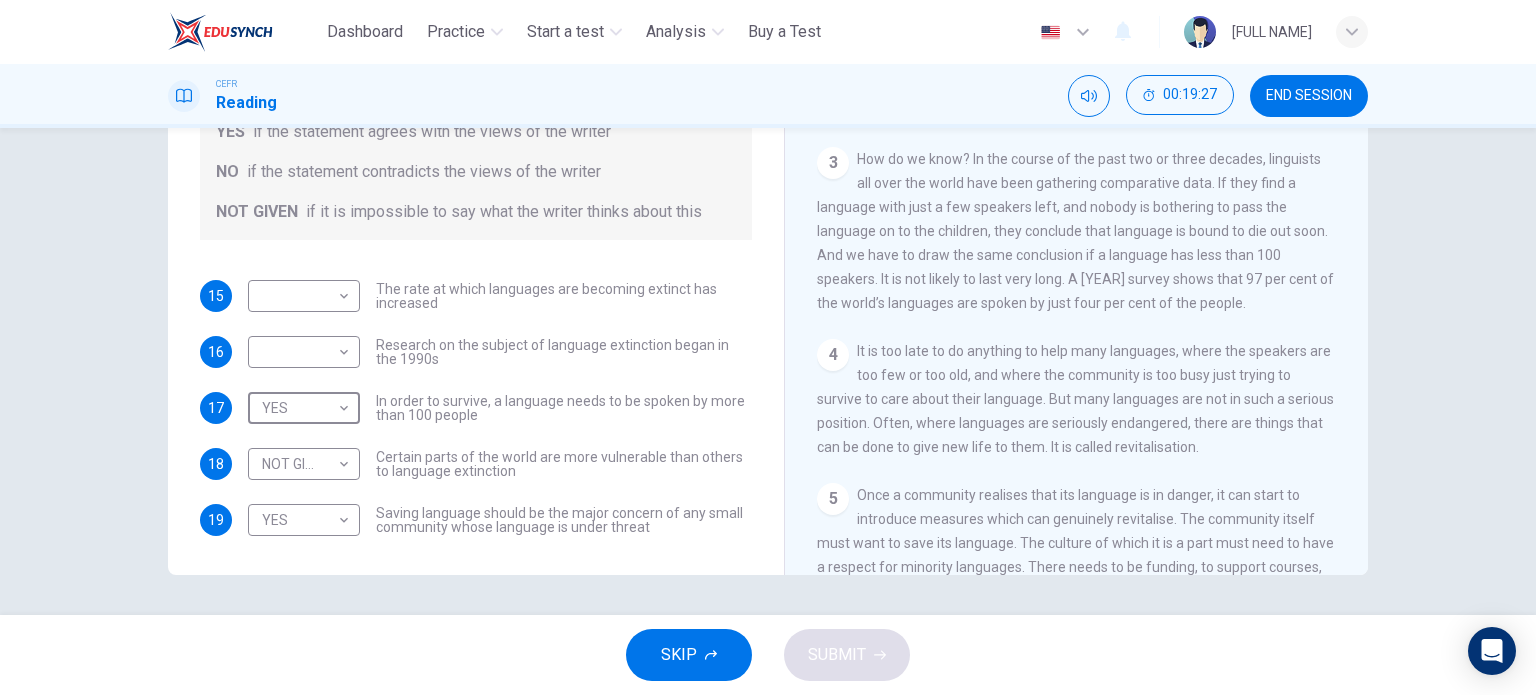 scroll, scrollTop: 597, scrollLeft: 0, axis: vertical 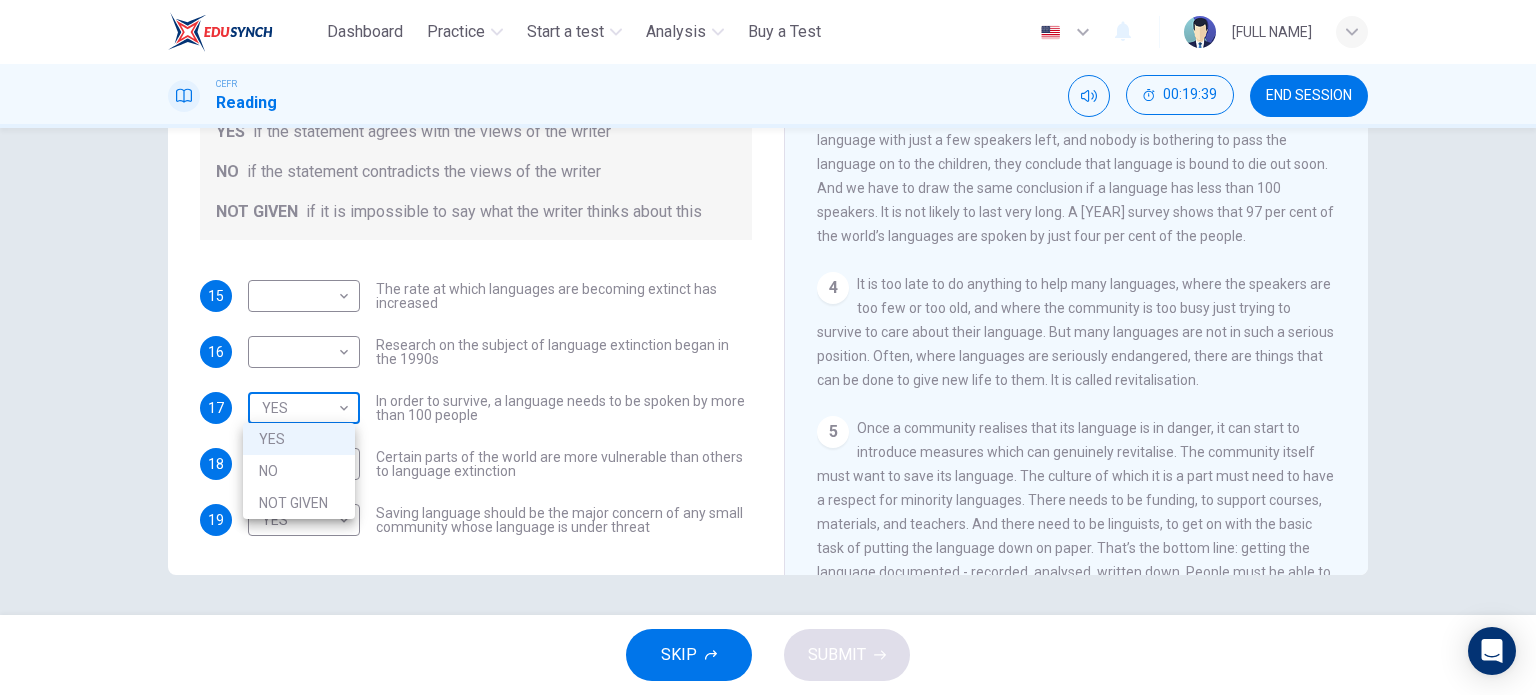 click on "This site uses cookies, as explained in our  Privacy Policy . If you agree to the use of cookies, please click the Accept button and continue to browse our site.   Privacy Policy Accept Dashboard Practice Start a test Analysis Buy a Test English ** ​ [FULL NAME] CEFR Reading 00:19:39 END SESSION Questions 15 - 19 Do the following statements agree with the views of the writer in the Passage?  In the boxes below, write YES if the statement agrees with the views of the writer NO if the statement contradicts the views of the writer NOT GIVEN if it is impossible to say what the writer thinks about this 15 ​ ​ The rate at which languages are becoming extinct has increased 16 ​ ​ Research on the subject of language extinction began in the [YEAR]s 17 YES *** ​ In order to survive, a language needs to be spoken by more than 100 people 18 NOT GIVEN ********* ​ Certain parts of the world are more vulnerable than others to language extinction 19 YES *** ​ Saving Language 1 2 3 4 5" at bounding box center [768, 347] 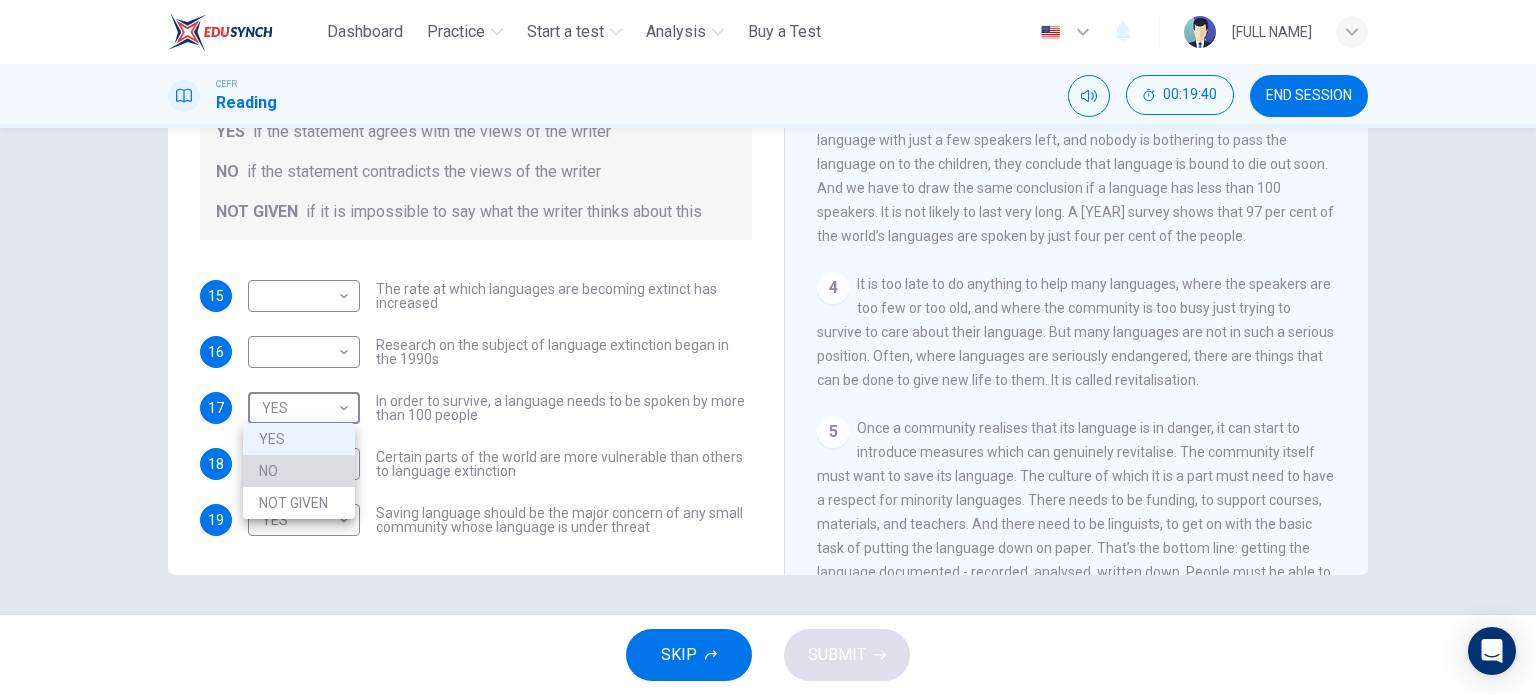 click on "NO" at bounding box center [299, 471] 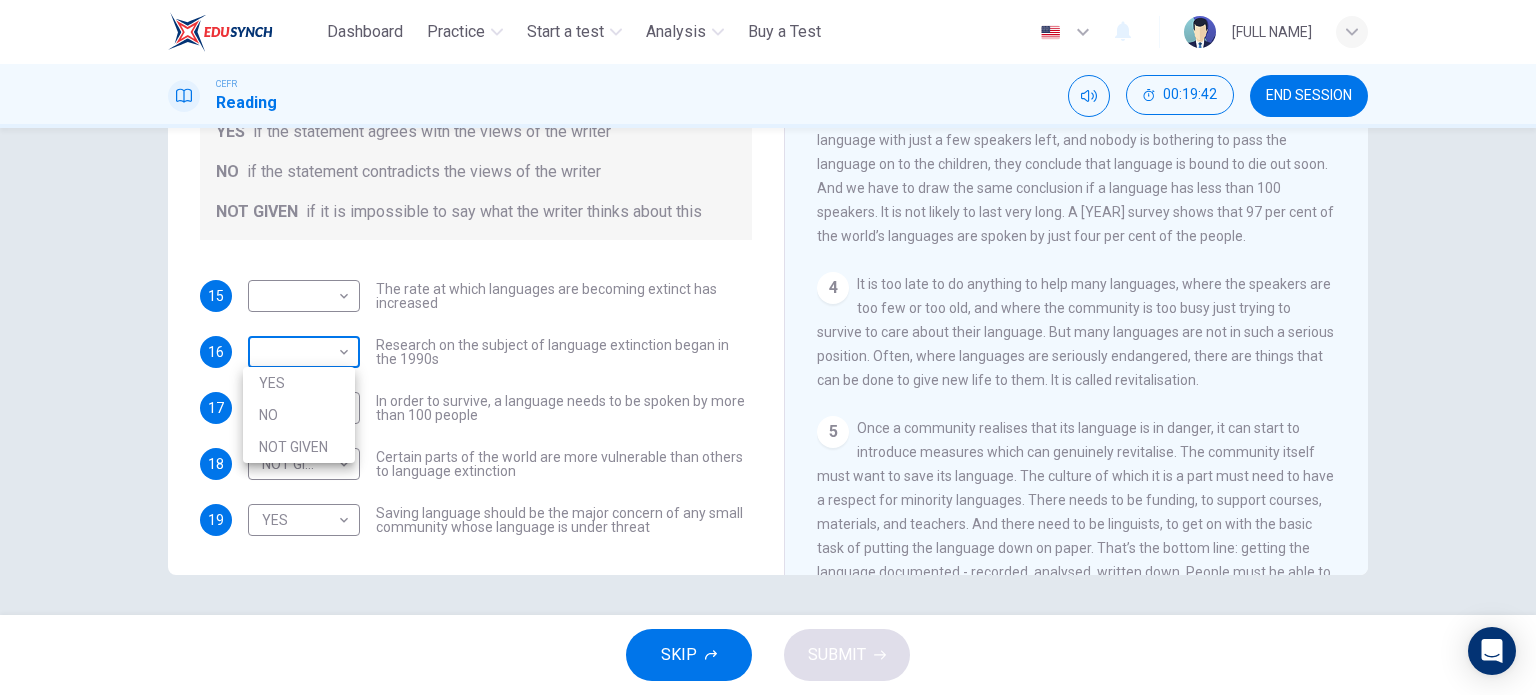 click on "This site uses cookies, as explained in our  Privacy Policy . If you agree to the use of cookies, please click the Accept button and continue to browse our site.   Privacy Policy Accept Dashboard Practice Start a test Analysis Buy a Test English ** ​ [NAME] [NAME] [NAME] CEFR Reading 00:19:42 END SESSION Questions 15 - 19 Do the following statements agree with the views of the writer in the Passage?  In the boxes below, write YES if the statement agrees with the views of the writer NO if the statement contradicts the views of the writer NOT GIVEN if it is impossible to say what the writer thinks about this 15 ​ ​ The rate at which languages are becoming extinct has increased 16 ​ ​ Research on the subject of language extinction began in the 1990s 17 NO ** ​ In order to survive, a language needs to be spoken by more than 100 people 18 NOT GIVEN ********* ​ Certain parts of the world are more vulnerable than others to language extinction 19 YES *** ​ Saving Language 1 2 3 4 5 6" at bounding box center (768, 347) 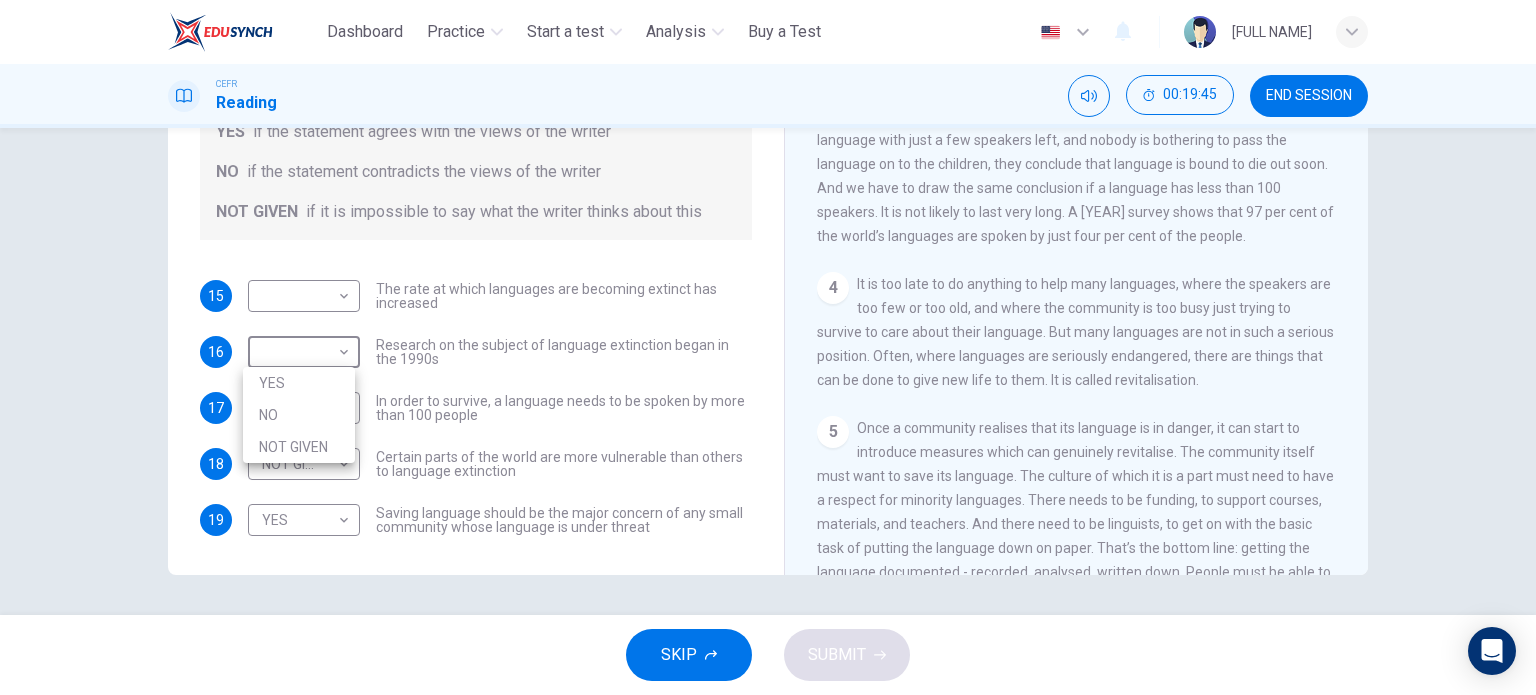 click at bounding box center [768, 347] 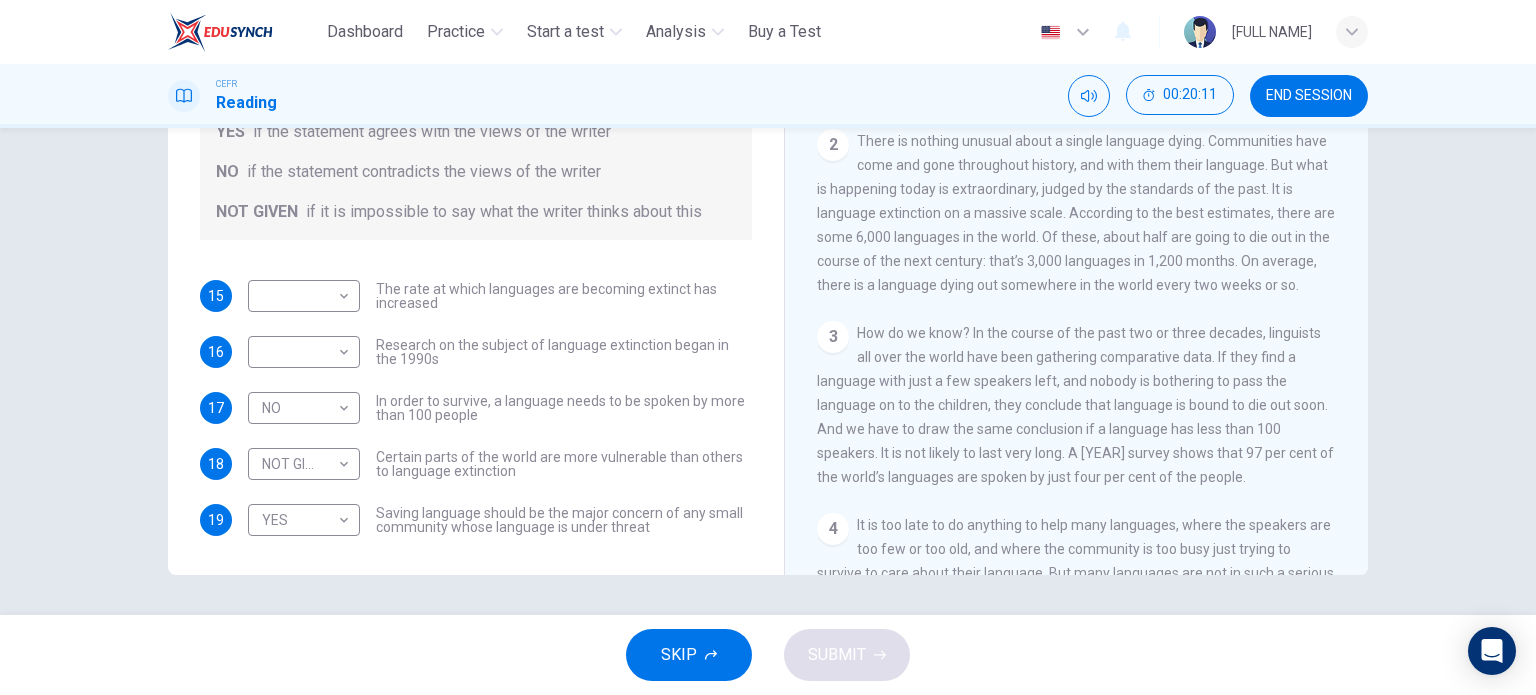 scroll, scrollTop: 356, scrollLeft: 0, axis: vertical 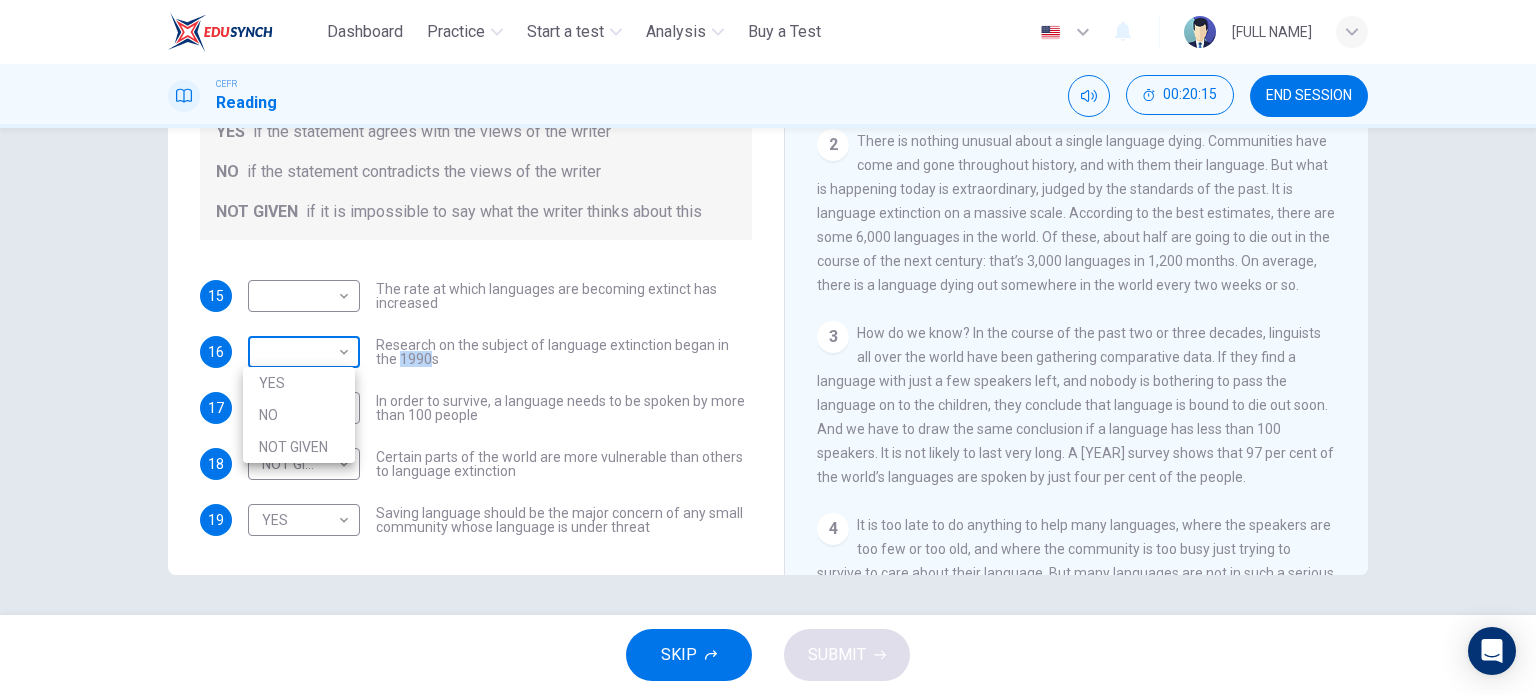 click on "This site uses cookies, as explained in our  Privacy Policy . If you agree to the use of cookies, please click the Accept button and continue to browse our site.   Privacy Policy Accept Dashboard Practice Start a test Analysis Buy a Test English ** ​ [FULL NAME] CEFR Reading 00:20:15 END SESSION Questions 15 - 19 Do the following statements agree with the views of the writer in the Passage?  In the boxes below, write YES if the statement agrees with the views of the writer NO if the statement contradicts the views of the writer NOT GIVEN if it is impossible to say what the writer thinks about this 15 ​ ​ The rate at which languages are becoming extinct has increased 16 ​ ​ Research on the subject of language extinction began in the [YEAR]s 17 NO ** ​ In order to survive, a language needs to be spoken by more than 100 people 18 NOT GIVEN ********* ​ Certain parts of the world are more vulnerable than others to language extinction 19 YES *** ​ Saving Language 1 2 3 4 5 6" at bounding box center (768, 347) 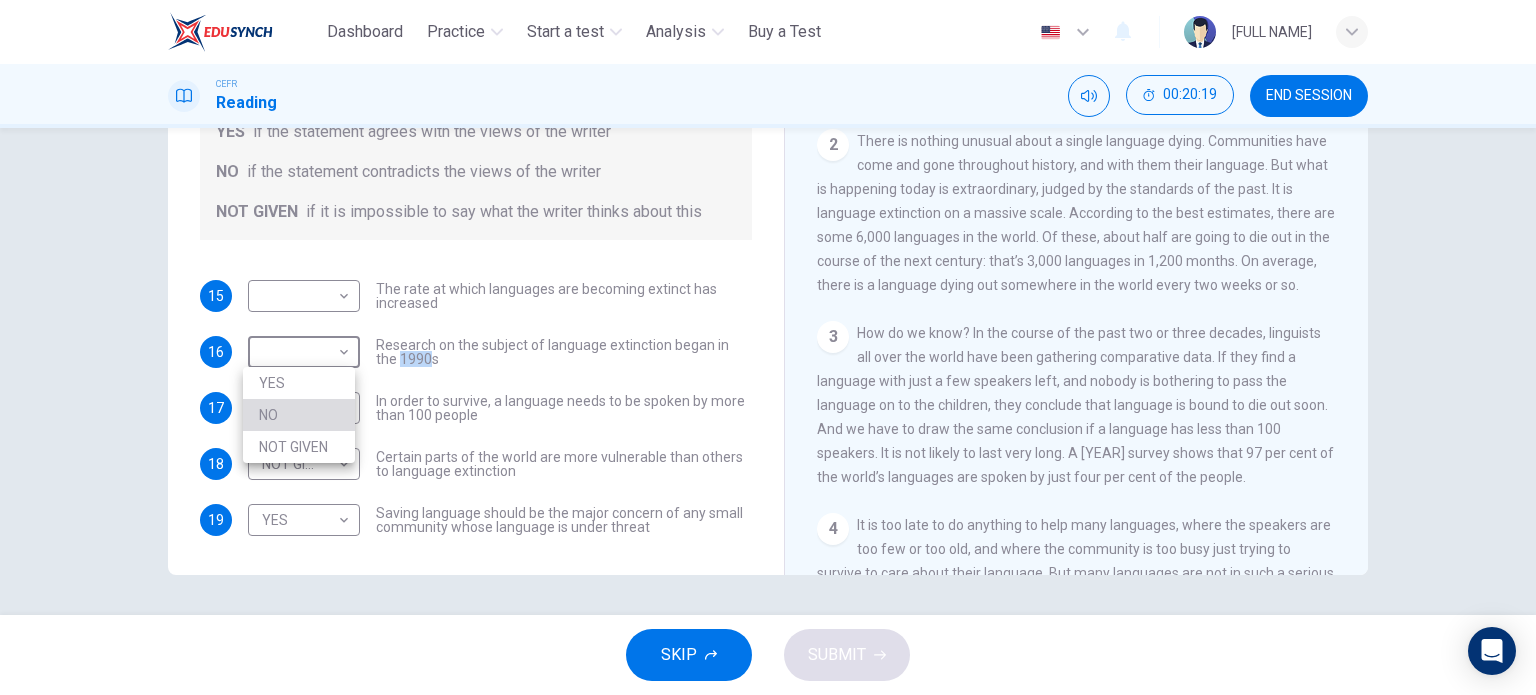 click on "NO" at bounding box center (299, 415) 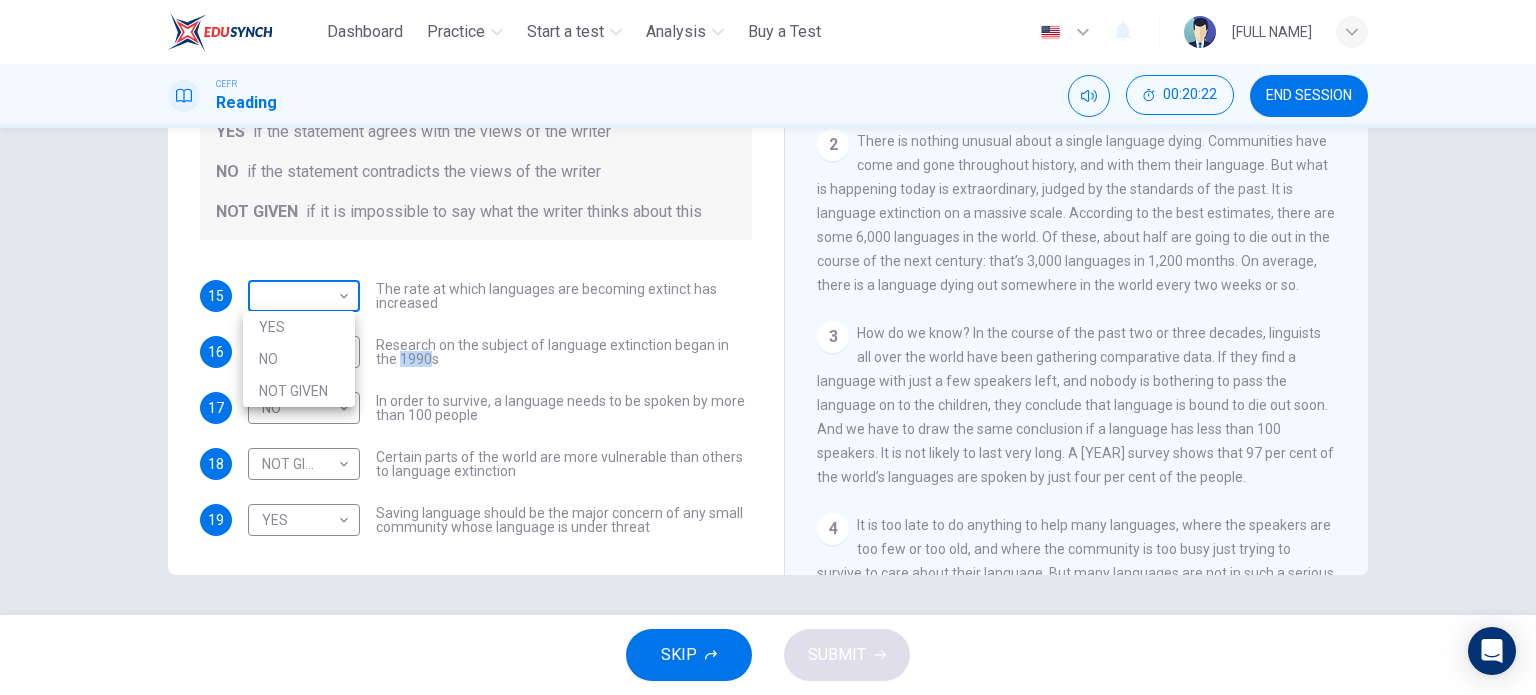 click on "This site uses cookies, as explained in our  Privacy Policy . If you agree to the use of cookies, please click the Accept button and continue to browse our site.   Privacy Policy Accept Dashboard Practice Start a test Analysis Buy a Test English ** ​ [FULL NAME] CEFR Reading 00:20:22 END SESSION Questions 15 - 19 Do the following statements agree with the views of the writer in the Passage?  In the boxes below, write YES if the statement agrees with the views of the writer NO if the statement contradicts the views of the writer NOT GIVEN if it is impossible to say what the writer thinks about this 15 ​ ​ The rate at which languages are becoming extinct has increased 16 NO ** ​ Research on the subject of language extinction began in the [YEAR]s 17 NO ** ​ In order to survive, a language needs to be spoken by more than 100 people 18 NOT GIVEN ********* ​ Certain parts of the world are more vulnerable than others to language extinction 19 YES *** ​ Saving Language 1 2 3 4 5" at bounding box center (768, 347) 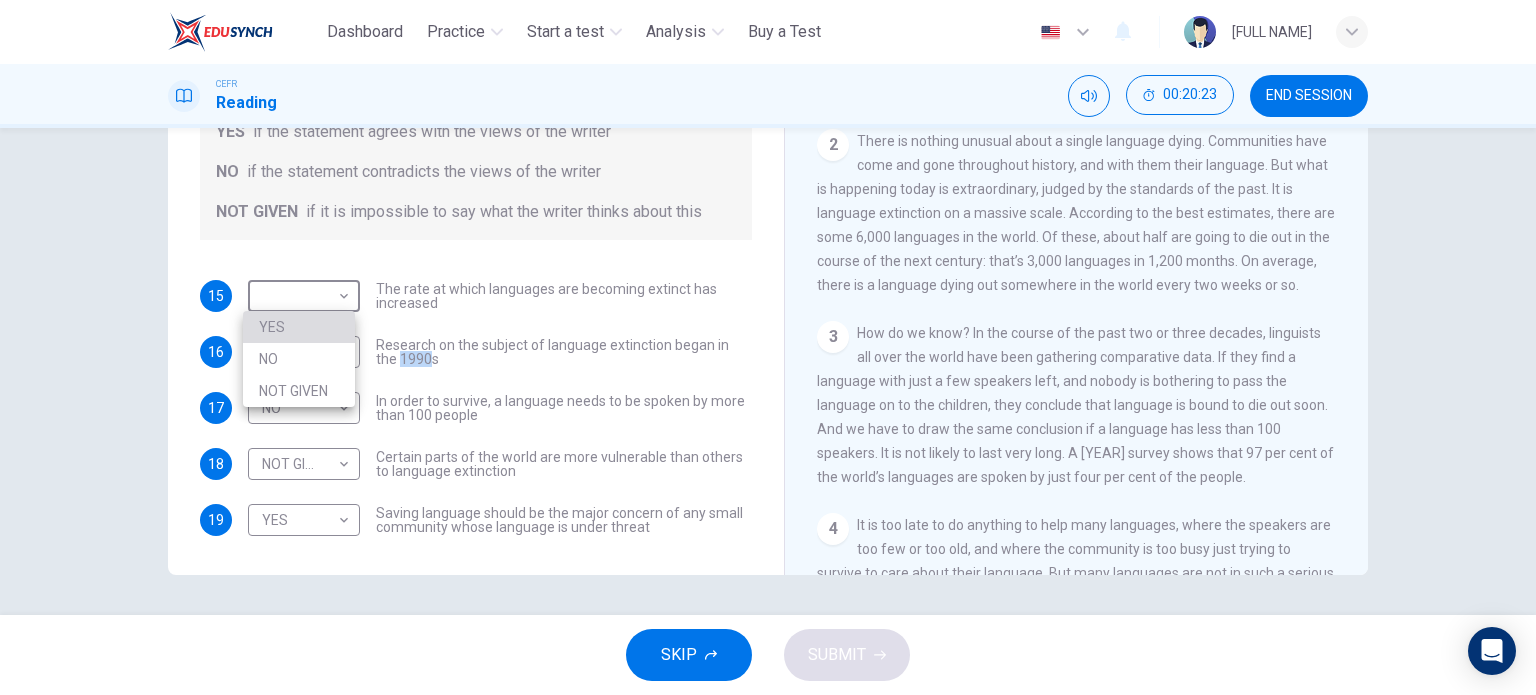 click on "YES" at bounding box center [299, 327] 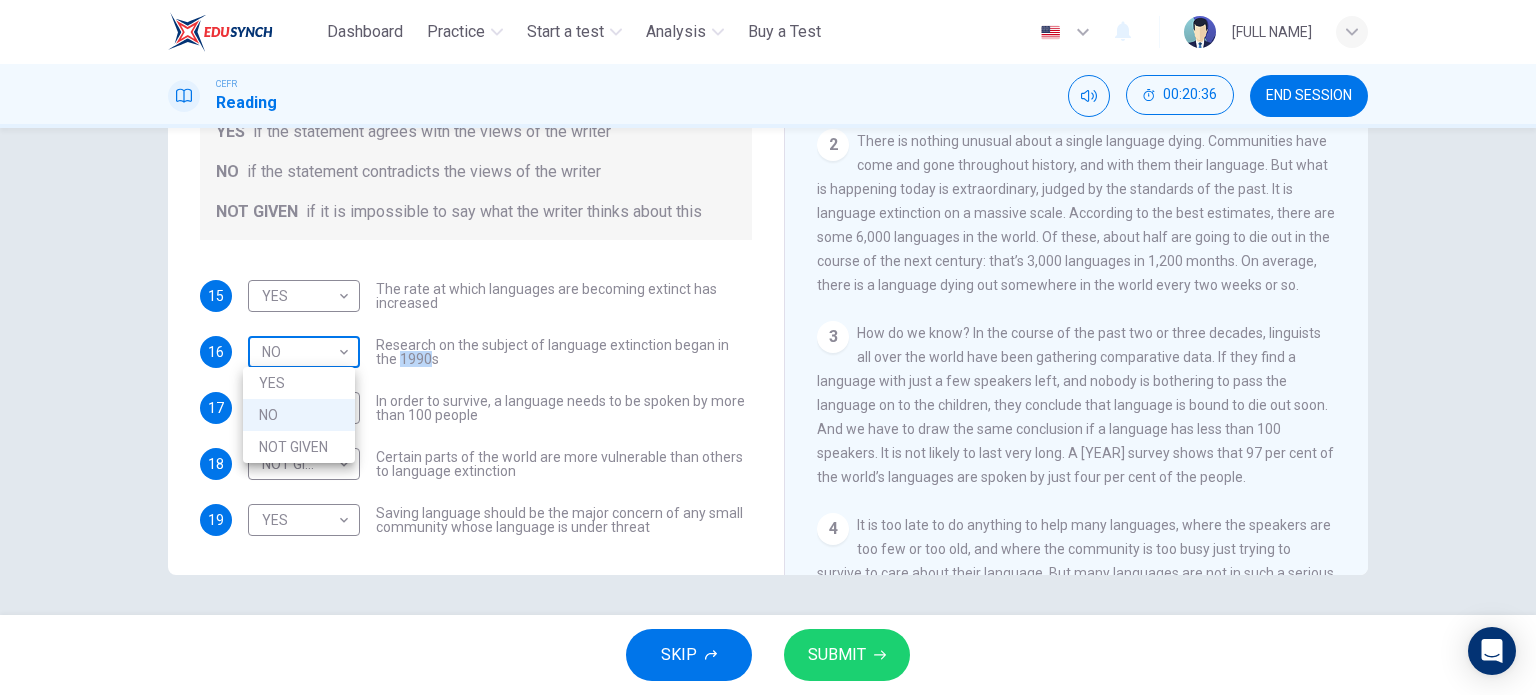 click on "This site uses cookies, as explained in our  Privacy Policy . If you agree to the use of cookies, please click the Accept button and continue to browse our site.   Privacy Policy Accept Dashboard Practice Start a test Analysis Buy a Test English ** ​ [FULL NAME] CEFR Reading 00:20:36 END SESSION Questions 15 - 19 Do the following statements agree with the views of the writer in the Passage?  In the boxes below, write YES if the statement agrees with the views of the writer NO if the statement contradicts the views of the writer NOT GIVEN if it is impossible to say what the writer thinks about this 15 YES *** ​ The rate at which languages are becoming extinct has increased 16 NO ** ​ Research on the subject of language extinction began in the [YEAR]s 17 NO ** ​ In order to survive, a language needs to be spoken by more than 100 people 18 NOT GIVEN ********* ​ Certain parts of the world are more vulnerable than others to language extinction 19 YES *** ​ Saving Language 1 2 3" at bounding box center (768, 347) 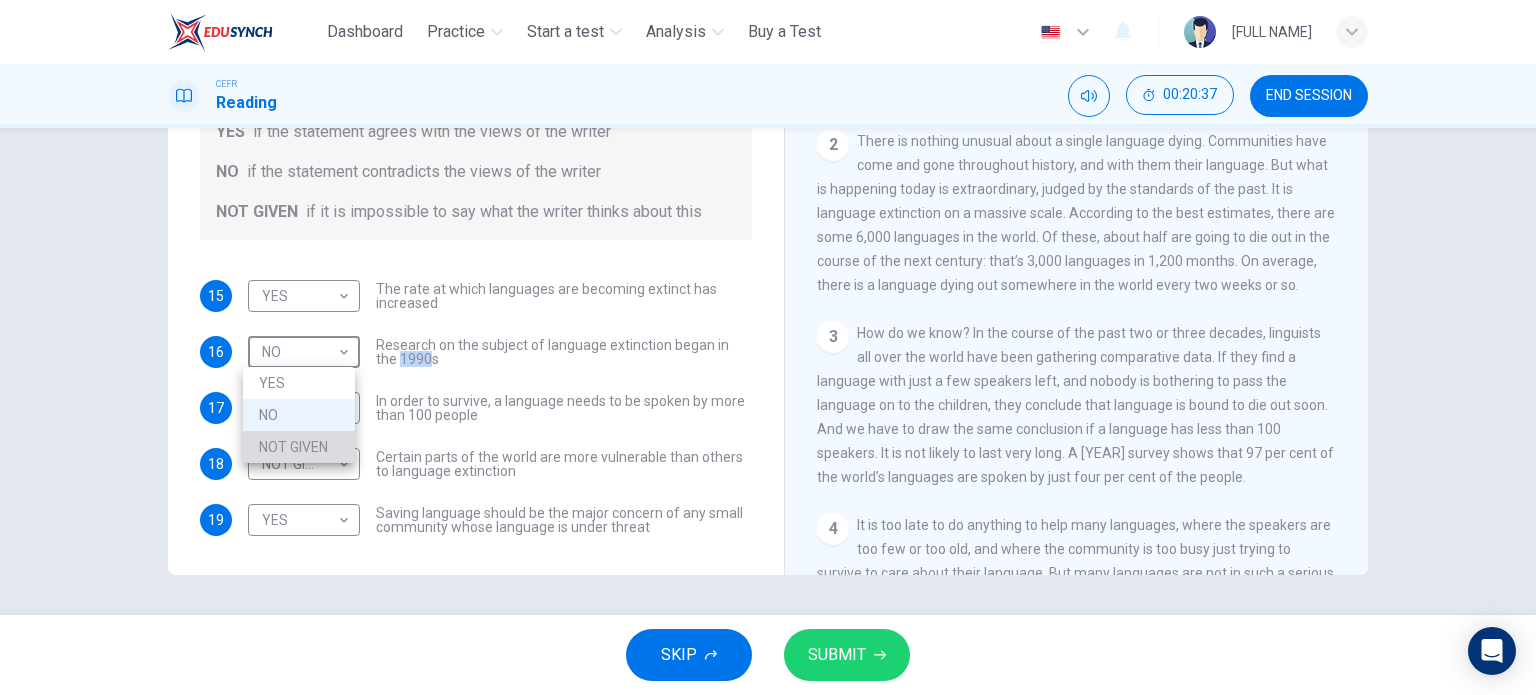 click on "NOT GIVEN" at bounding box center [299, 447] 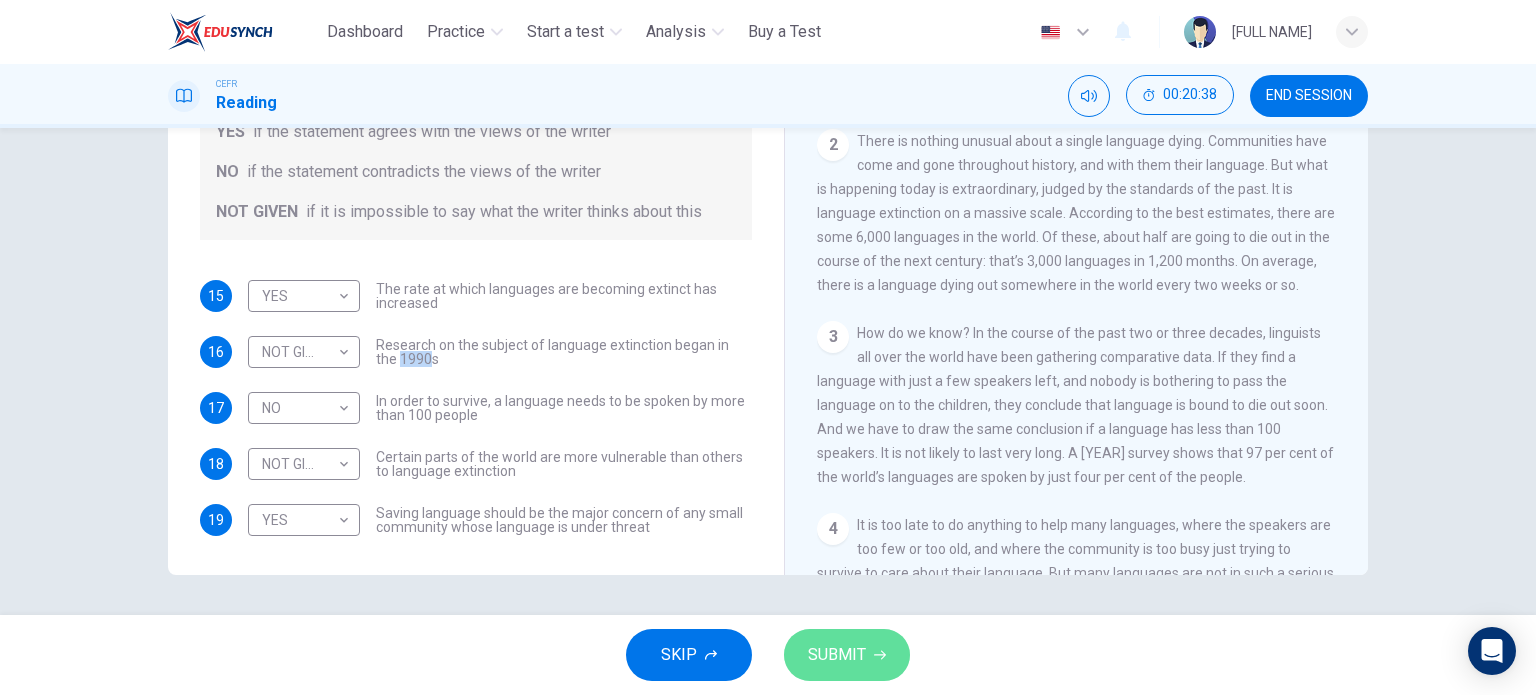 click on "SUBMIT" at bounding box center [837, 655] 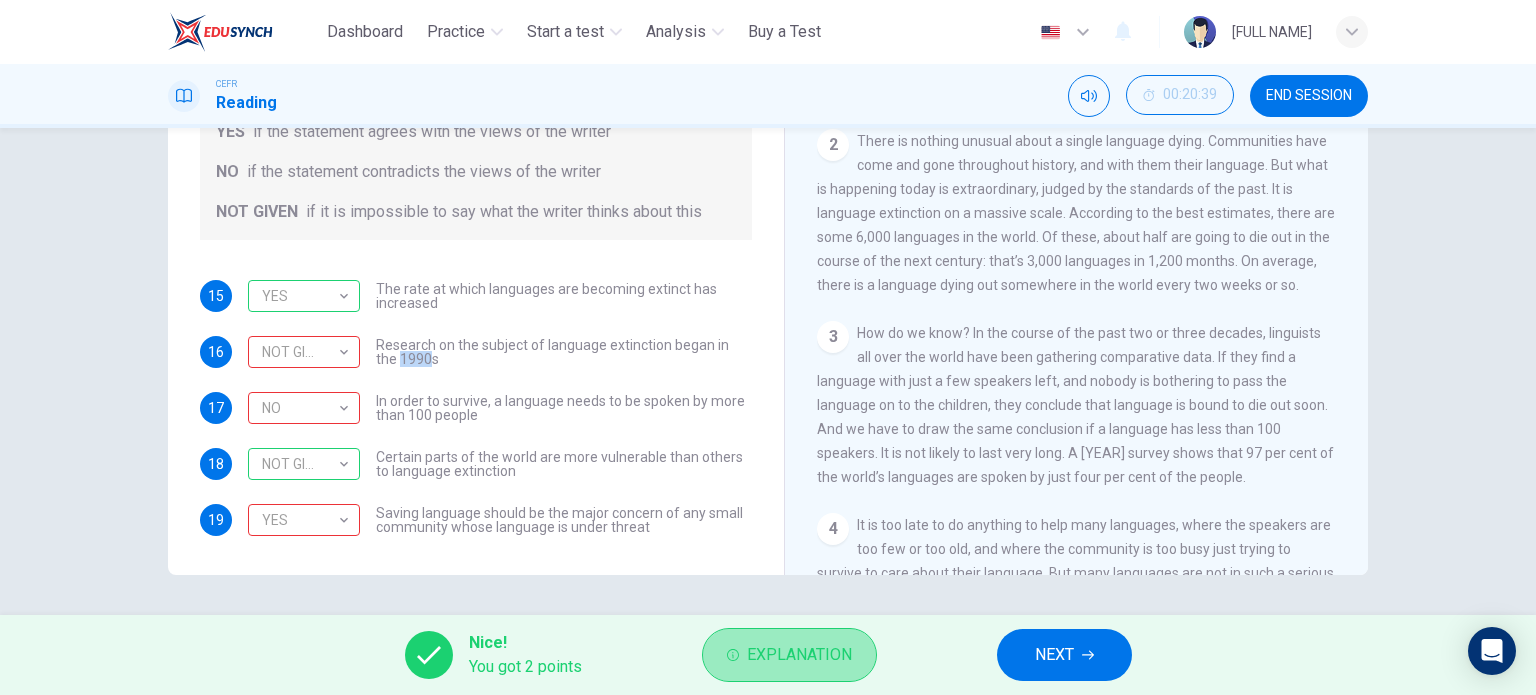 click on "Explanation" at bounding box center (799, 655) 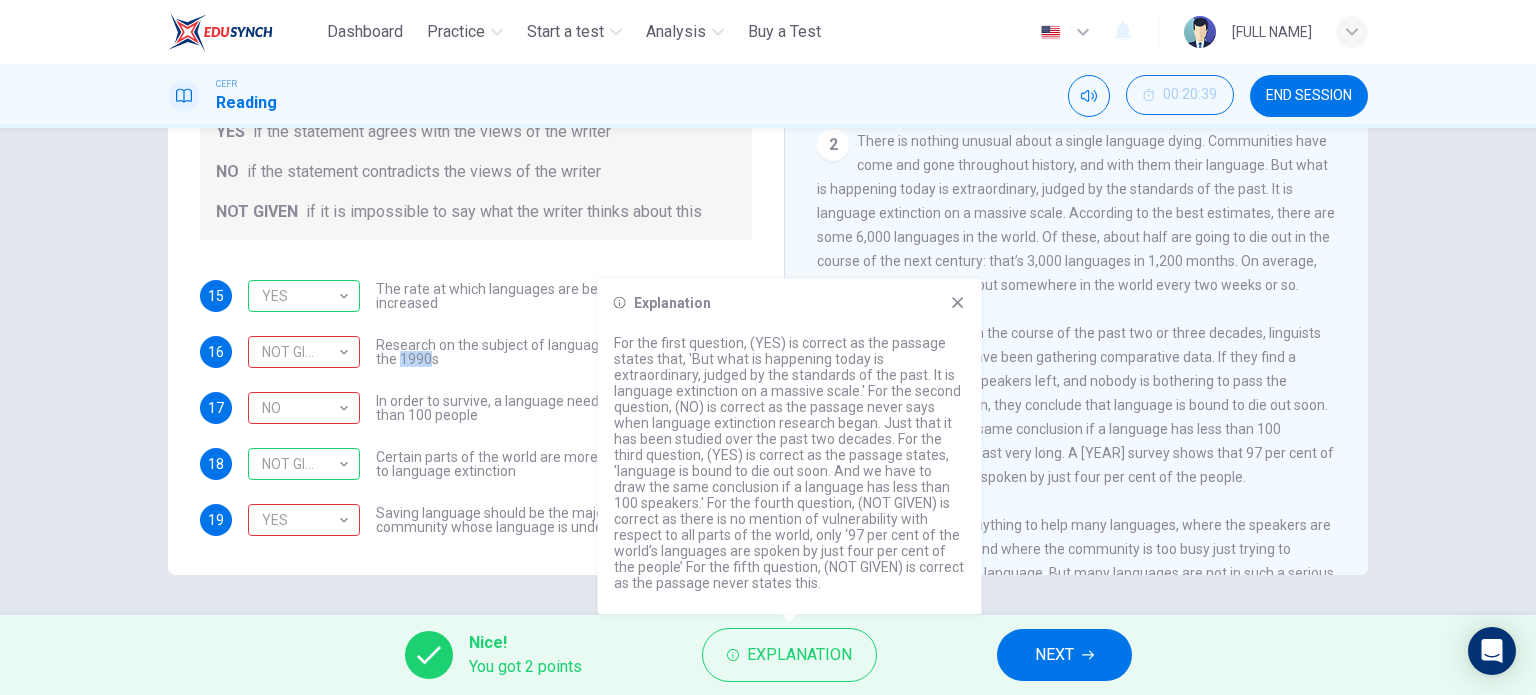 click 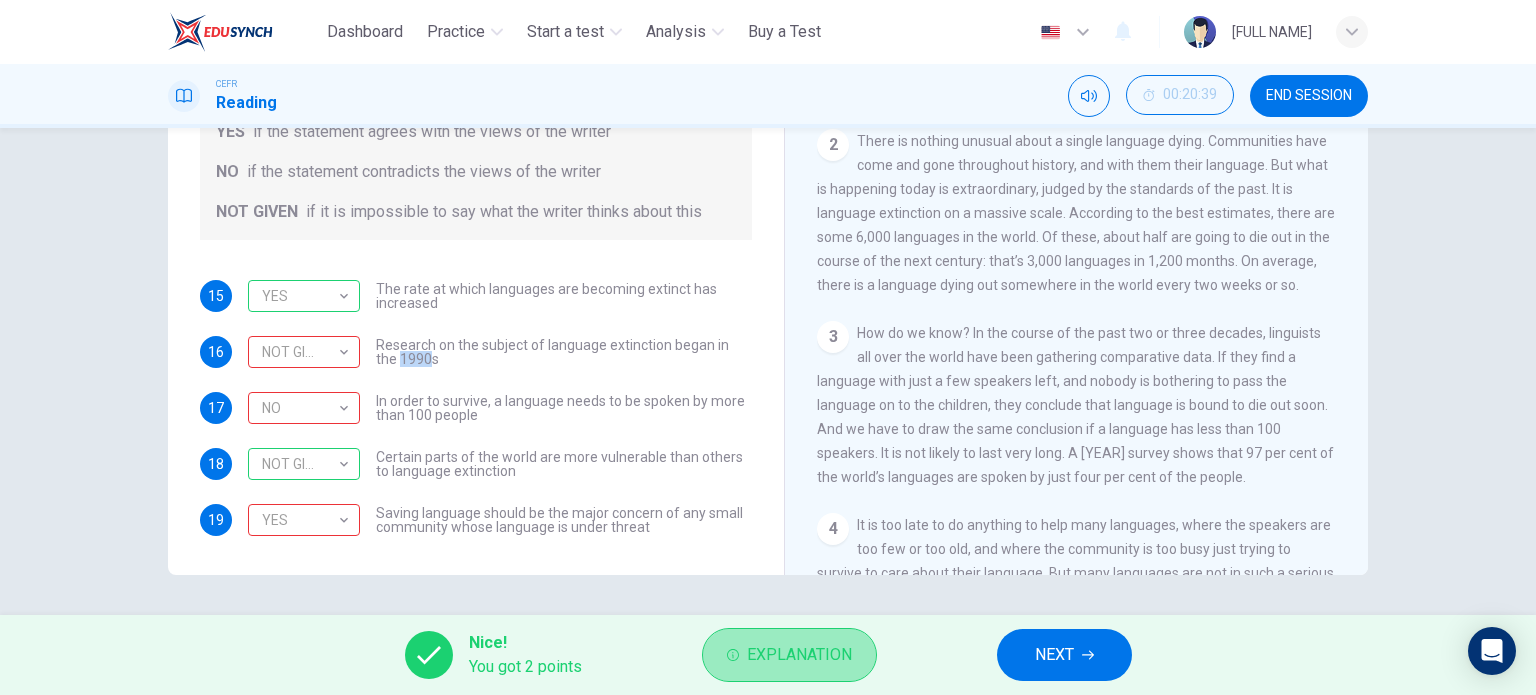 click on "Explanation" at bounding box center (789, 655) 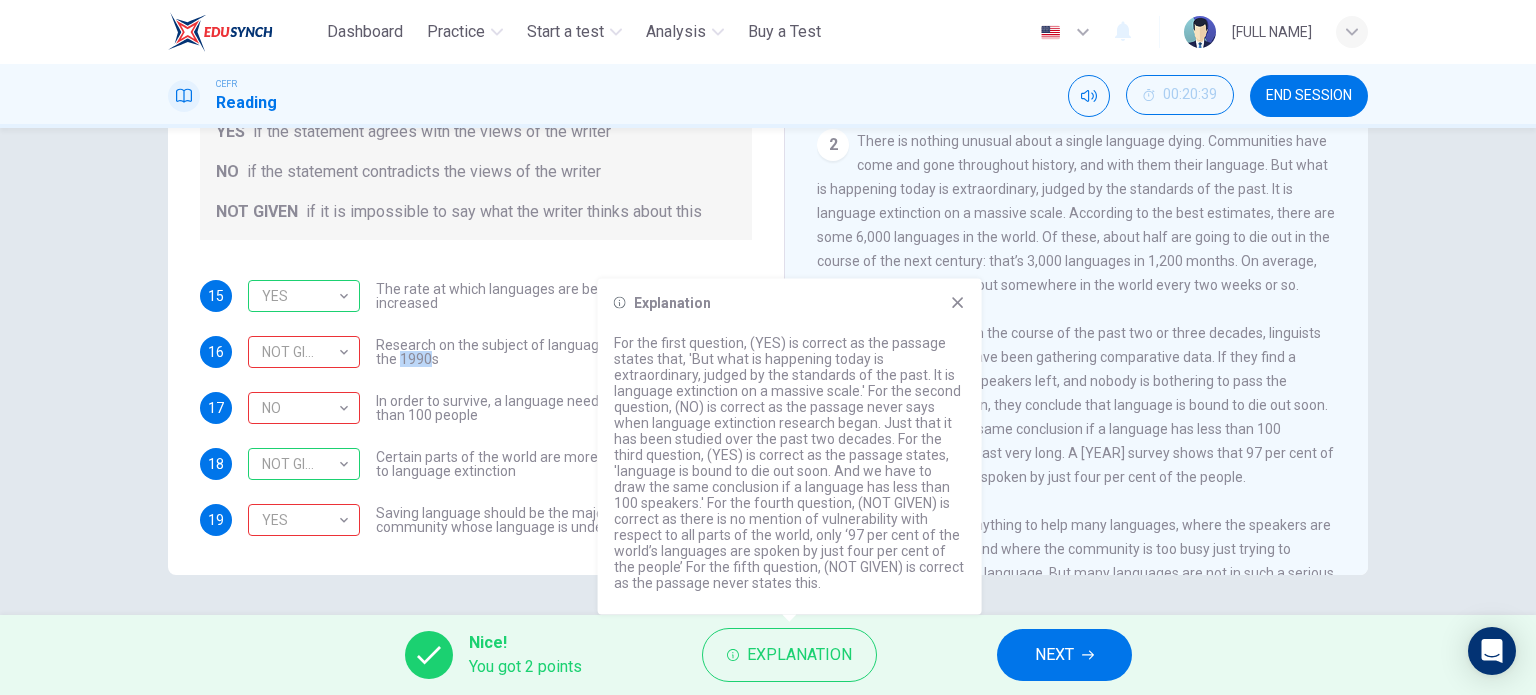 click 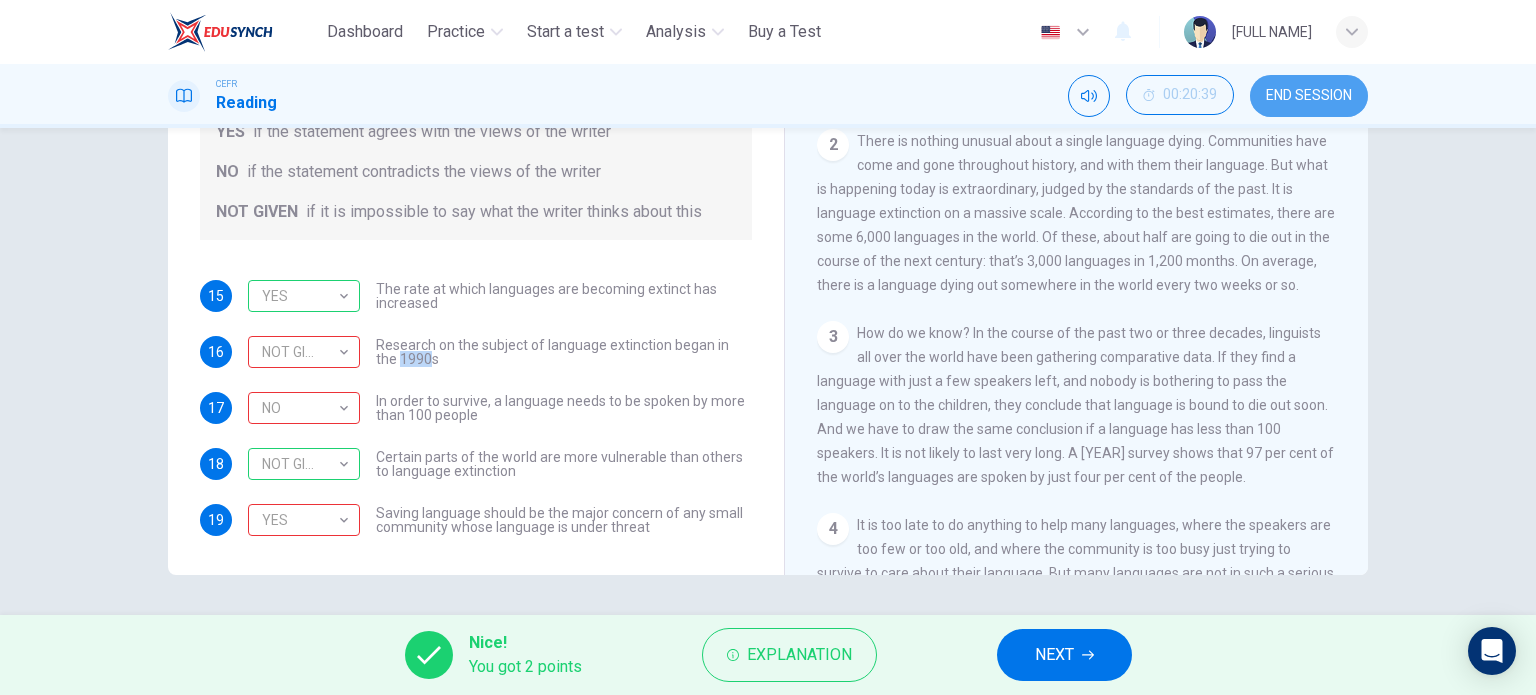 click on "END SESSION" at bounding box center (1309, 96) 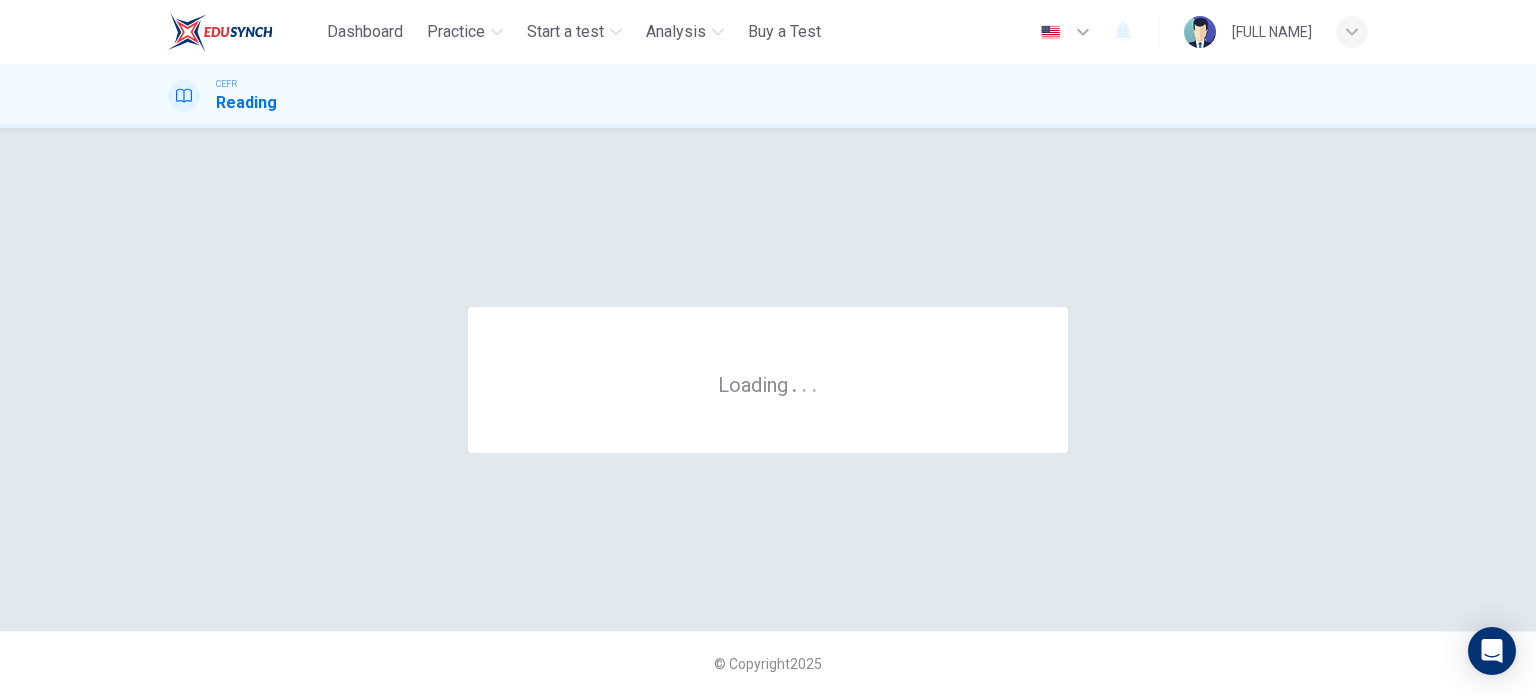 scroll, scrollTop: 0, scrollLeft: 0, axis: both 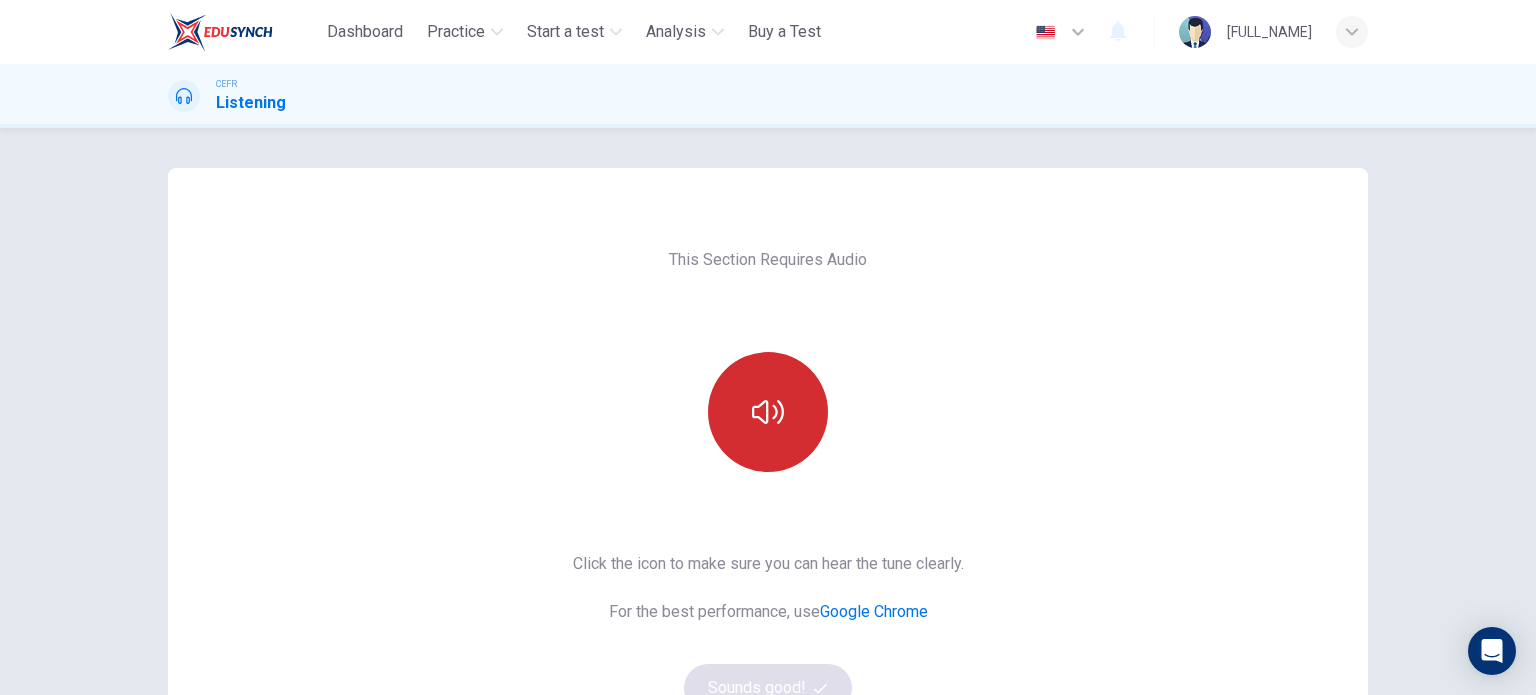 click at bounding box center (768, 412) 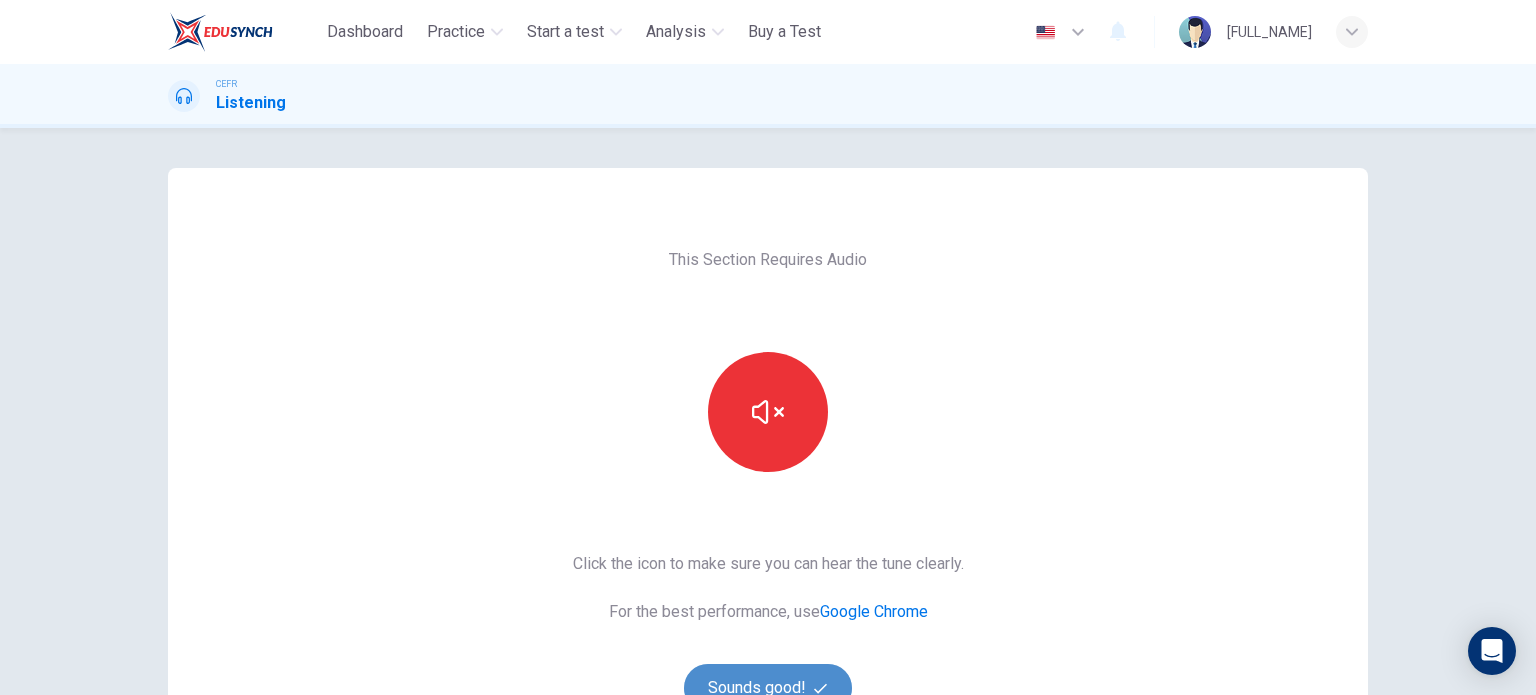 click on "Sounds good!" at bounding box center (768, 688) 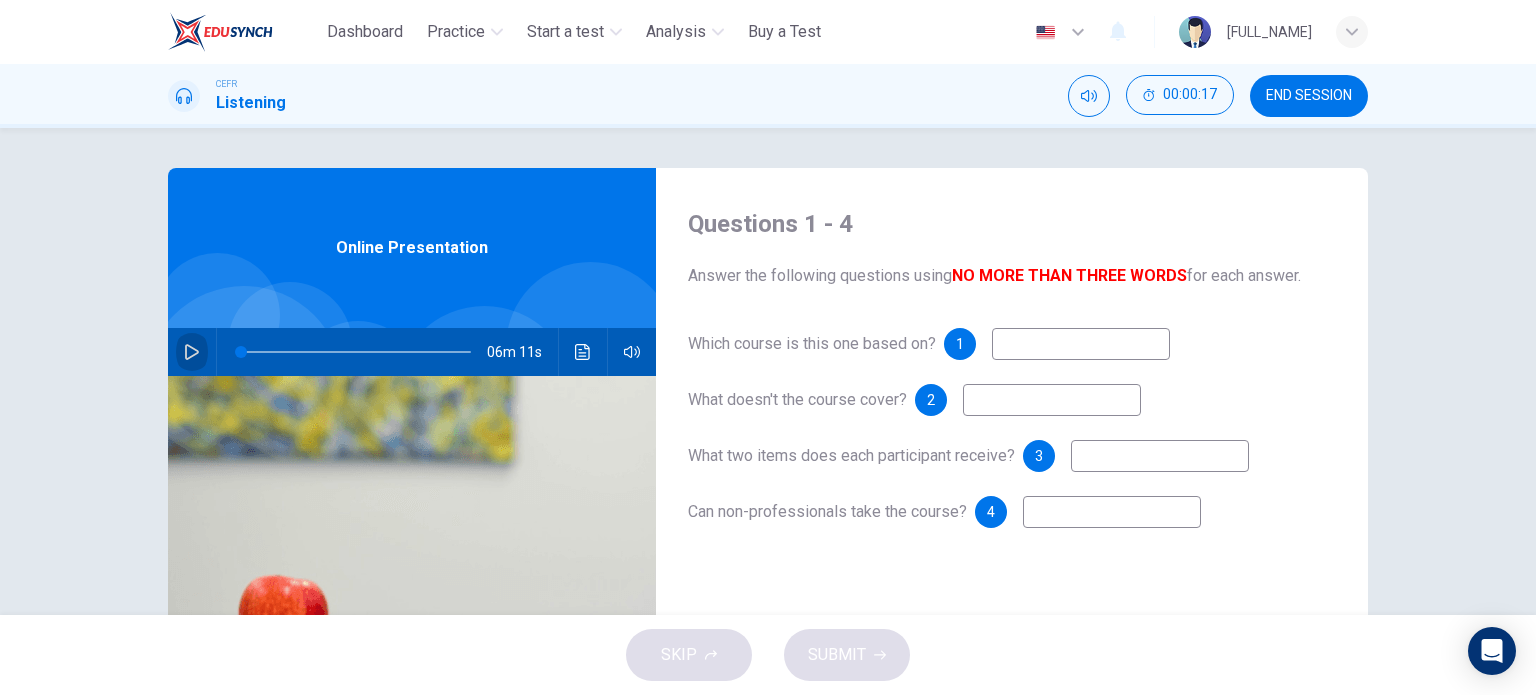 click 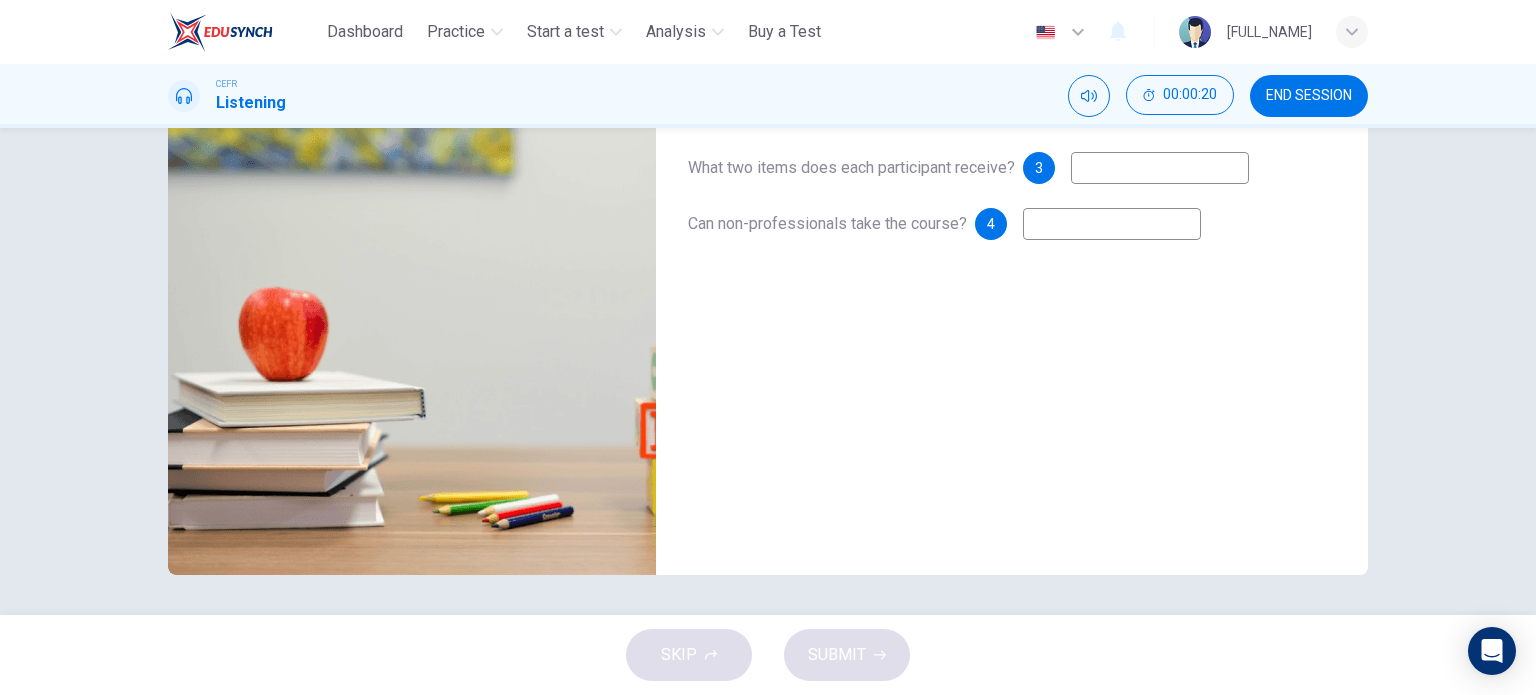 scroll, scrollTop: 0, scrollLeft: 0, axis: both 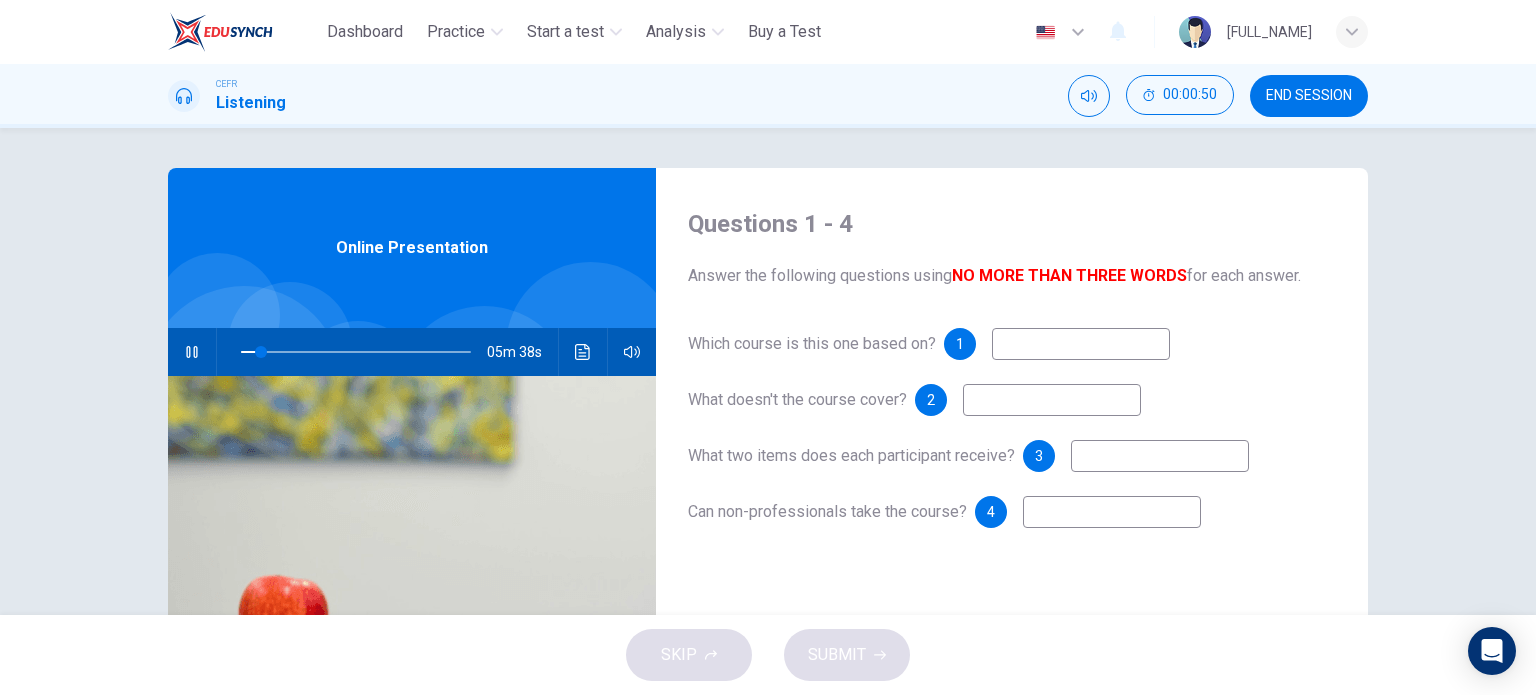 click at bounding box center [1081, 344] 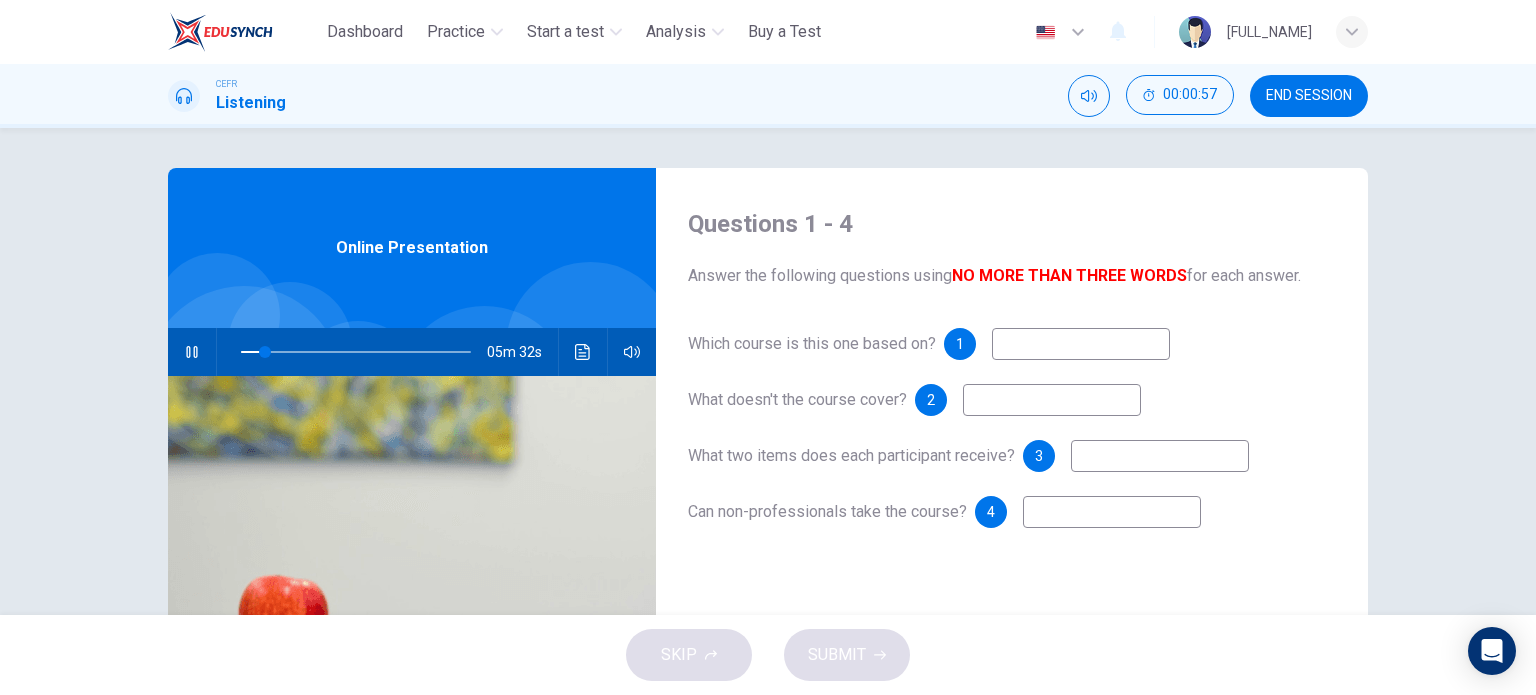 type on "**" 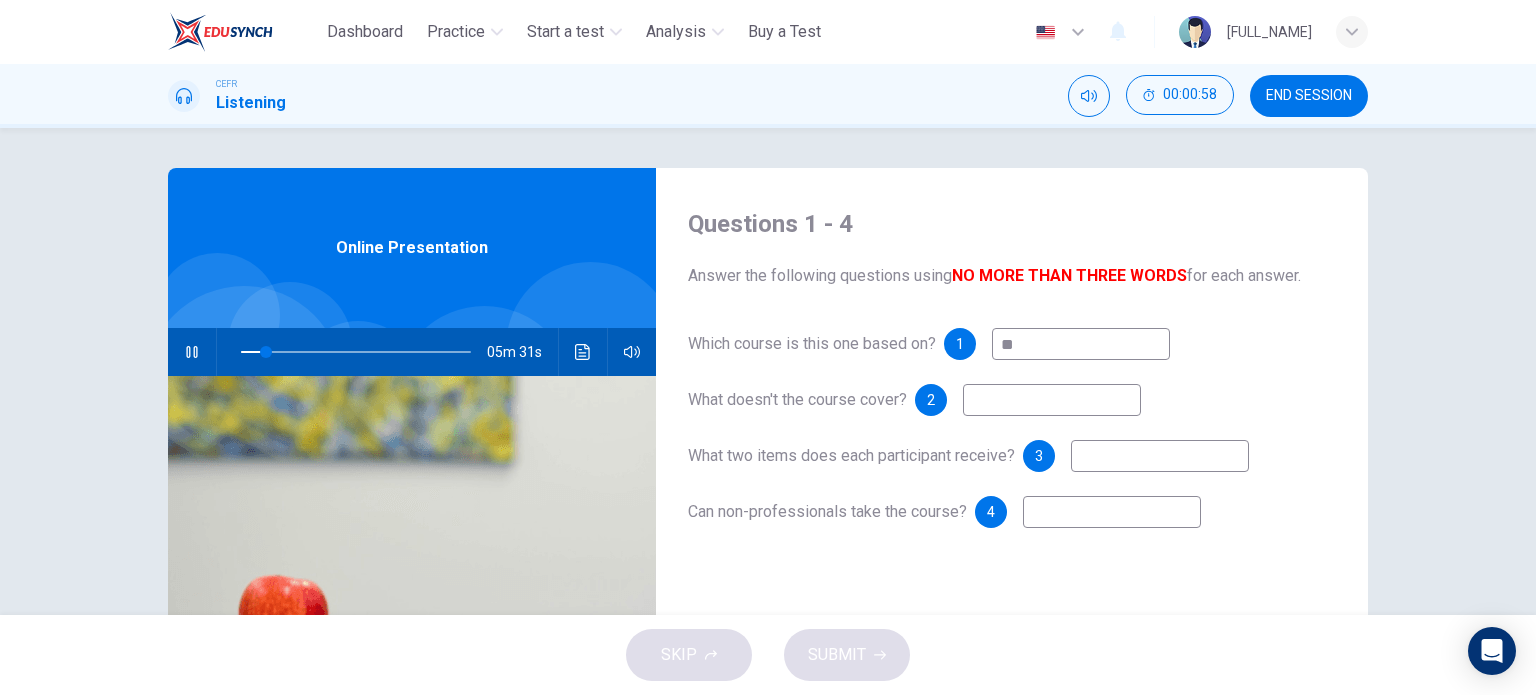 type on "***" 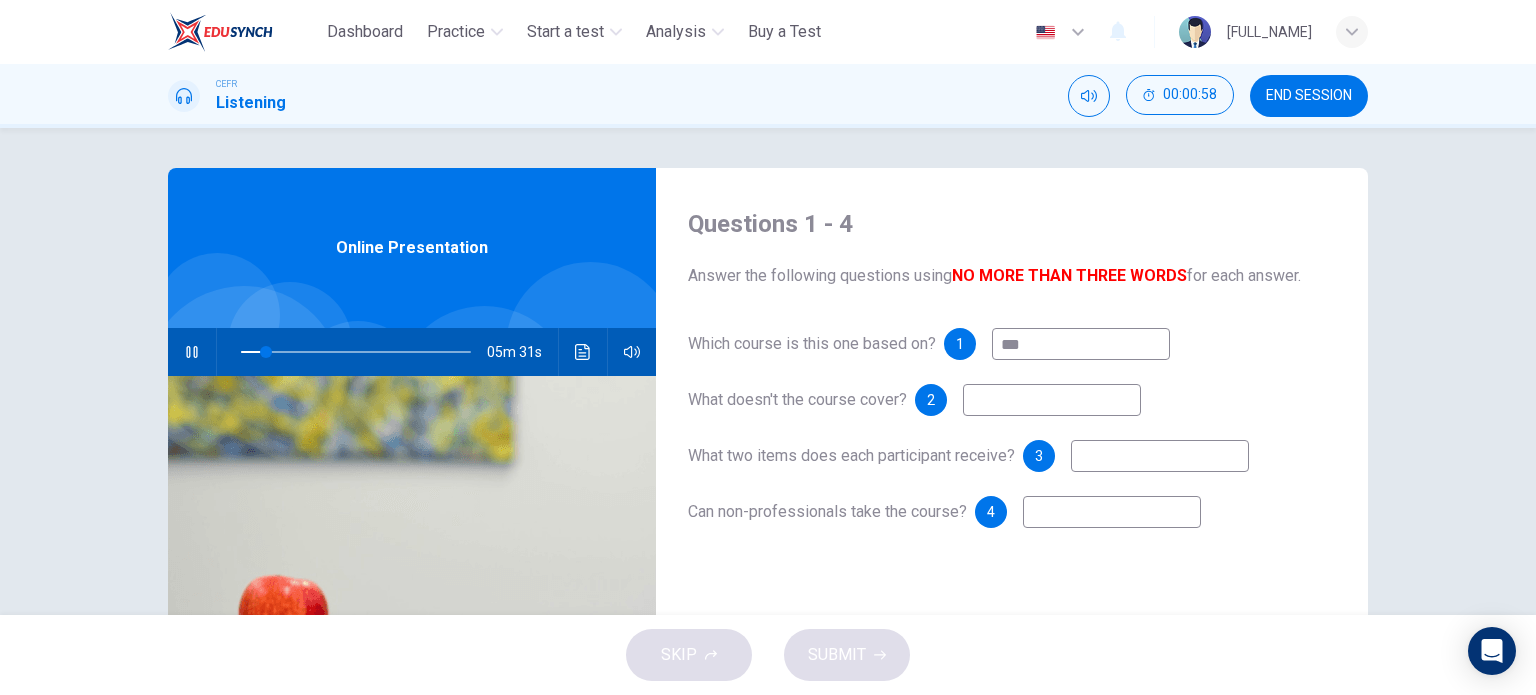 type on "**" 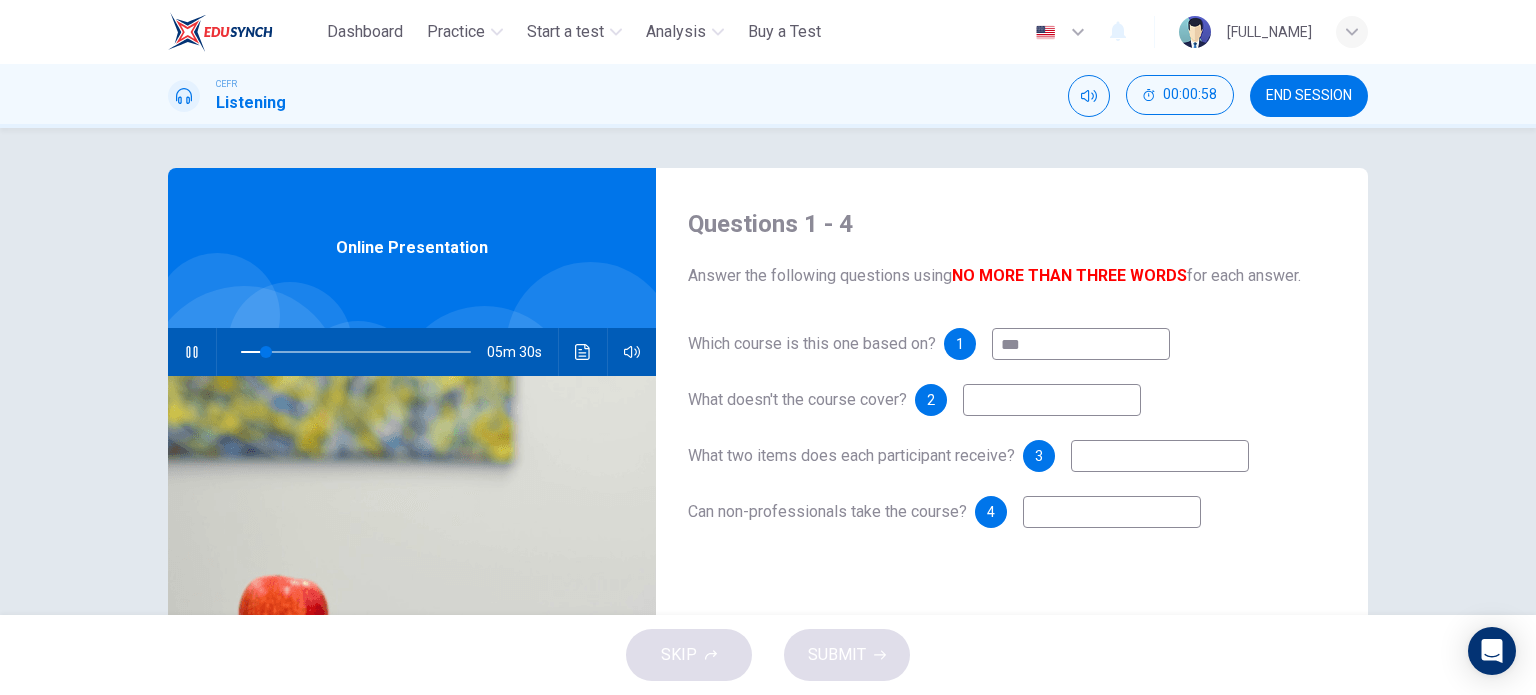 type on "****" 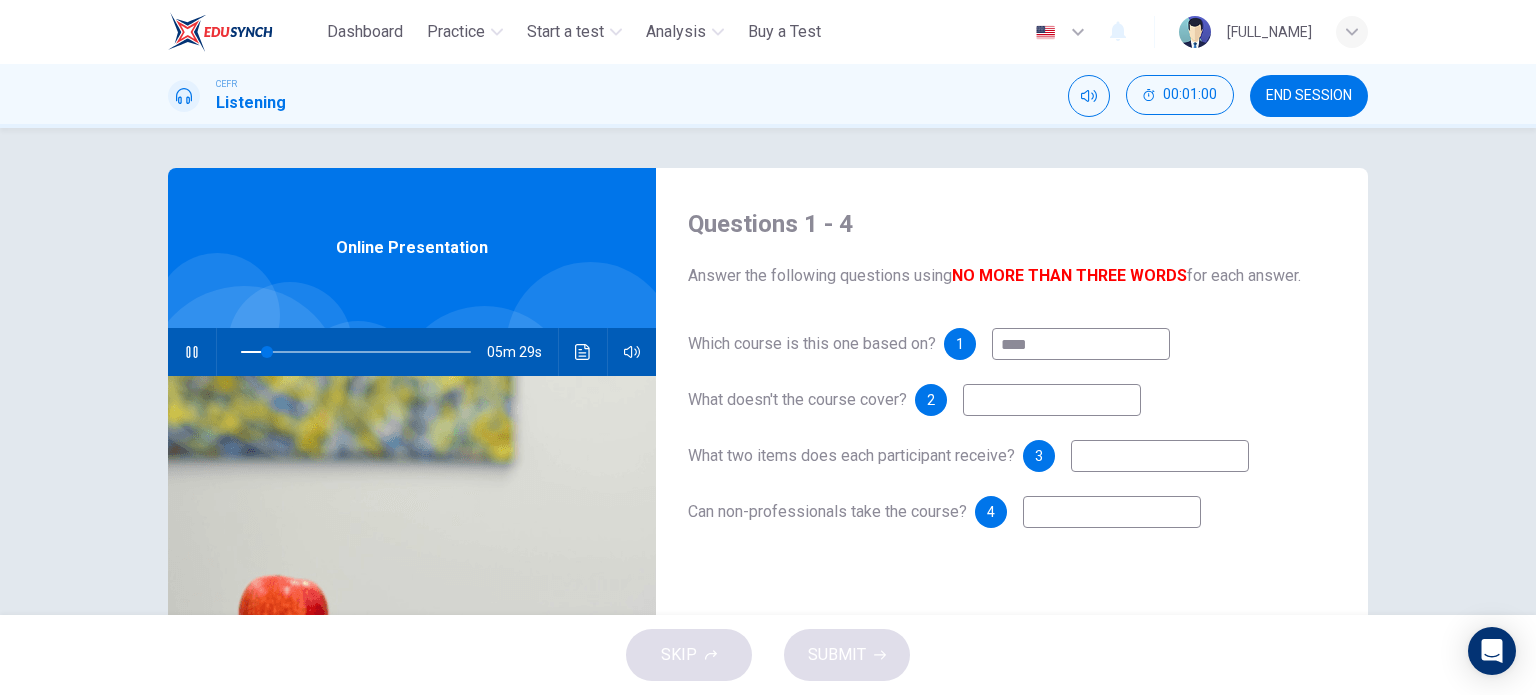 type on "**" 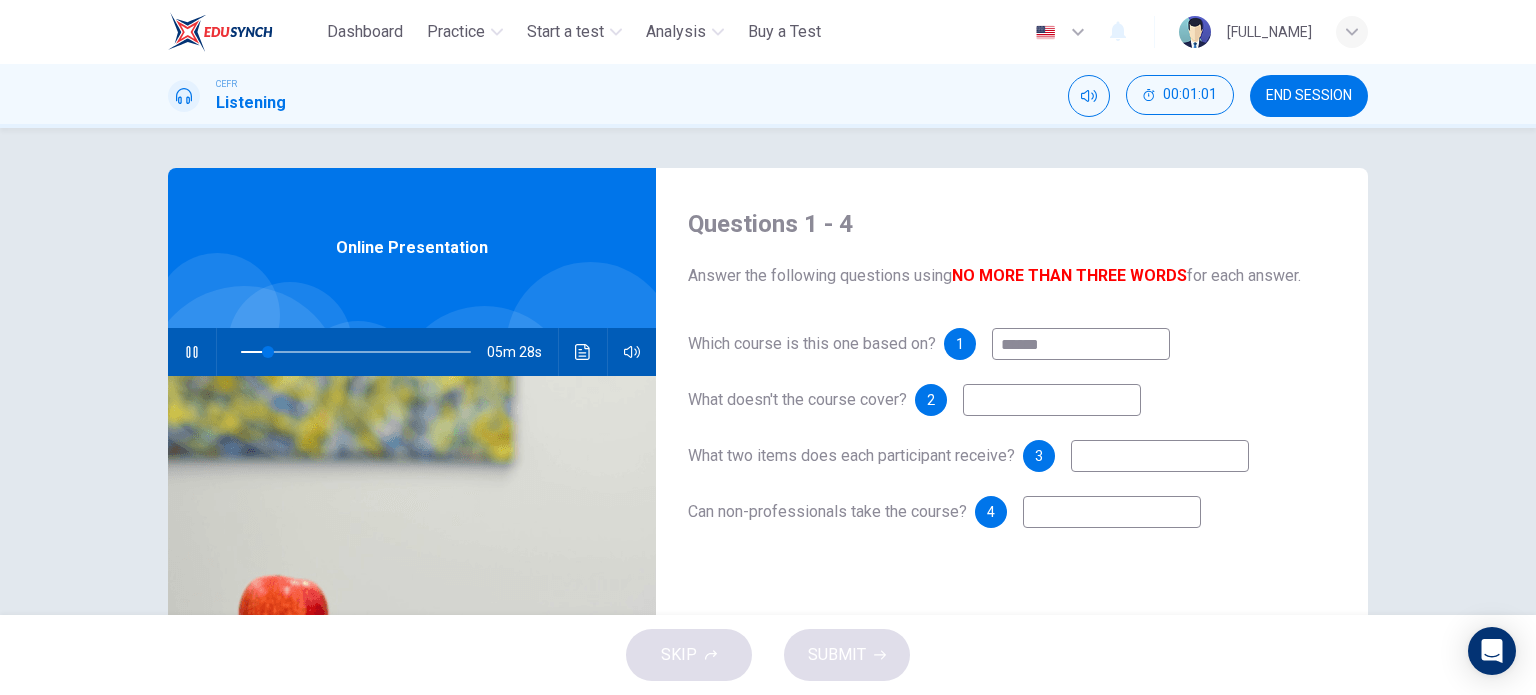 type on "*******" 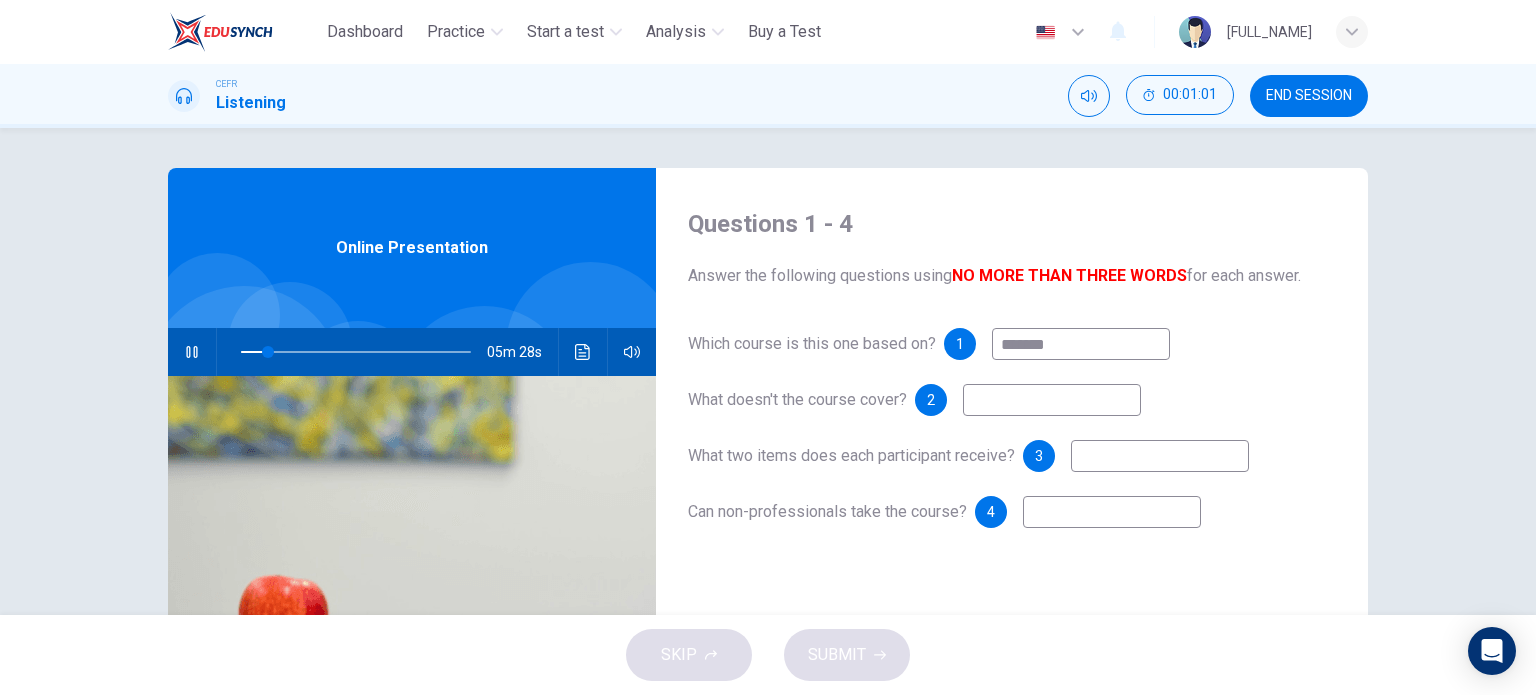 type on "**" 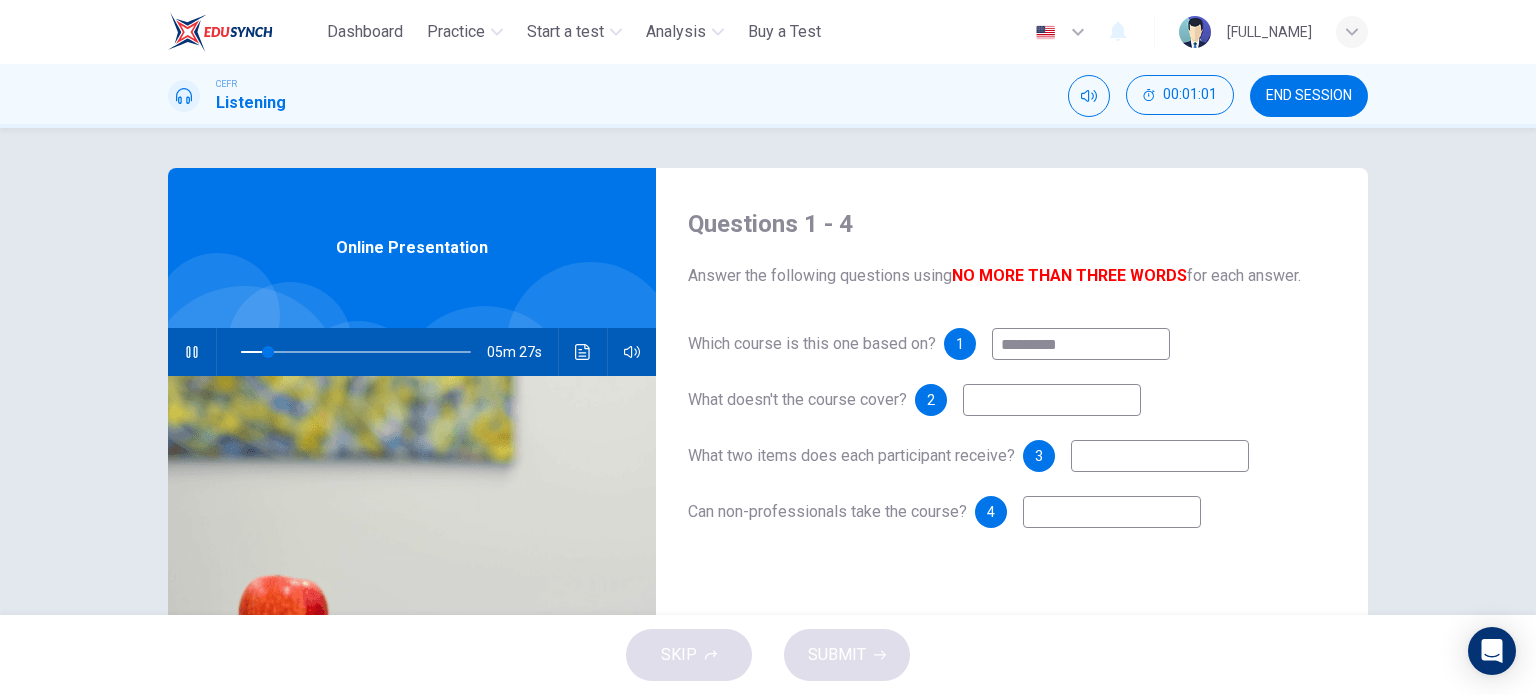 type on "**********" 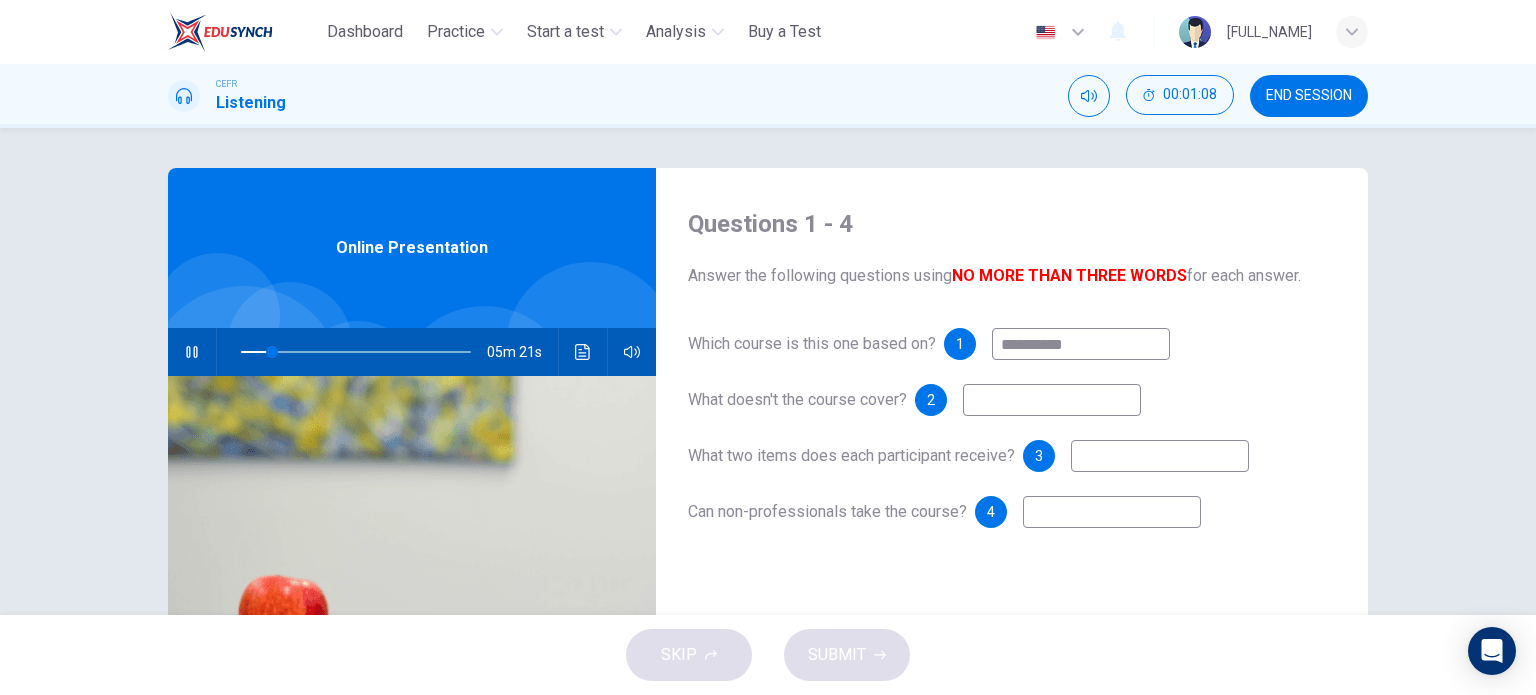 type on "**" 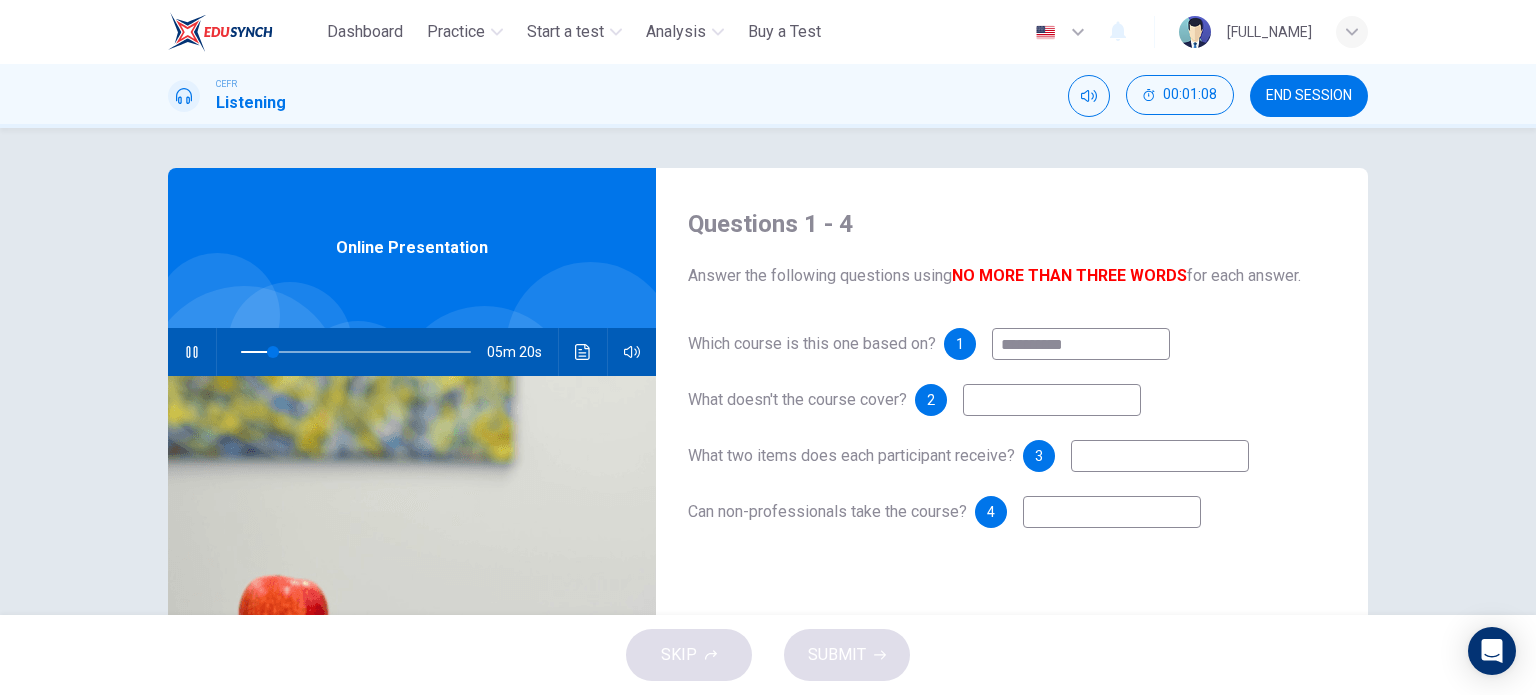 type on "**********" 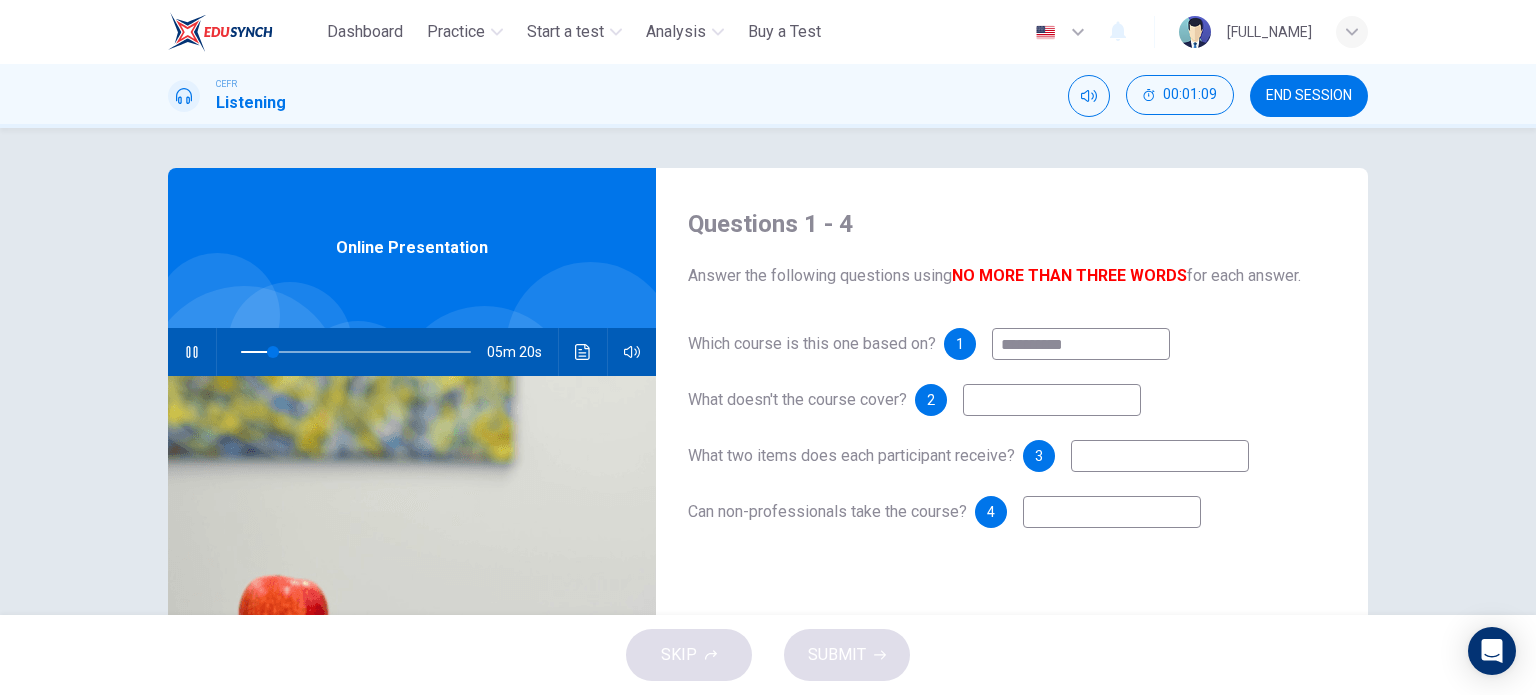 click at bounding box center [1052, 400] 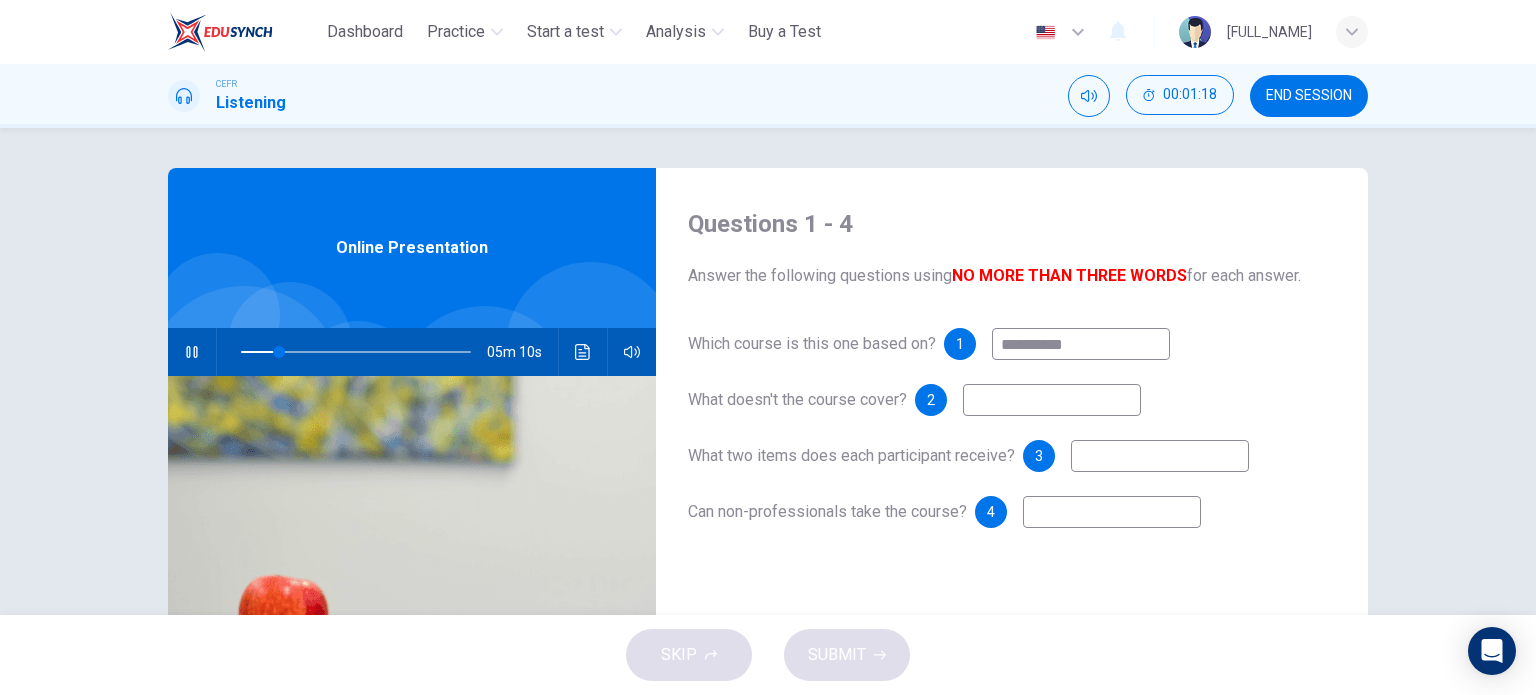 click on "**********" at bounding box center [1081, 344] 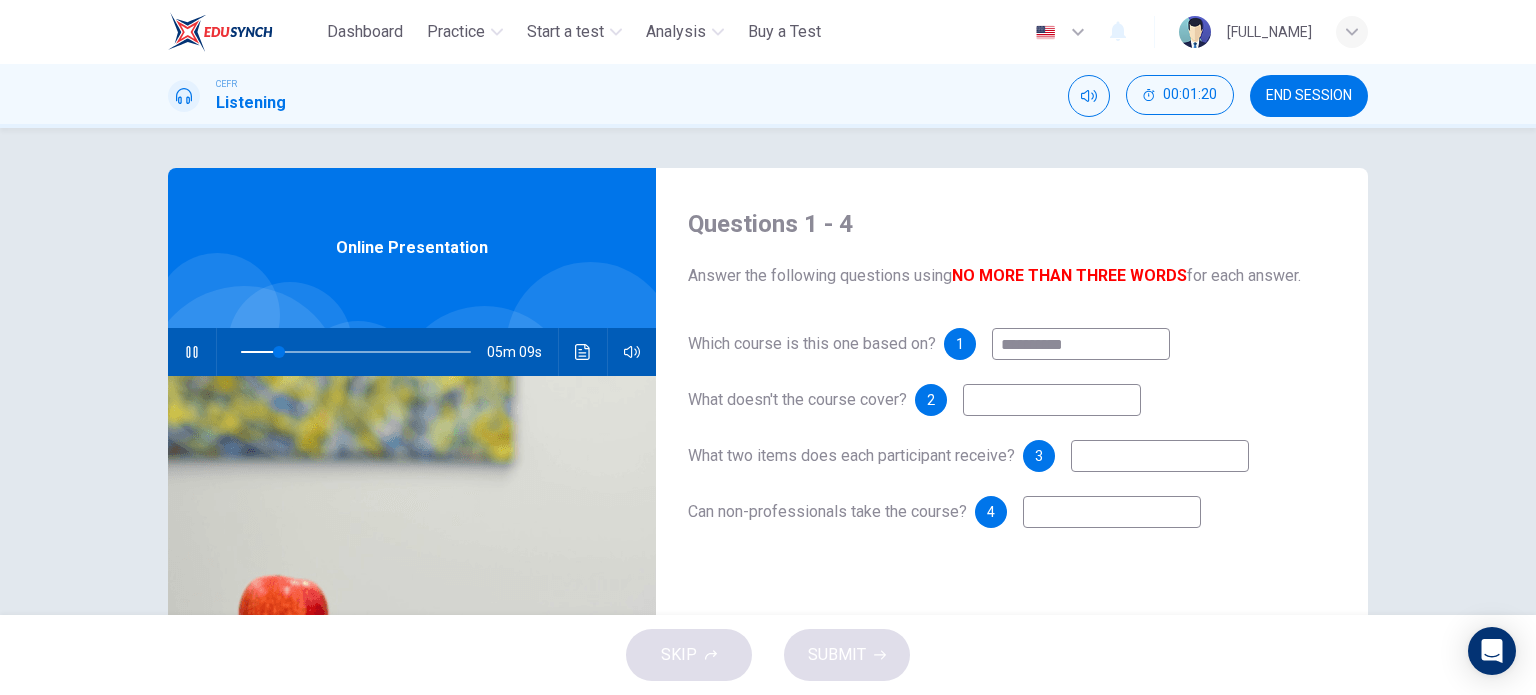 click at bounding box center (1052, 400) 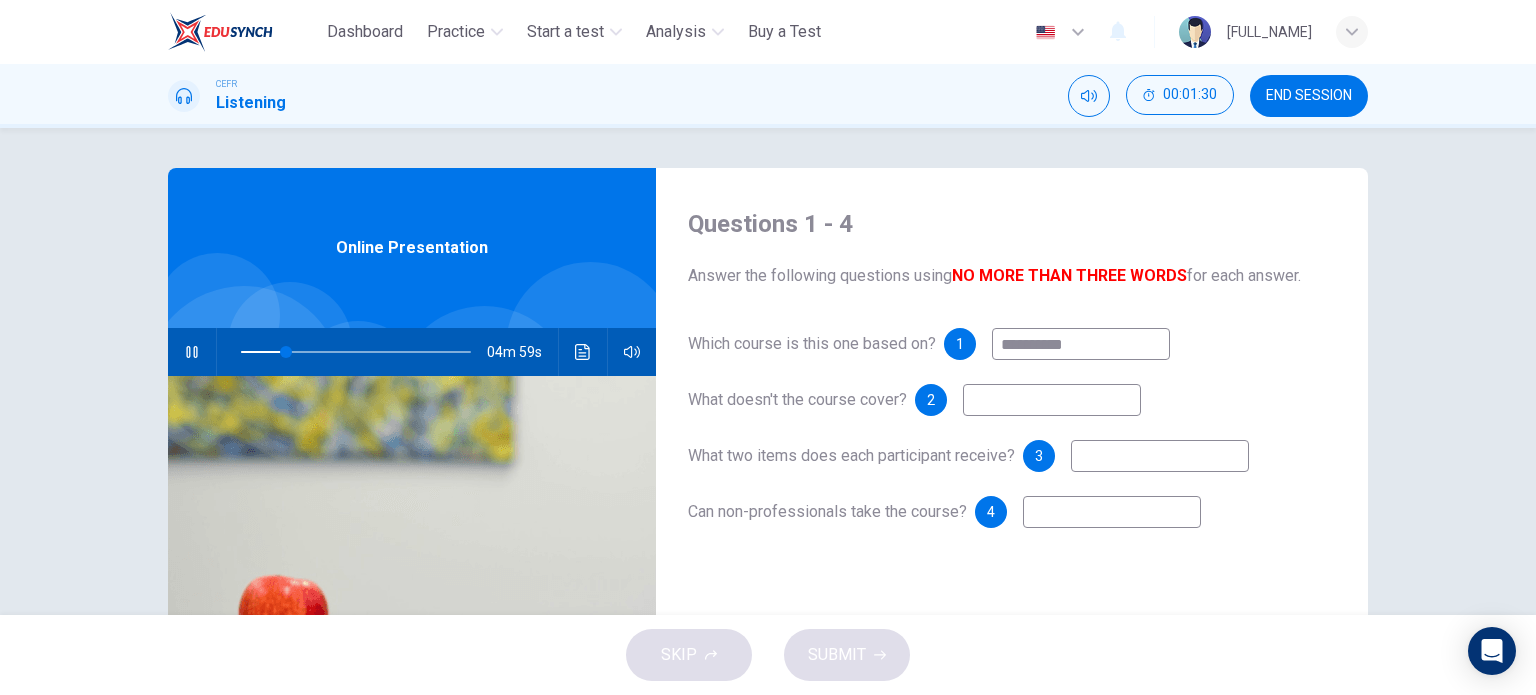type on "**" 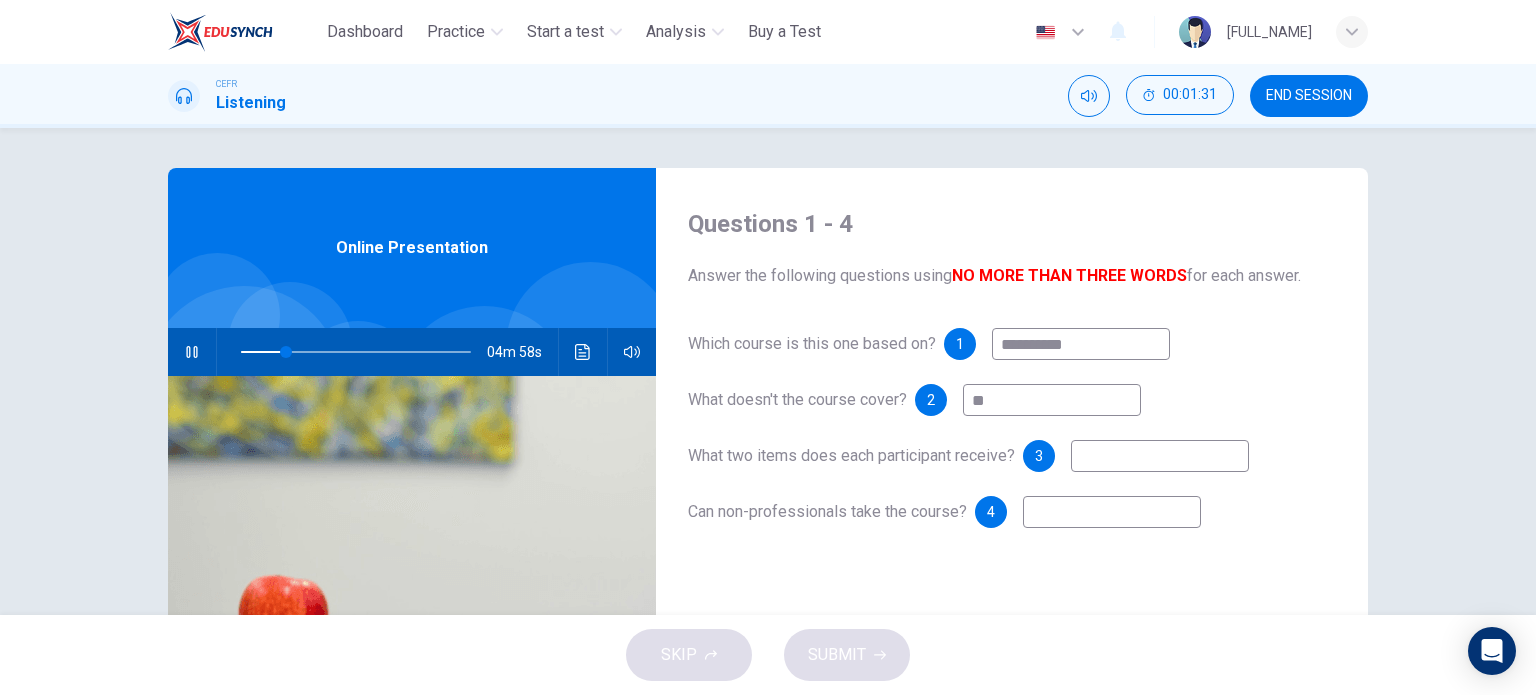 type on "***" 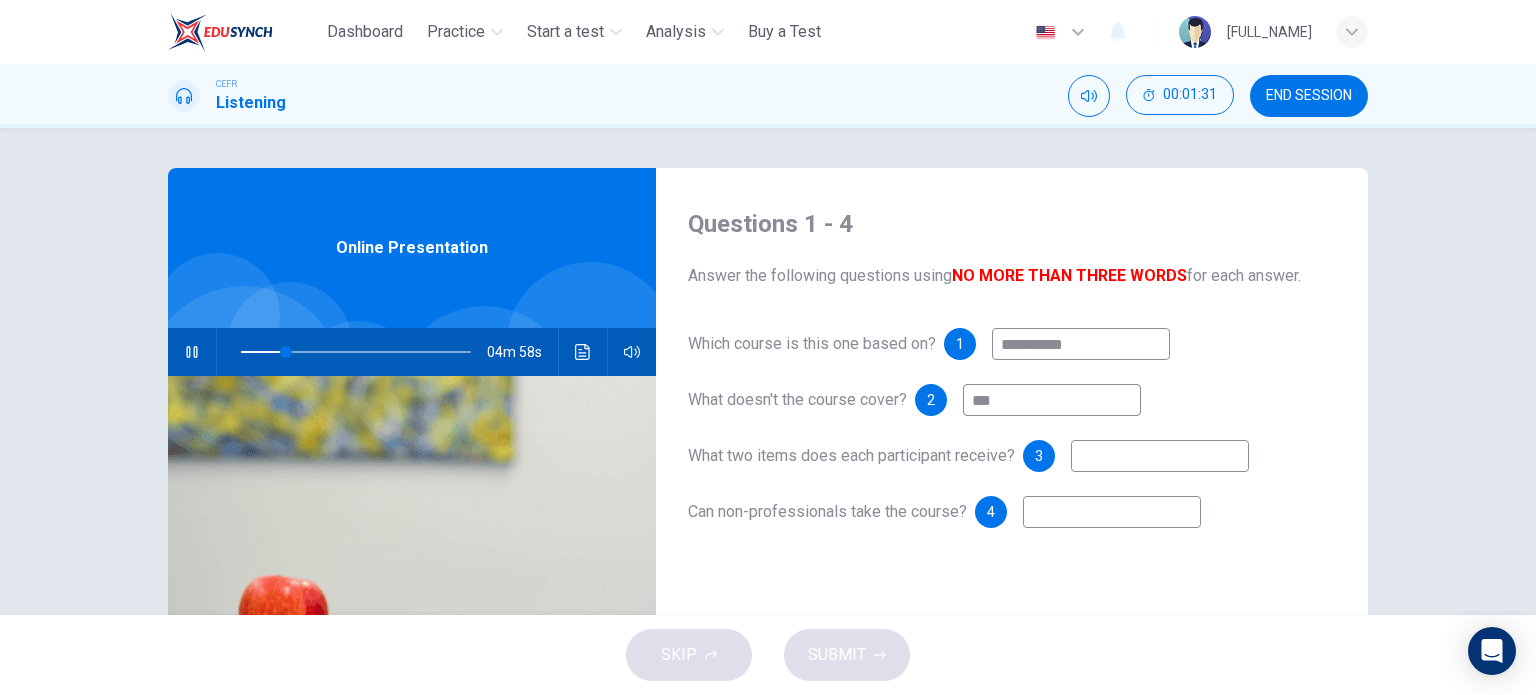 type on "**" 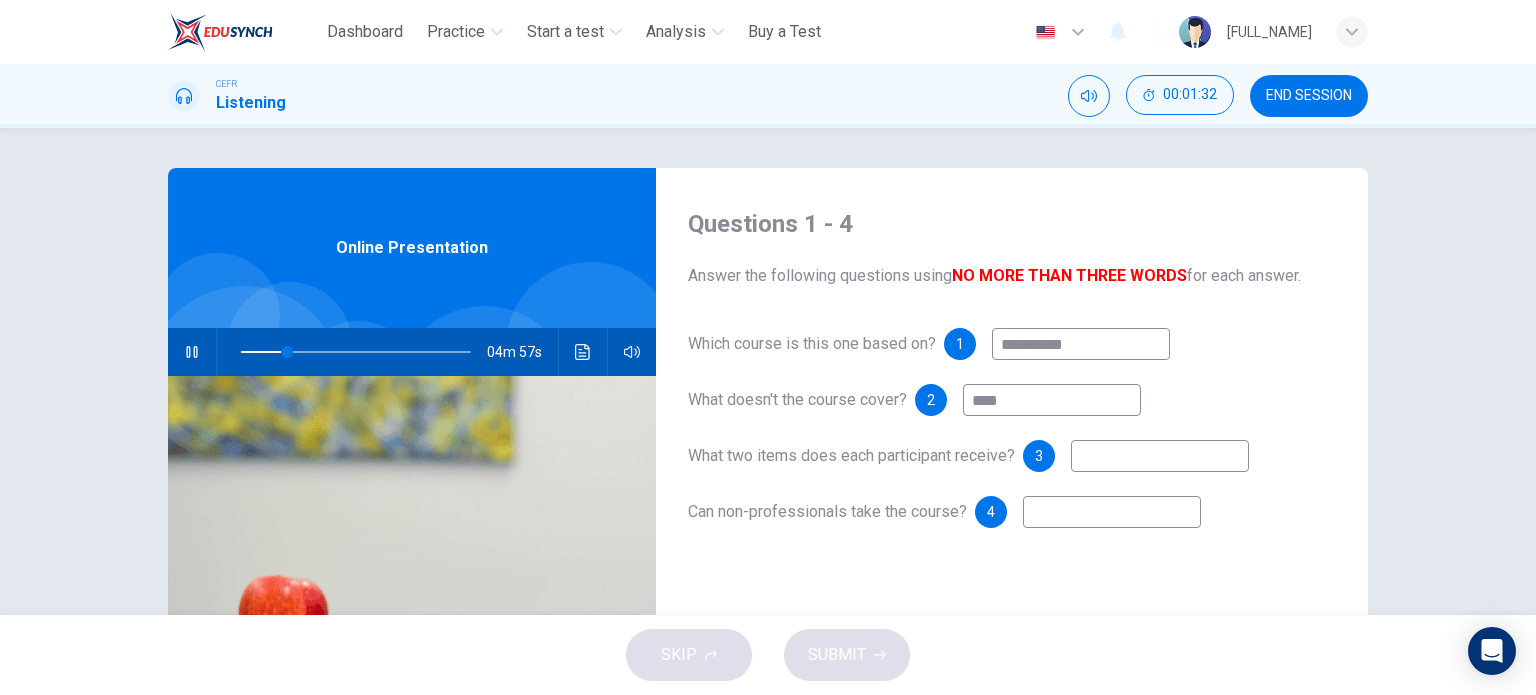 type on "*****" 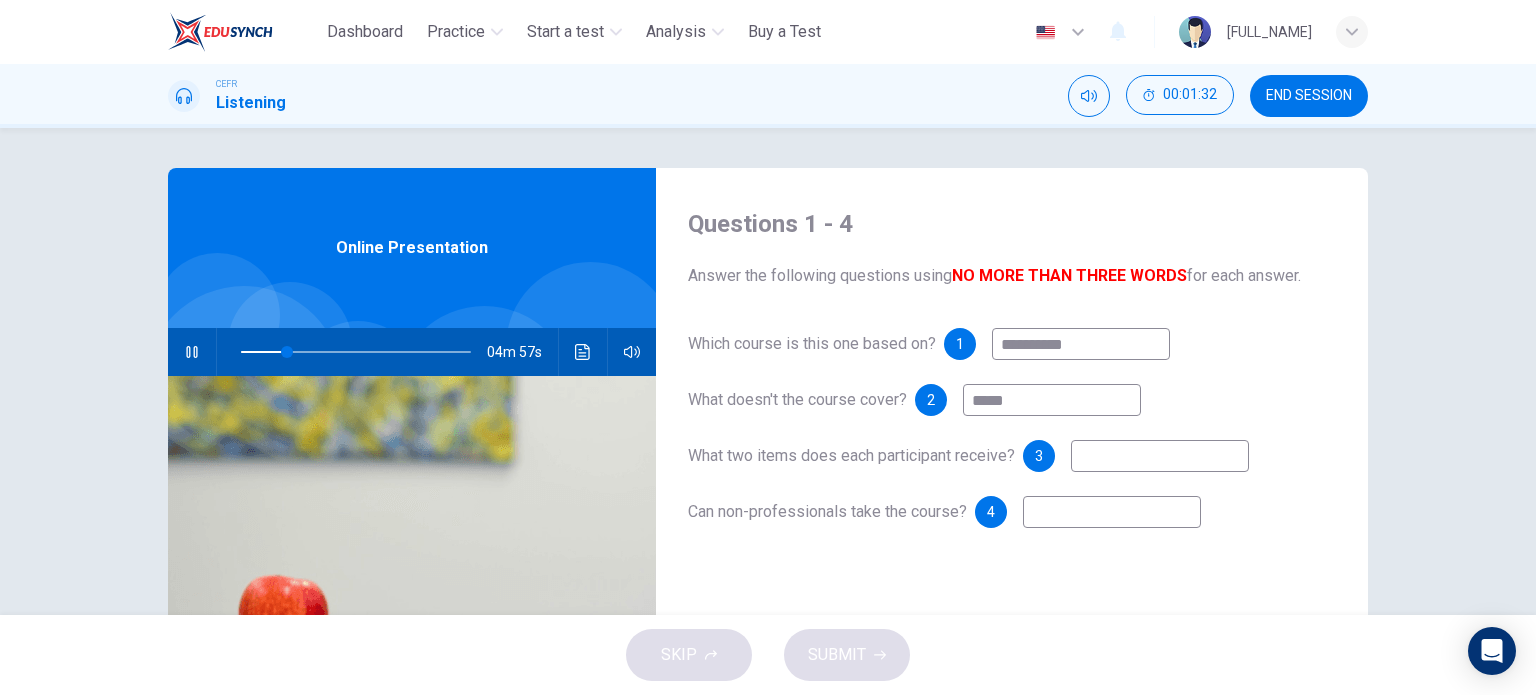 type on "**" 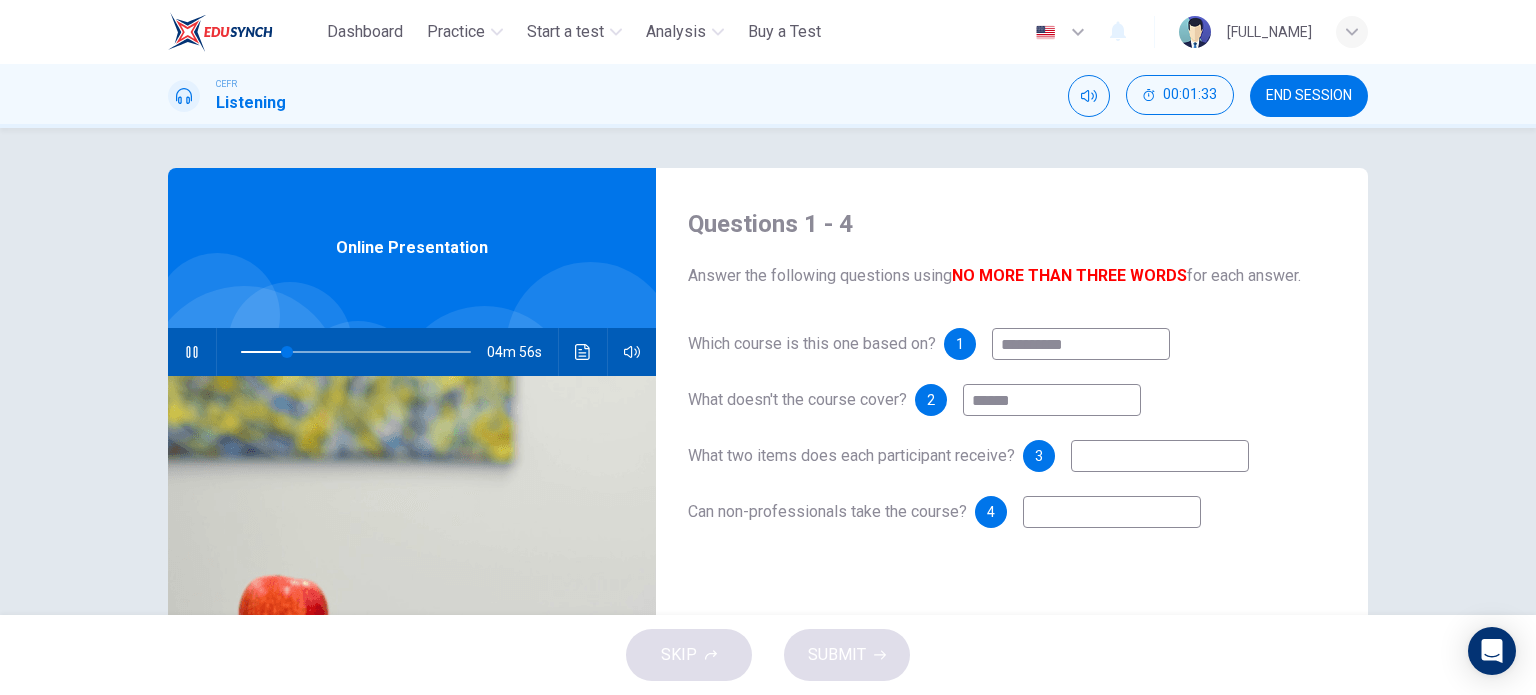 type on "******" 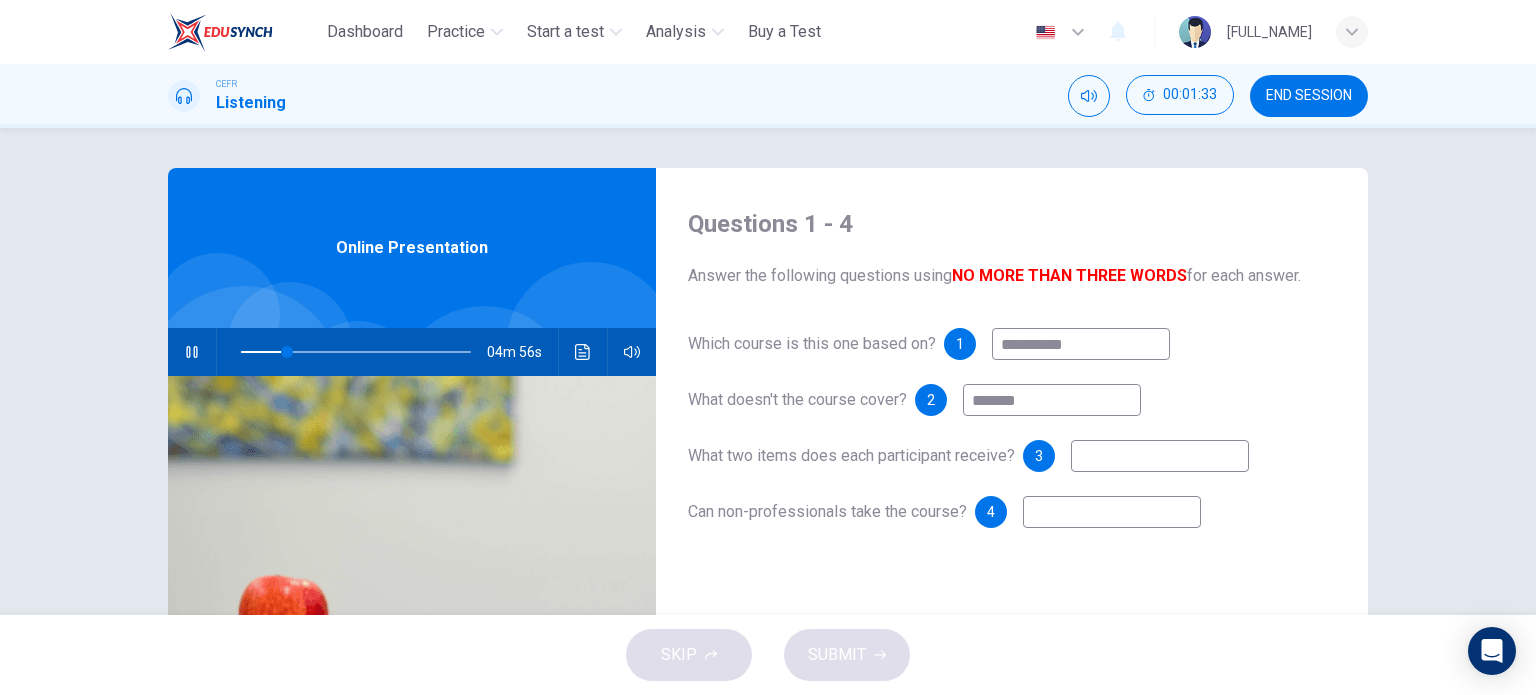 type on "**" 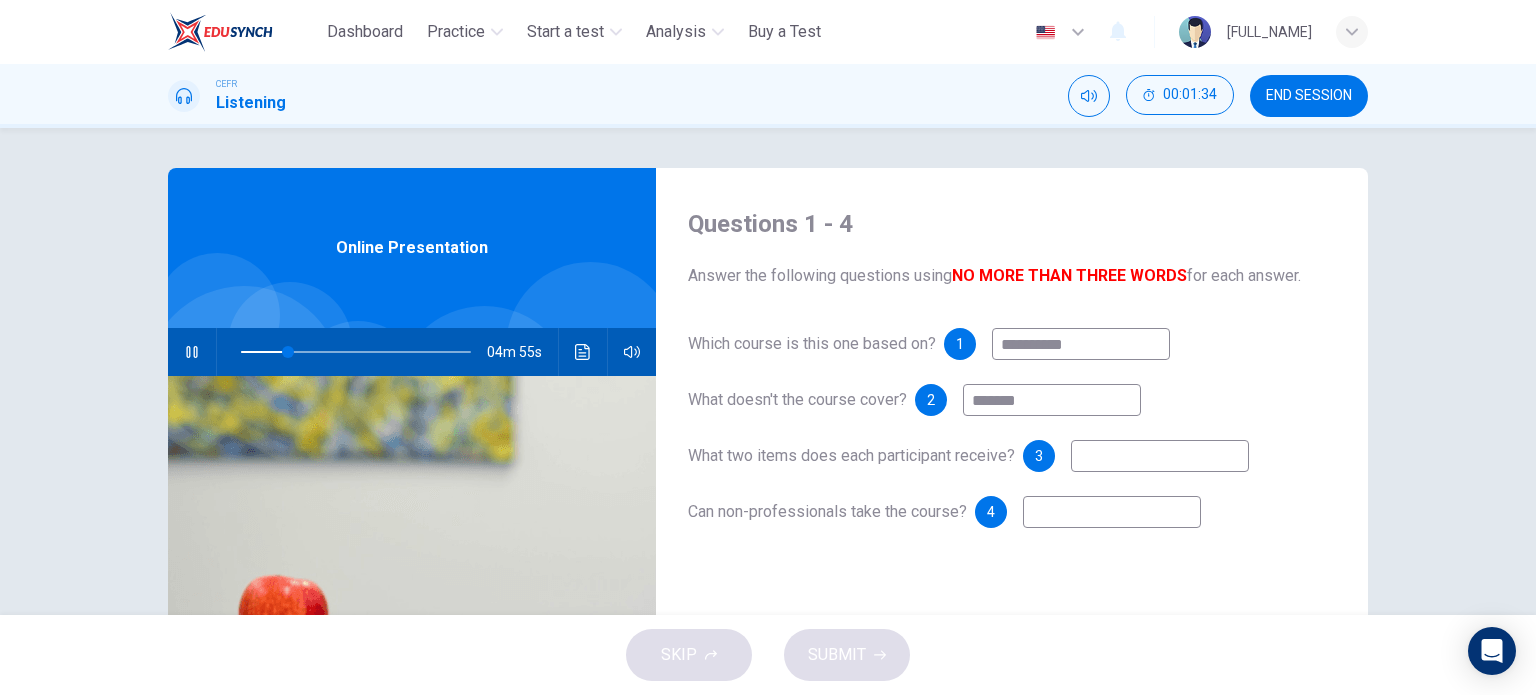type on "******" 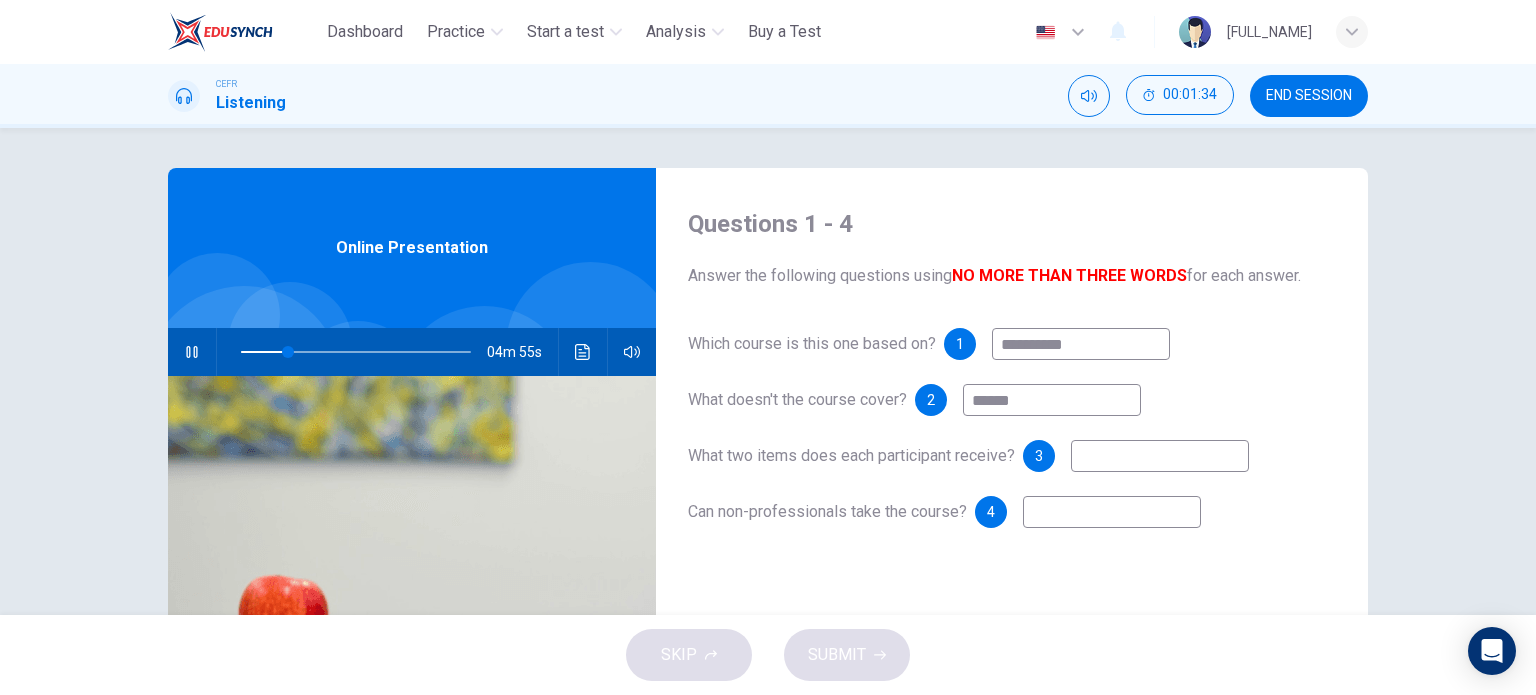 type on "**" 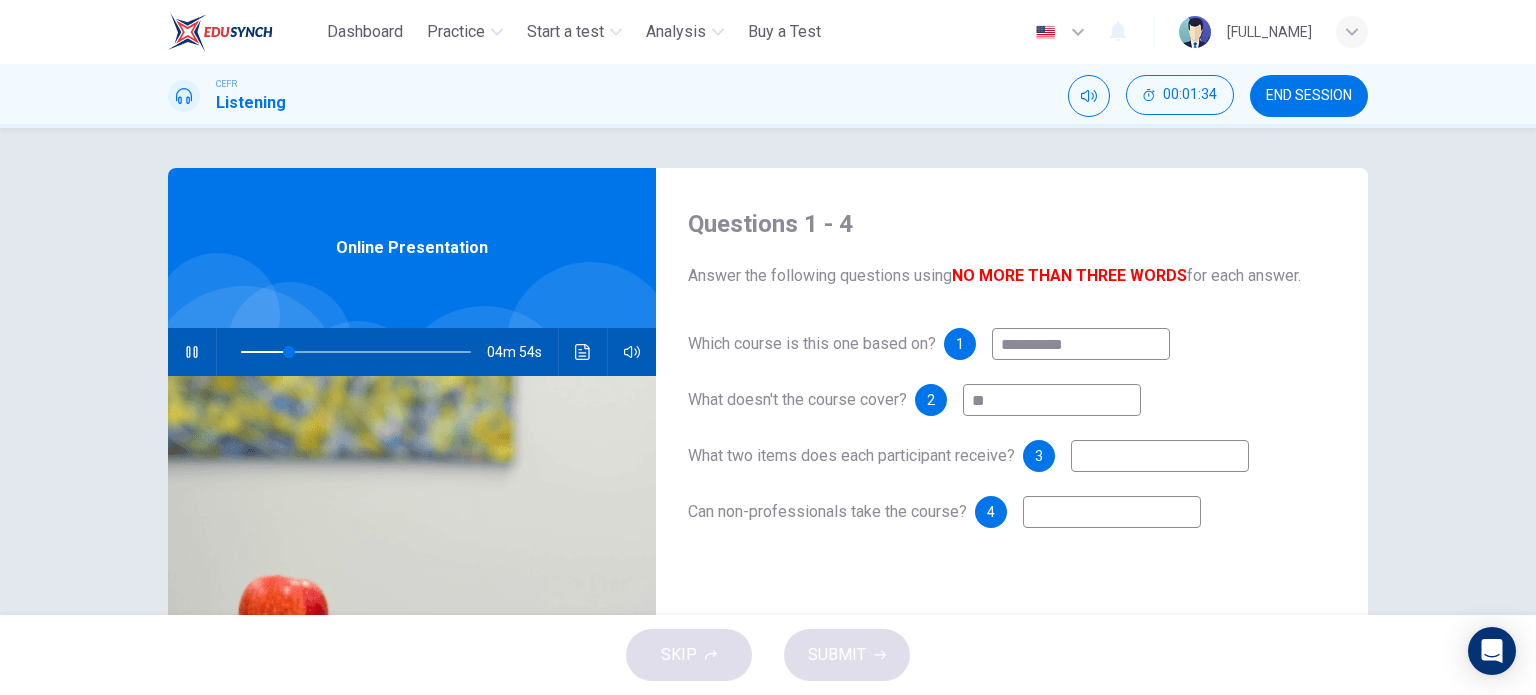 type on "*" 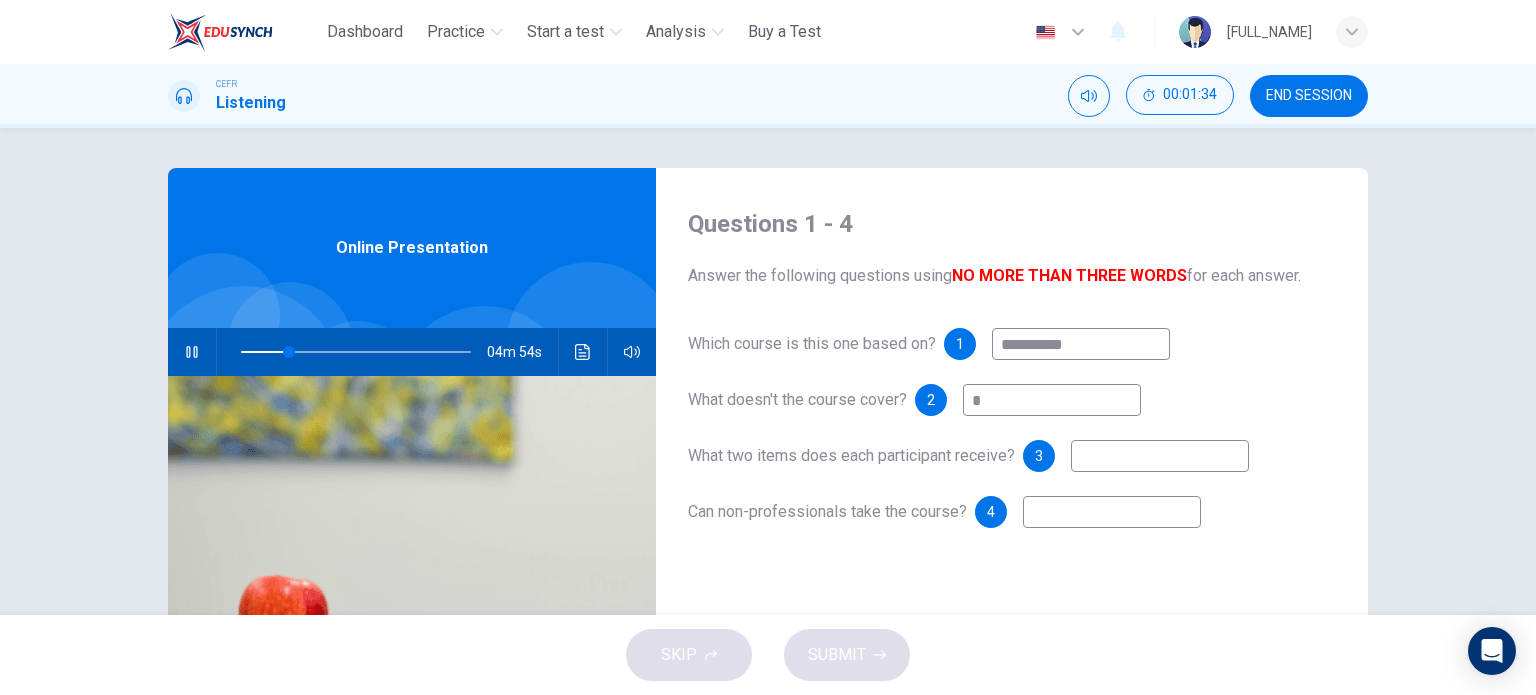 type 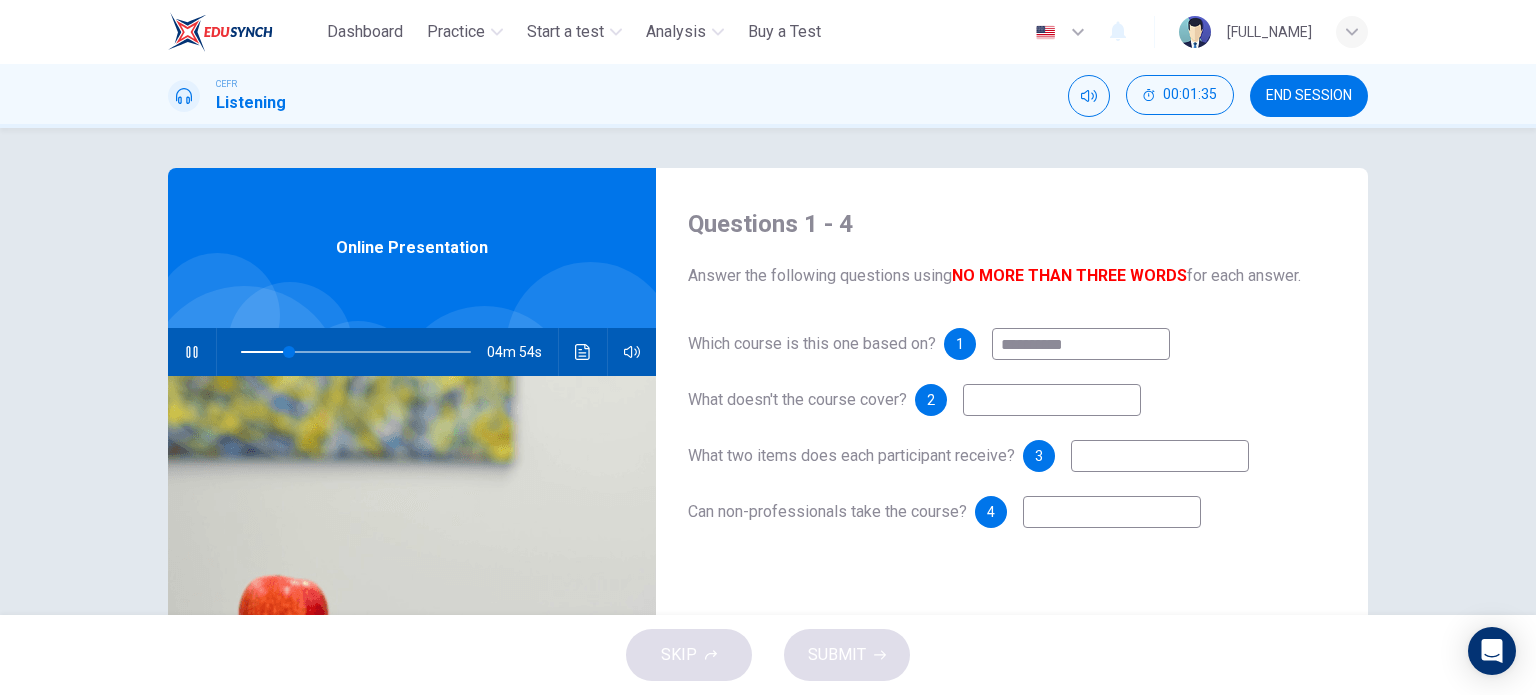type on "**" 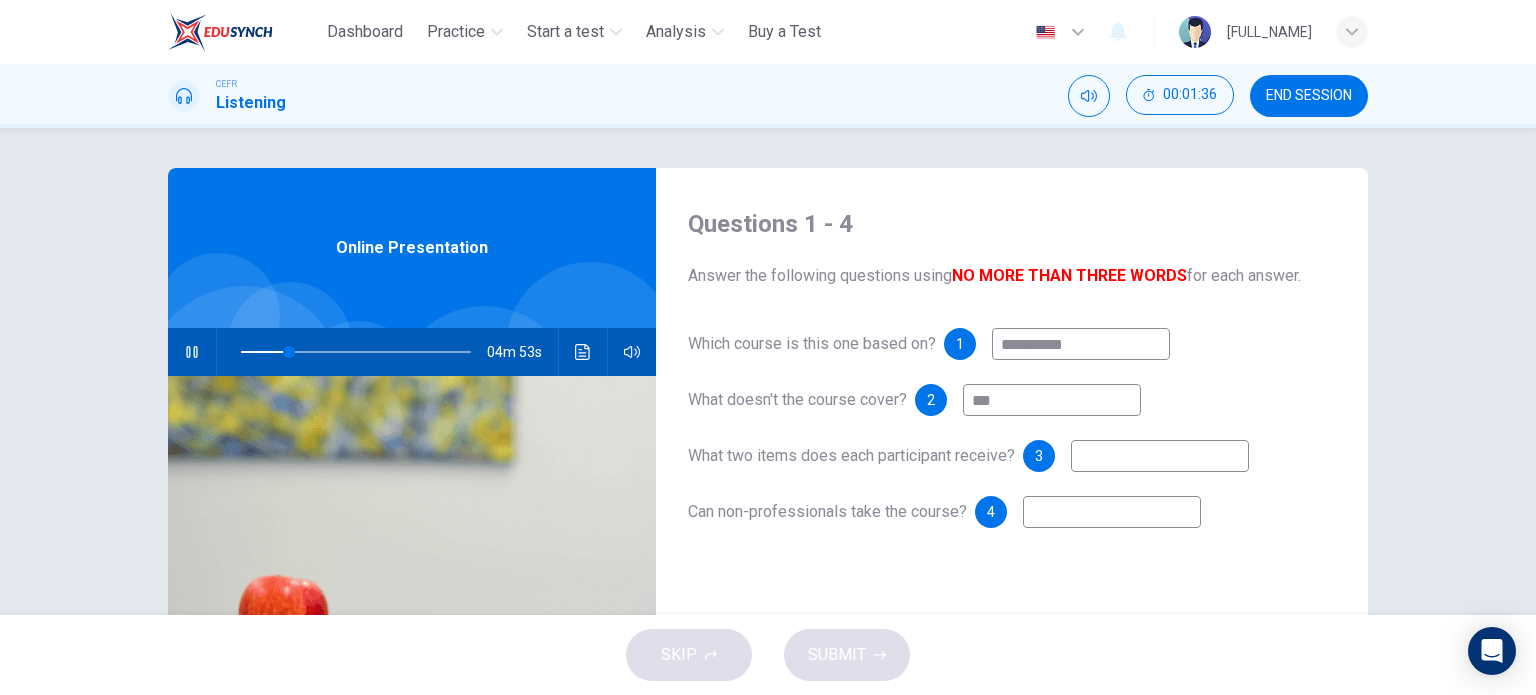 type on "****" 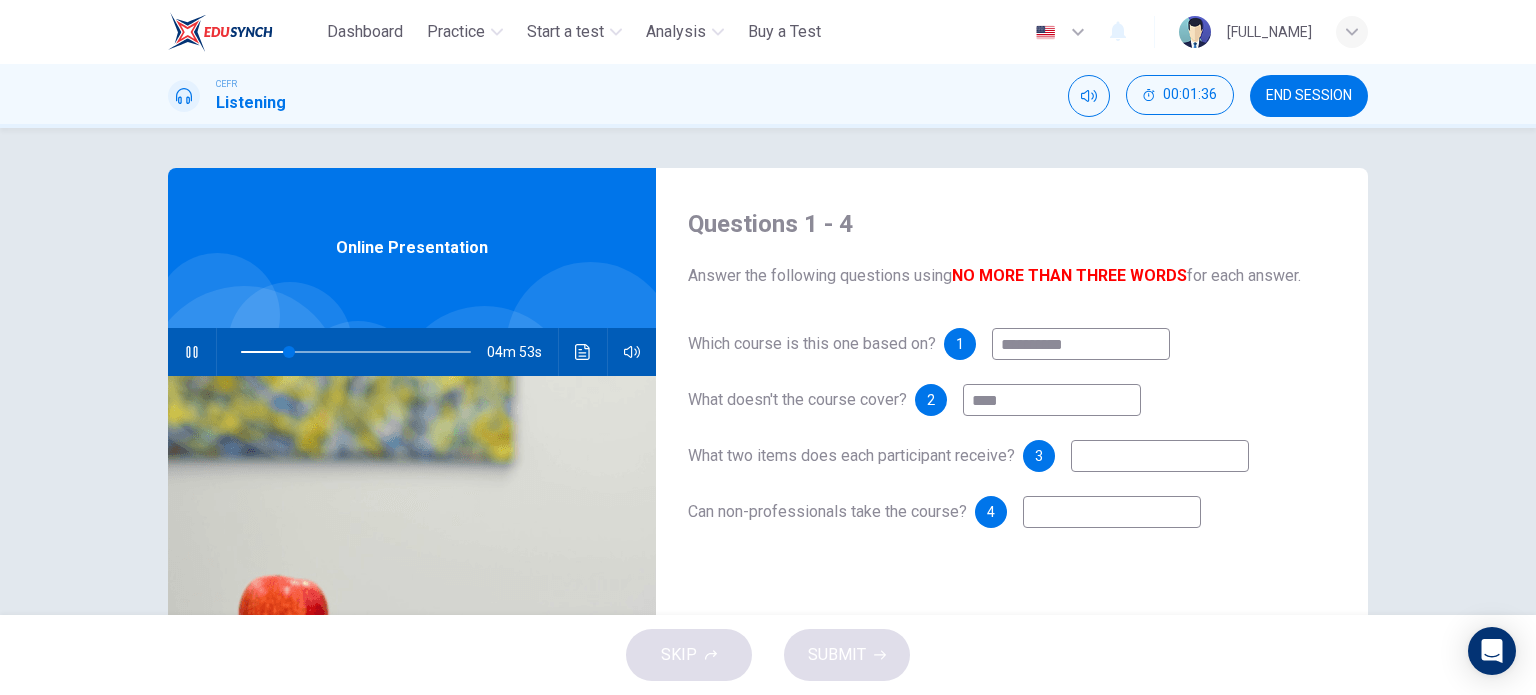 type on "**" 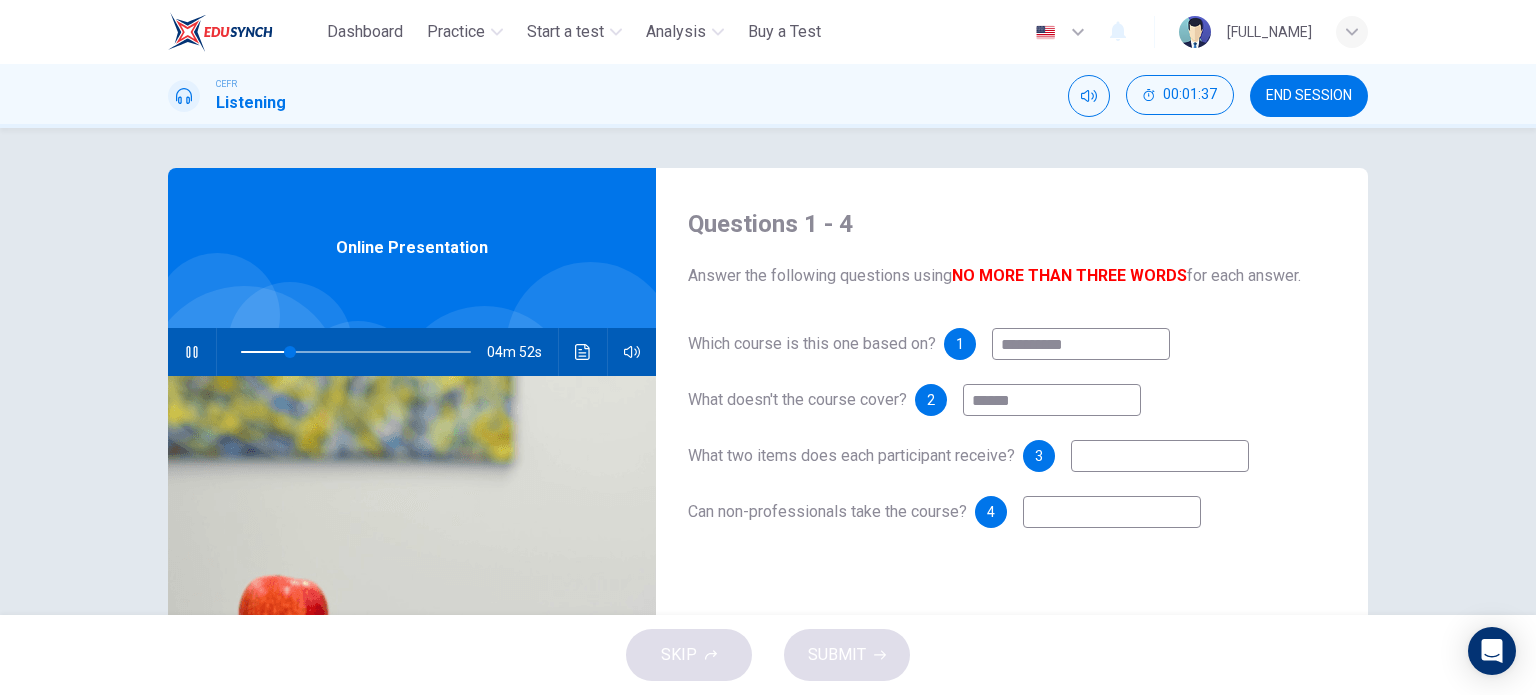 type on "*******" 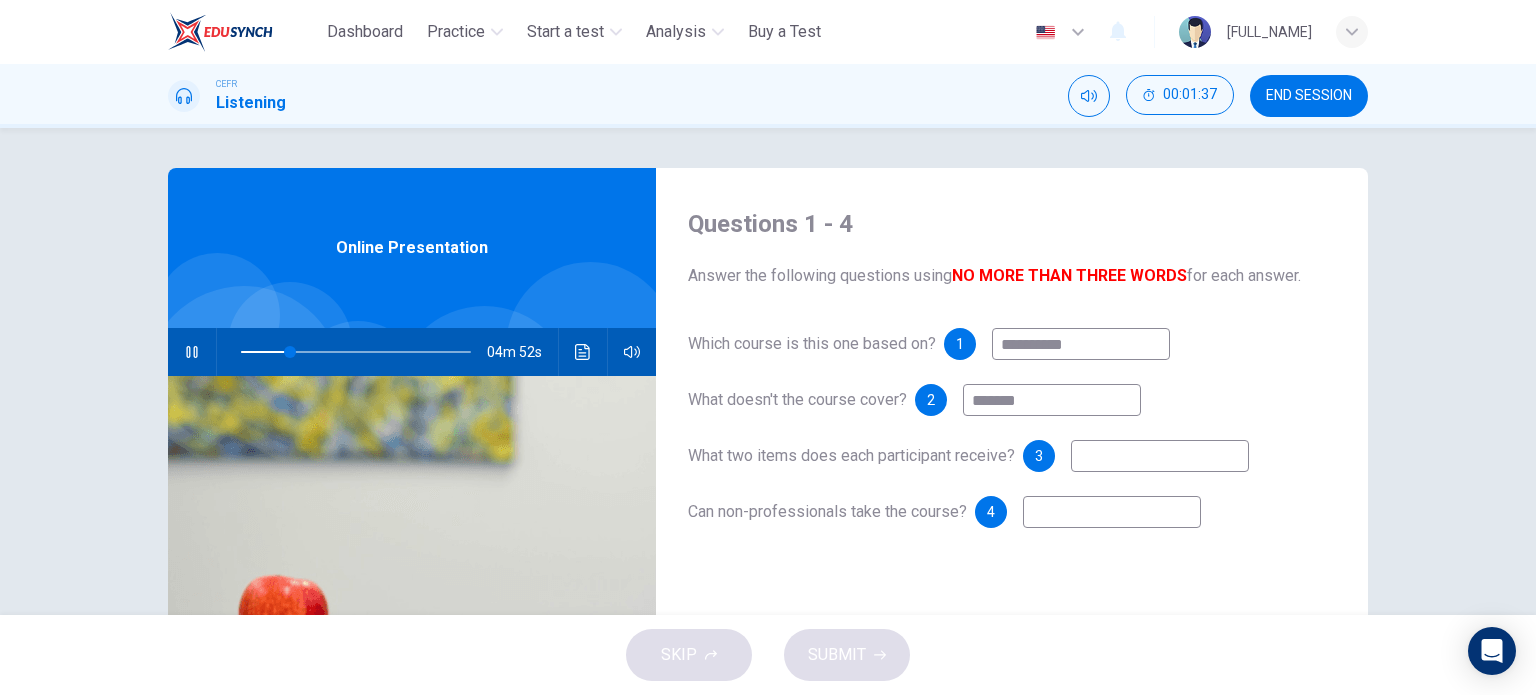 type on "**" 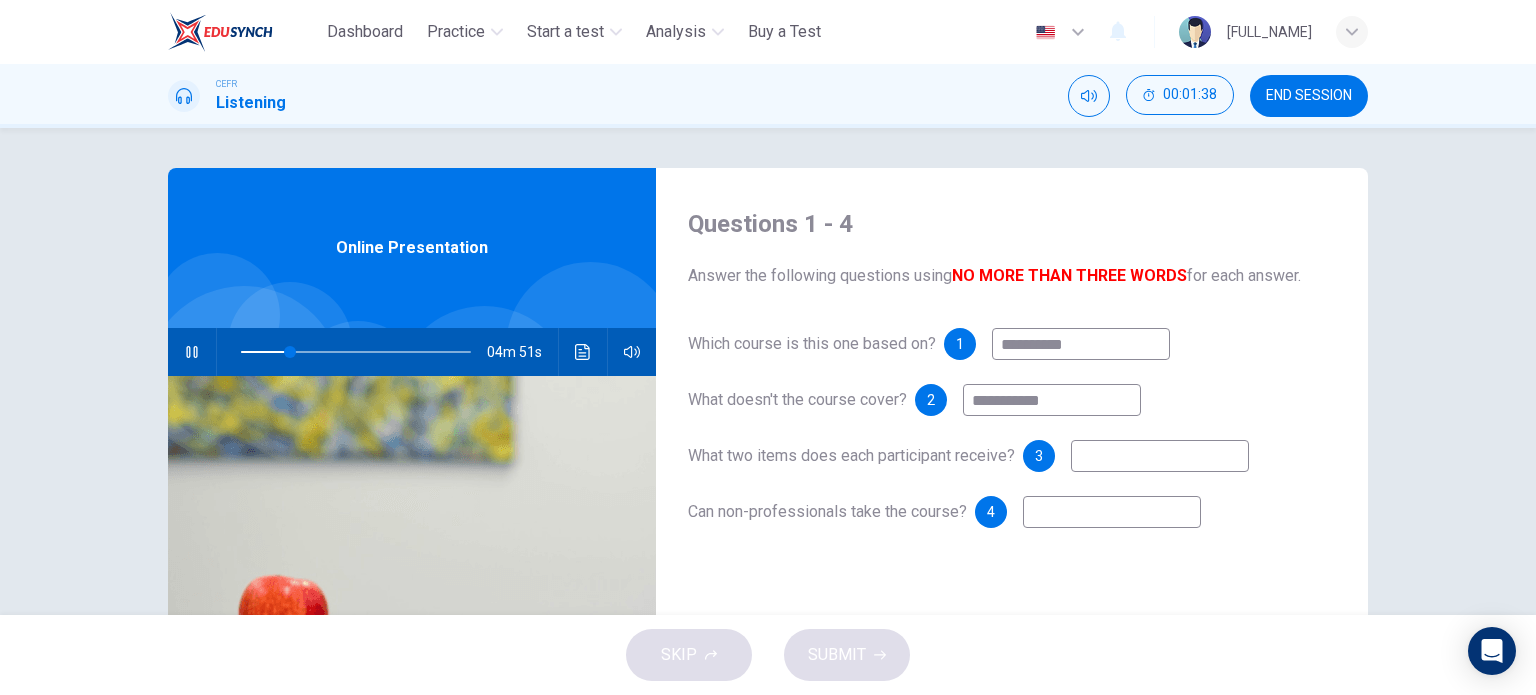 type on "**********" 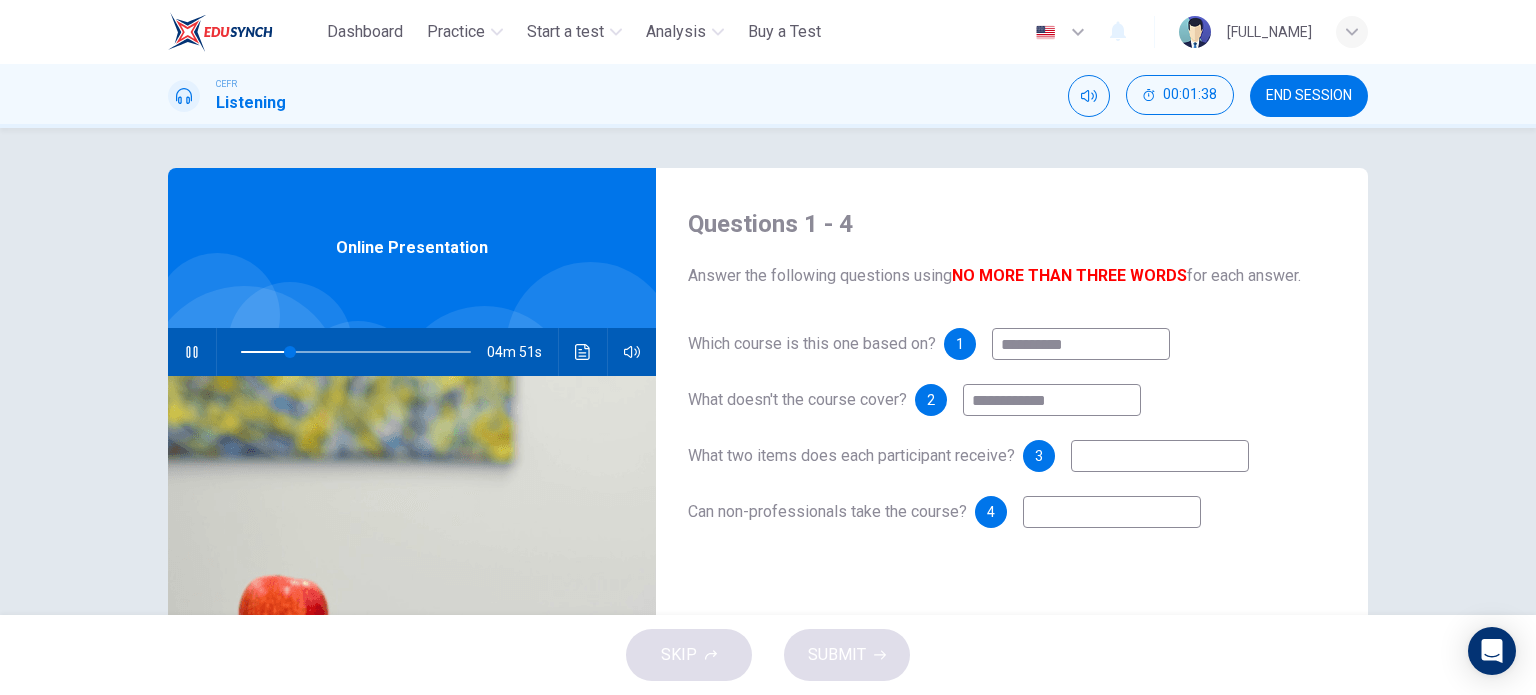 type on "**" 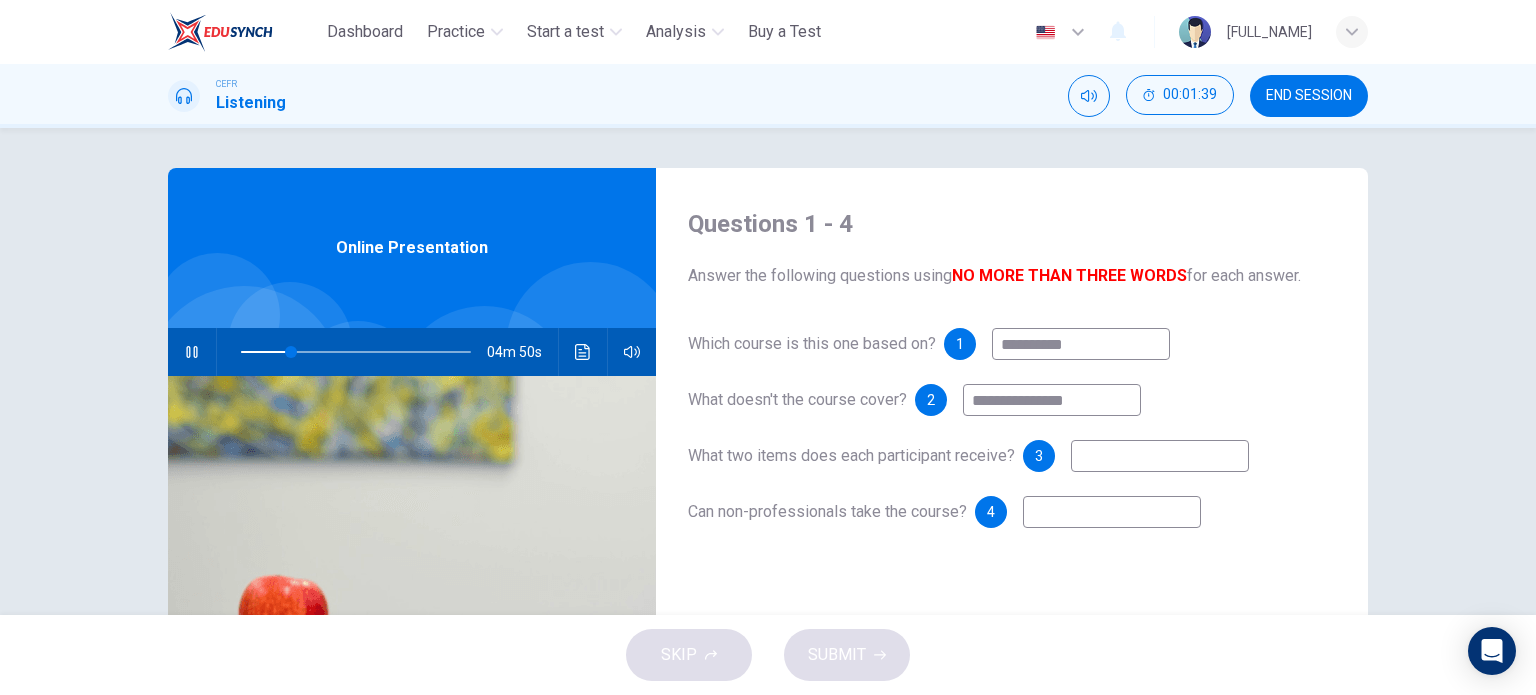 type on "**********" 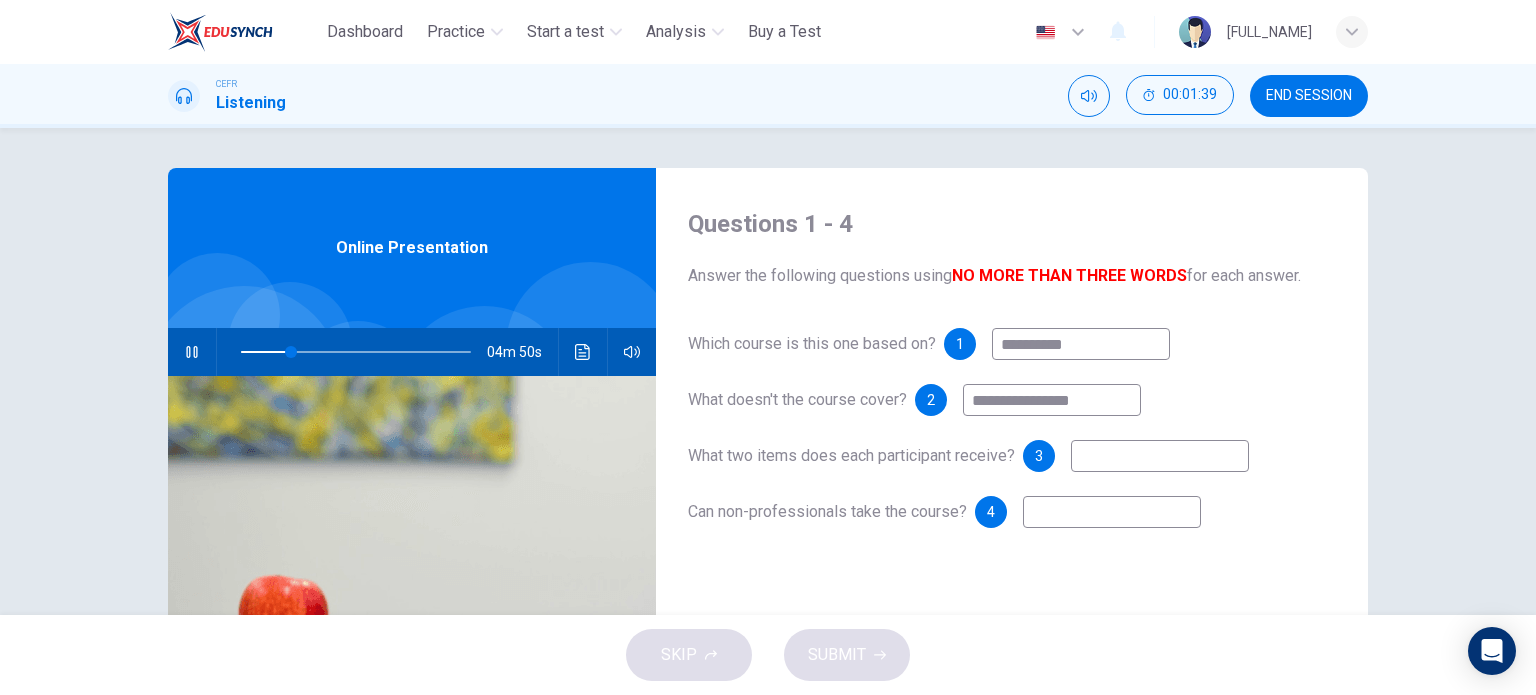 type on "**" 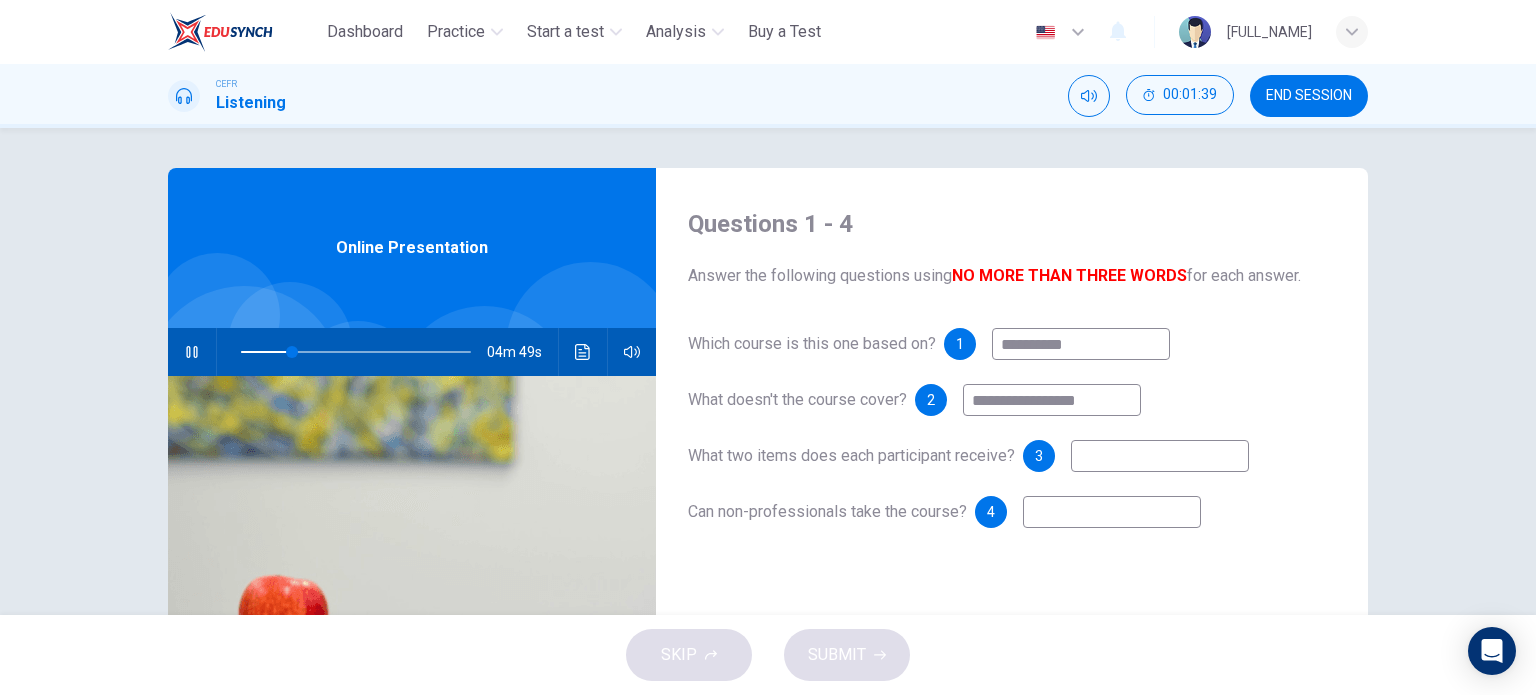 type on "**********" 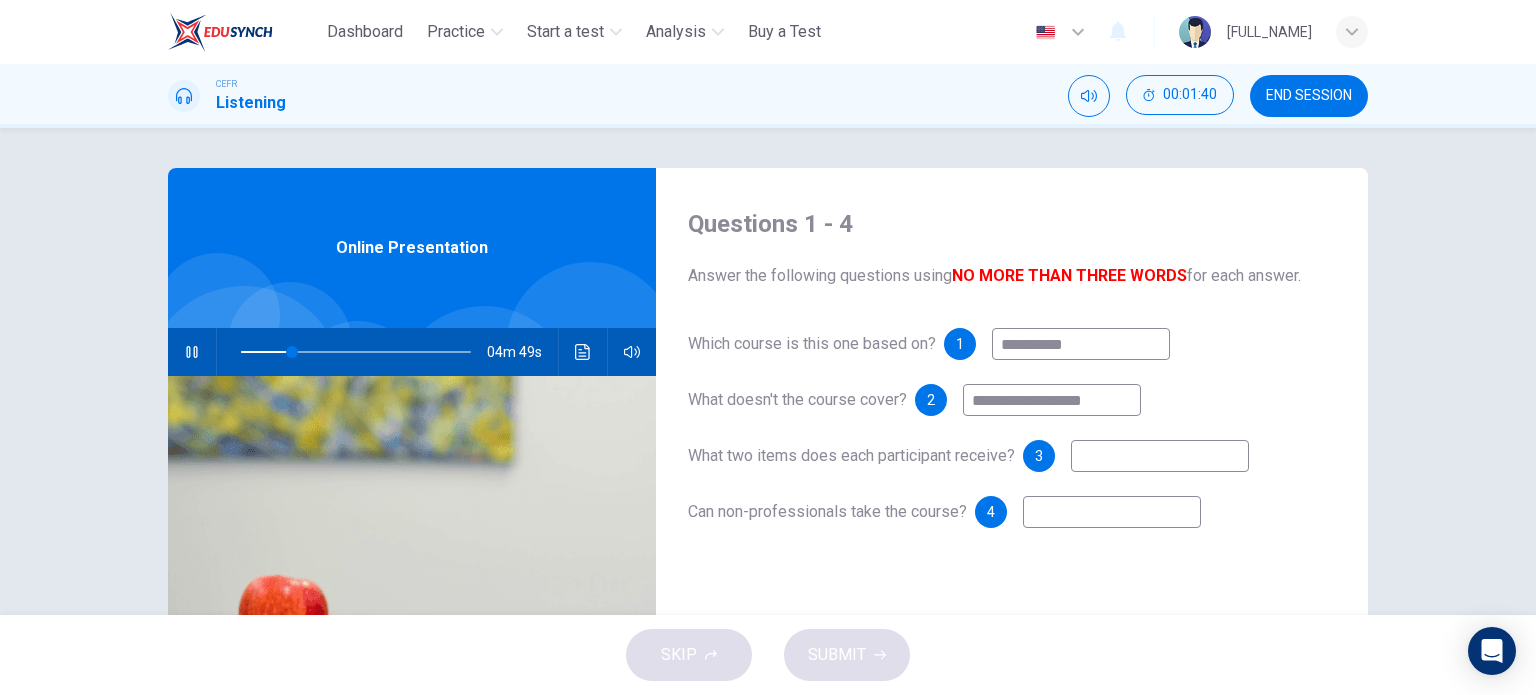 type on "**" 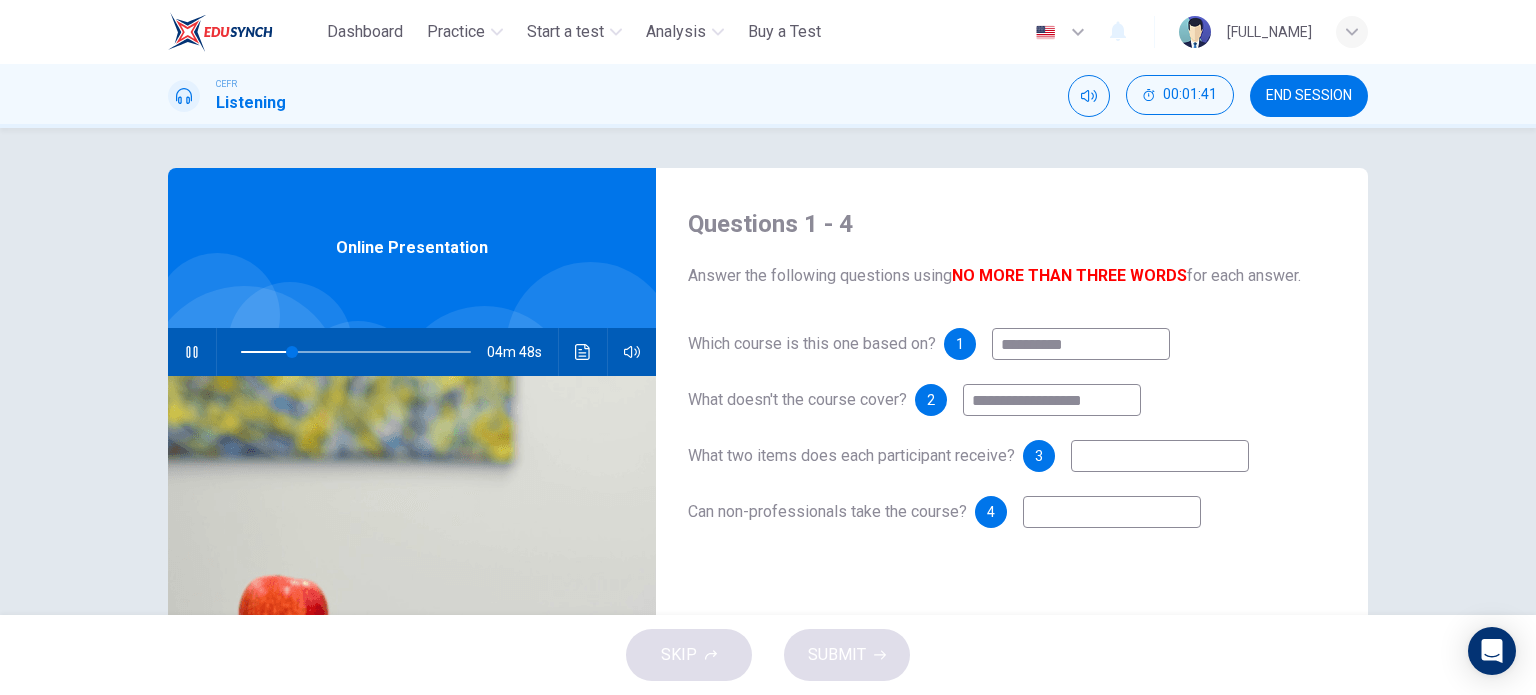 type on "**********" 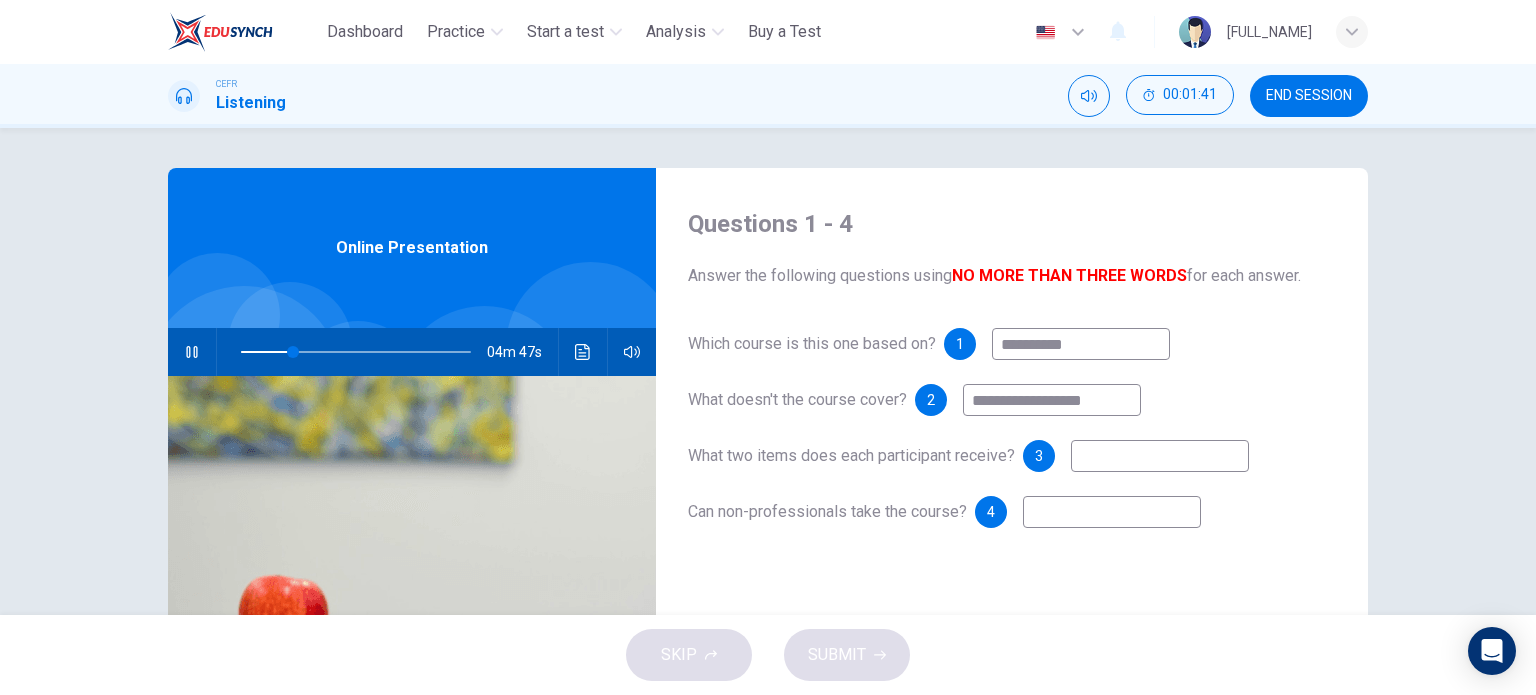 click at bounding box center (1160, 456) 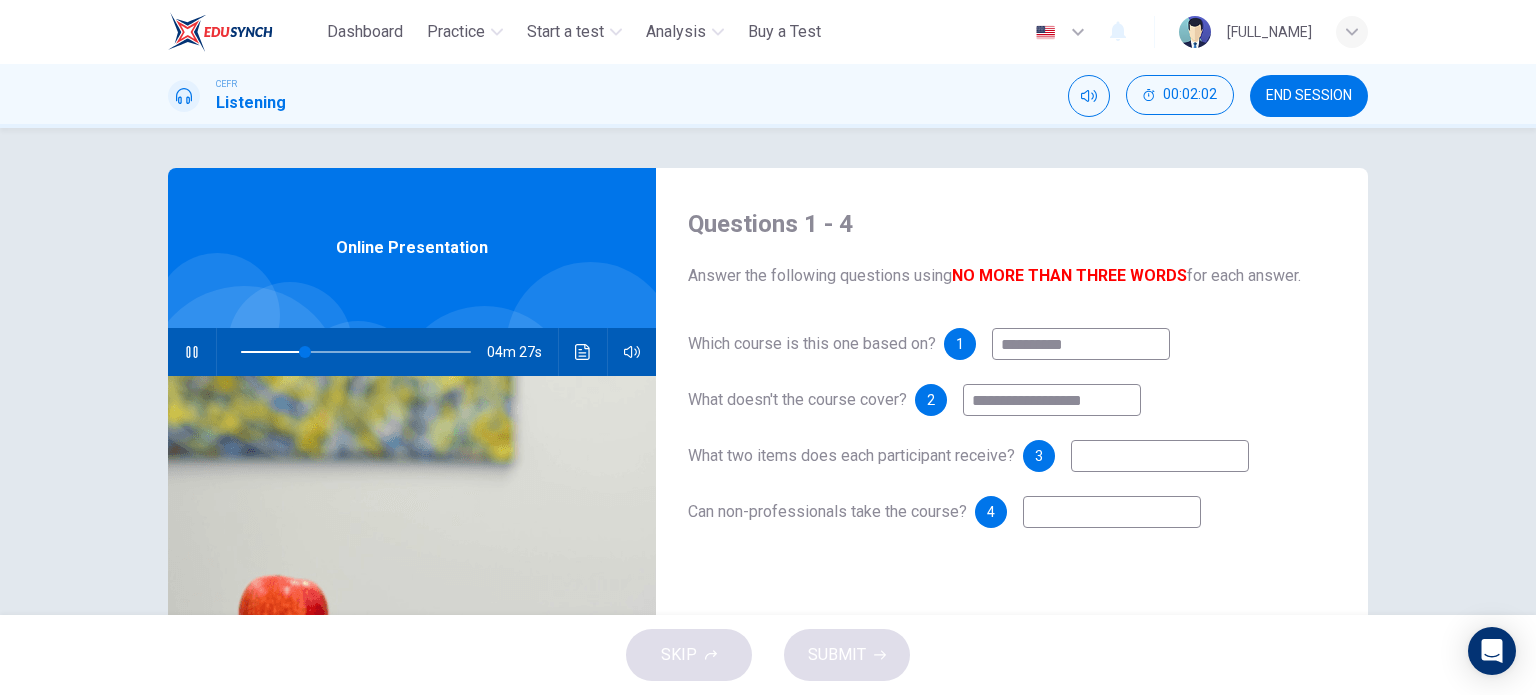 type on "**" 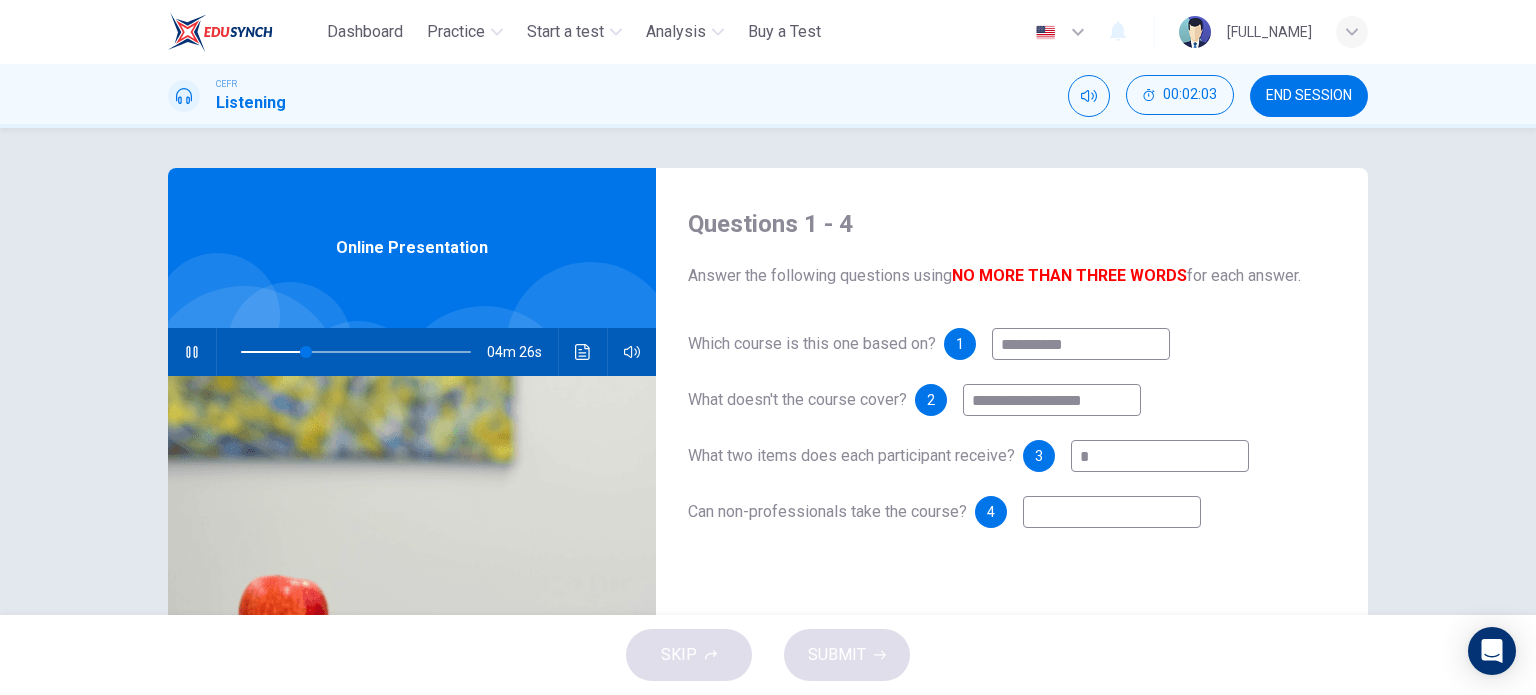 type on "**" 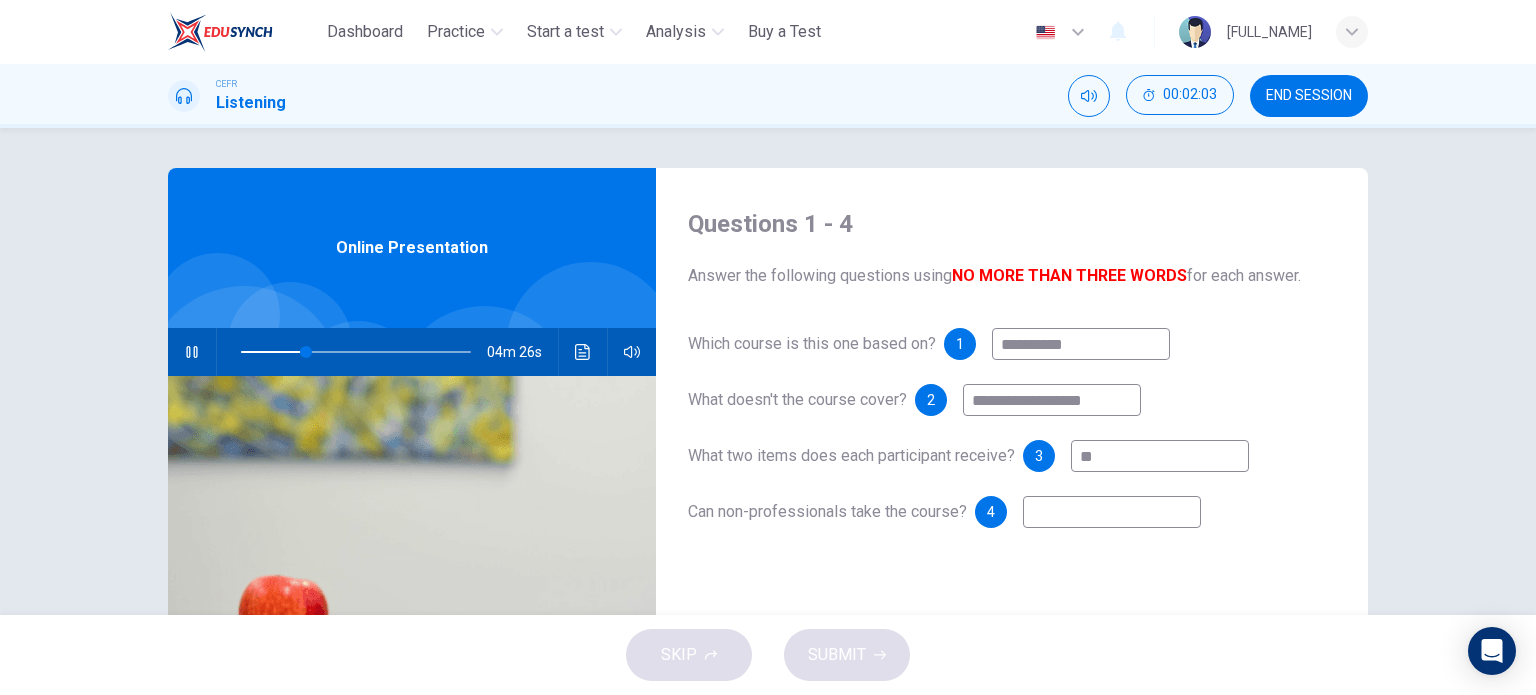 type on "**" 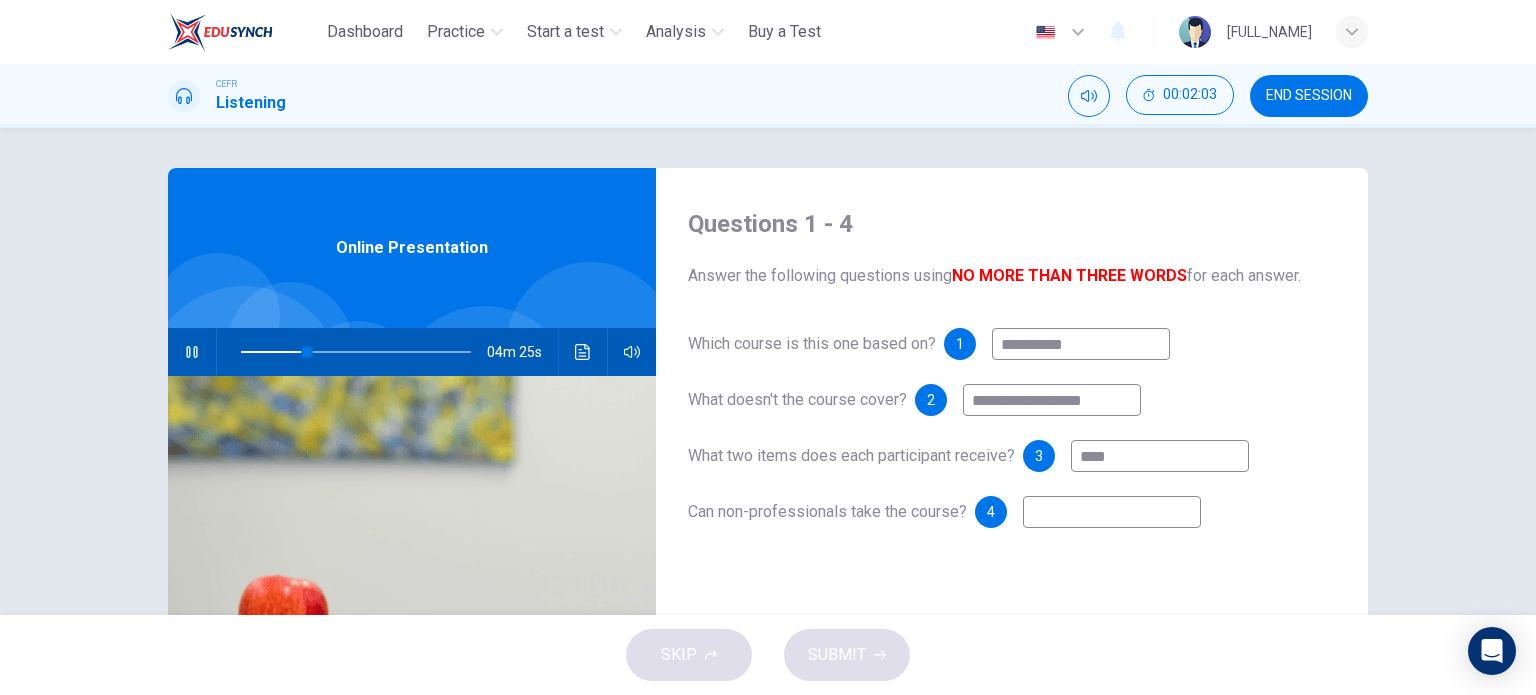 type on "*****" 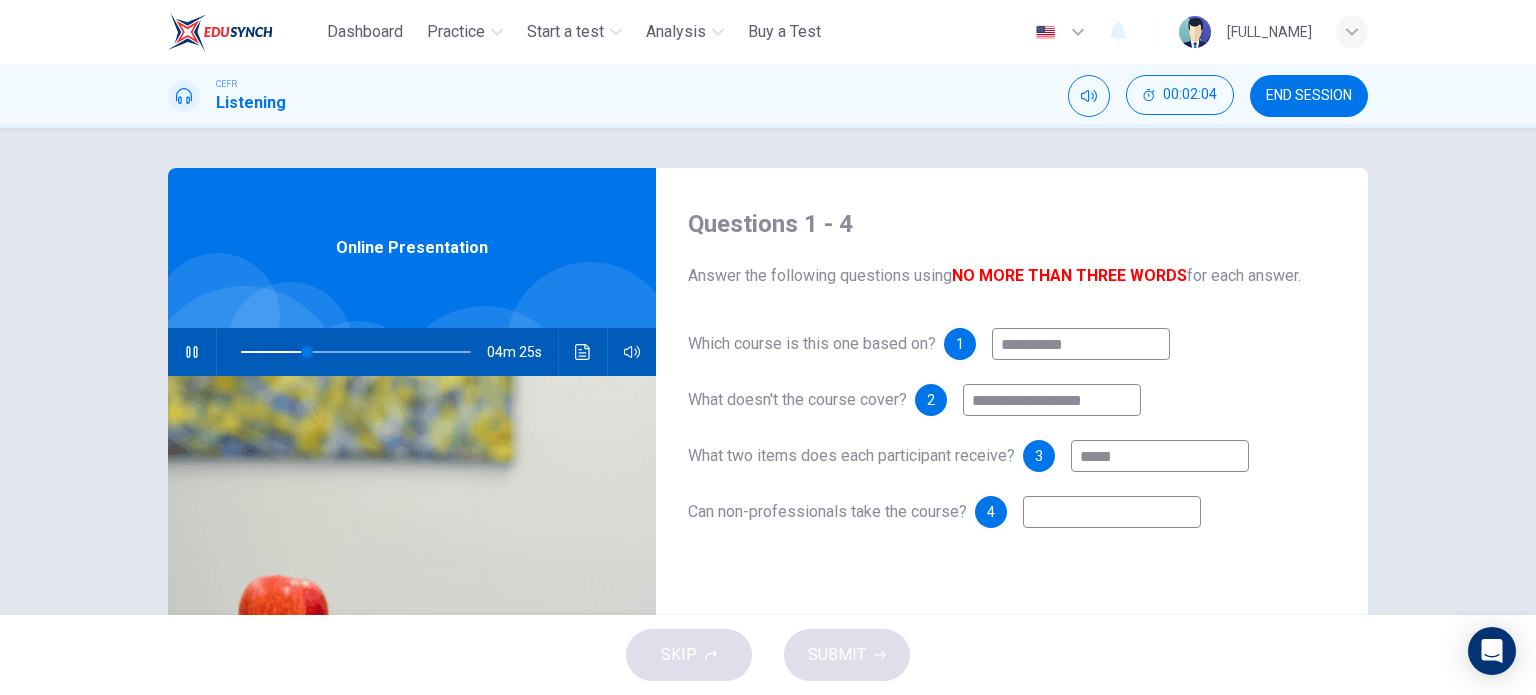 type on "**" 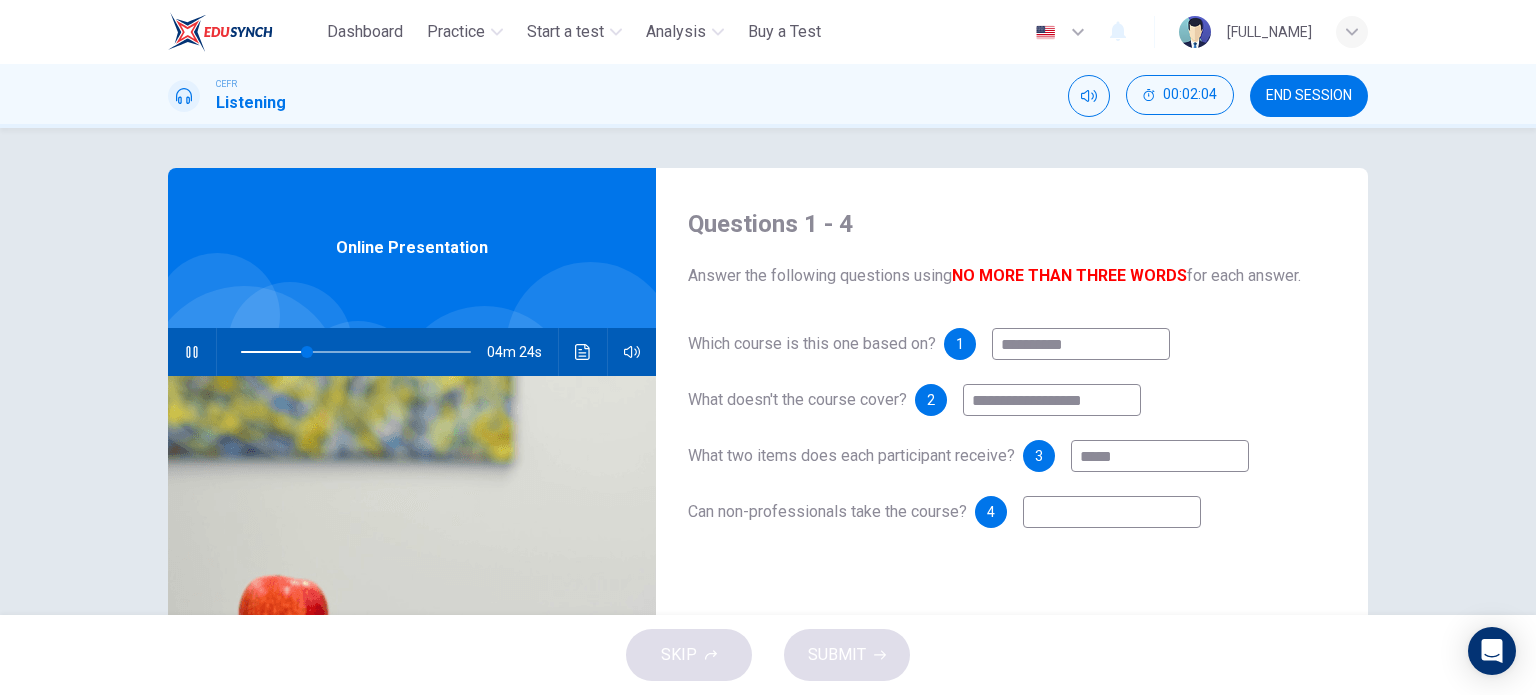type on "****" 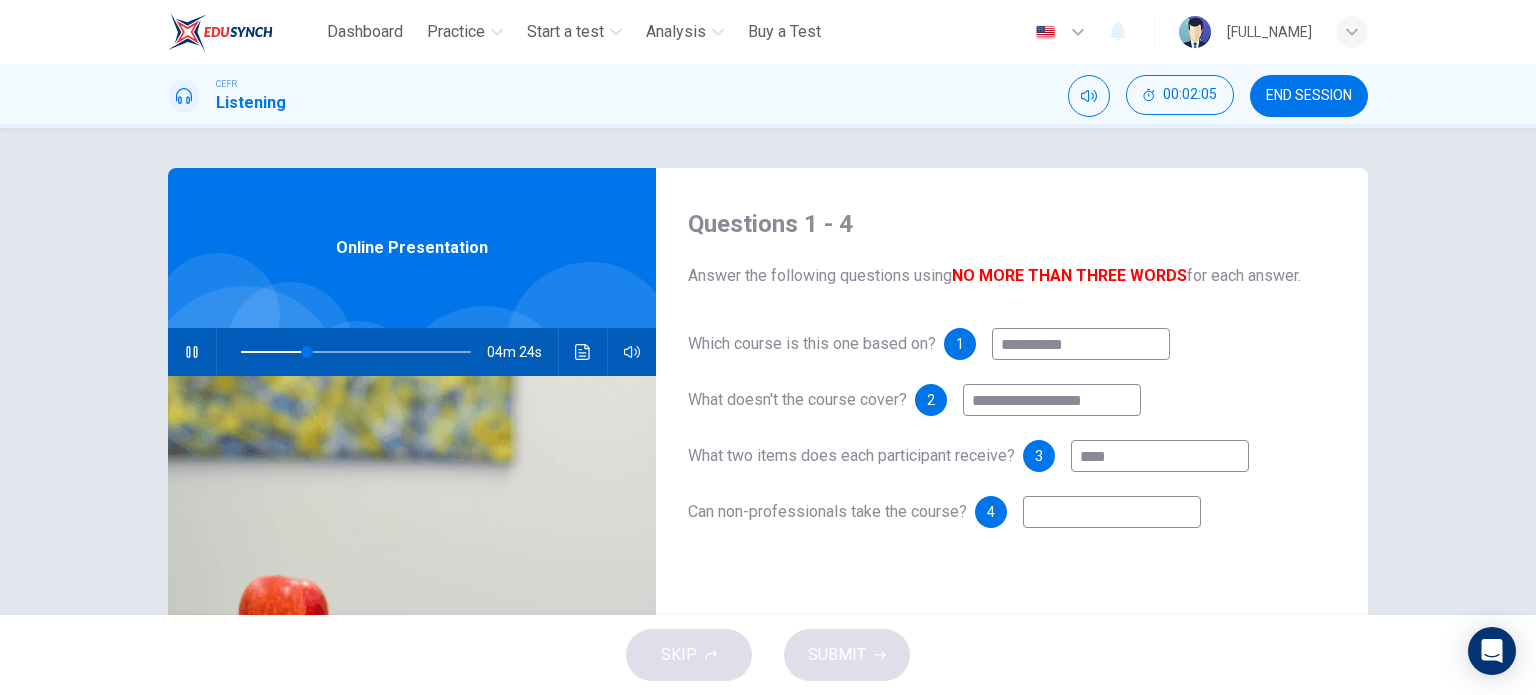 type on "**" 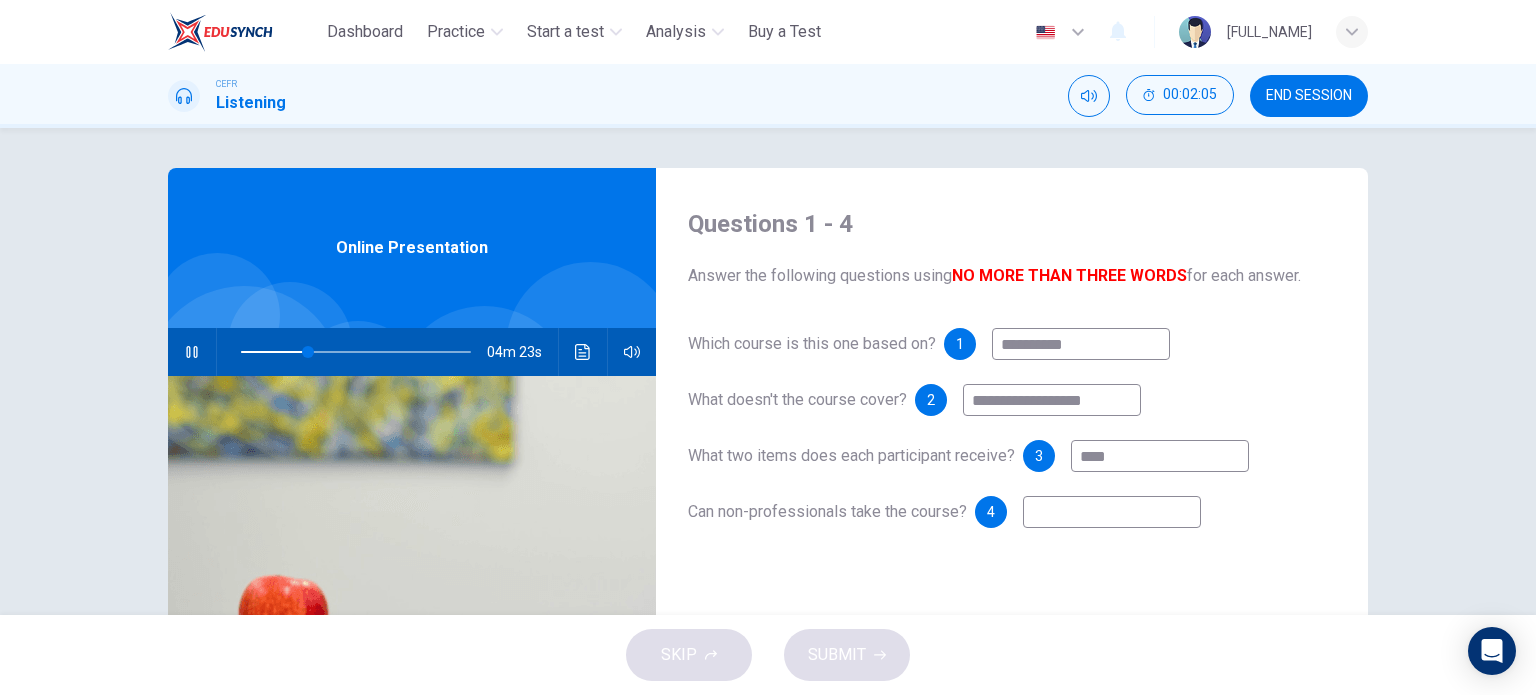 type on "*****" 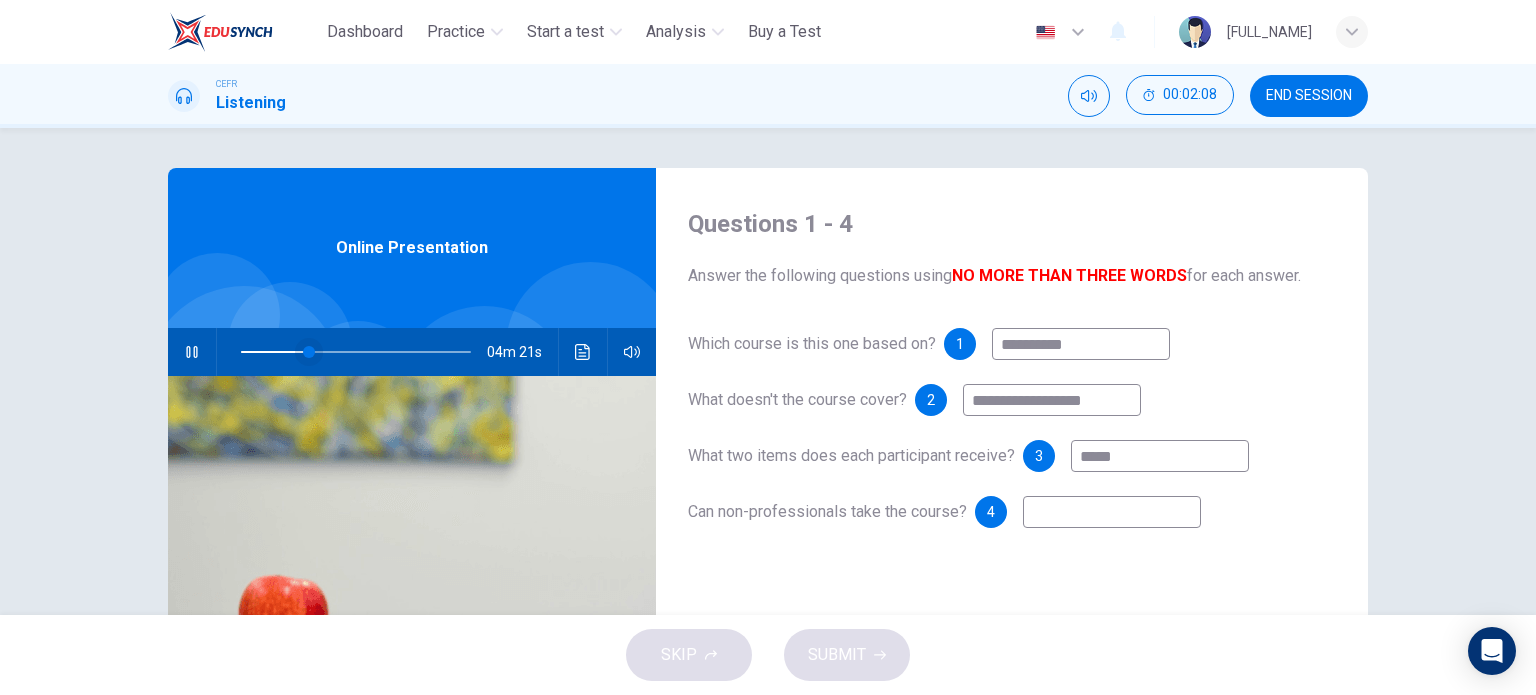 type on "**" 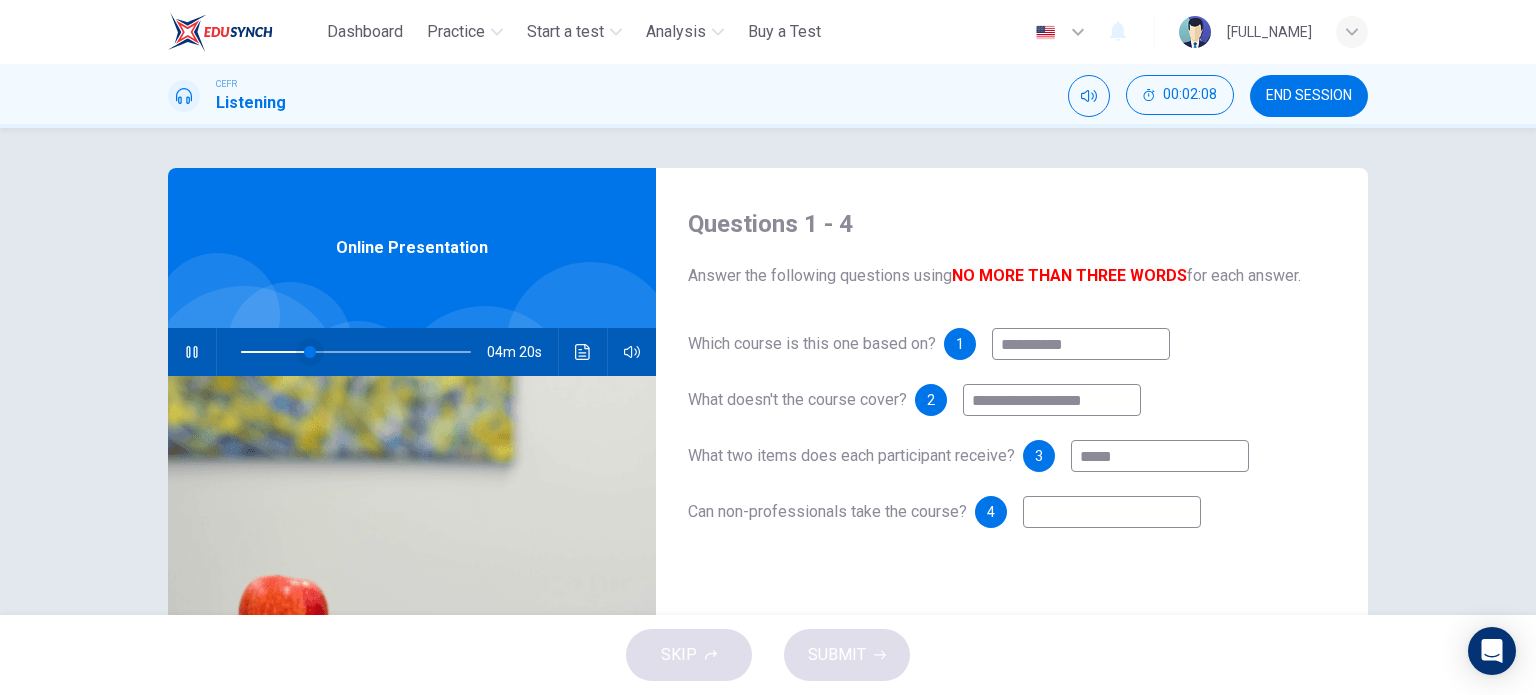 type on "*****" 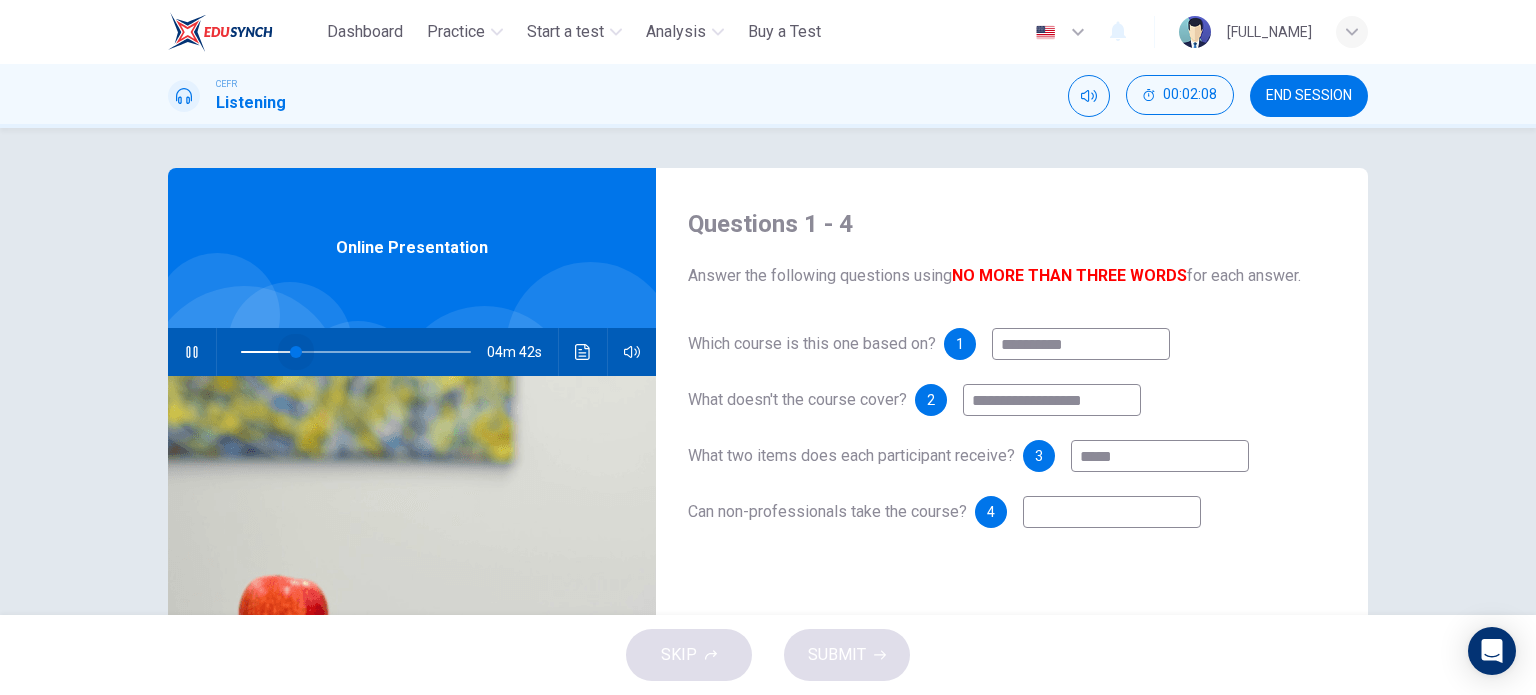 click at bounding box center [296, 352] 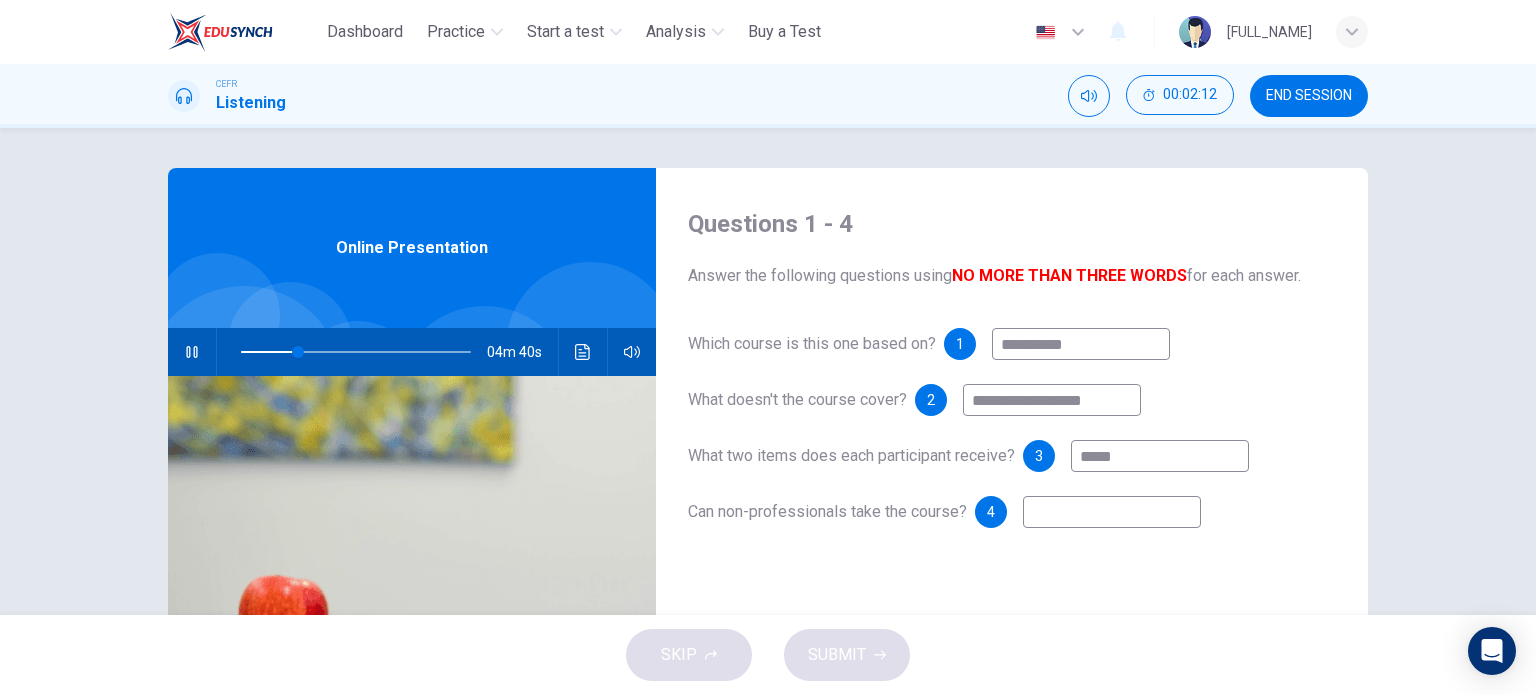 click on "*****" at bounding box center (1160, 456) 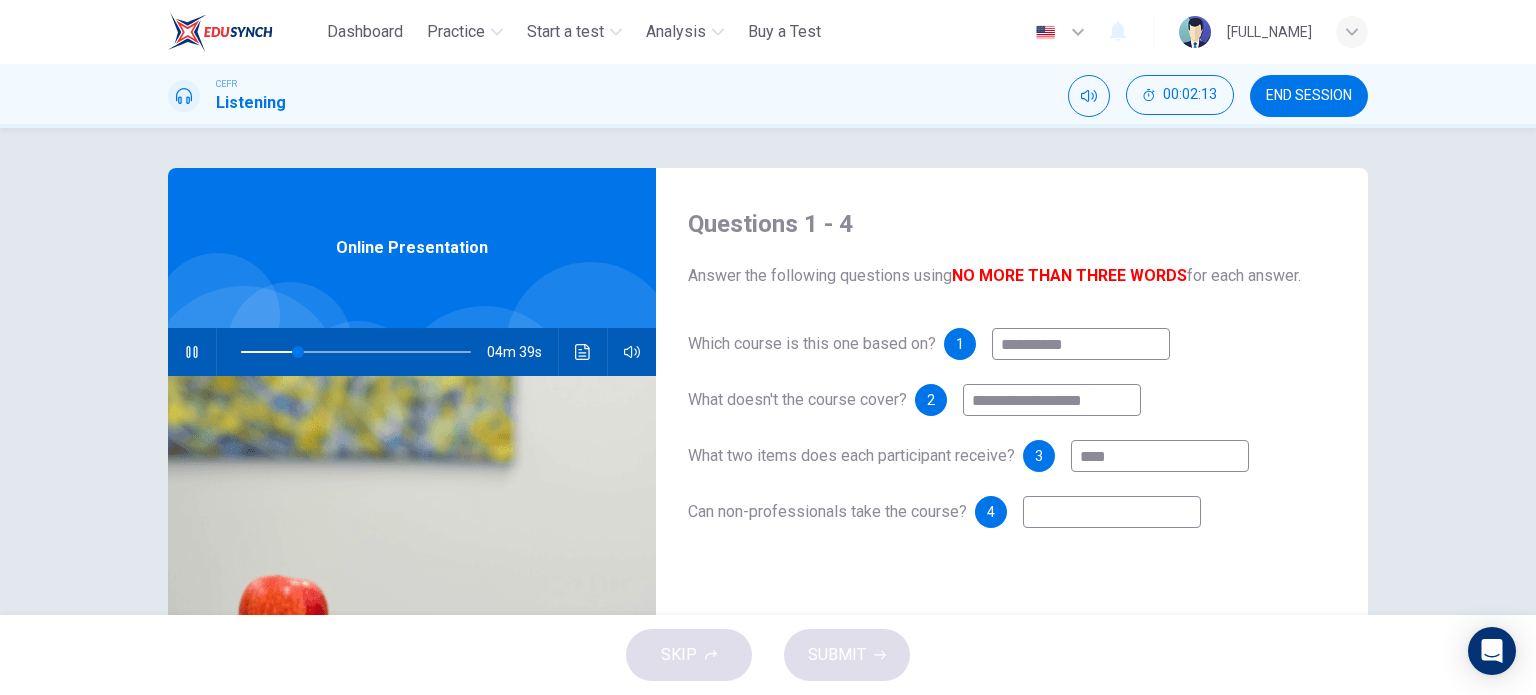 type on "***" 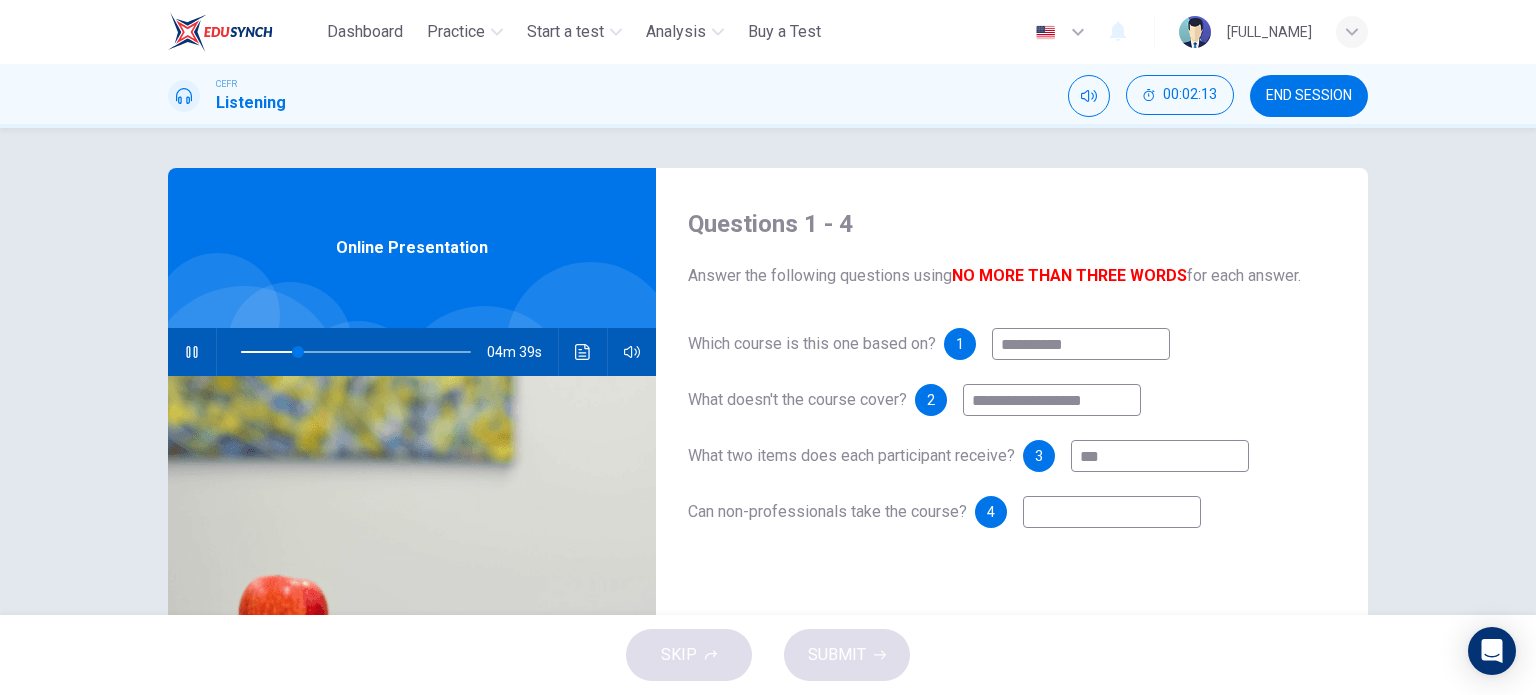 type on "**" 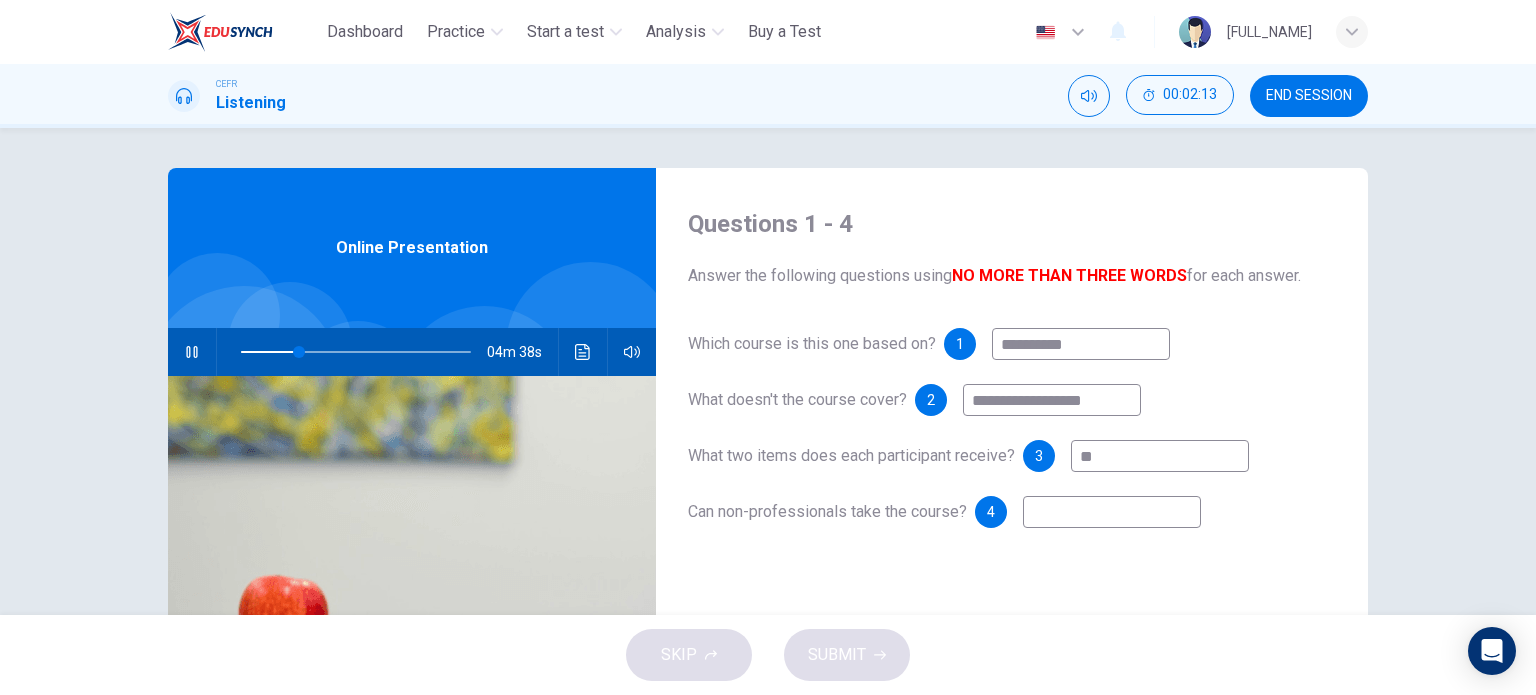 type on "*" 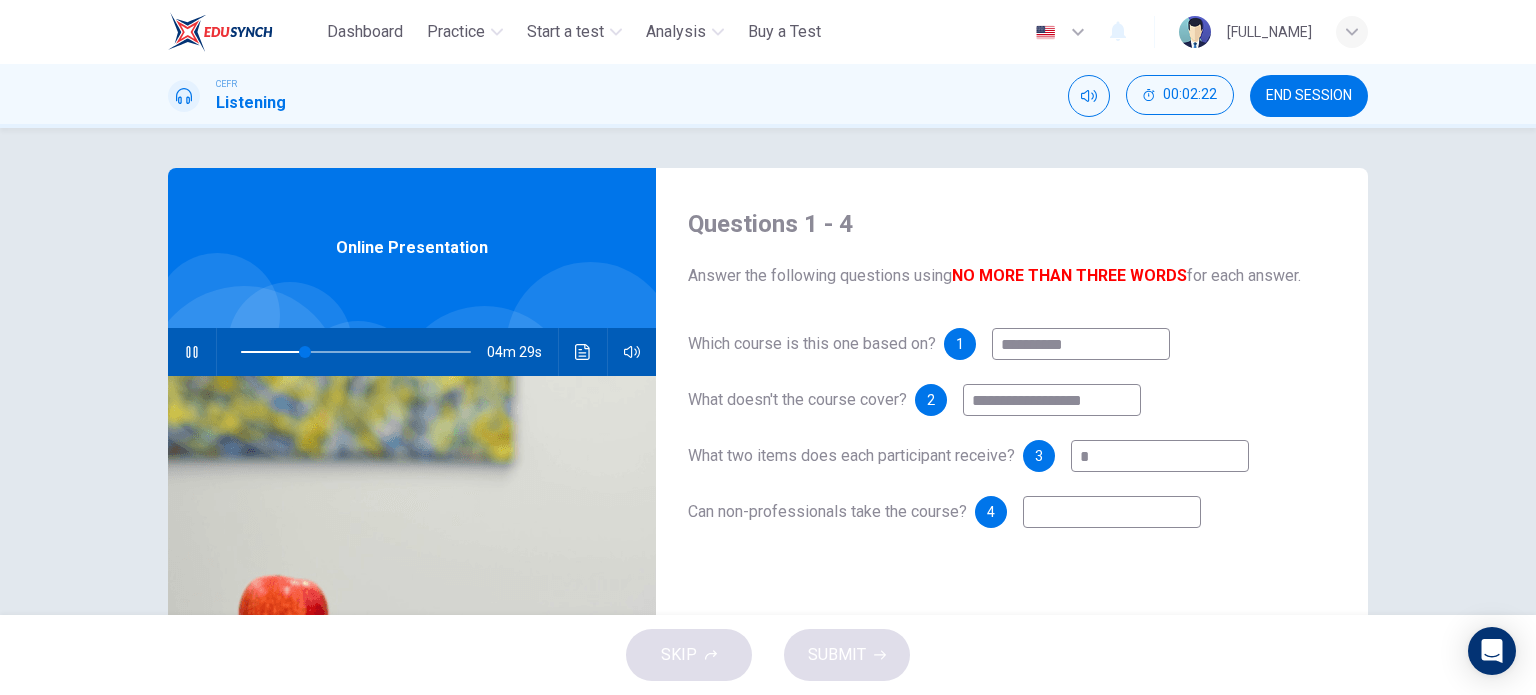 click on "*" at bounding box center [1160, 456] 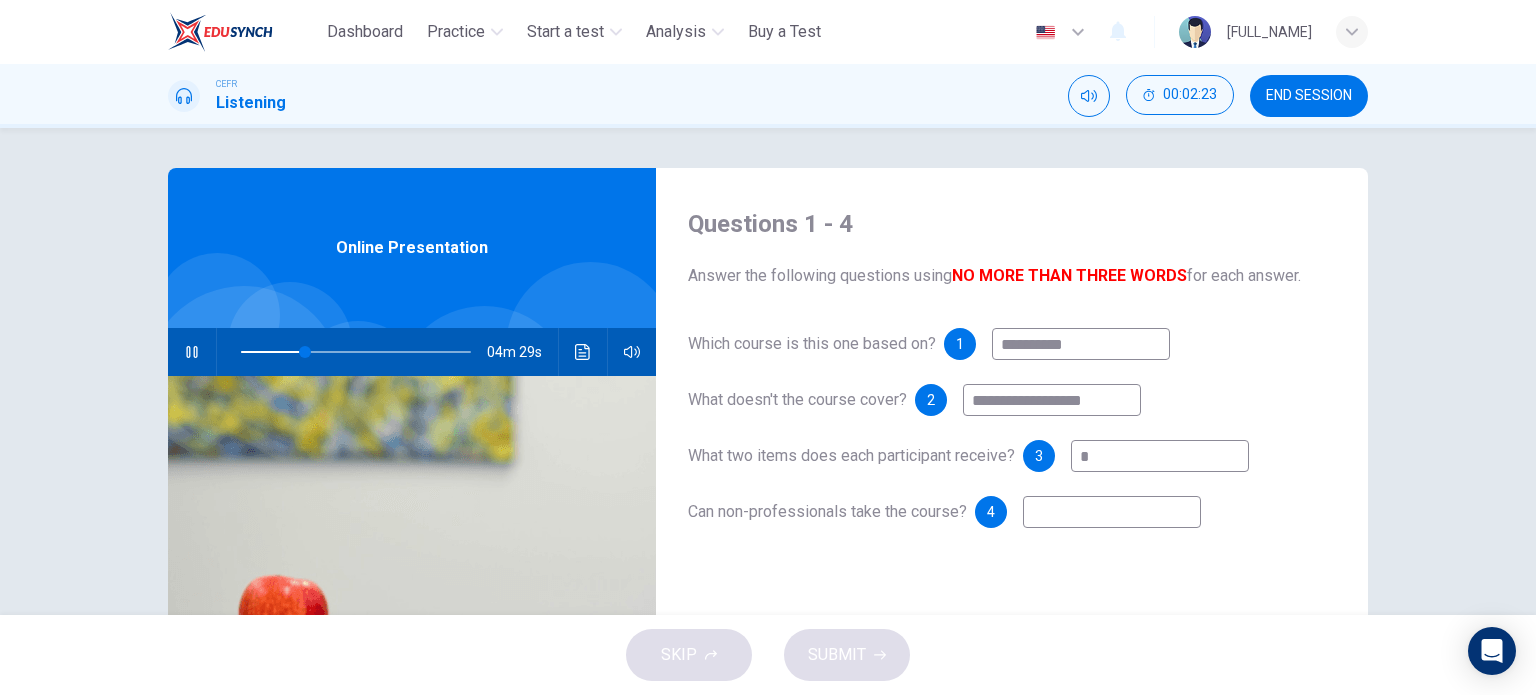 type on "**" 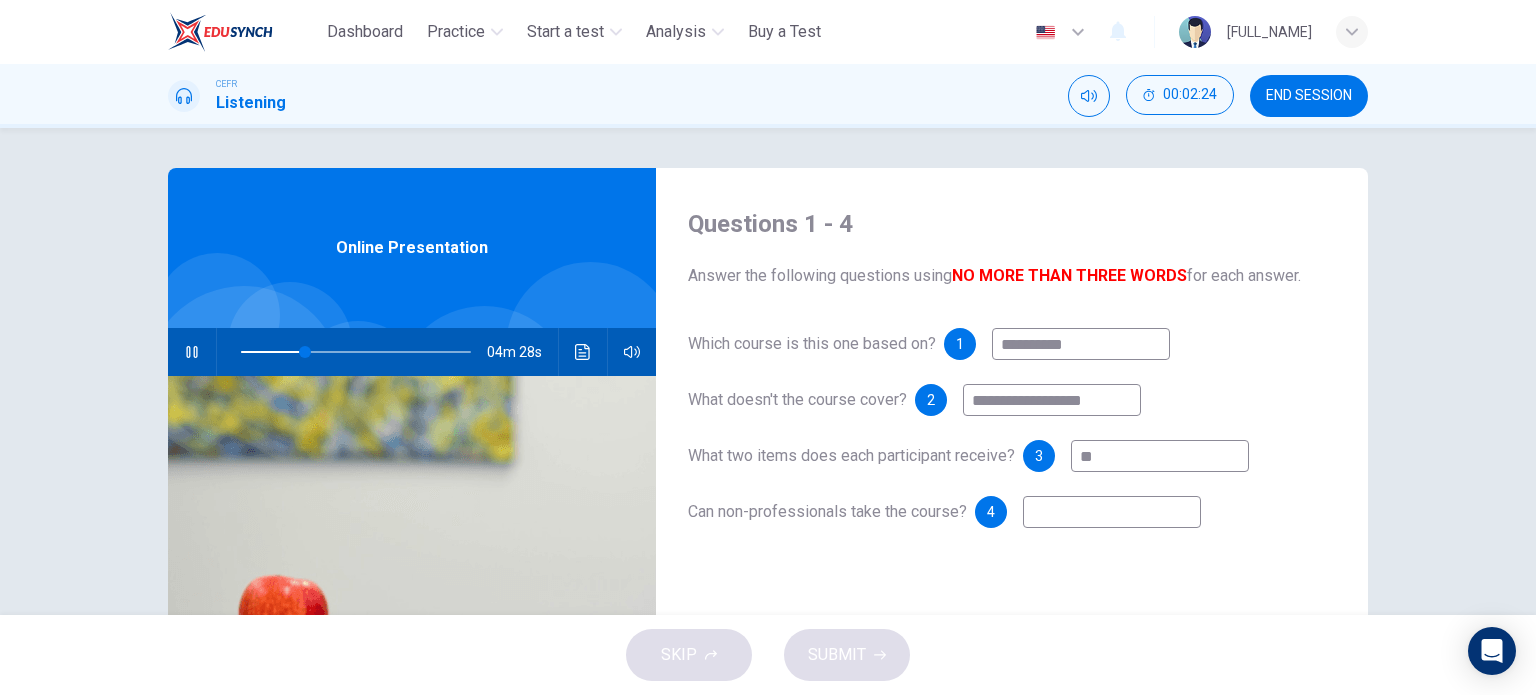 type on "***" 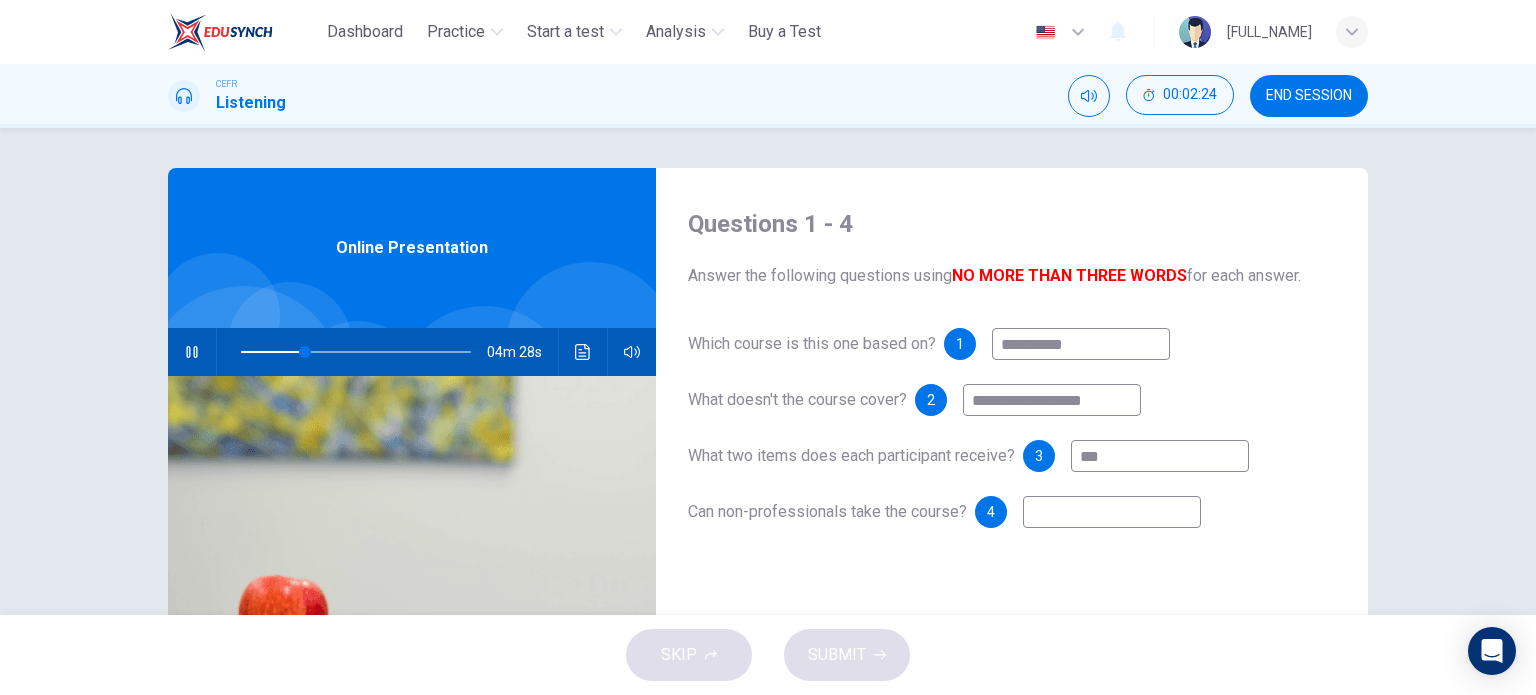 type on "**" 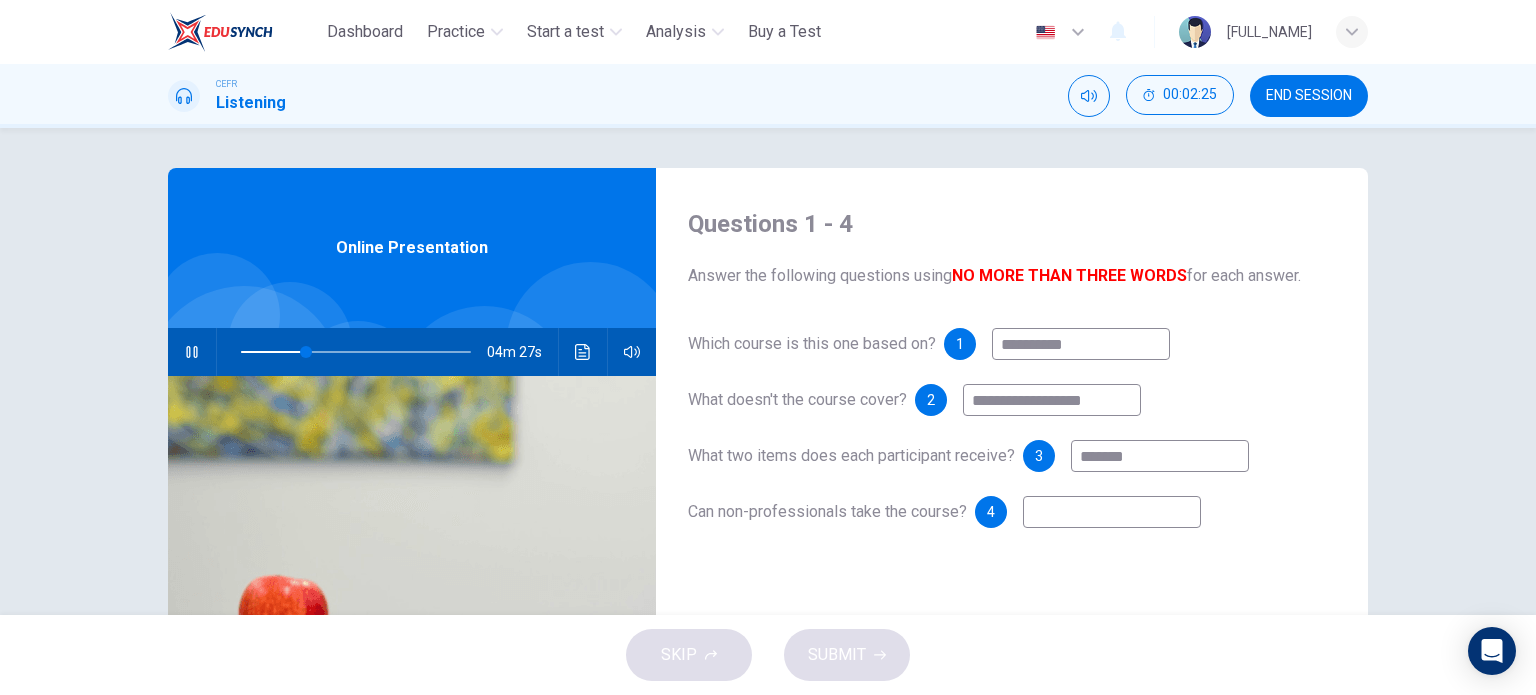 type on "********" 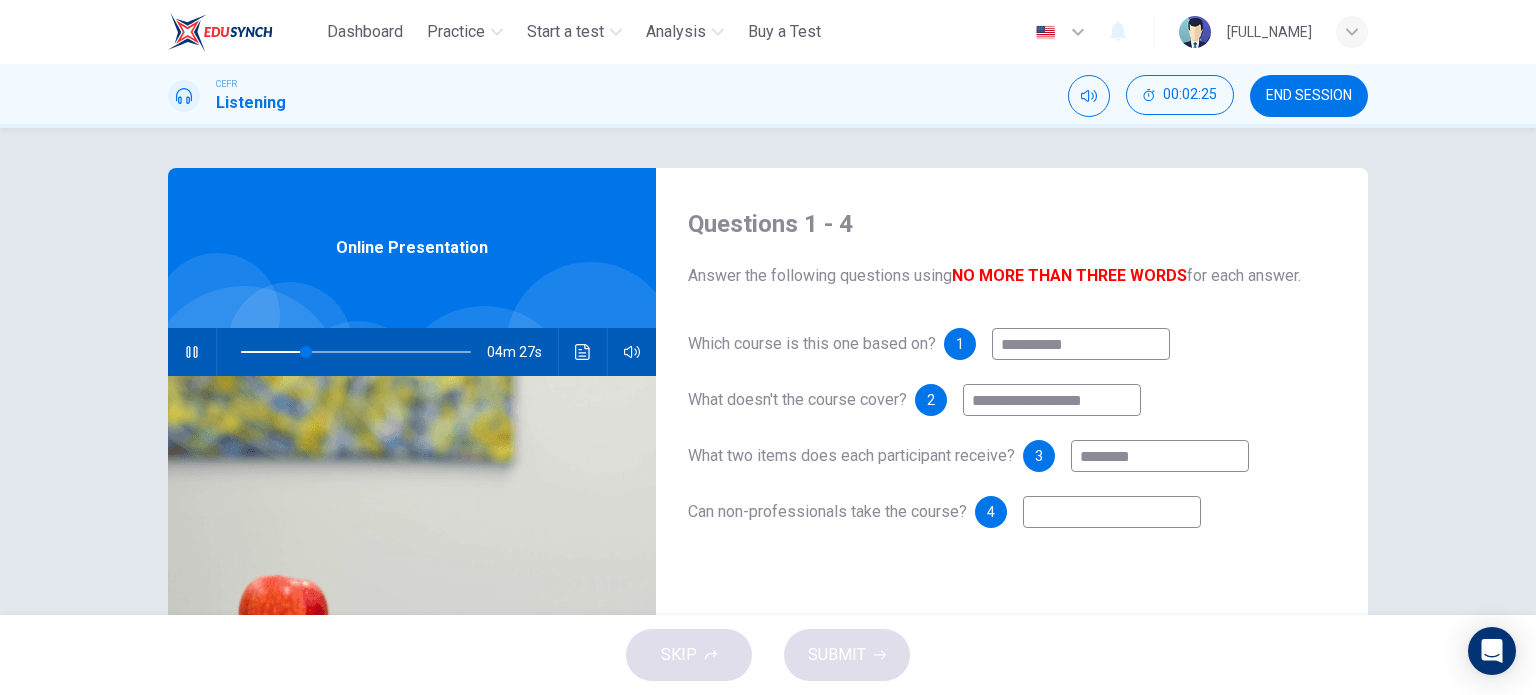 type on "**" 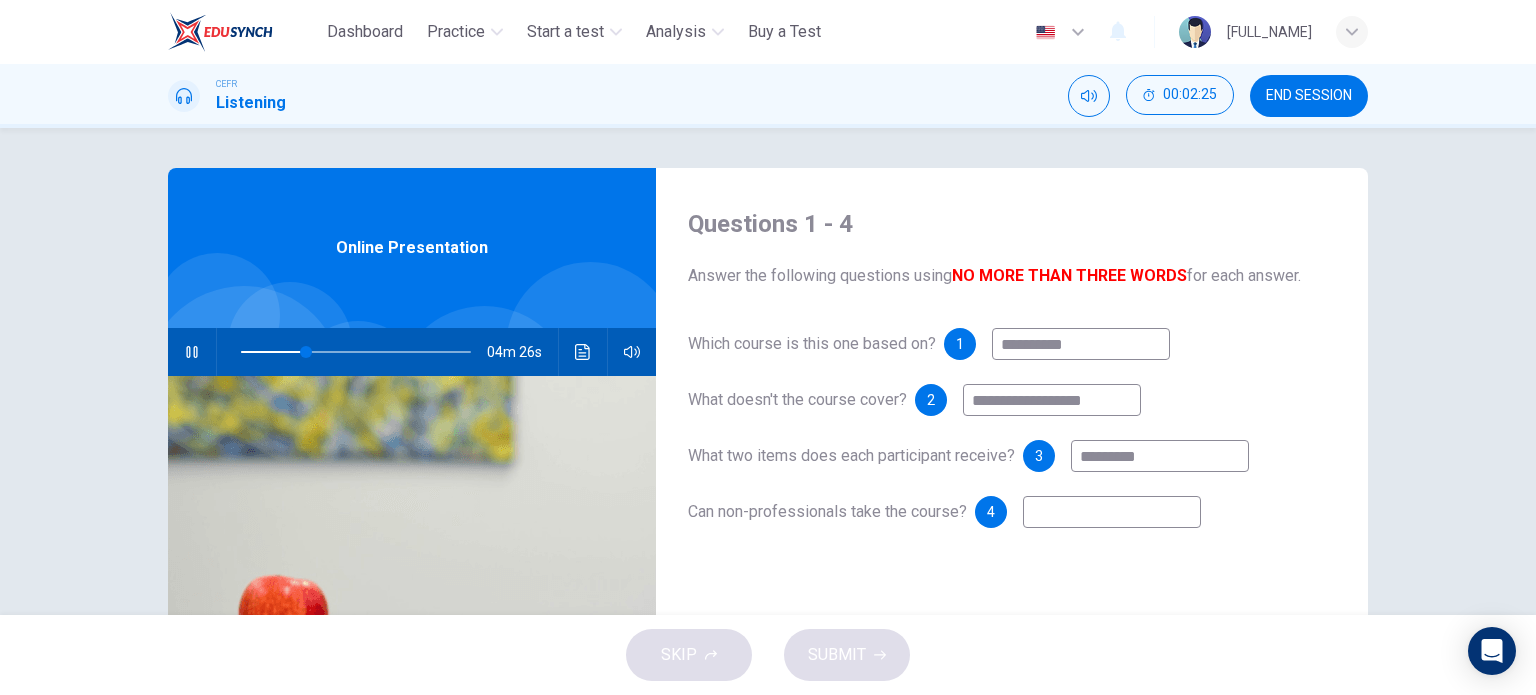 type on "**********" 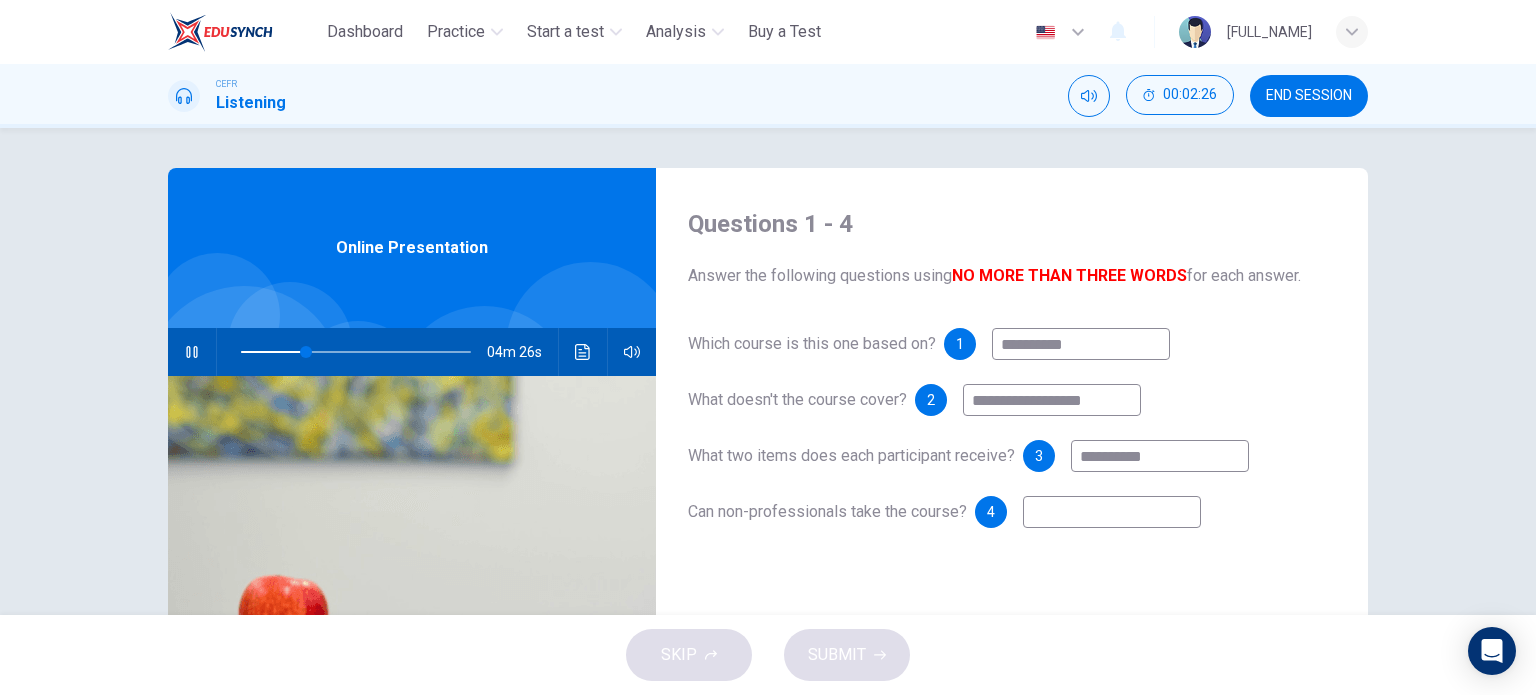 type on "**" 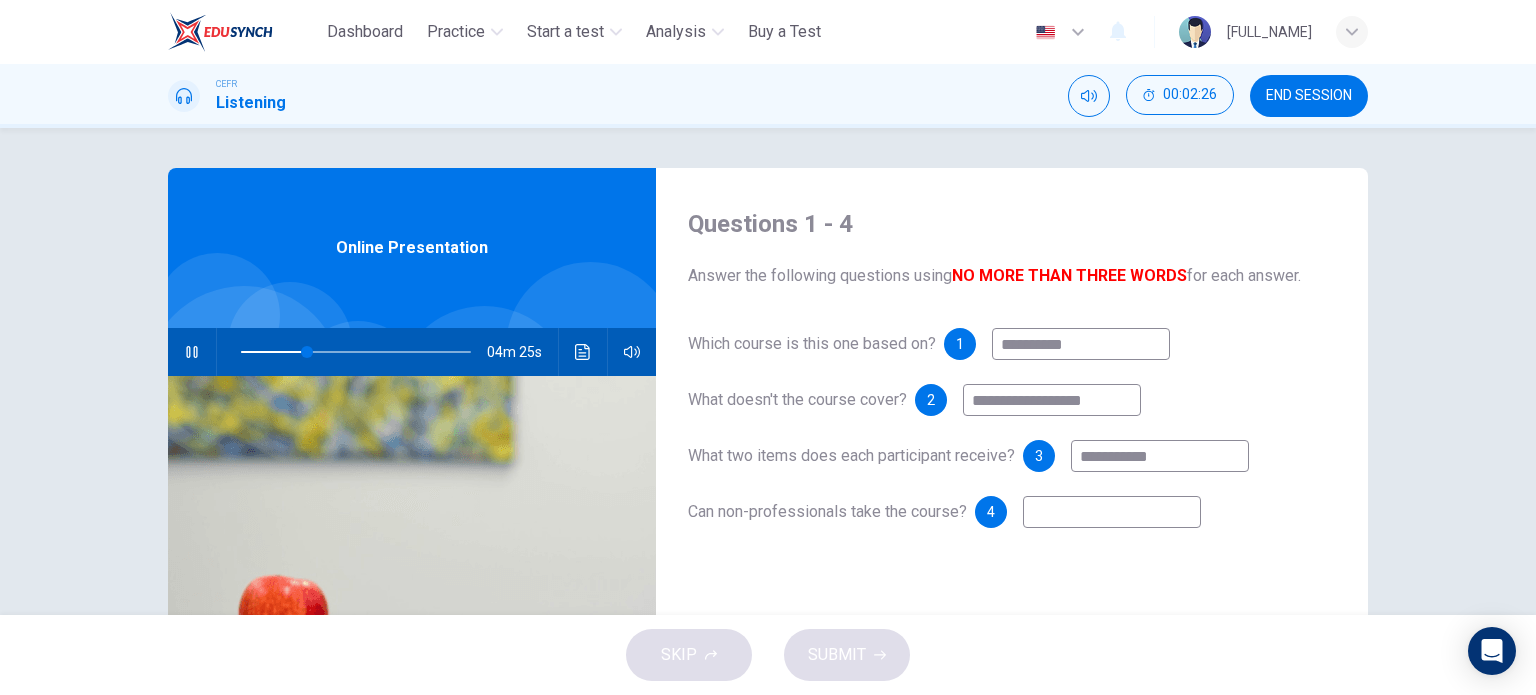 type on "**********" 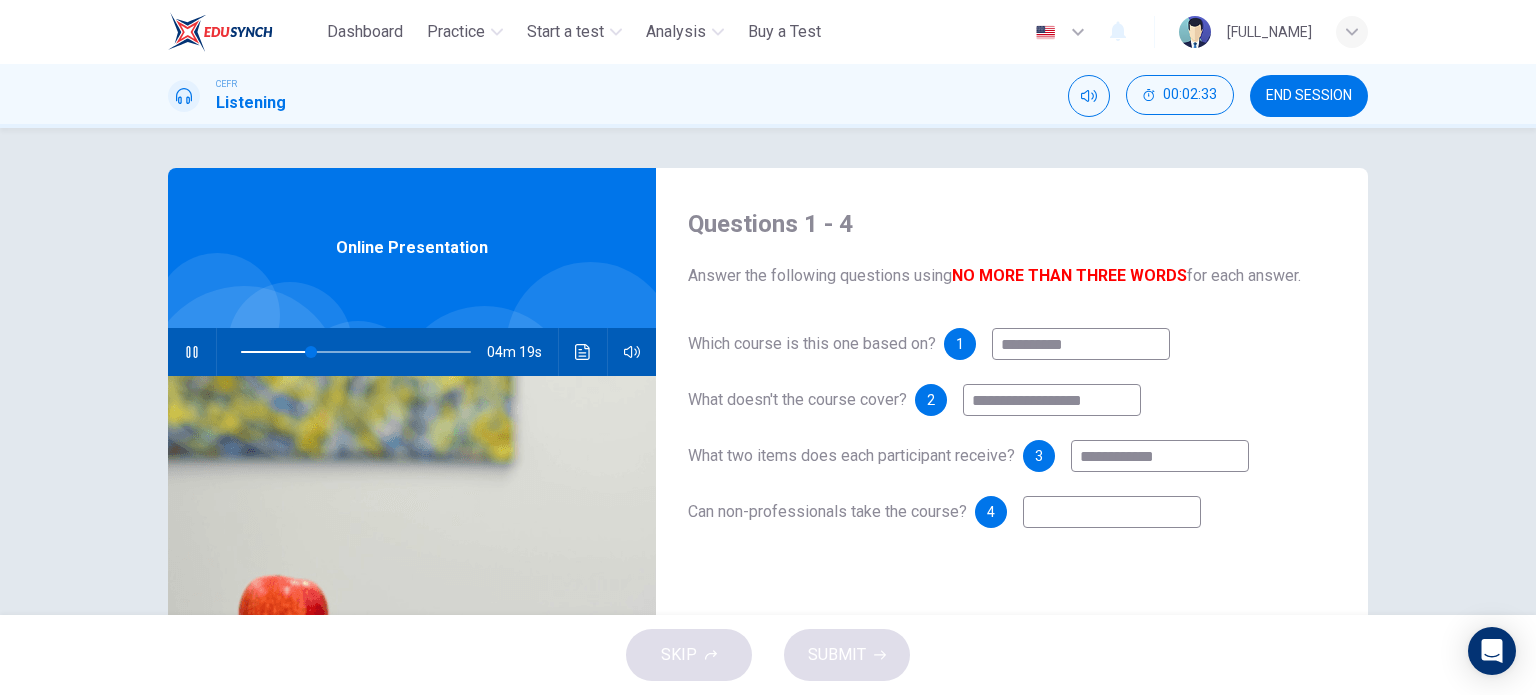 type on "**" 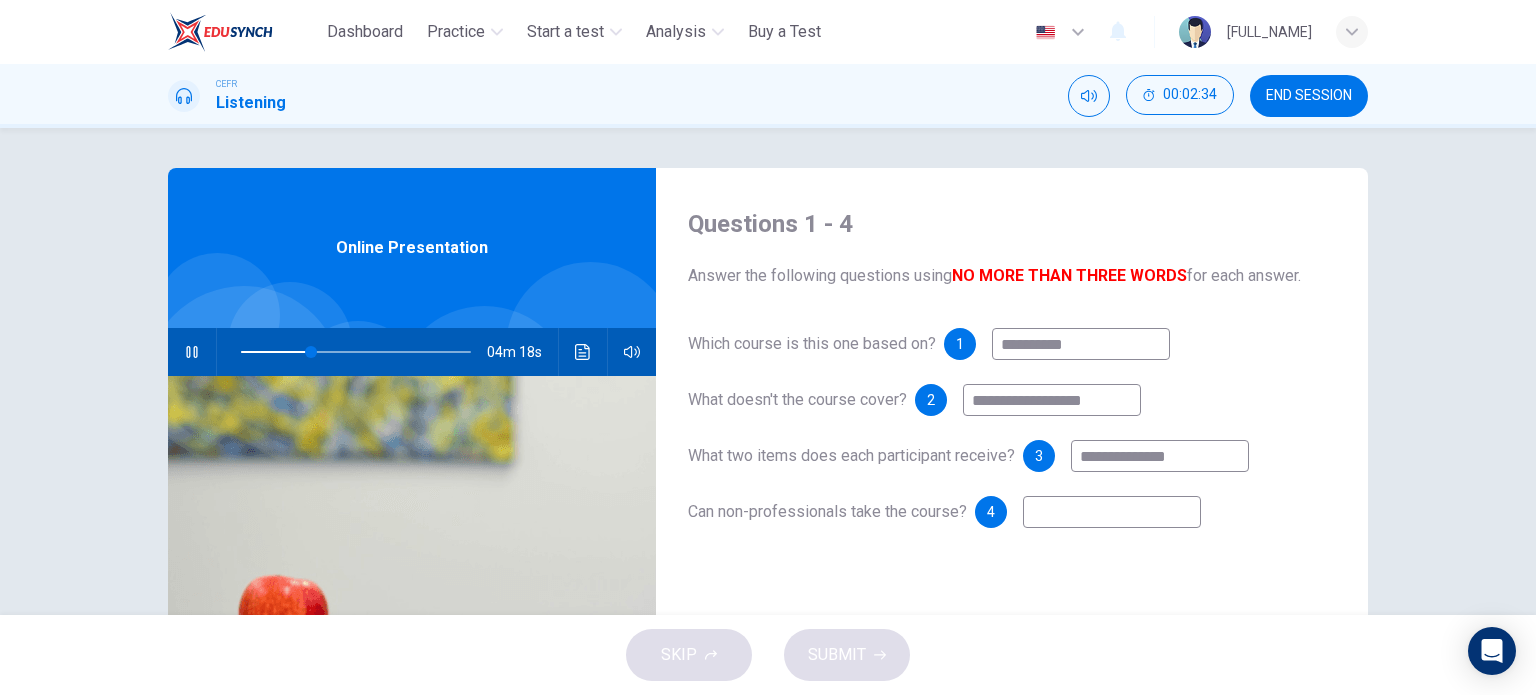 type on "**********" 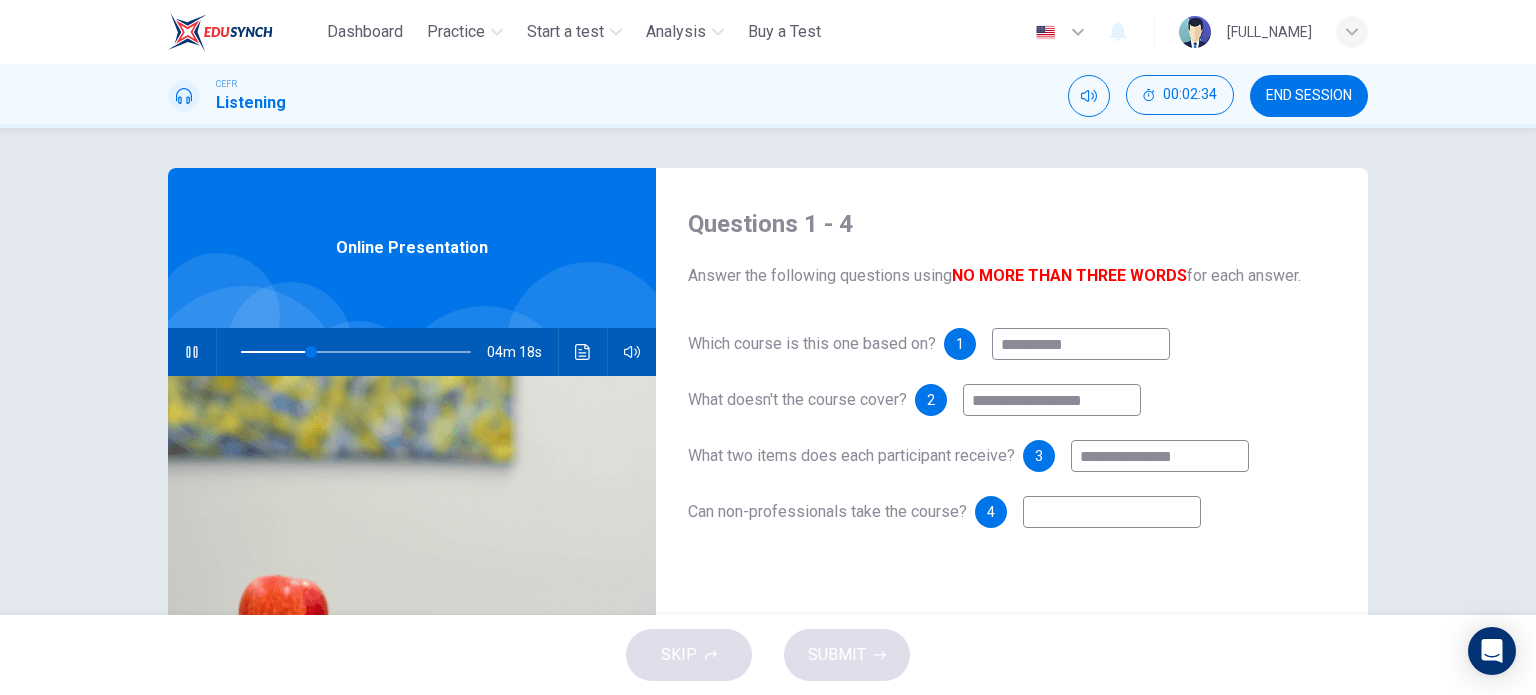 type on "**" 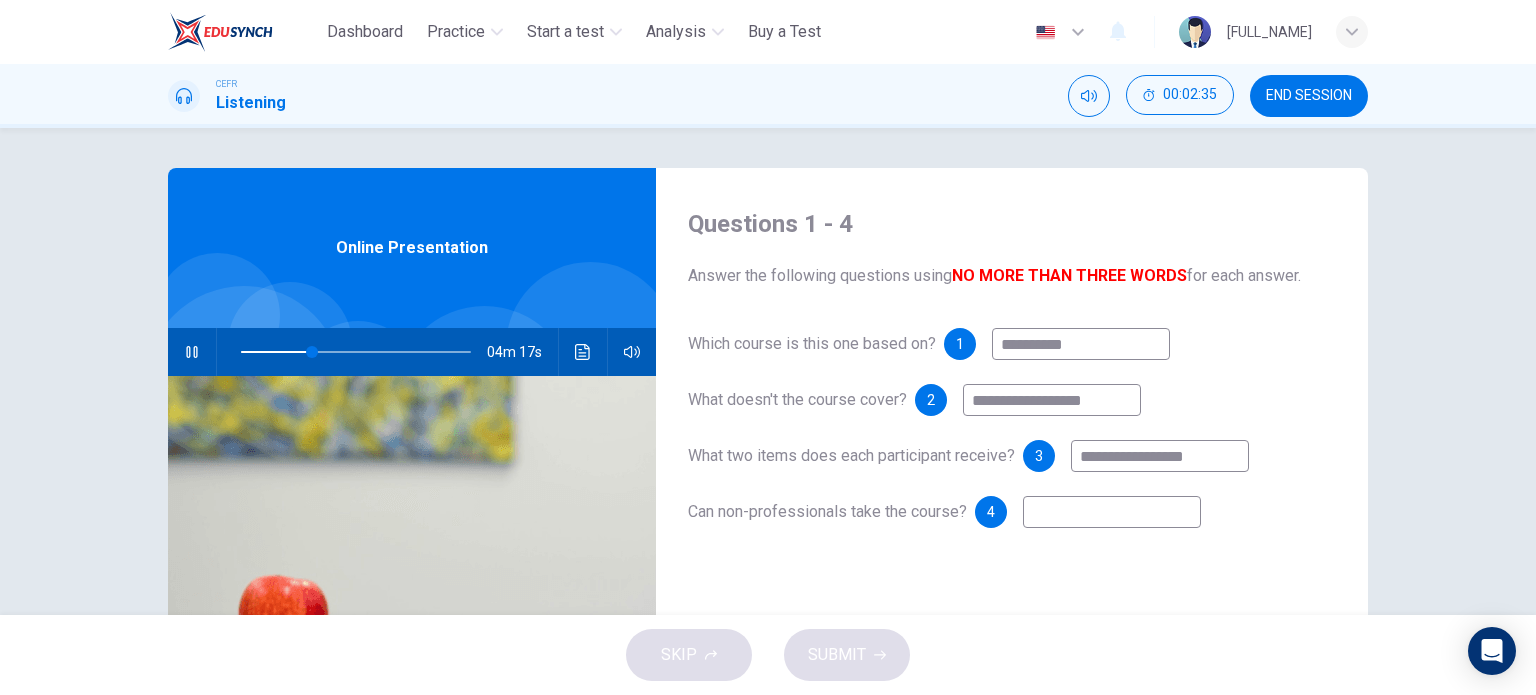 type on "**********" 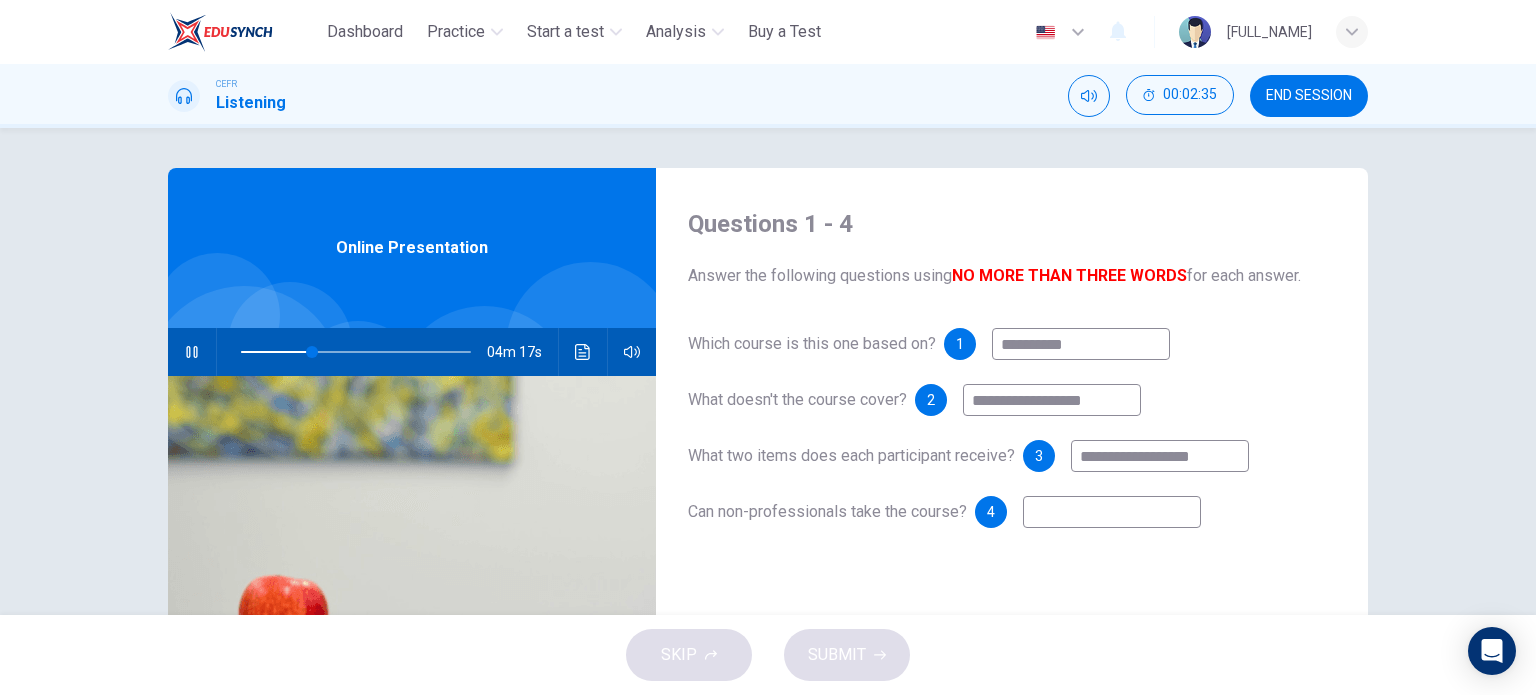 type on "**" 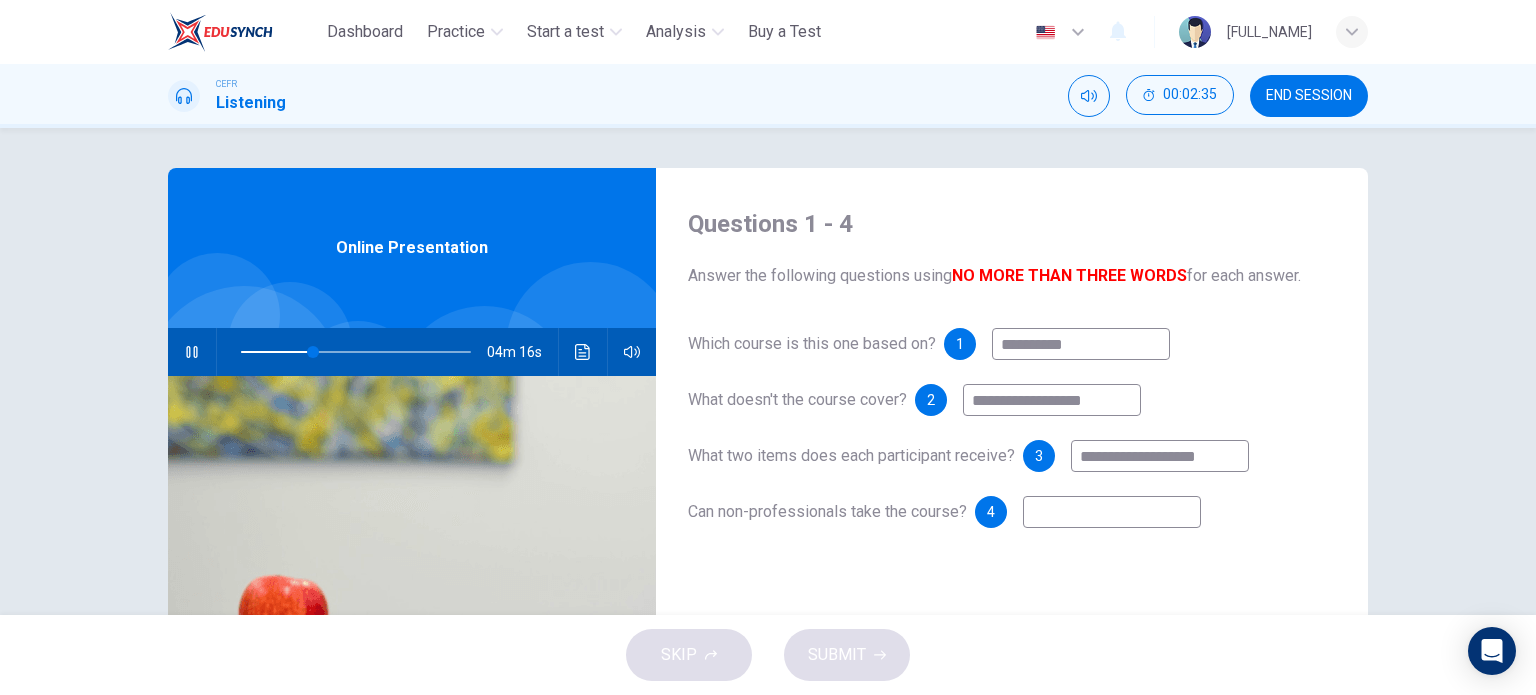 type on "**********" 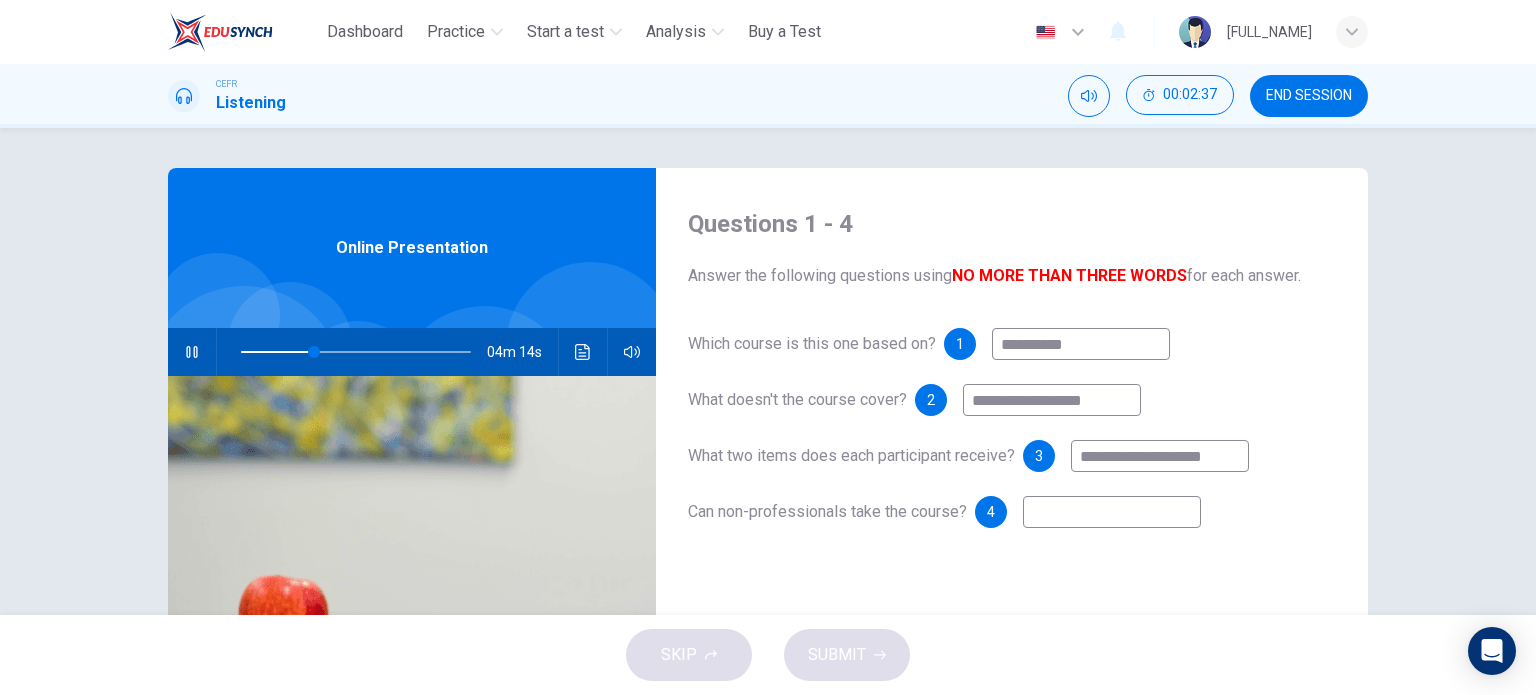 click on "**********" at bounding box center (1160, 456) 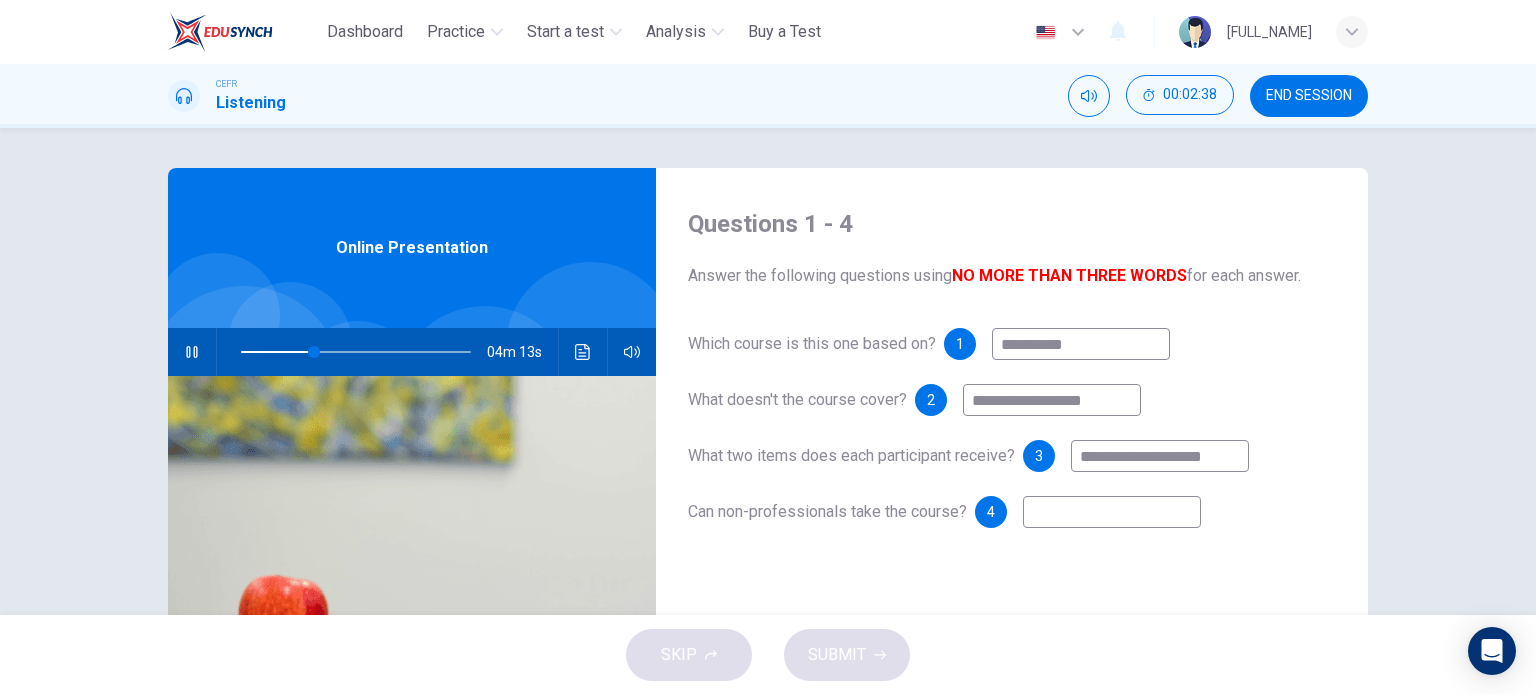 click on "**********" at bounding box center (1160, 456) 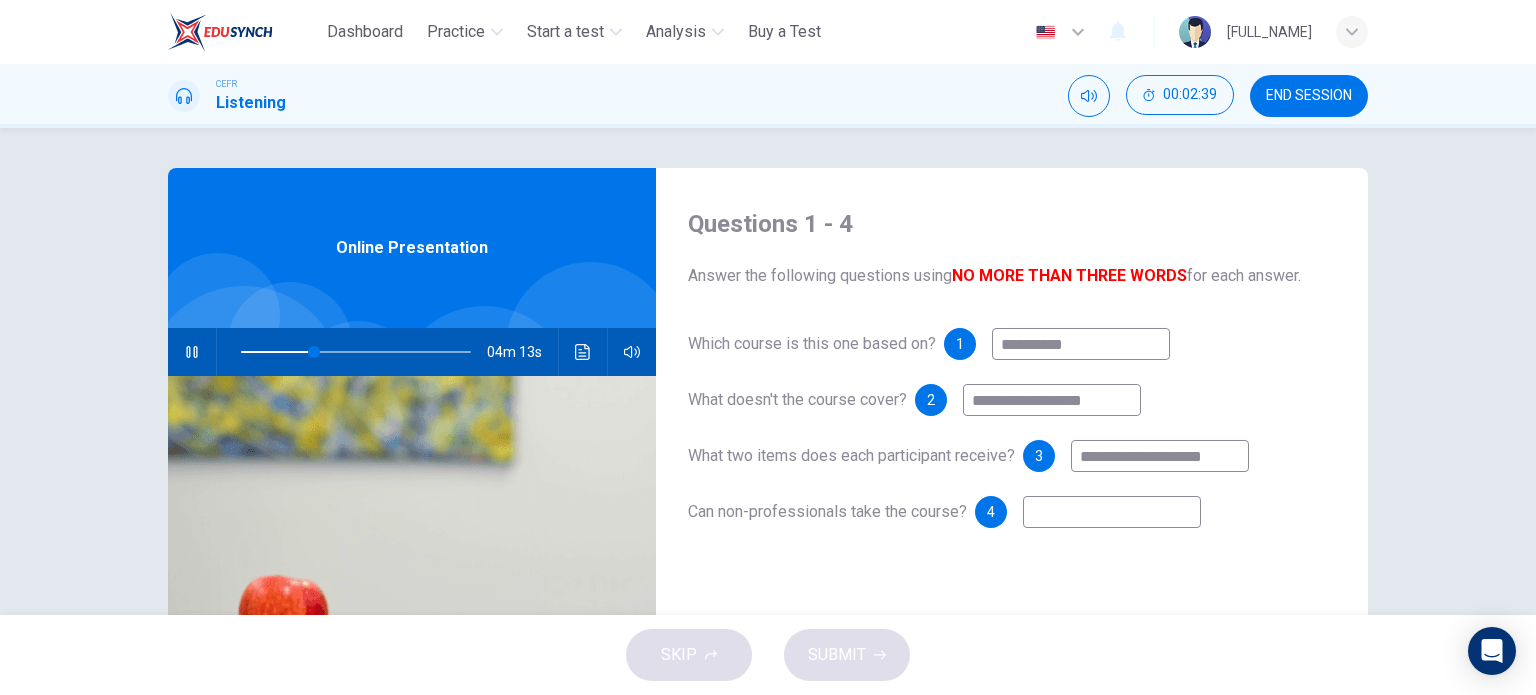 type on "**" 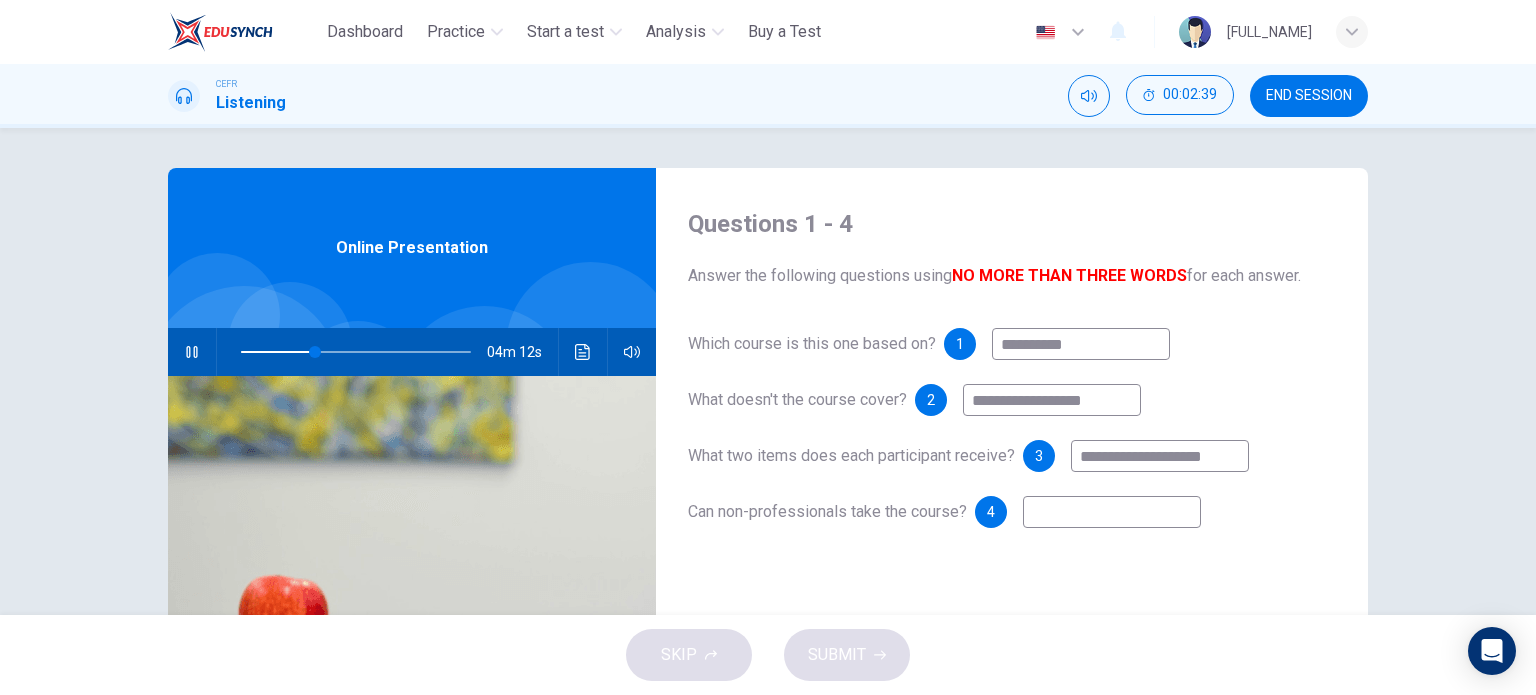 type on "**********" 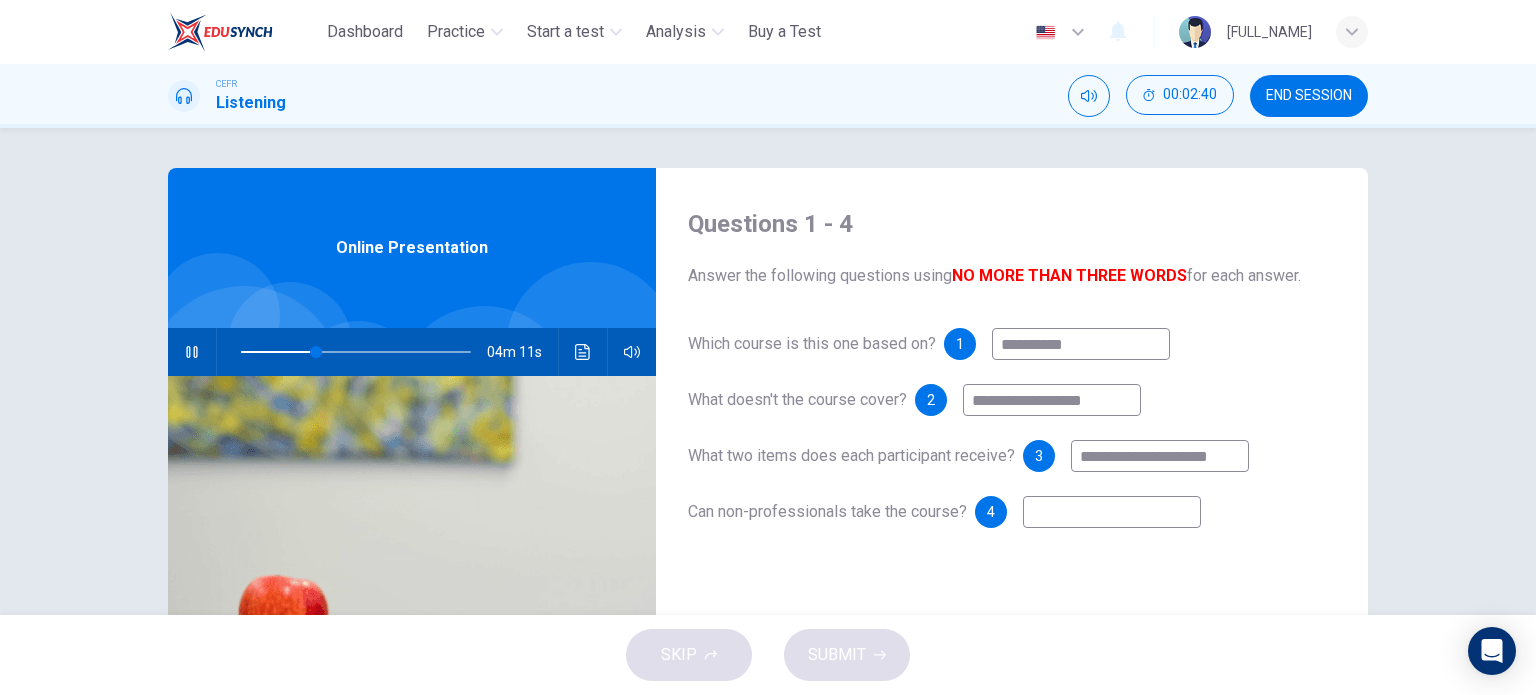 click on "**********" at bounding box center (1160, 456) 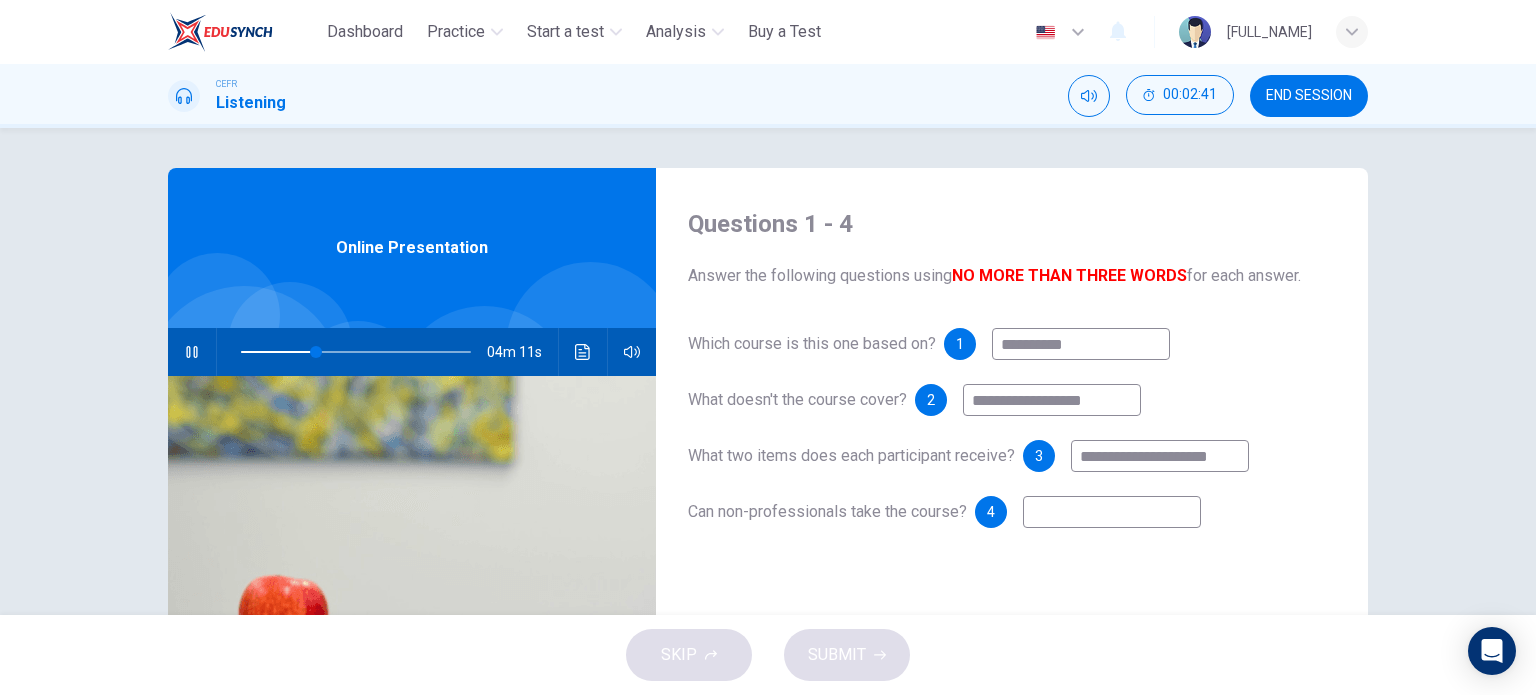 type on "**" 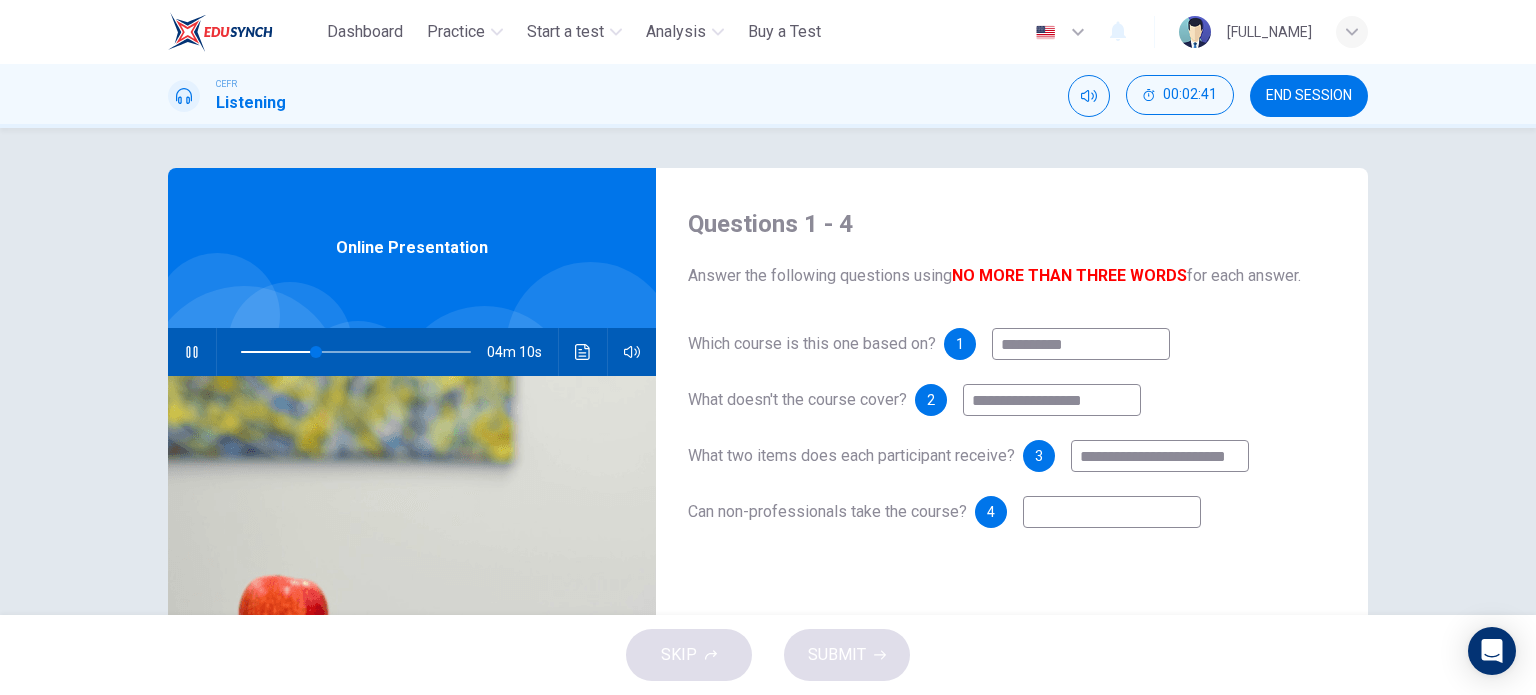 type on "**********" 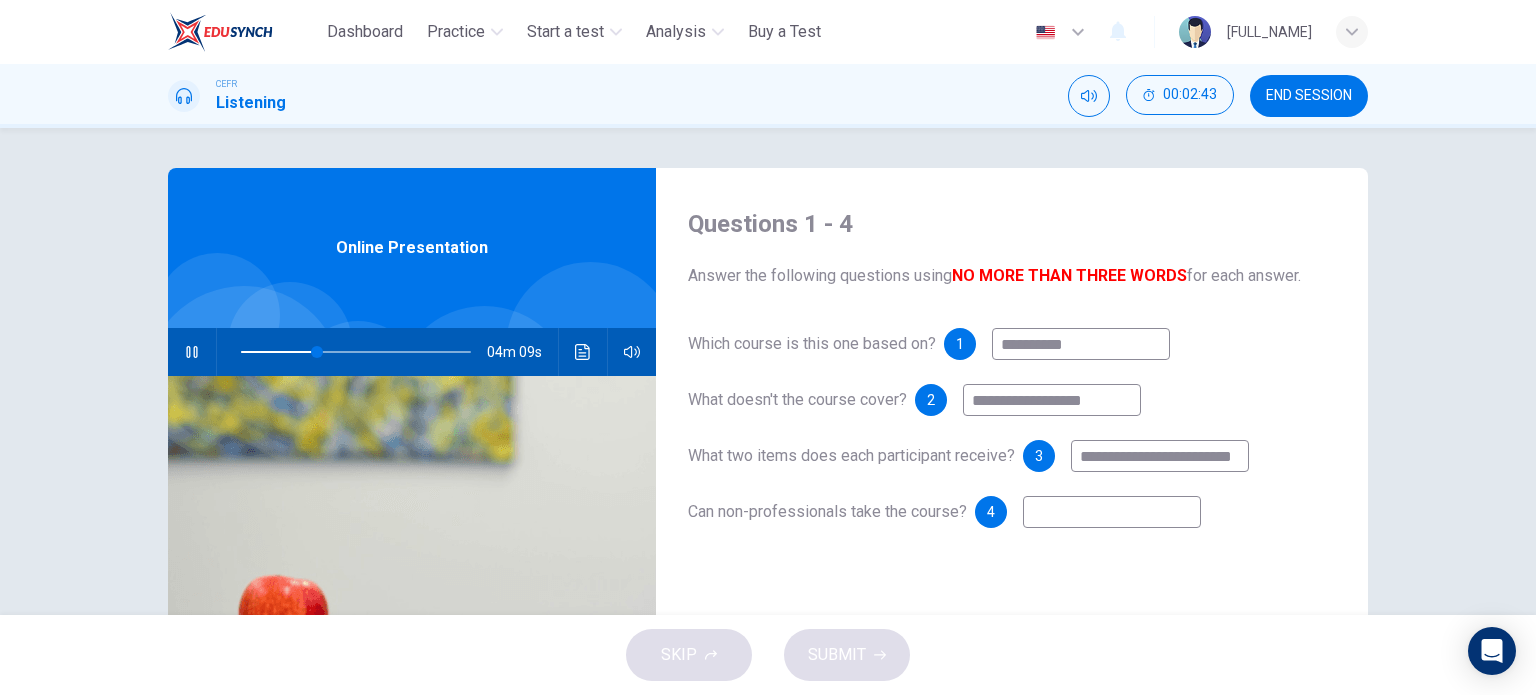 type on "**" 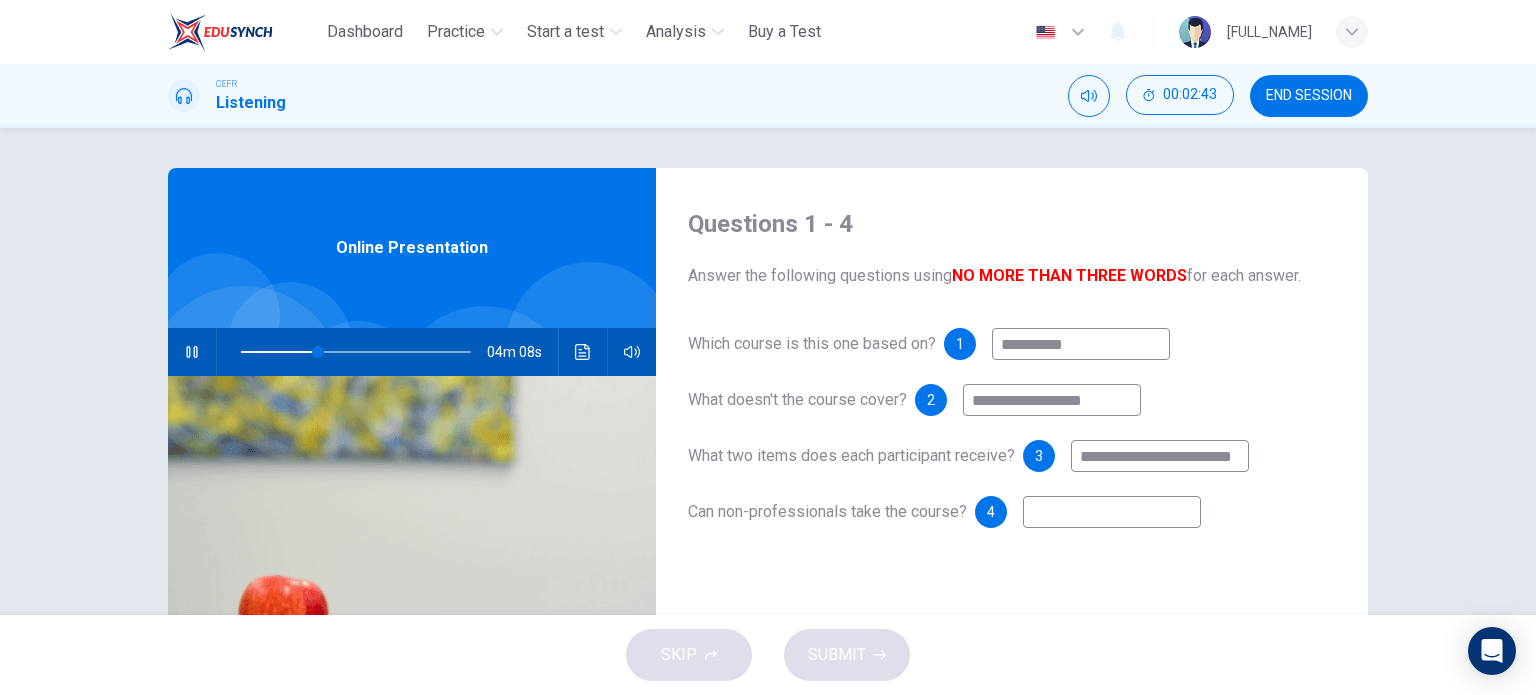 type on "**********" 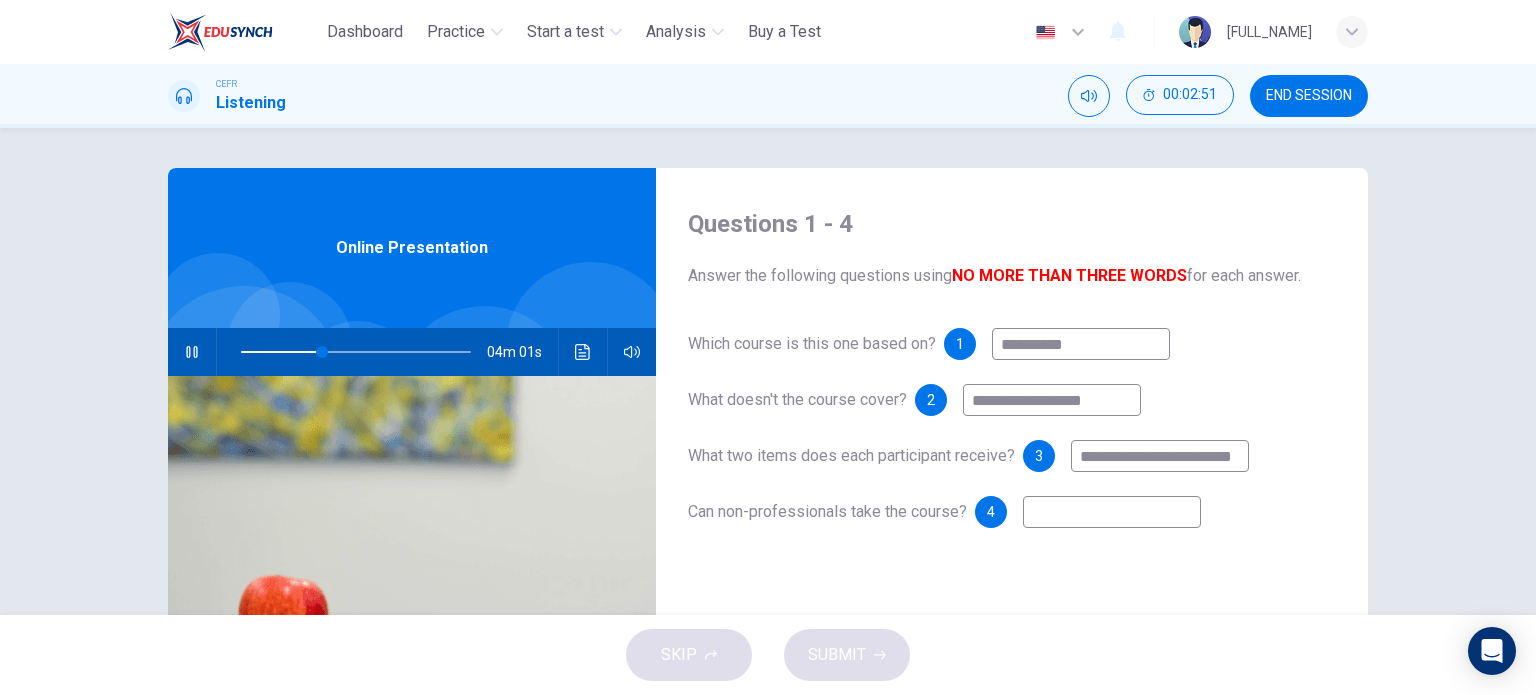 type on "**" 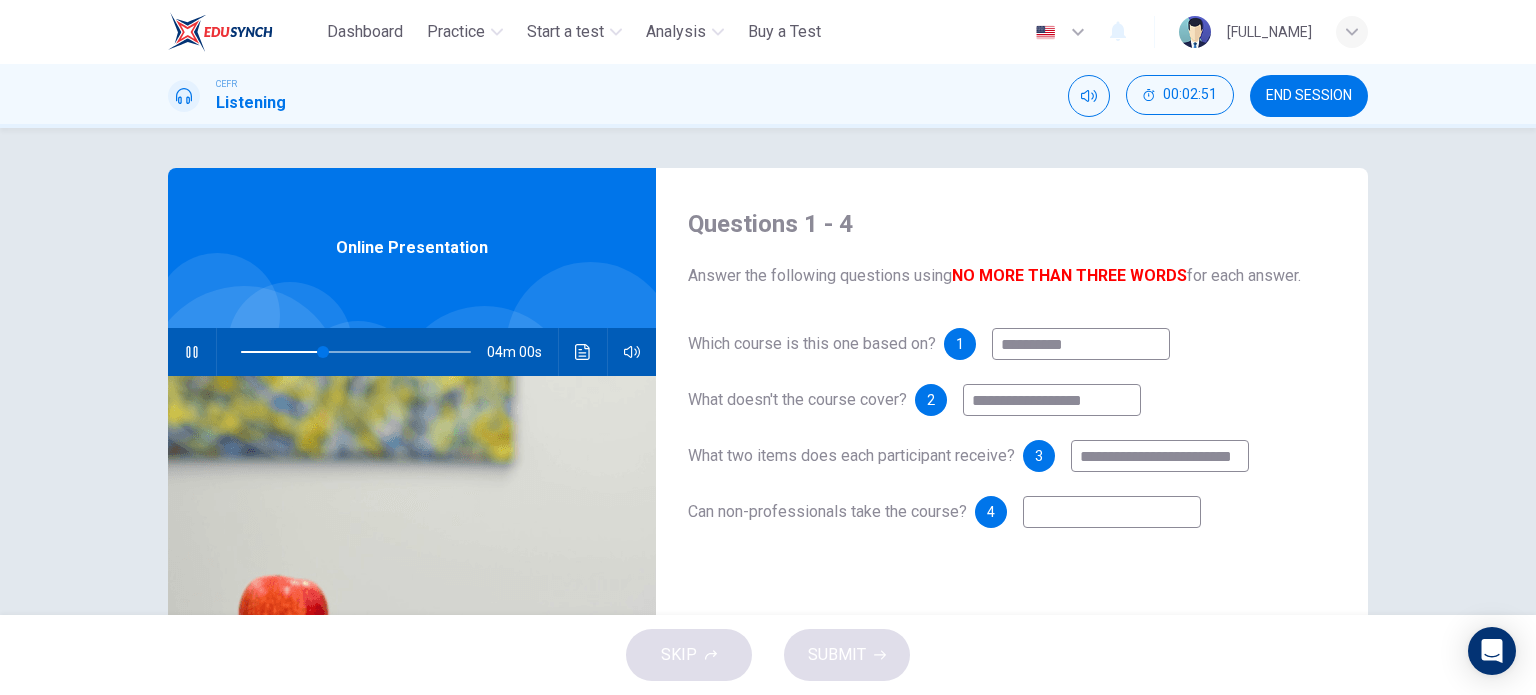 type on "*" 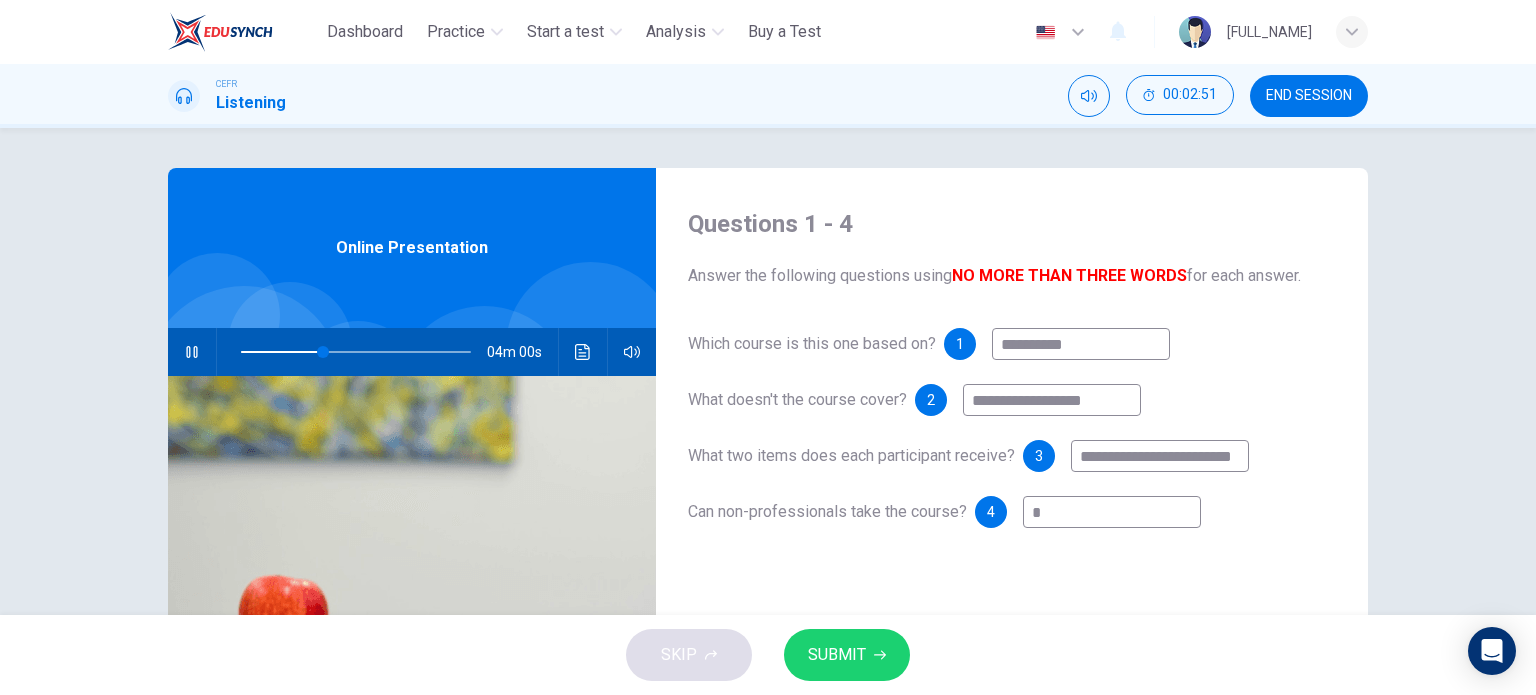 type on "**" 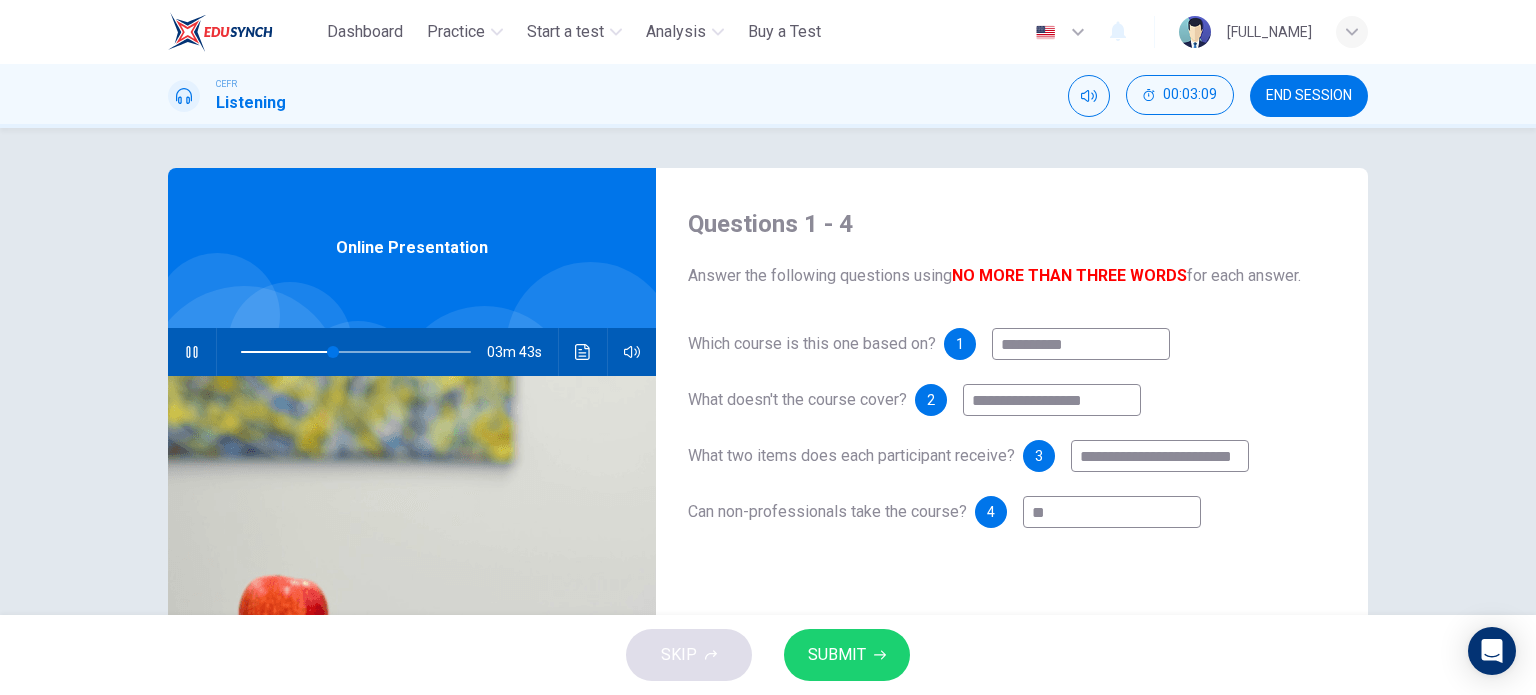 type on "**" 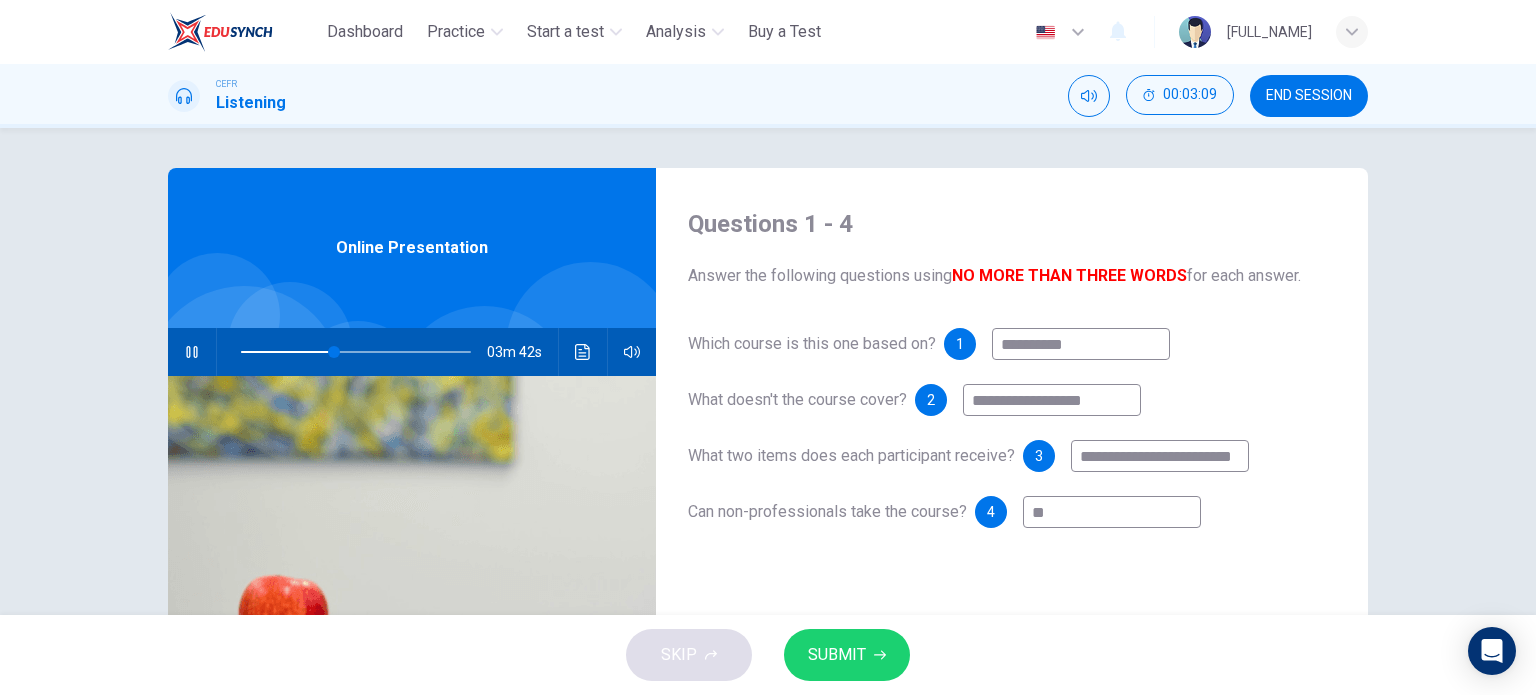 click on "**" at bounding box center [1112, 512] 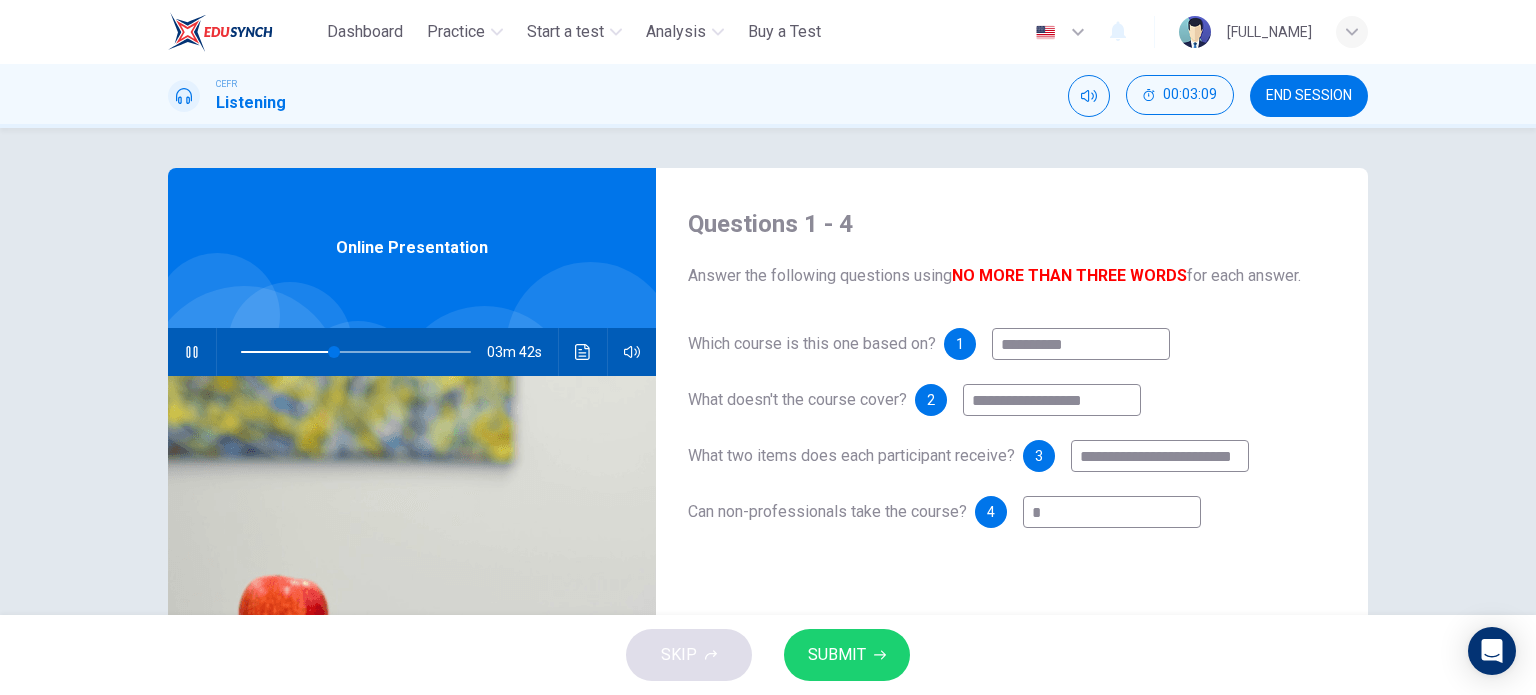 type on "**" 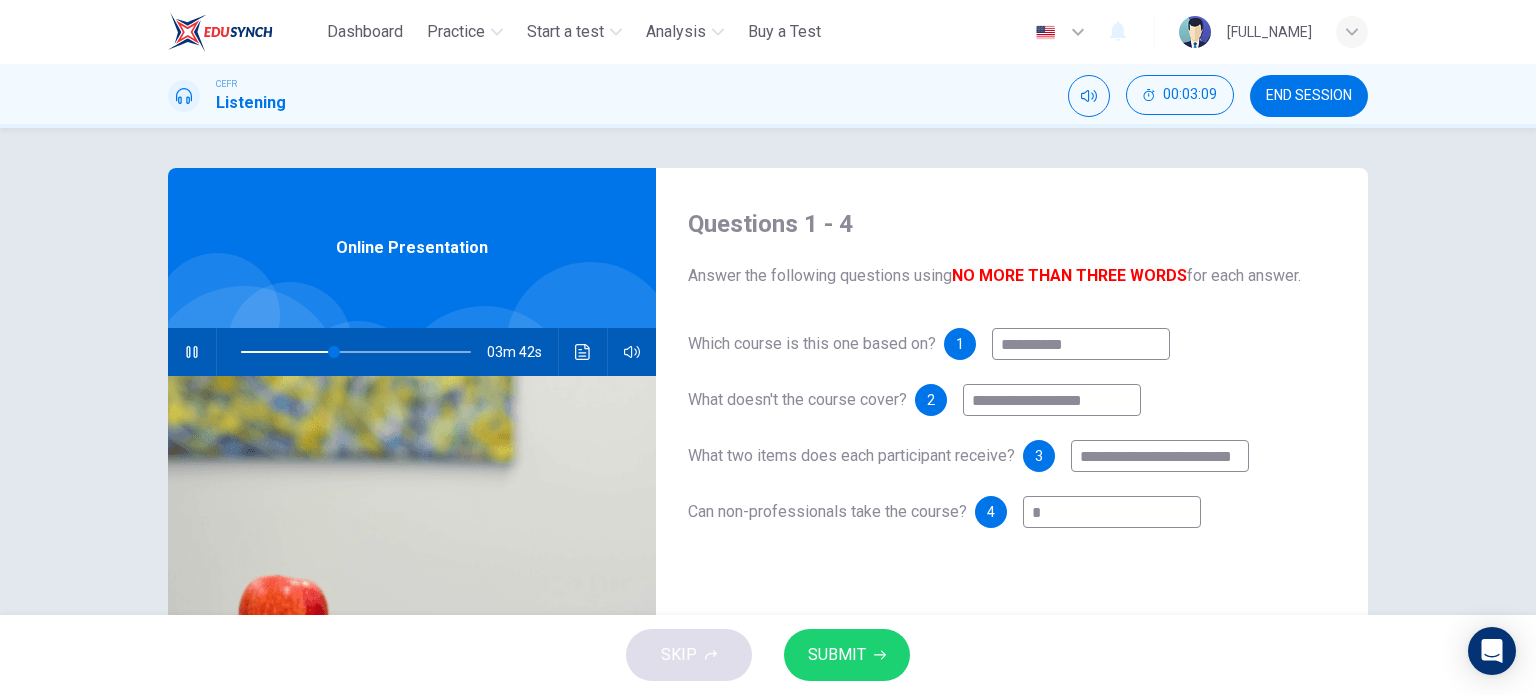 type 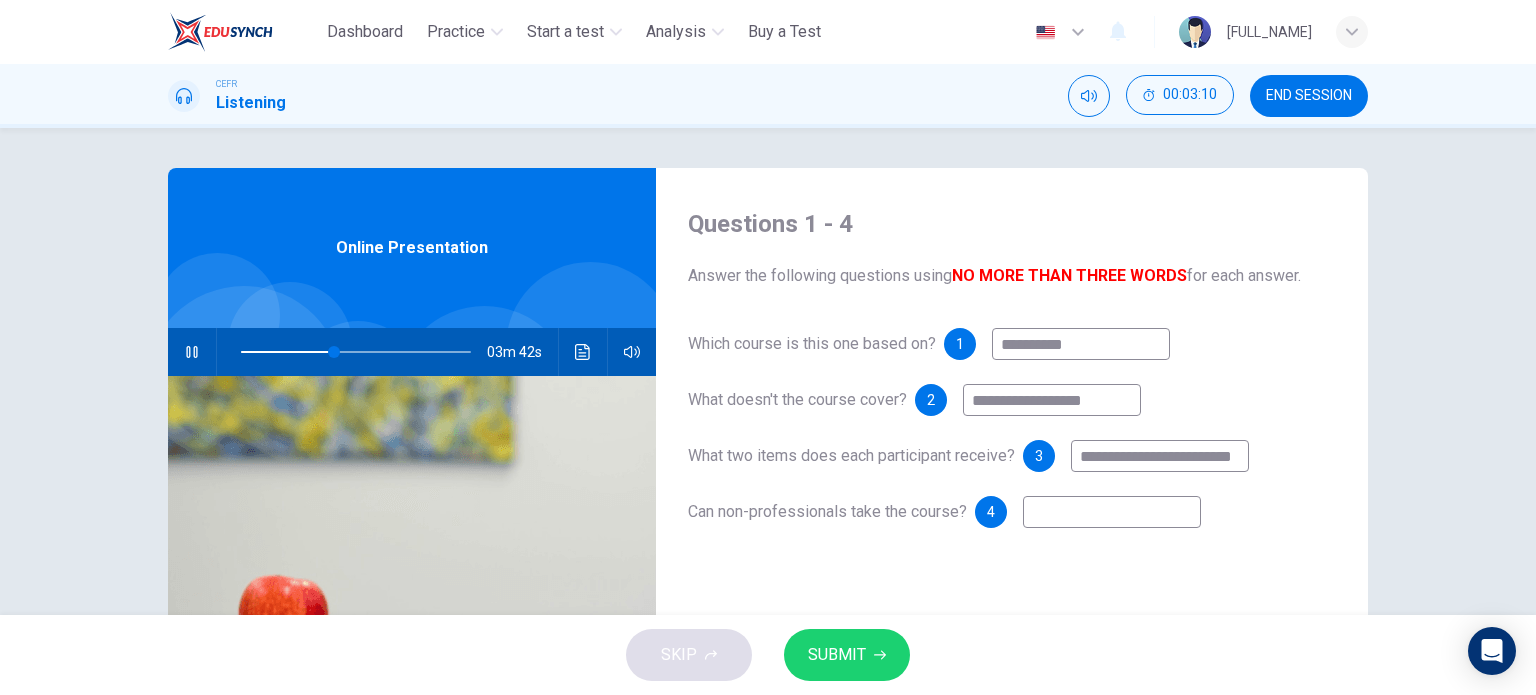 type on "**" 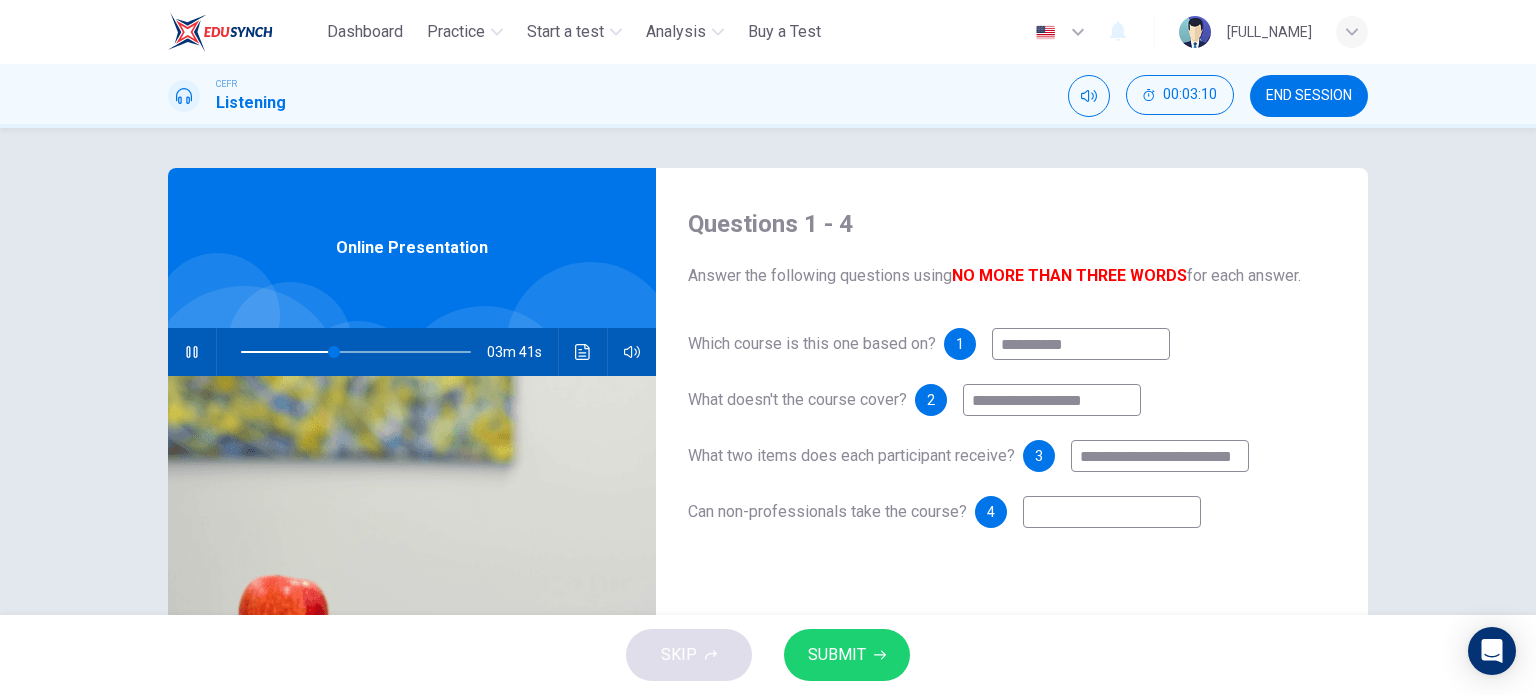 type on "*" 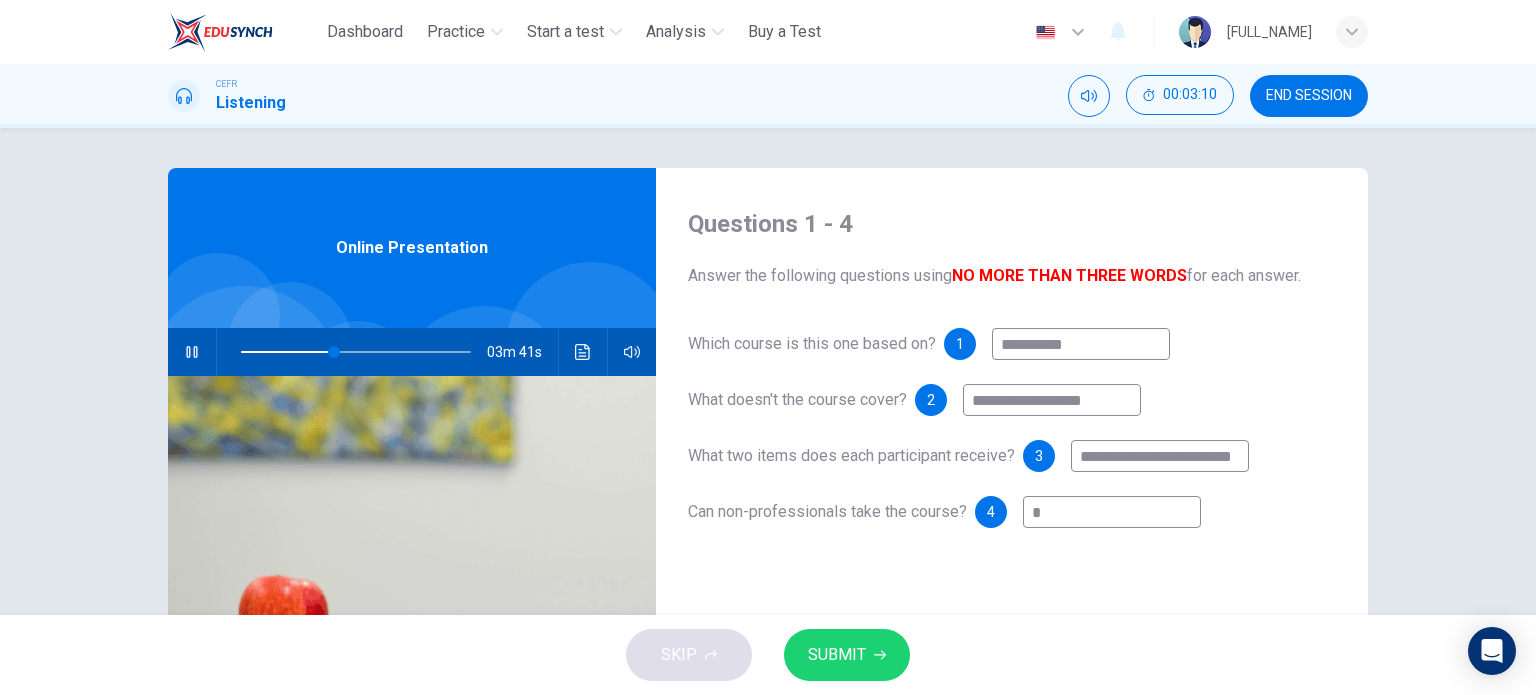 type on "**" 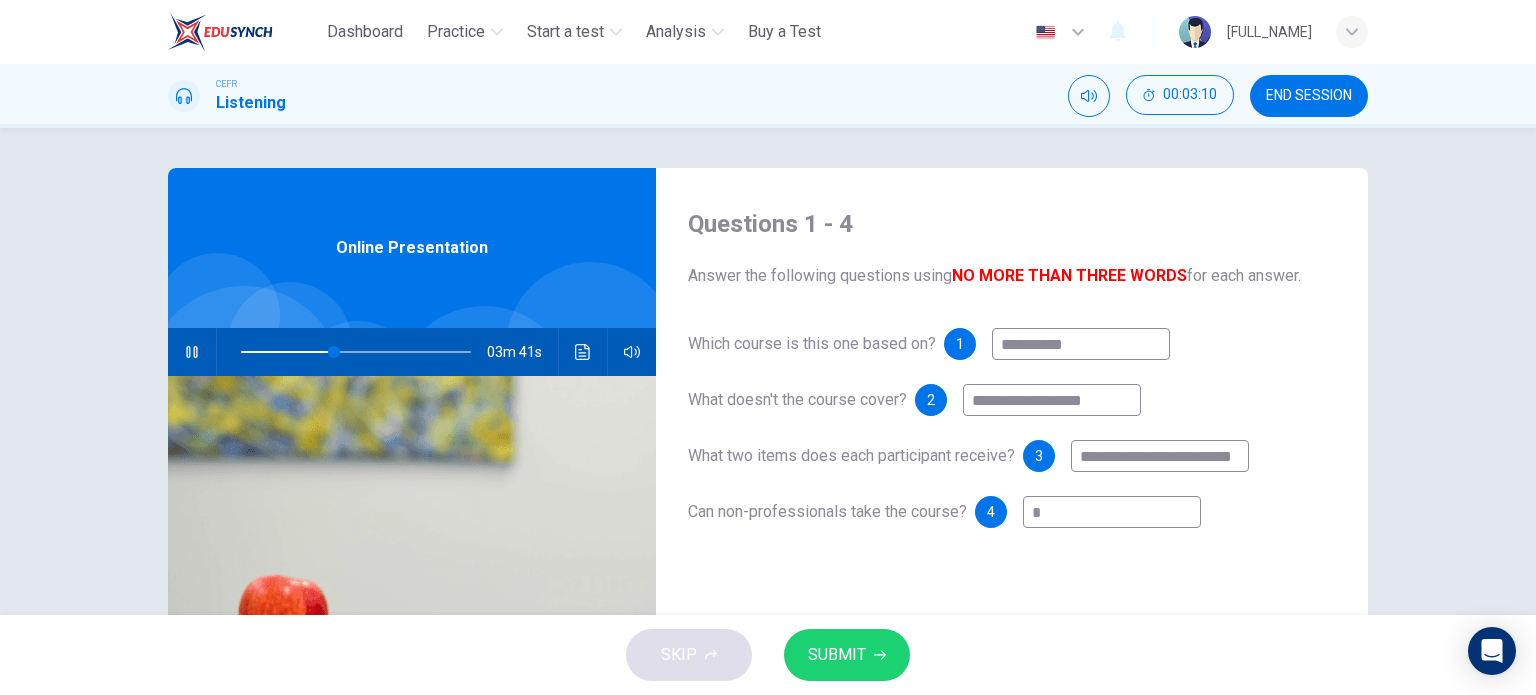 type on "**" 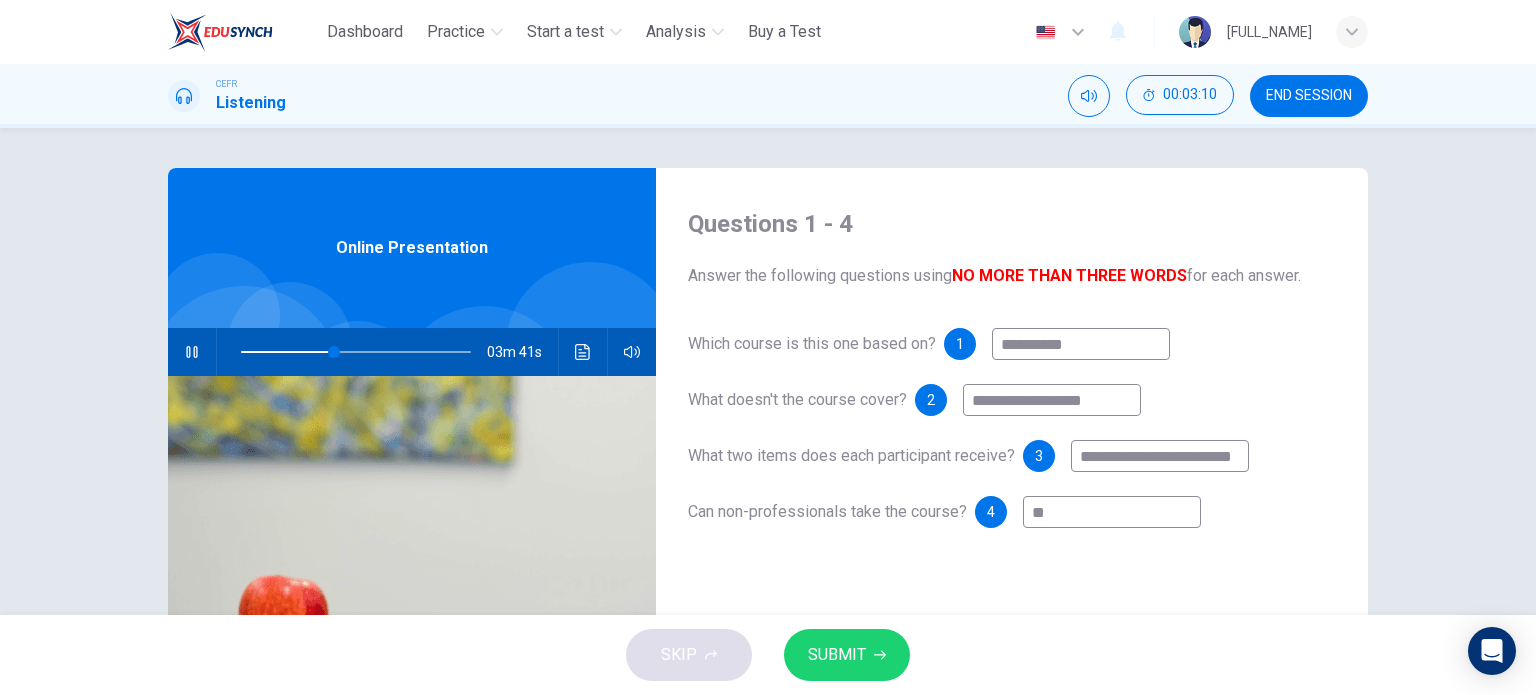 type on "**" 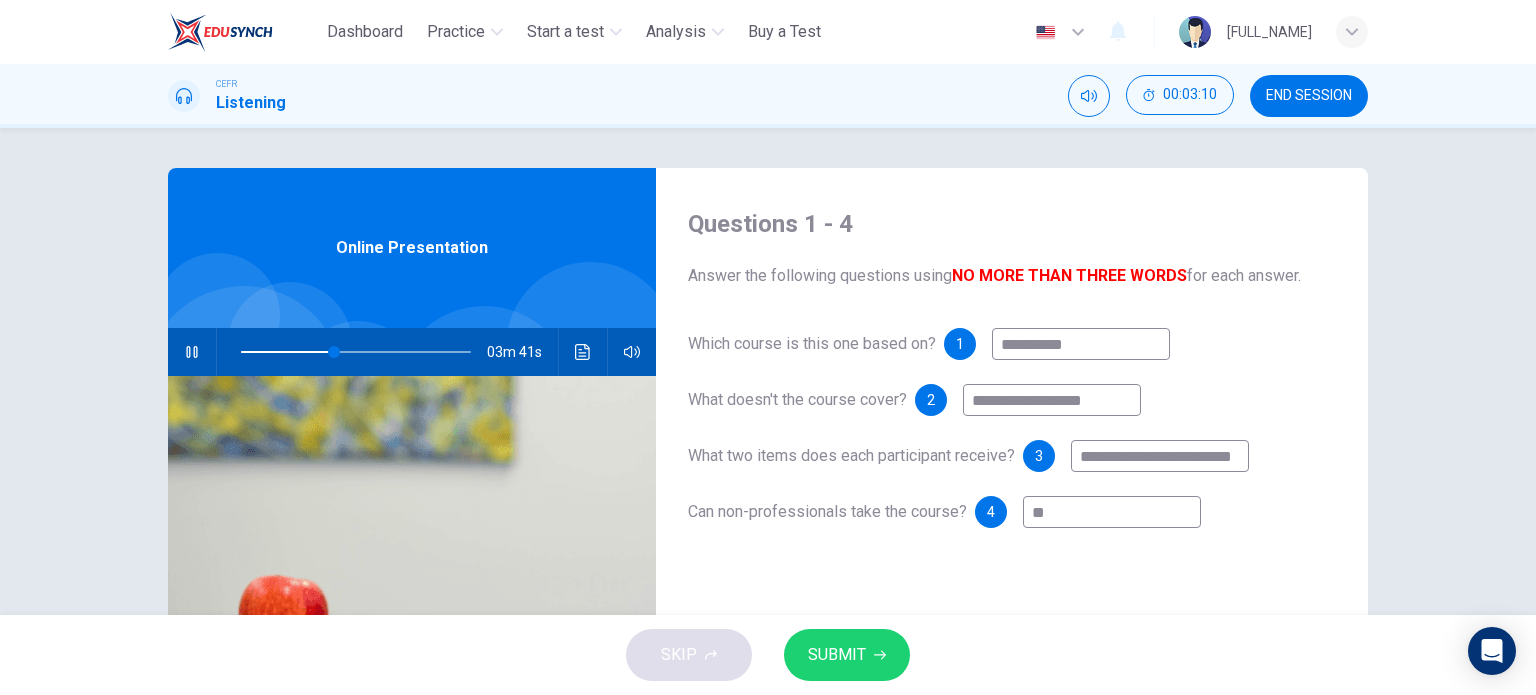 type on "***" 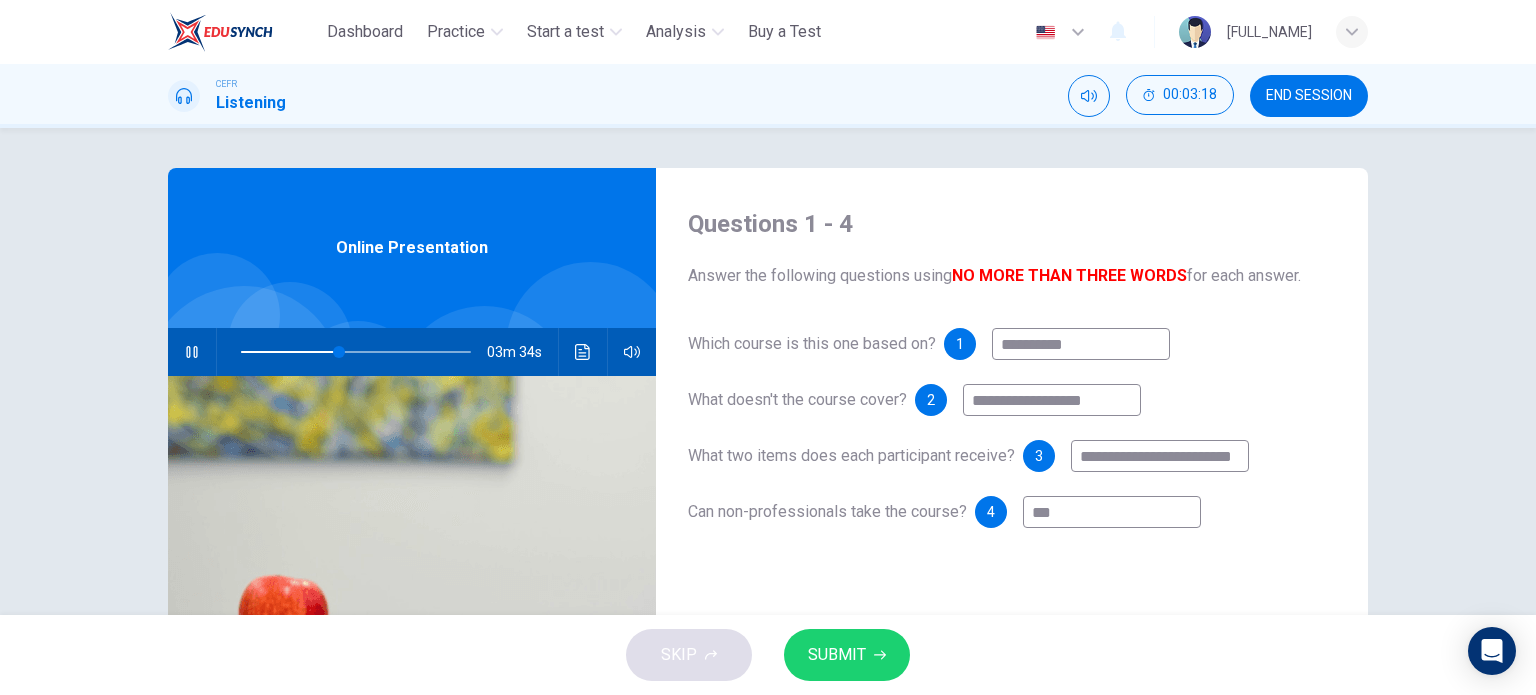 type on "**" 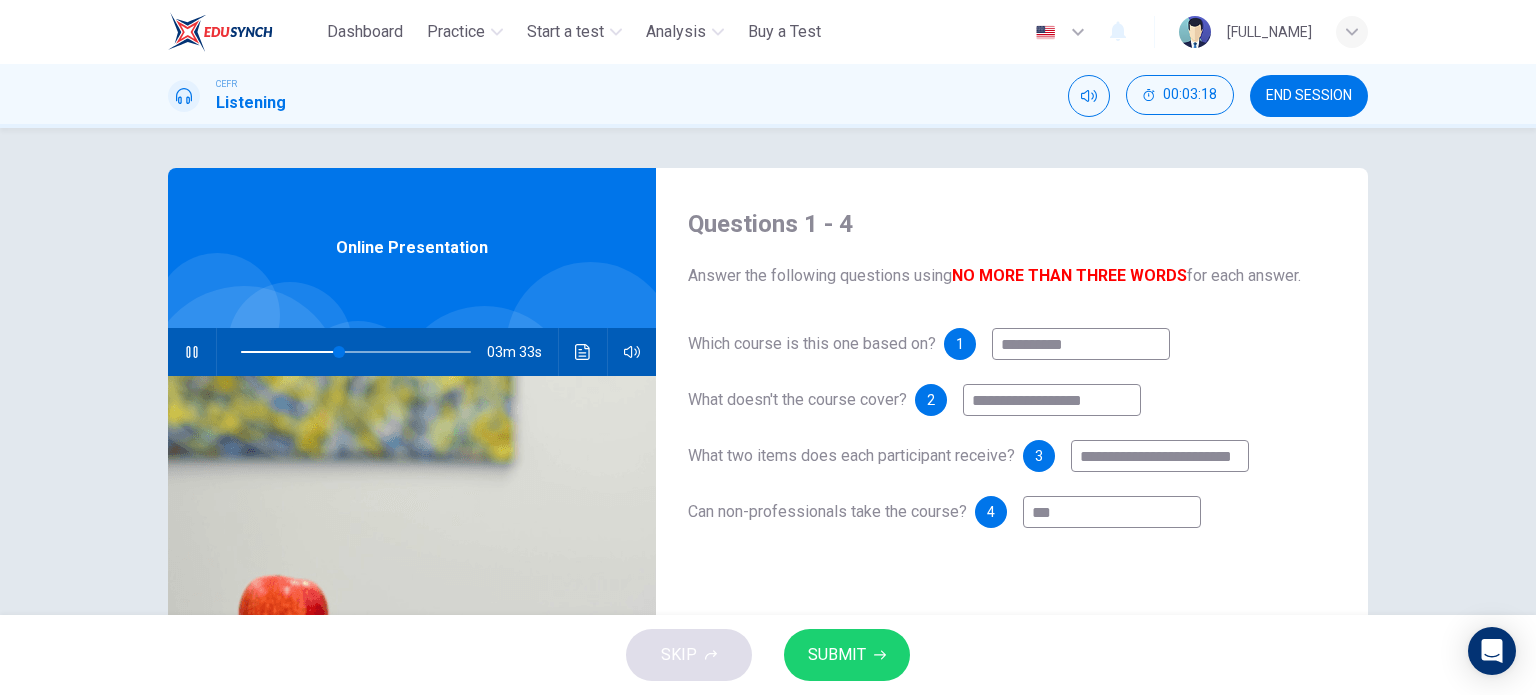 click on "***" at bounding box center (1112, 512) 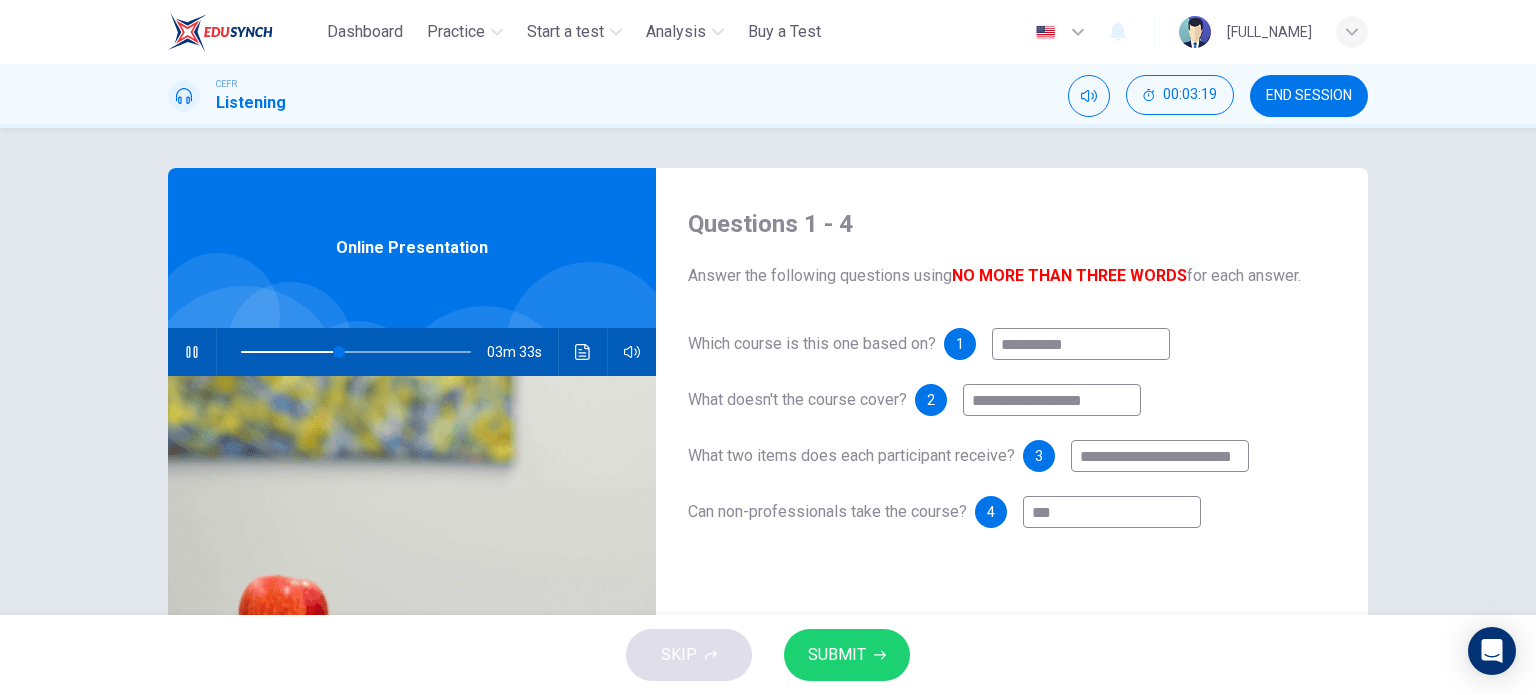 type on "**" 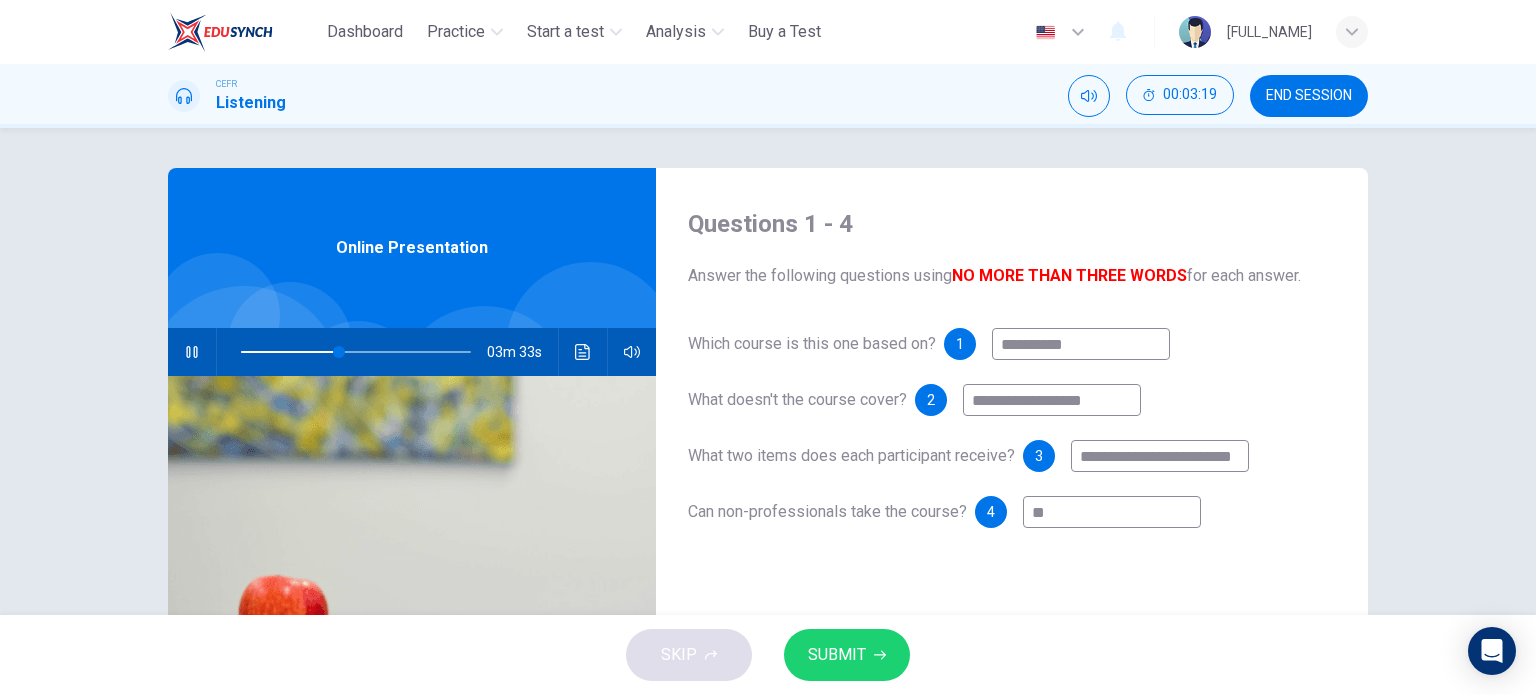 type on "**" 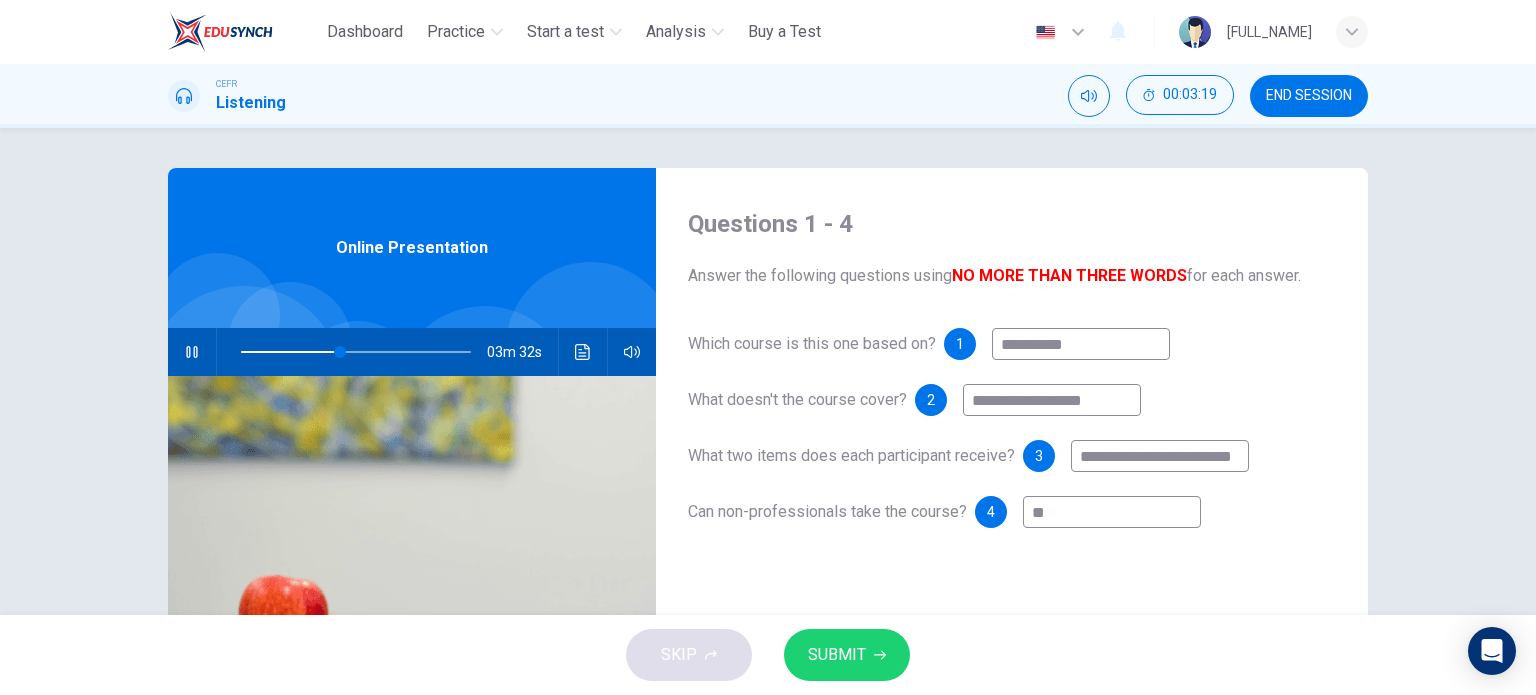 type on "*" 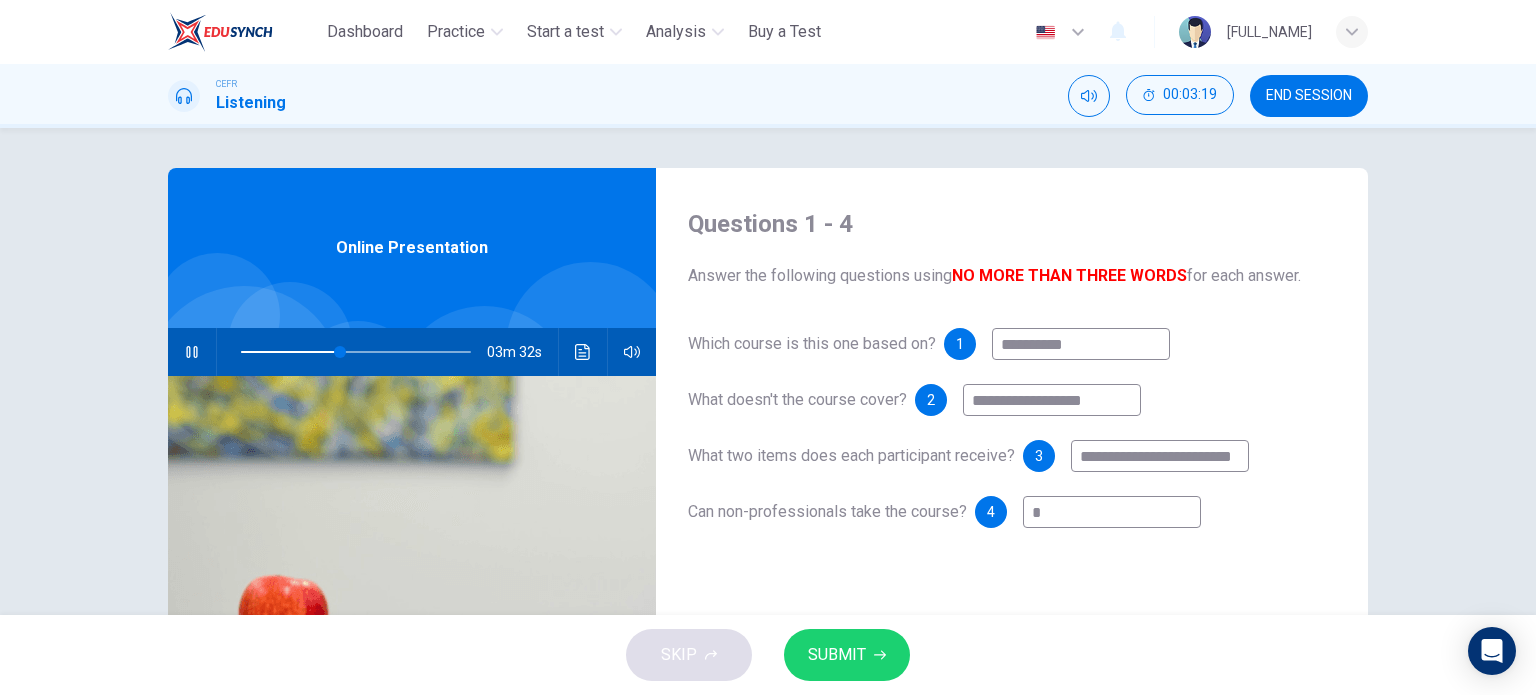 type on "**" 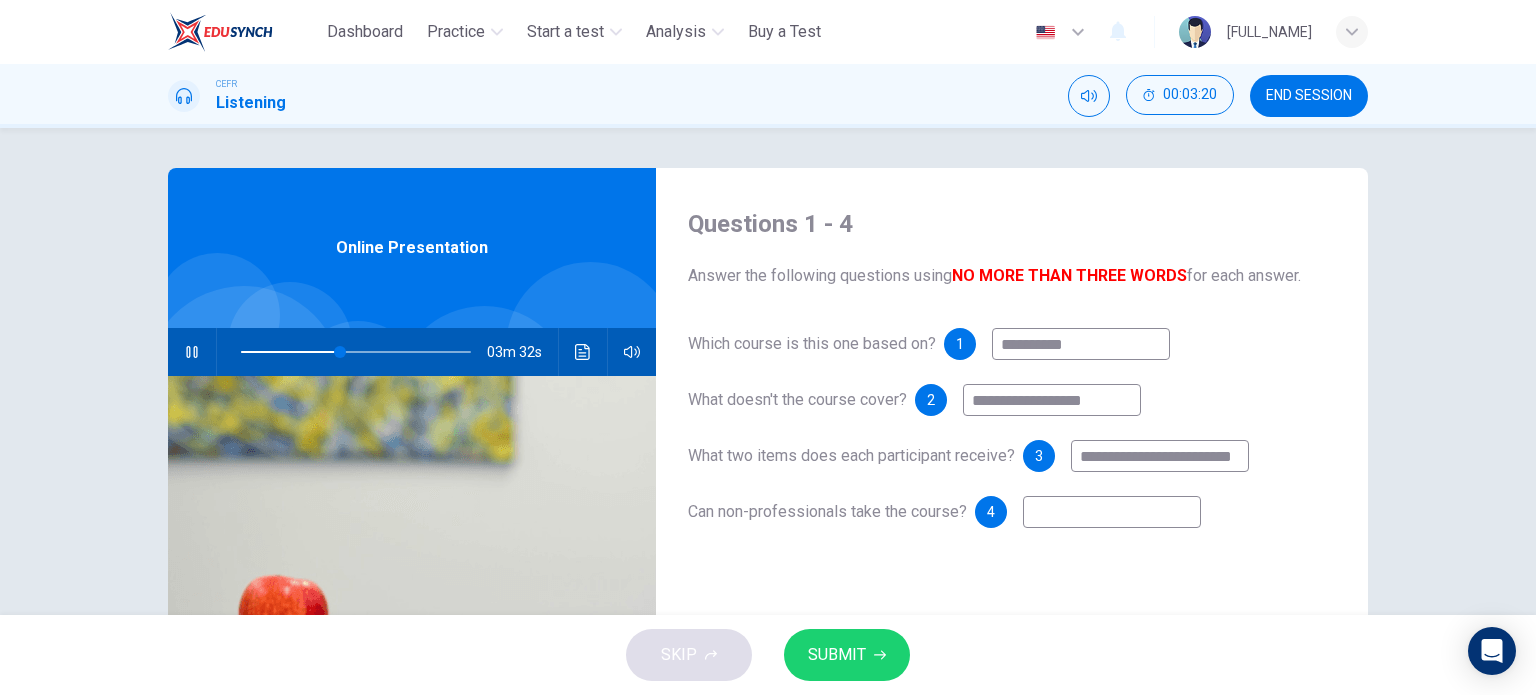 type on "*" 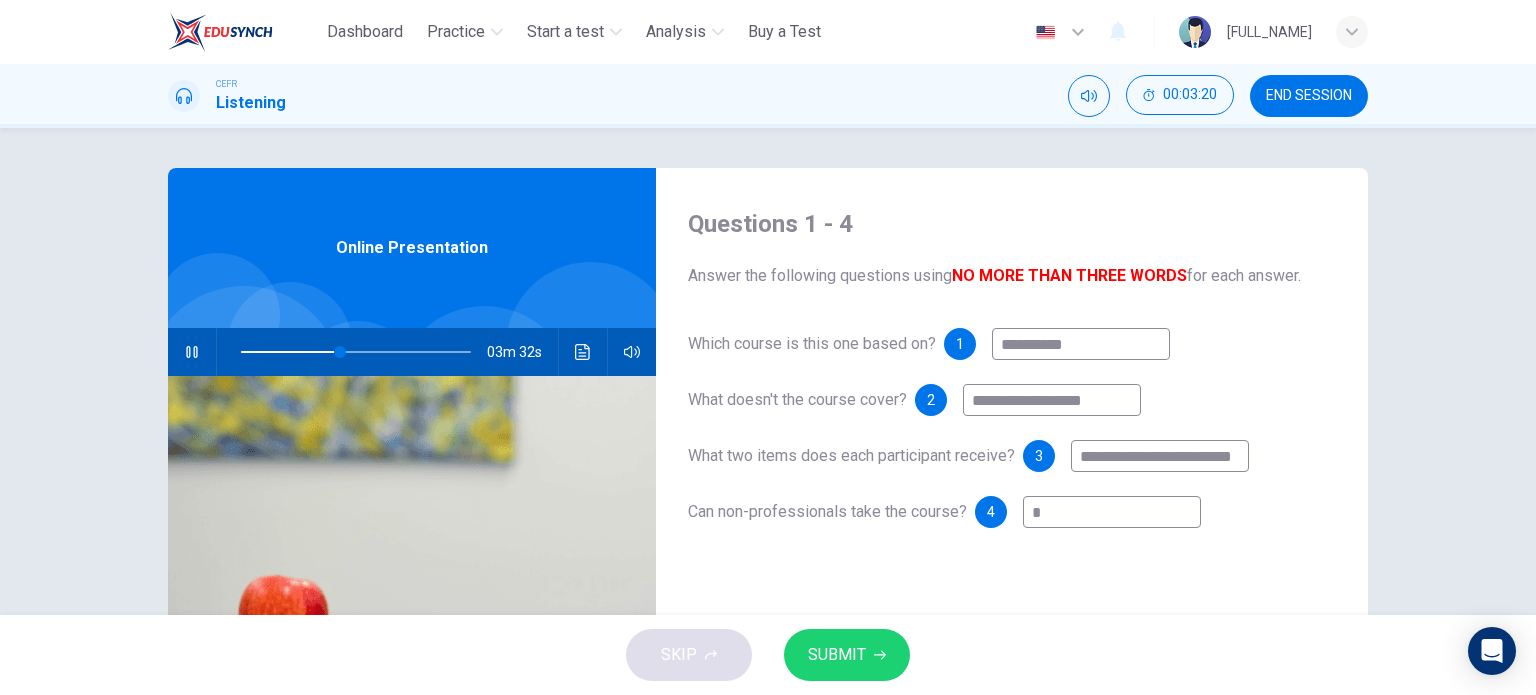 type on "**" 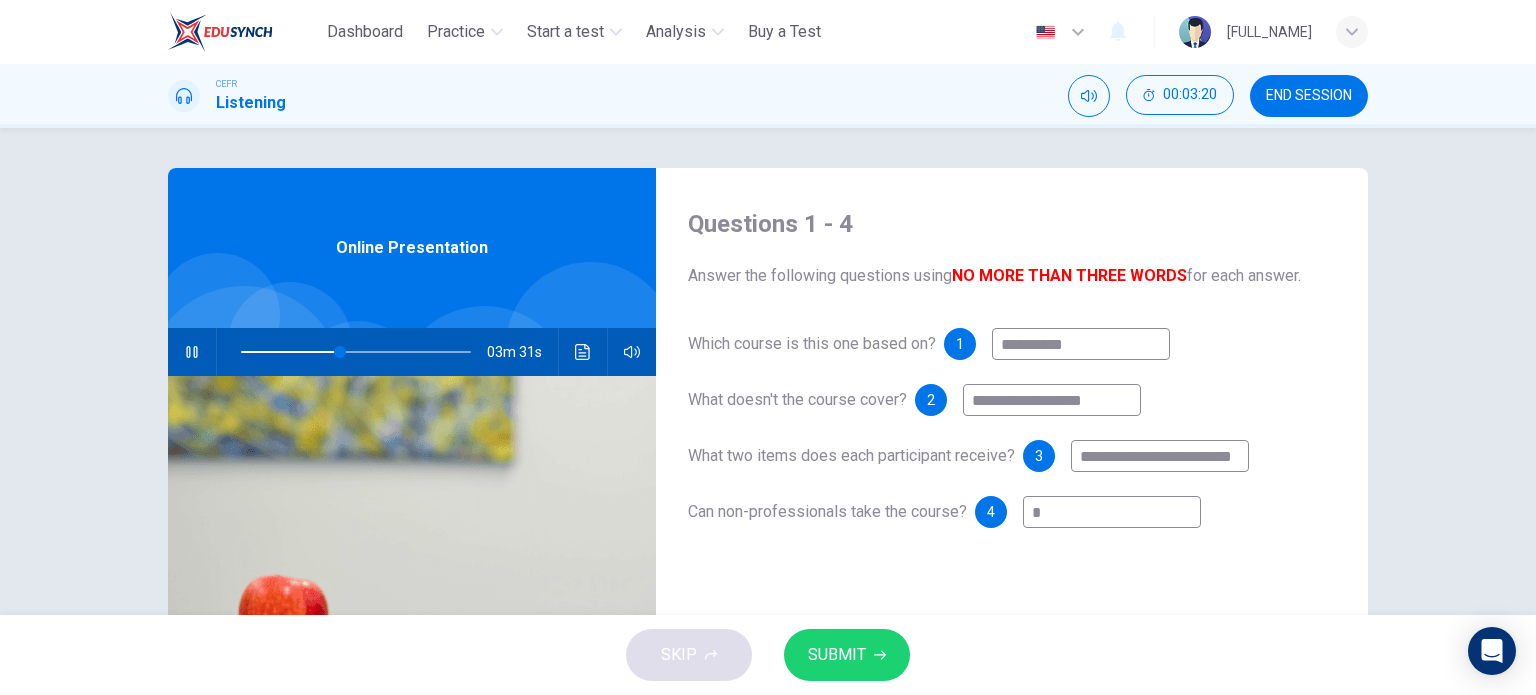 type on "**" 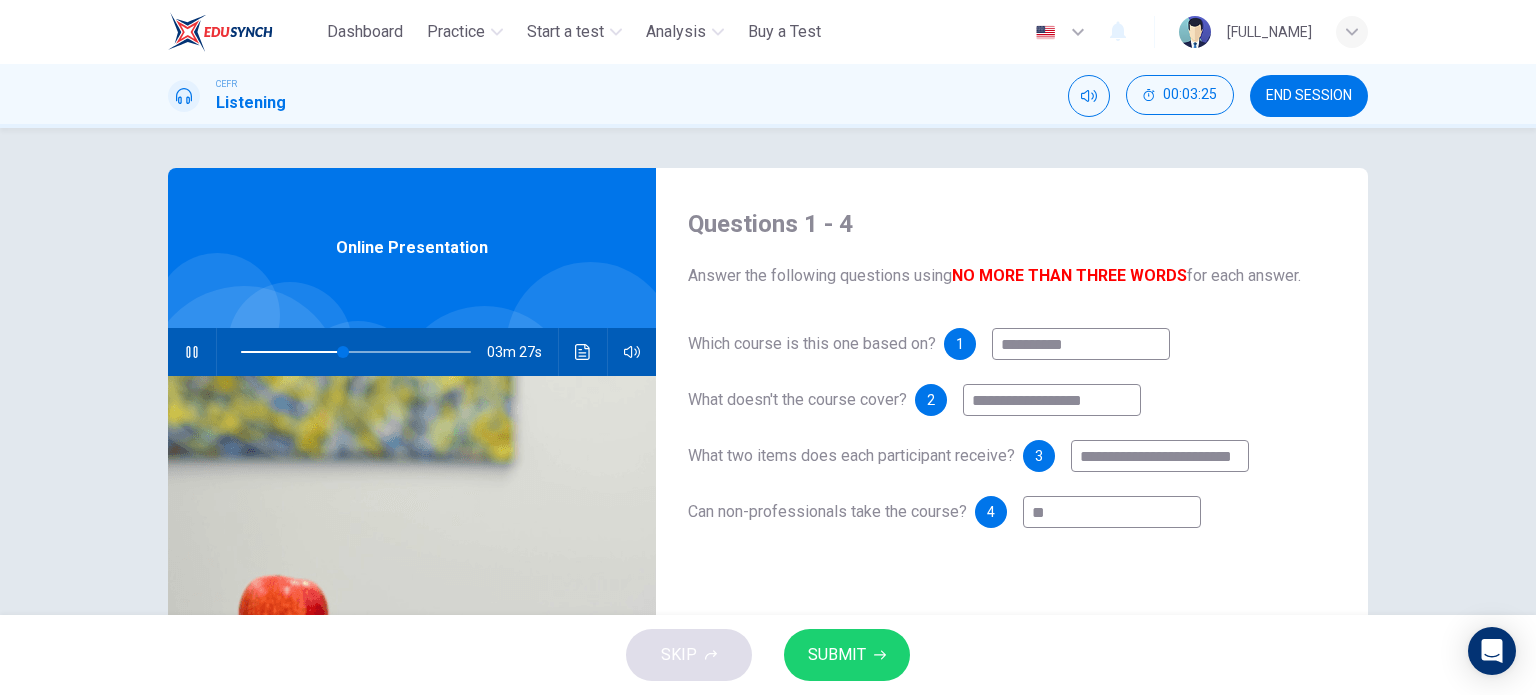 type on "**" 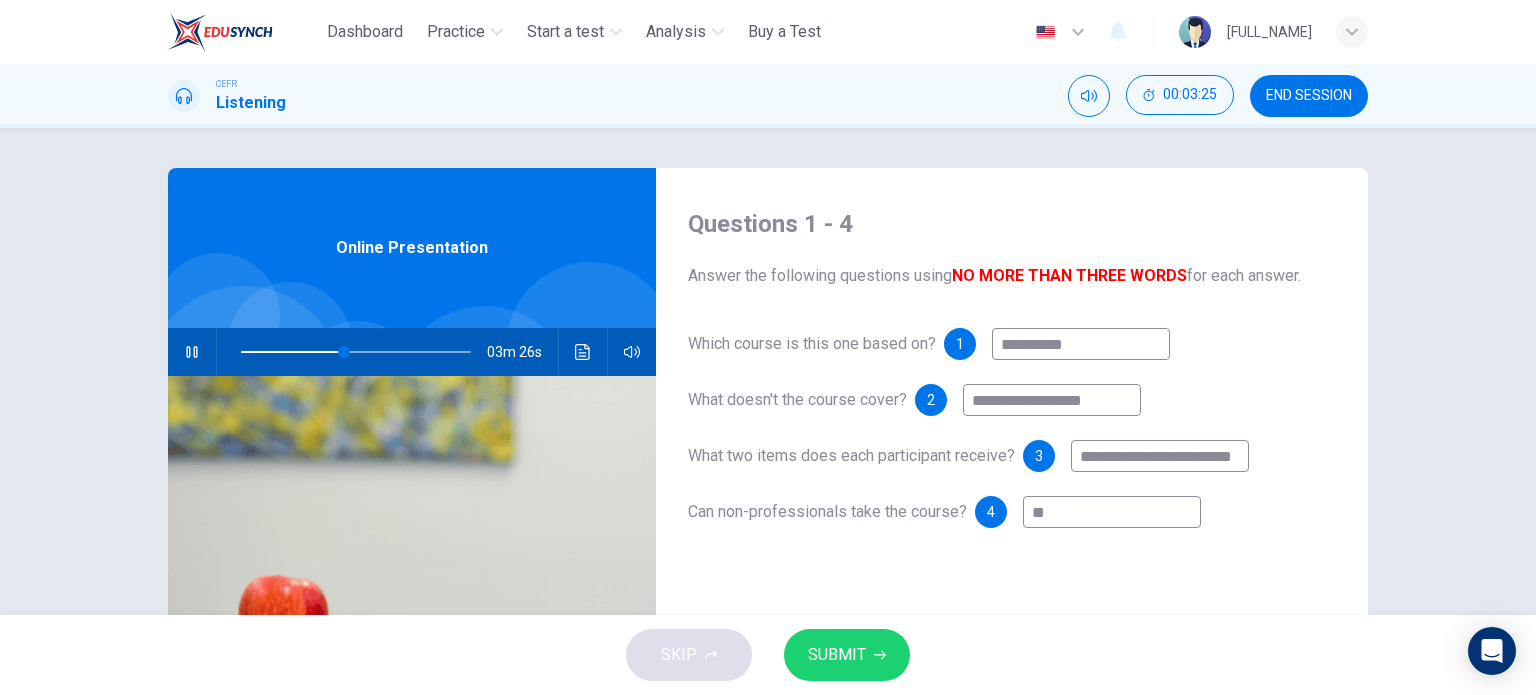 type on "**" 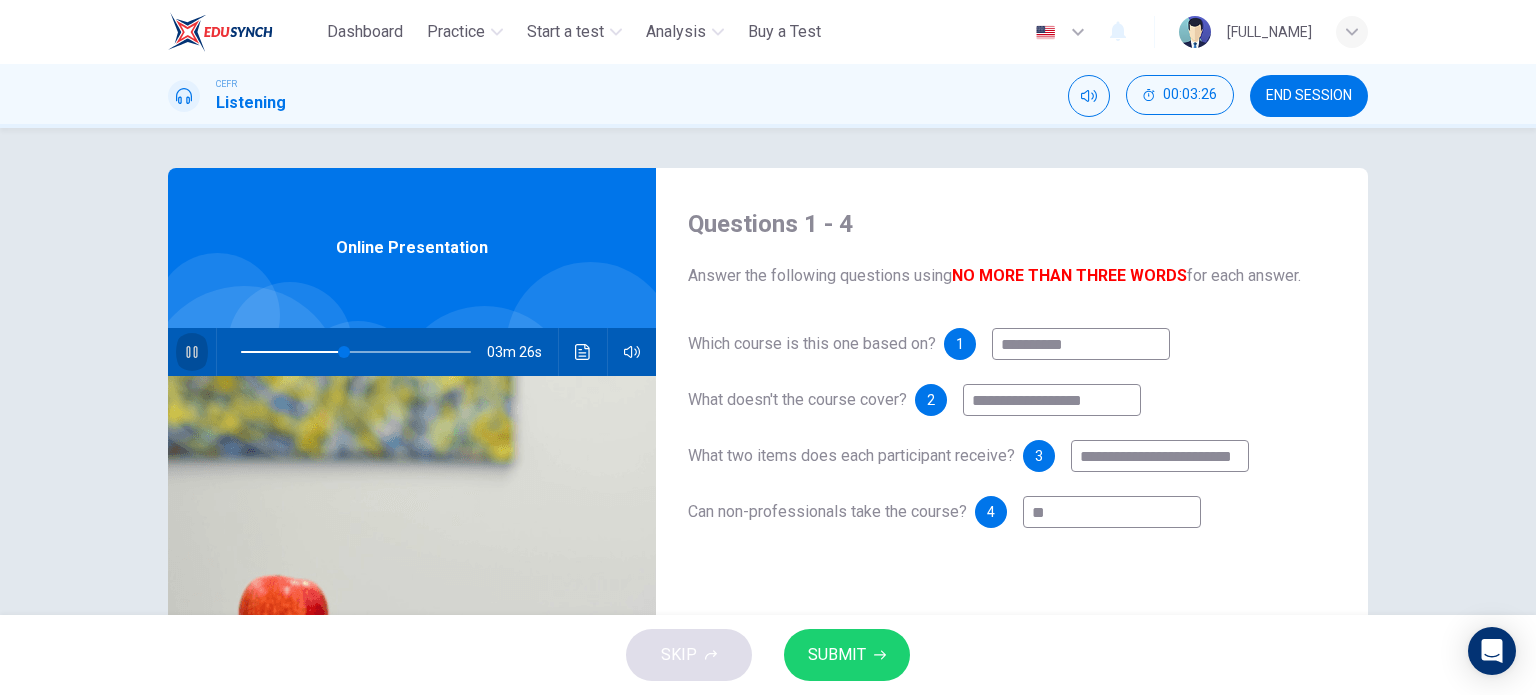click 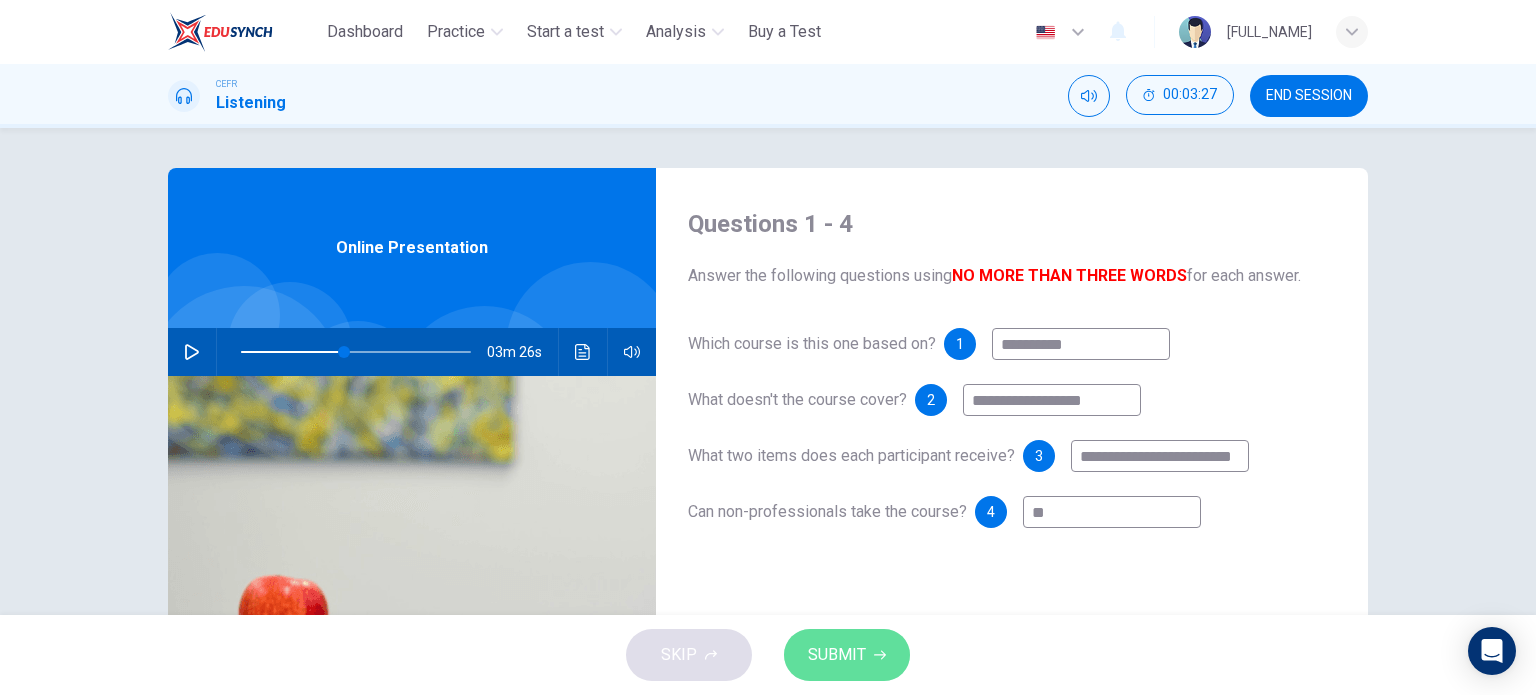 click on "SUBMIT" at bounding box center (847, 655) 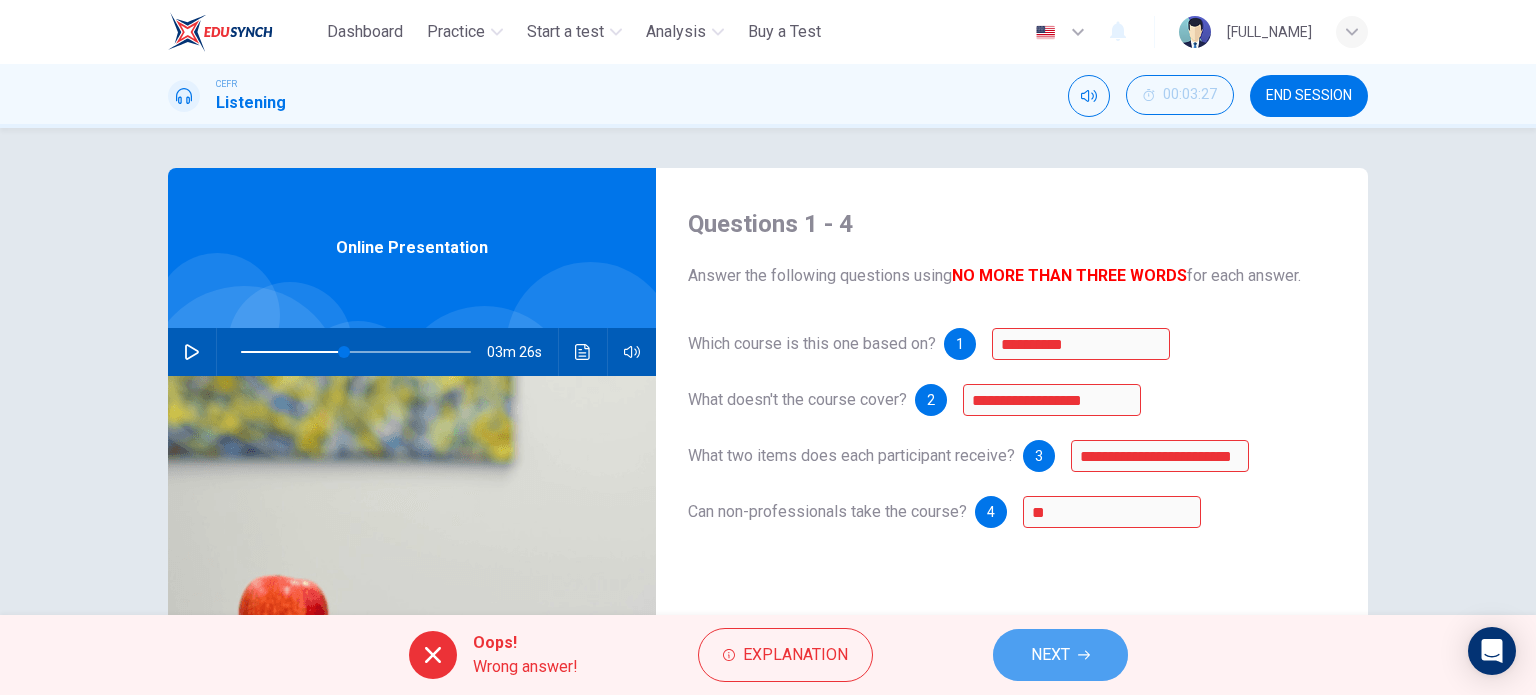 click on "NEXT" at bounding box center (1060, 655) 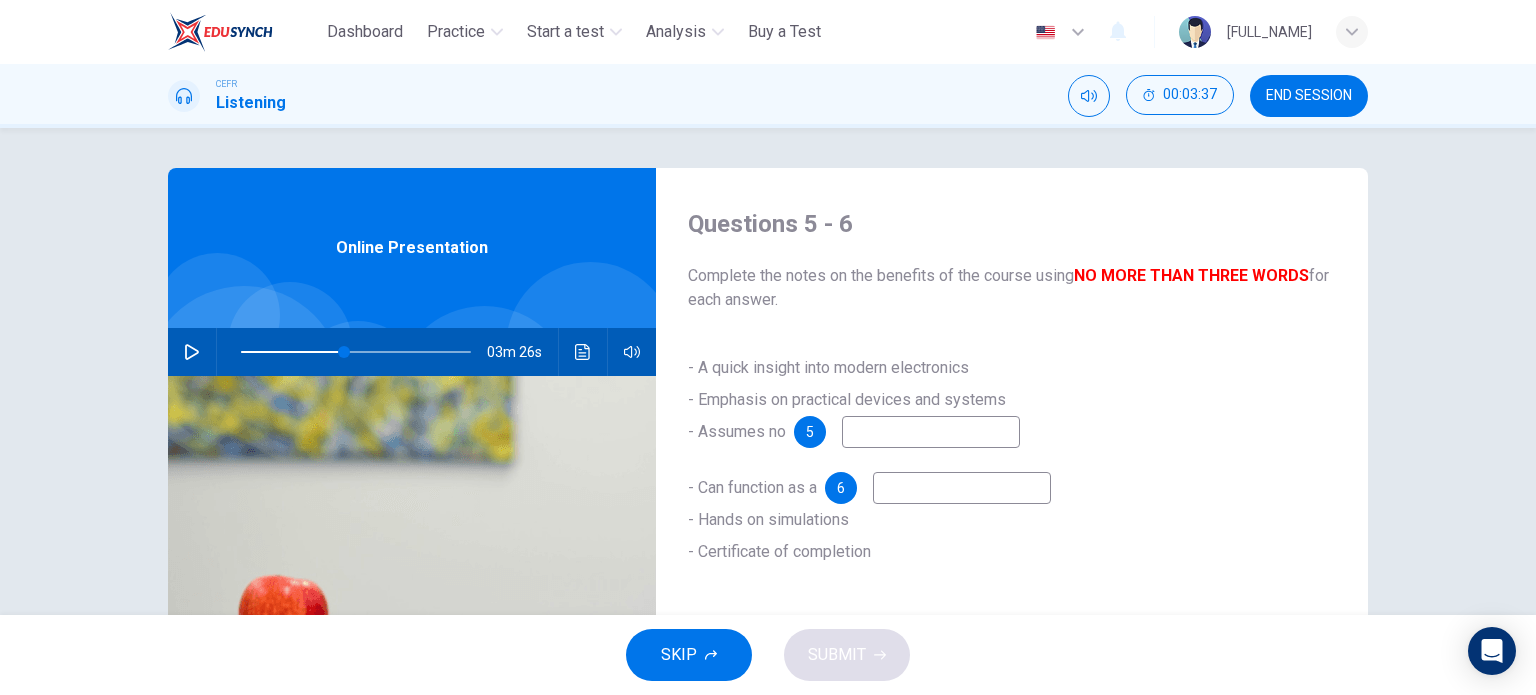 click 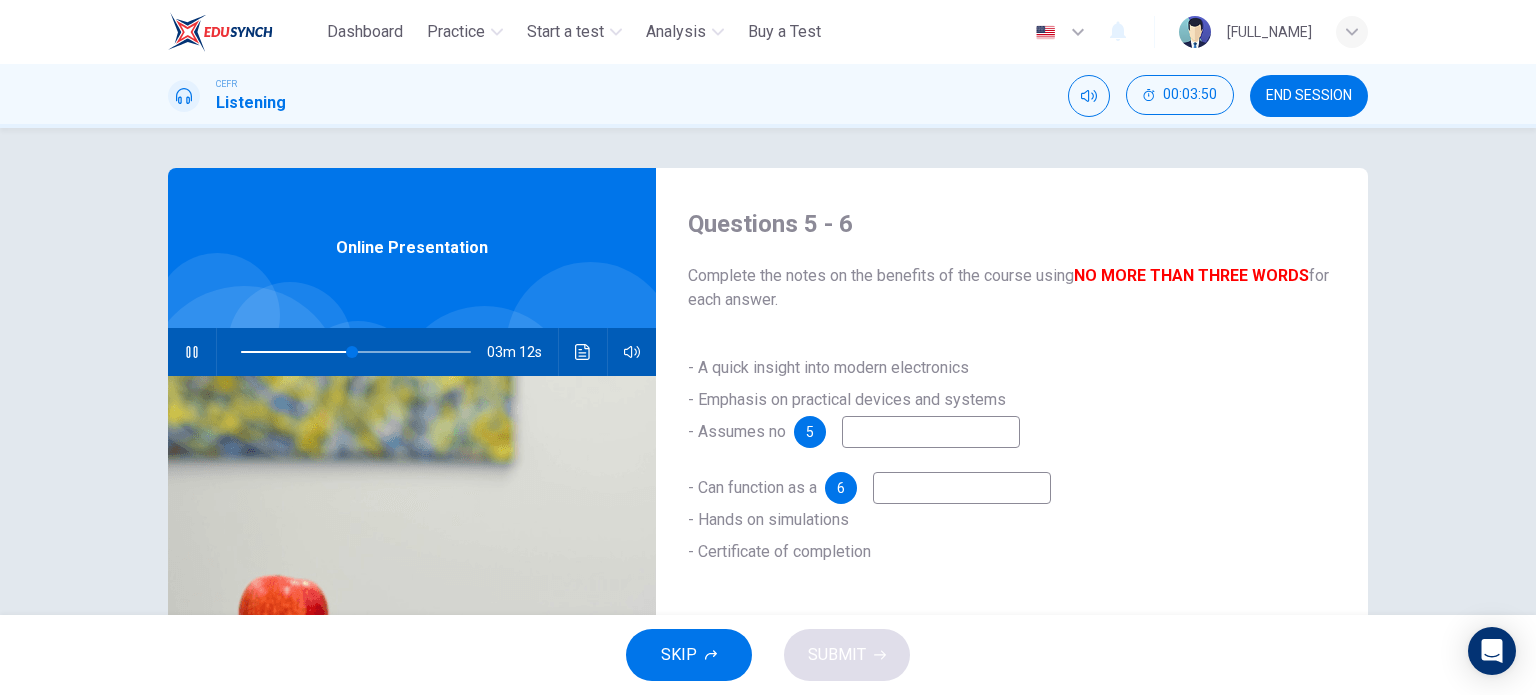 click at bounding box center (931, 432) 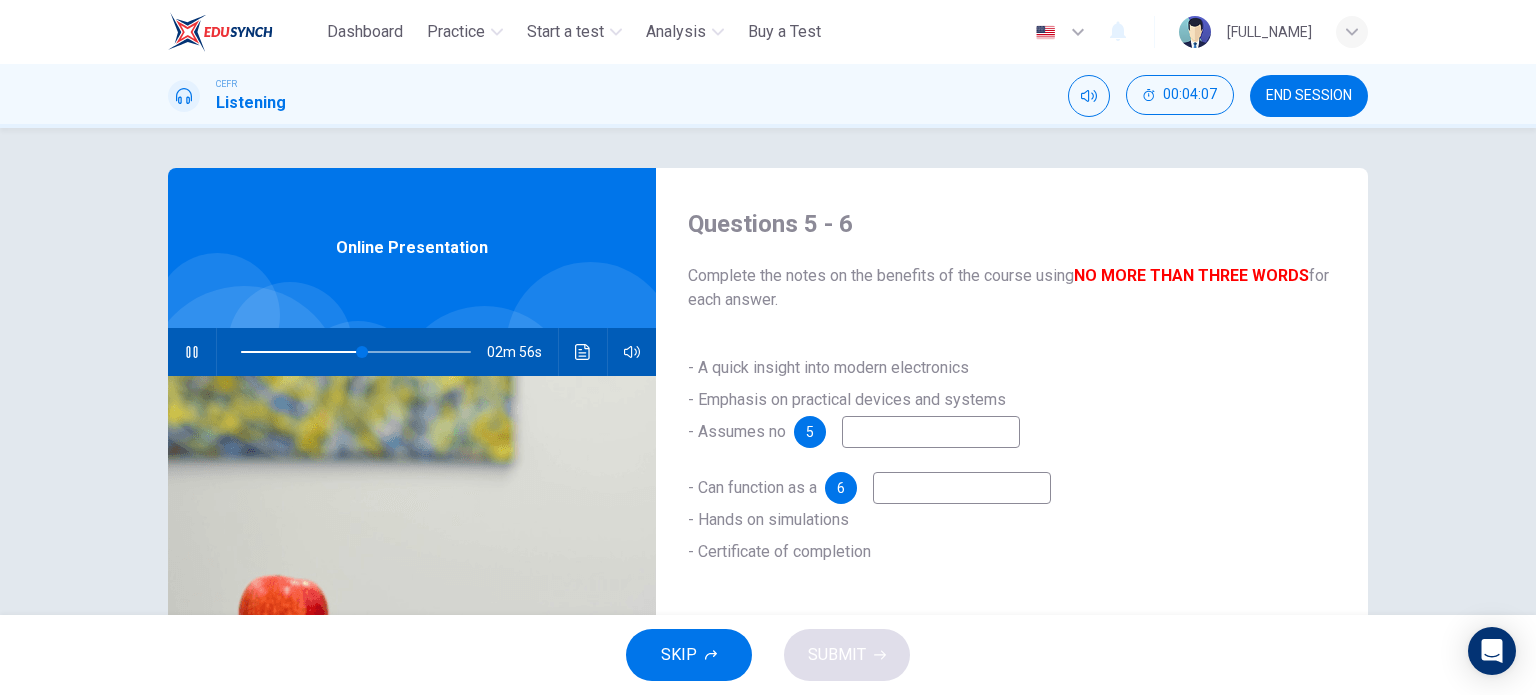 type on "**" 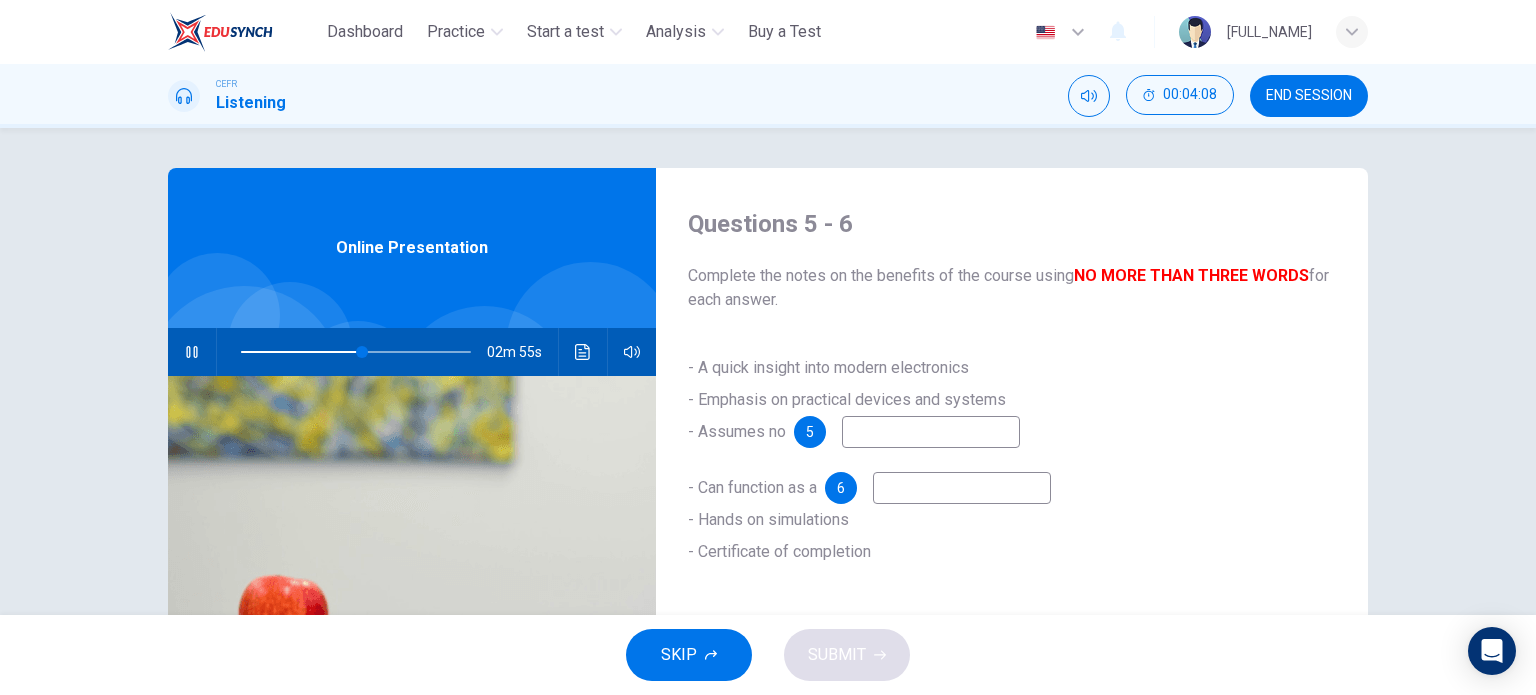 type on "*" 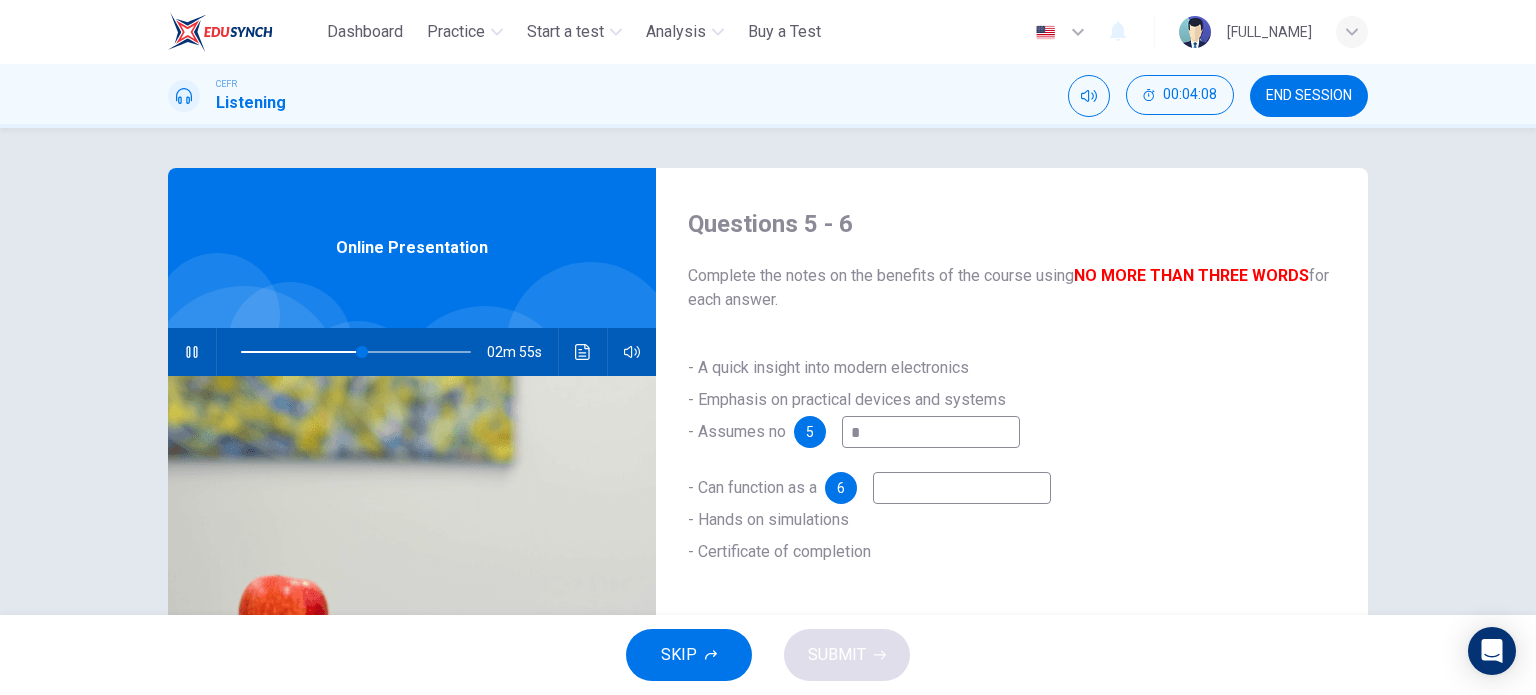 type on "**" 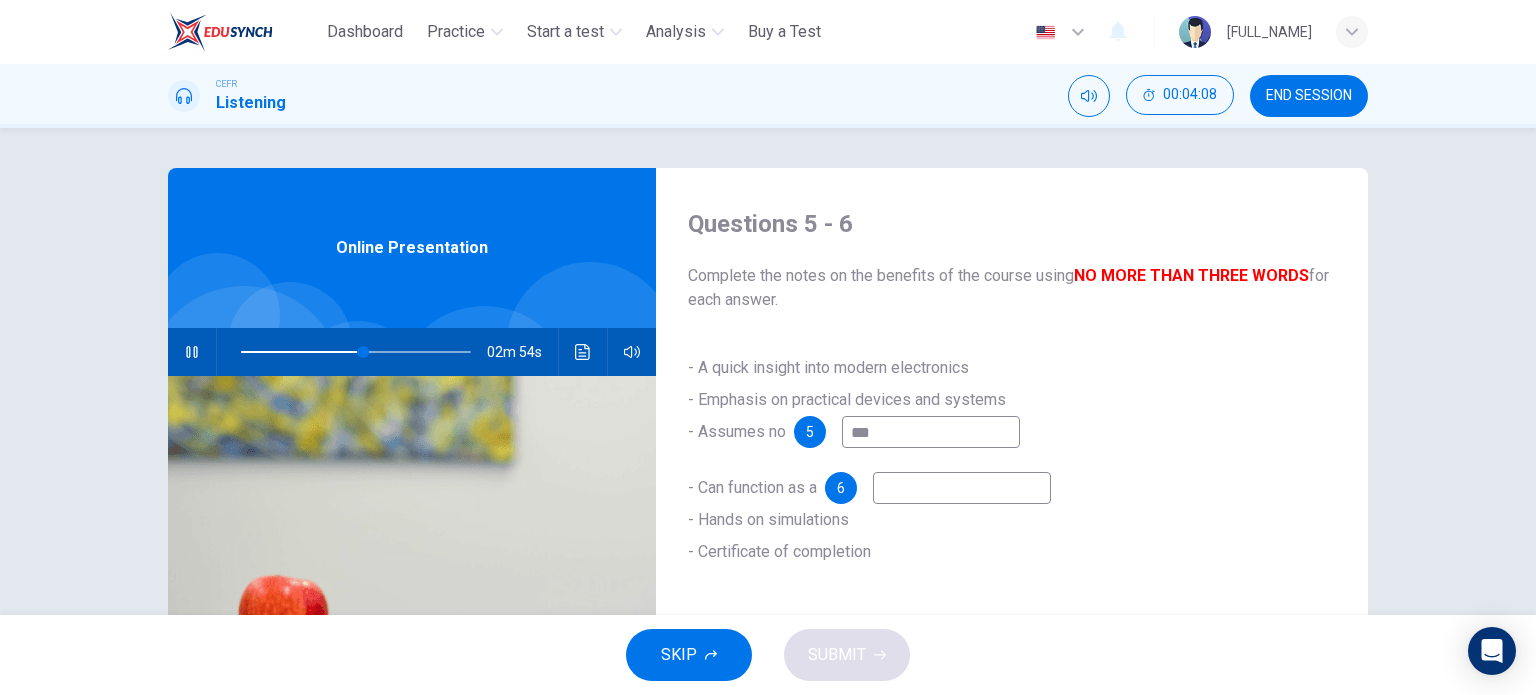 type on "****" 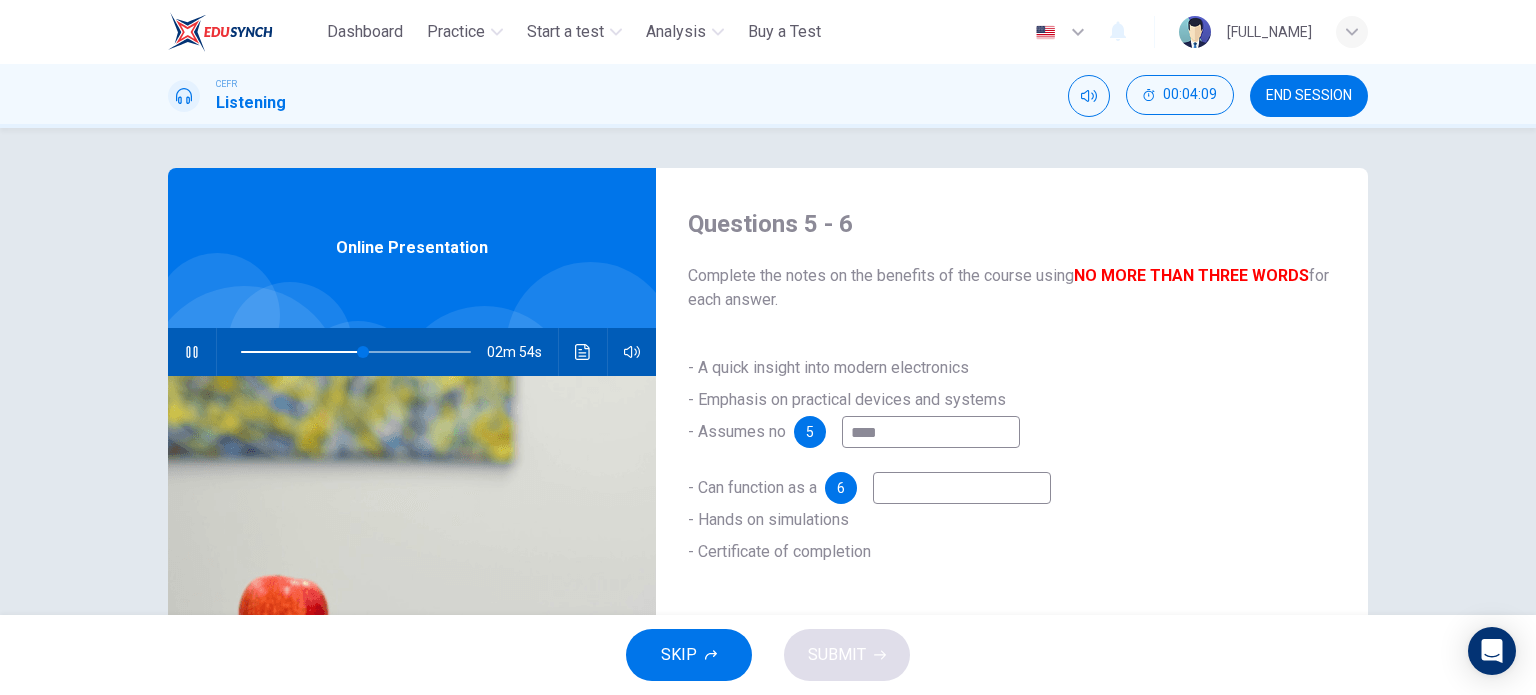 type on "**" 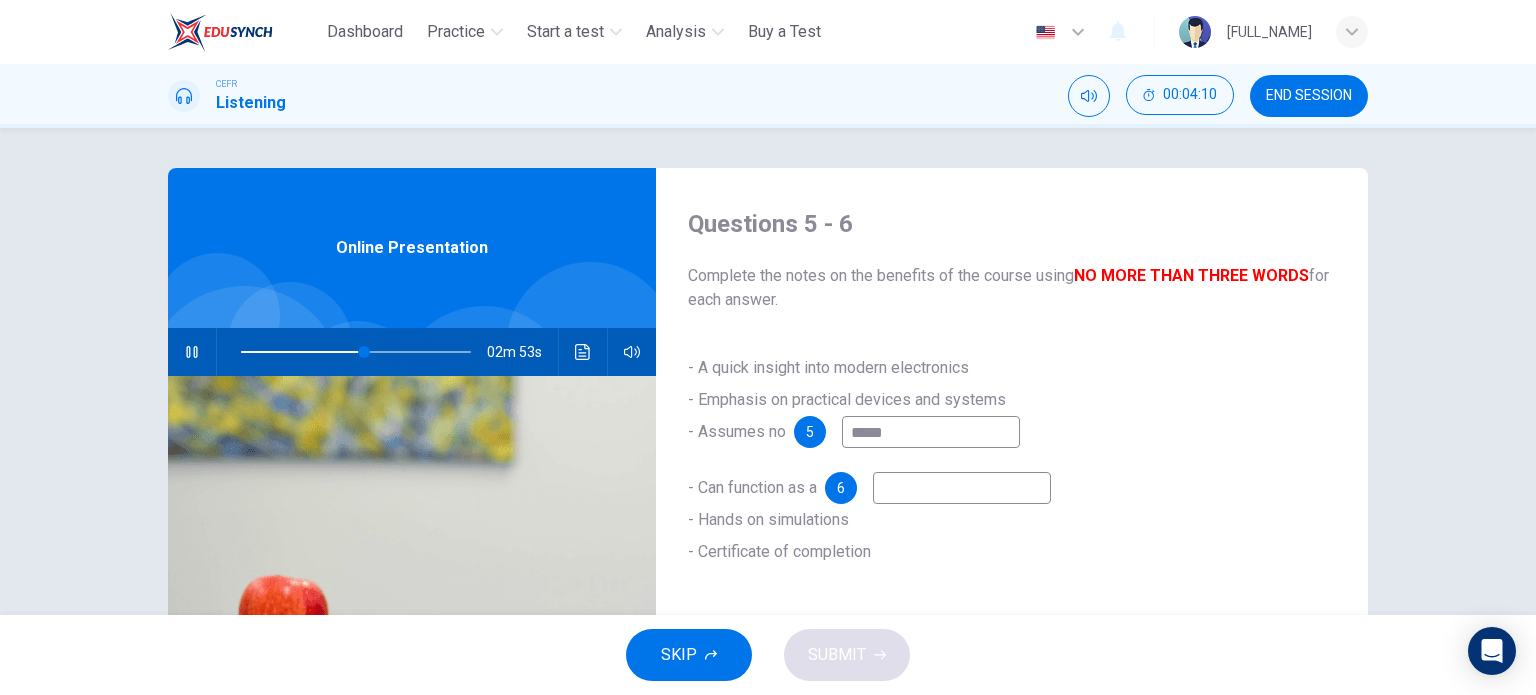 type on "*****" 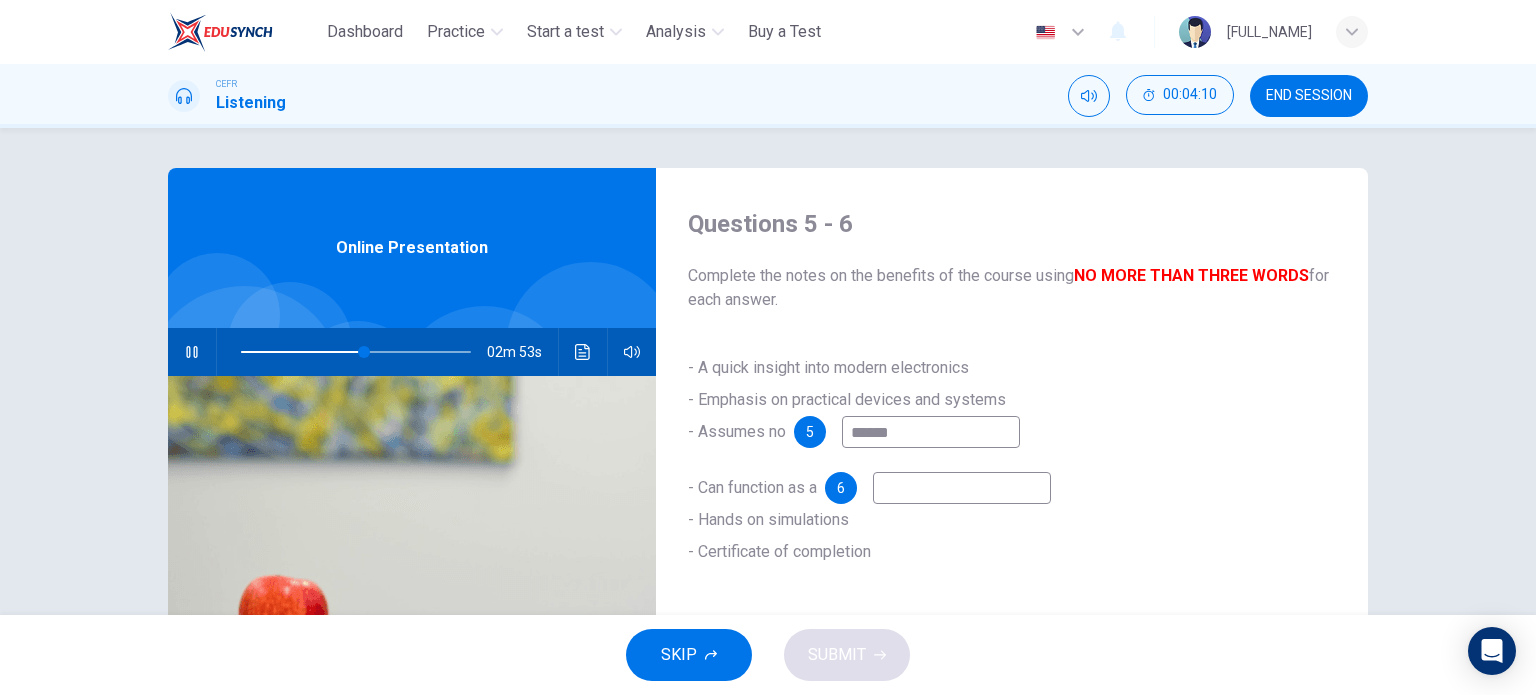 type on "**" 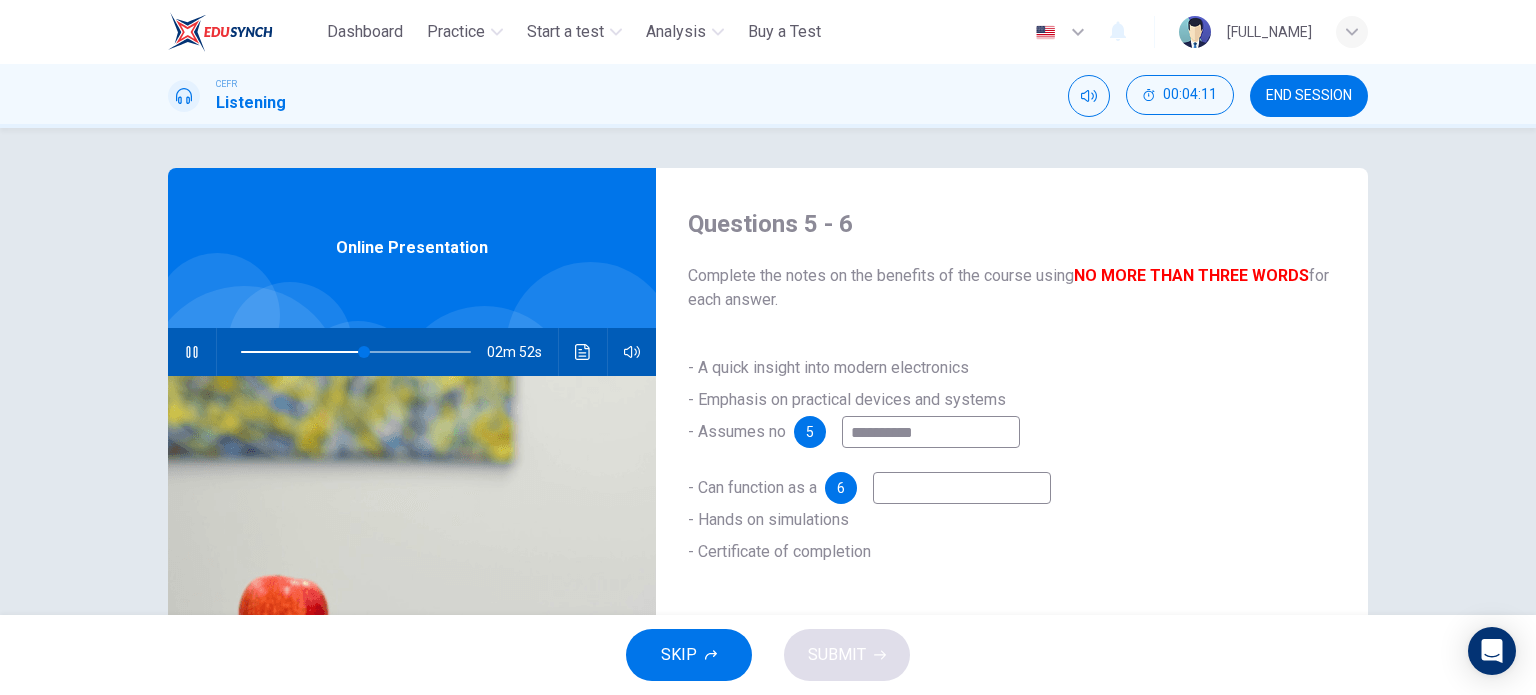 type on "**********" 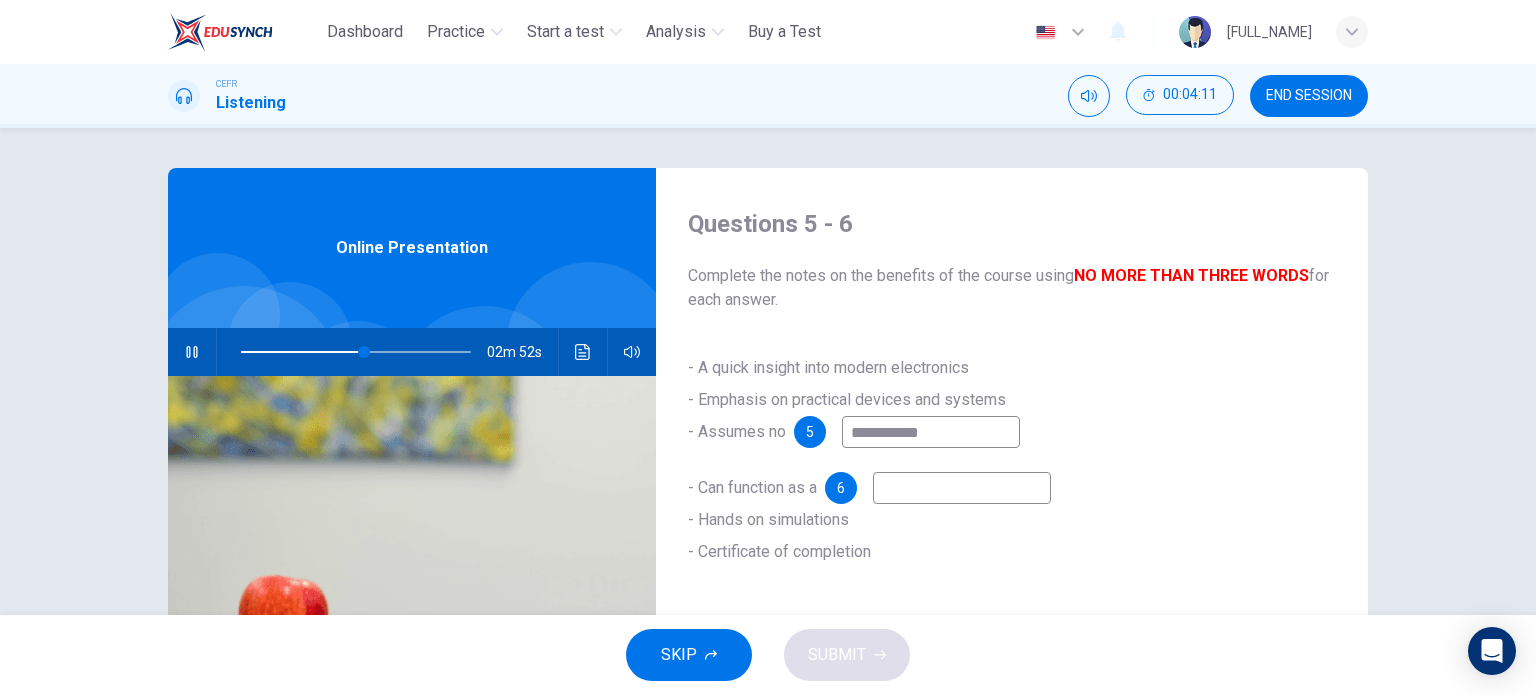 type on "**" 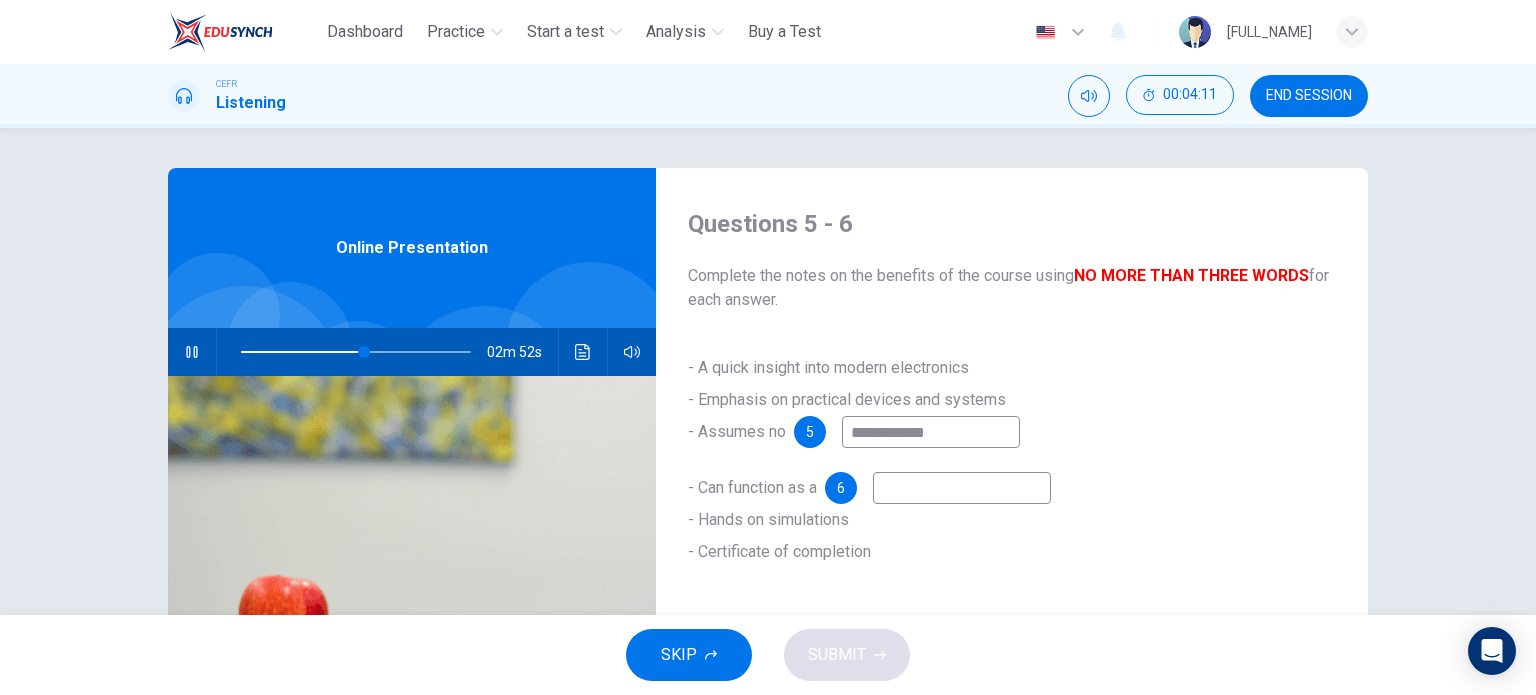 type on "**" 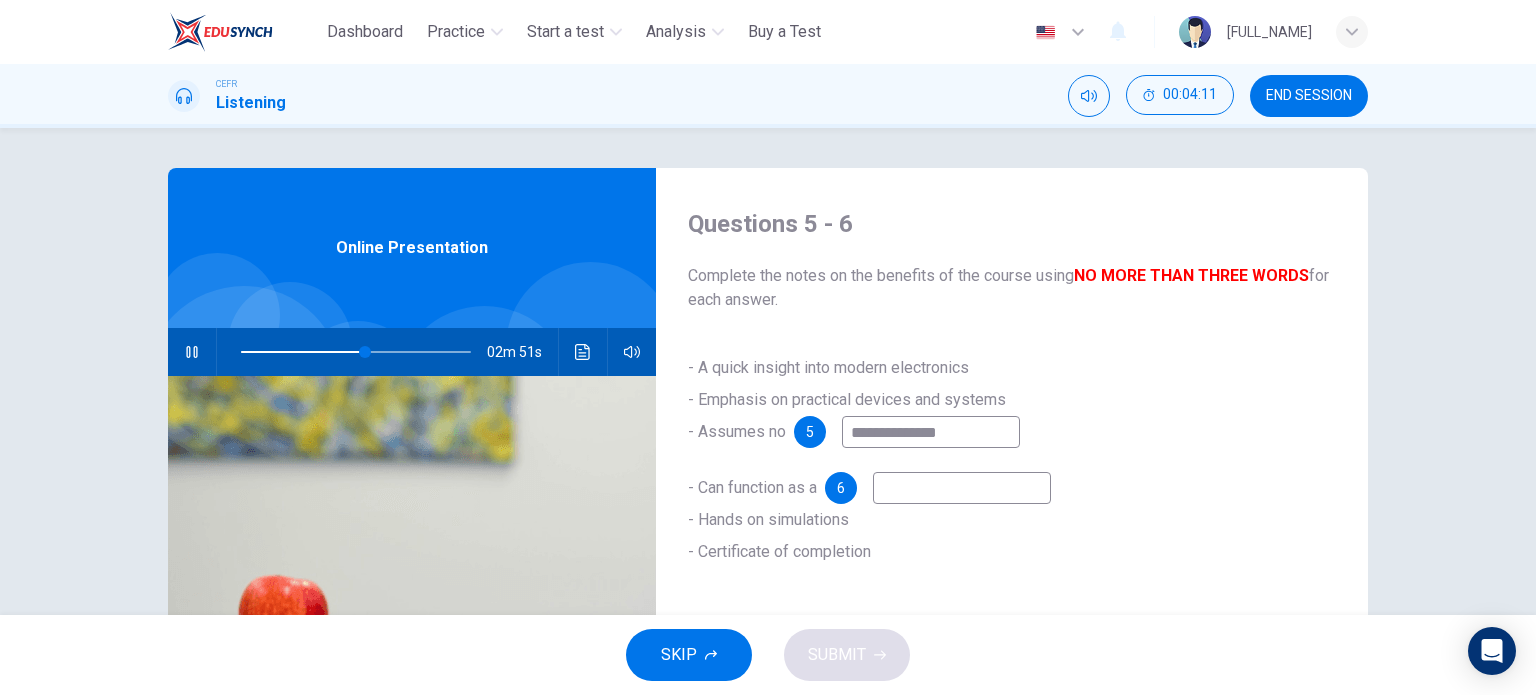 type on "**********" 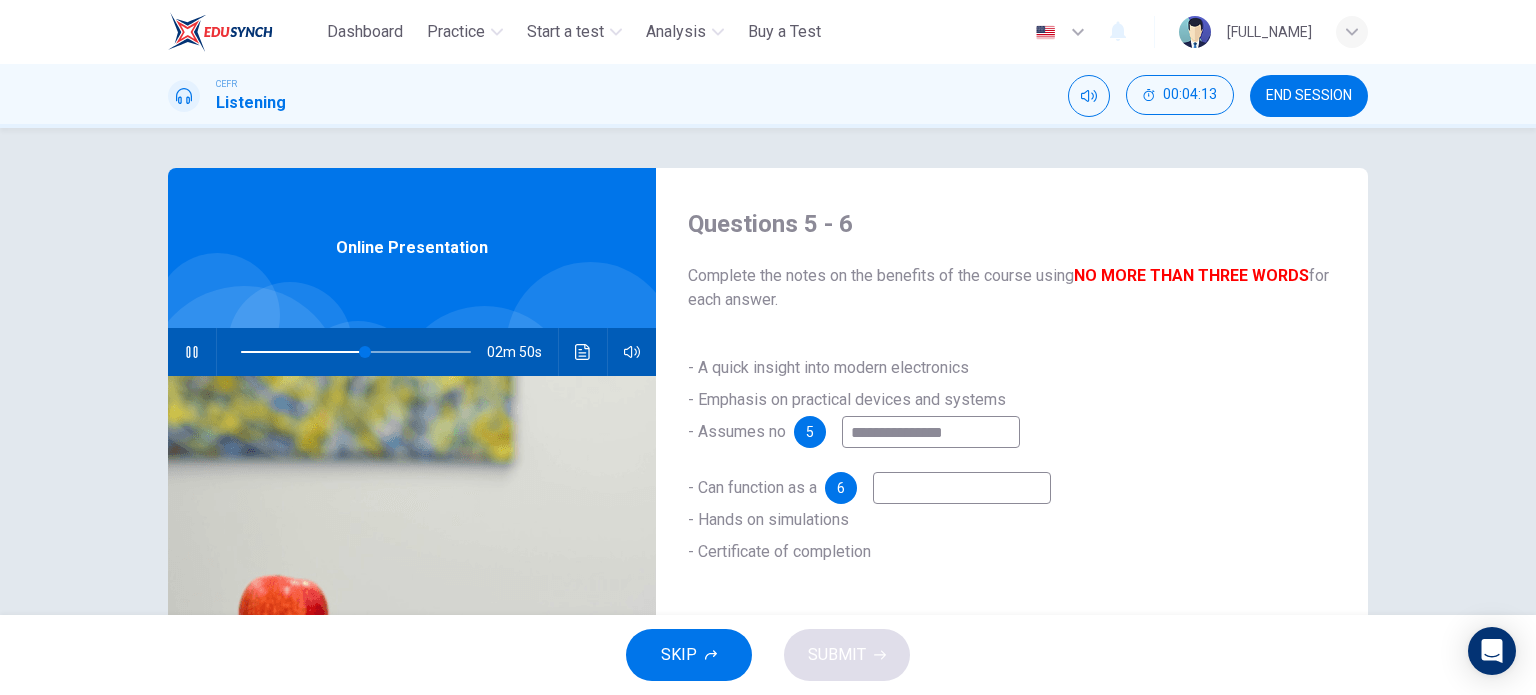 type on "**" 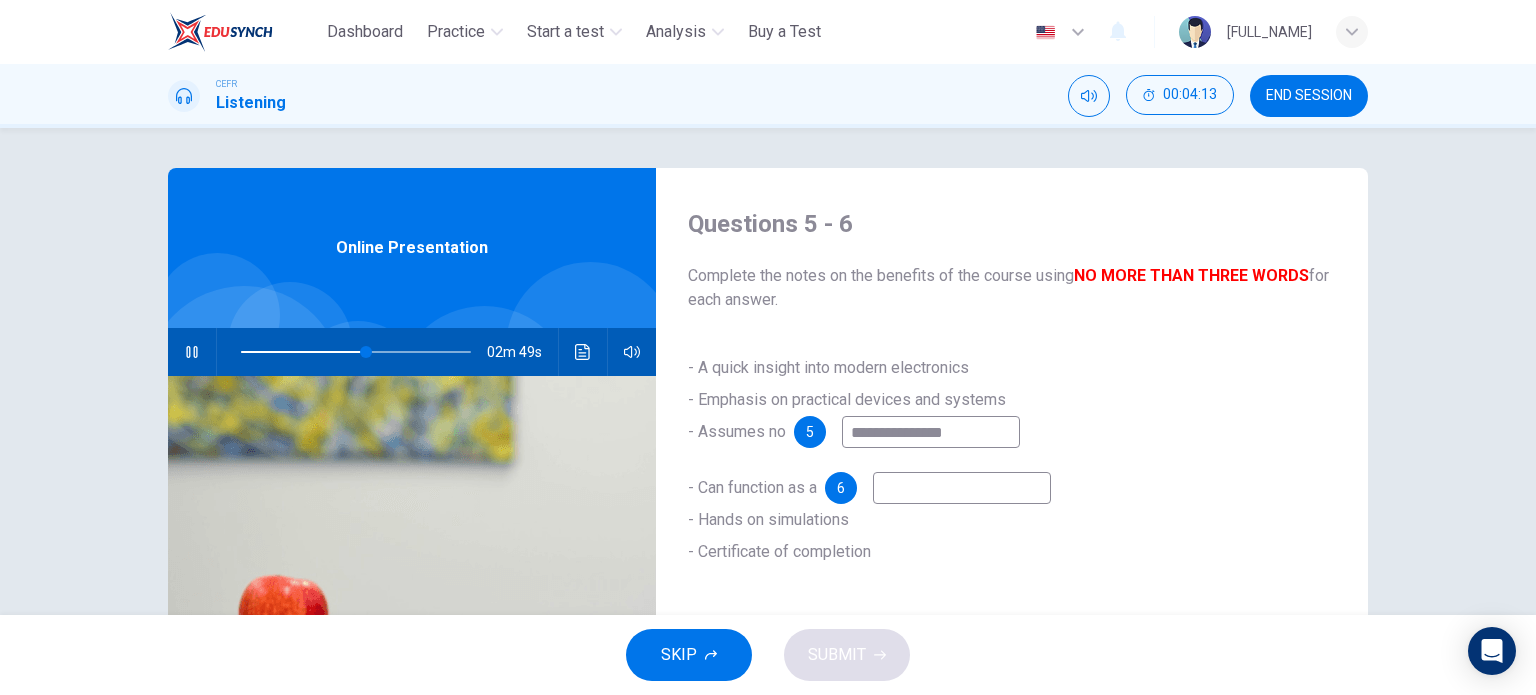click at bounding box center [962, 488] 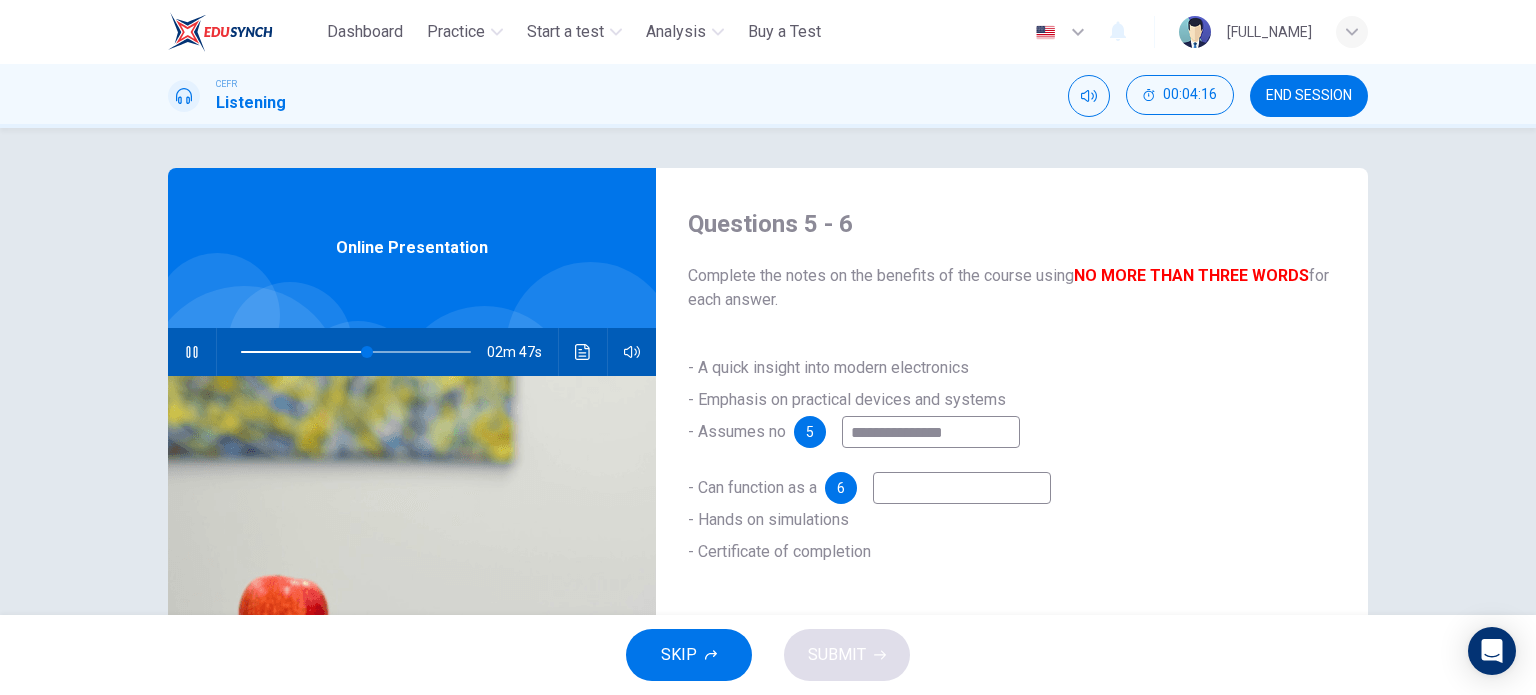 type on "**" 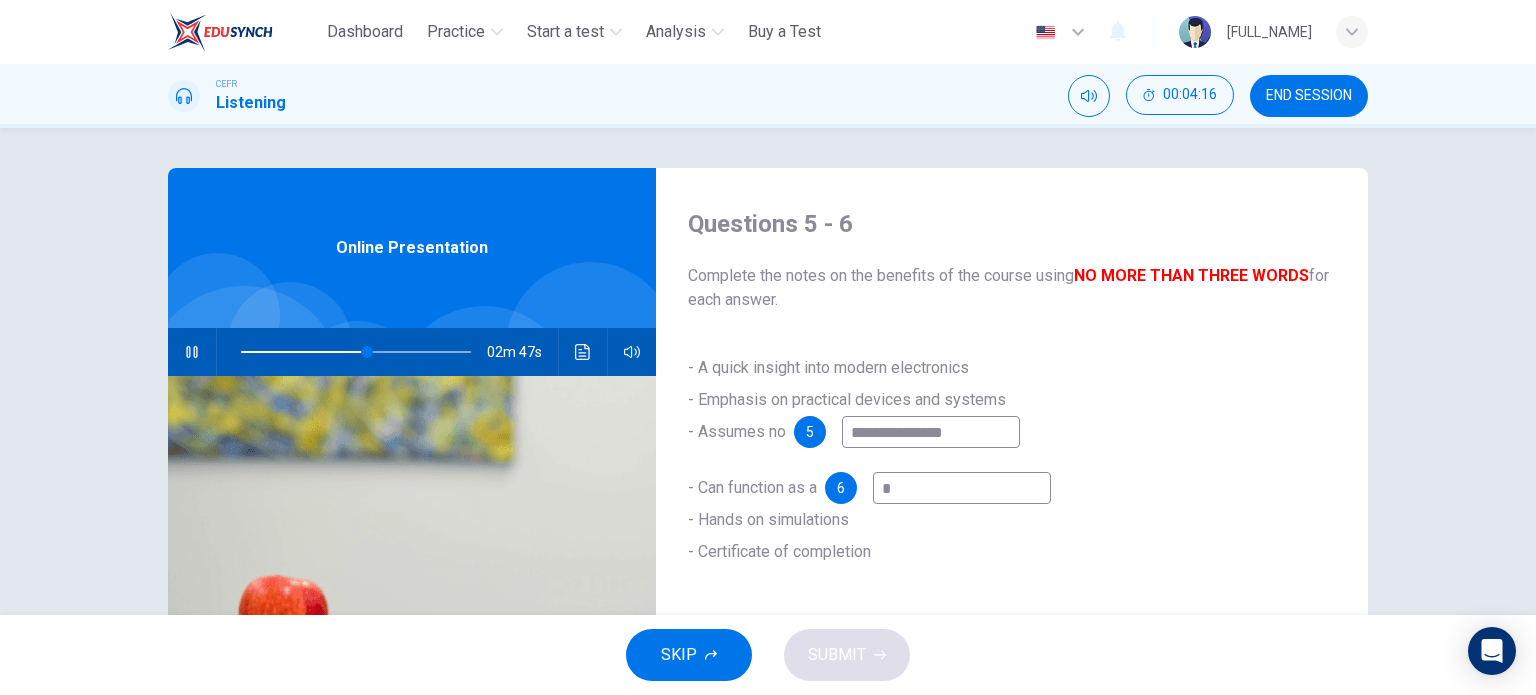 type on "**" 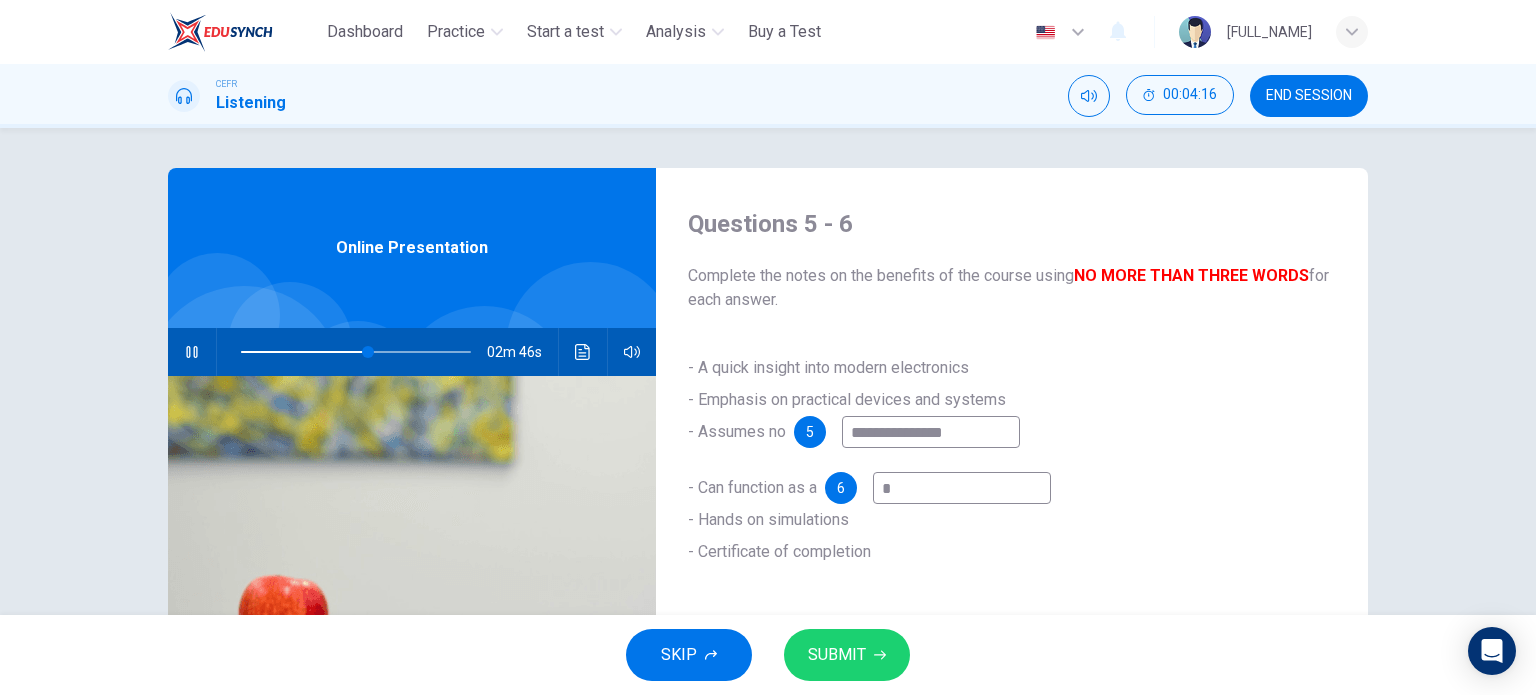 type on "**" 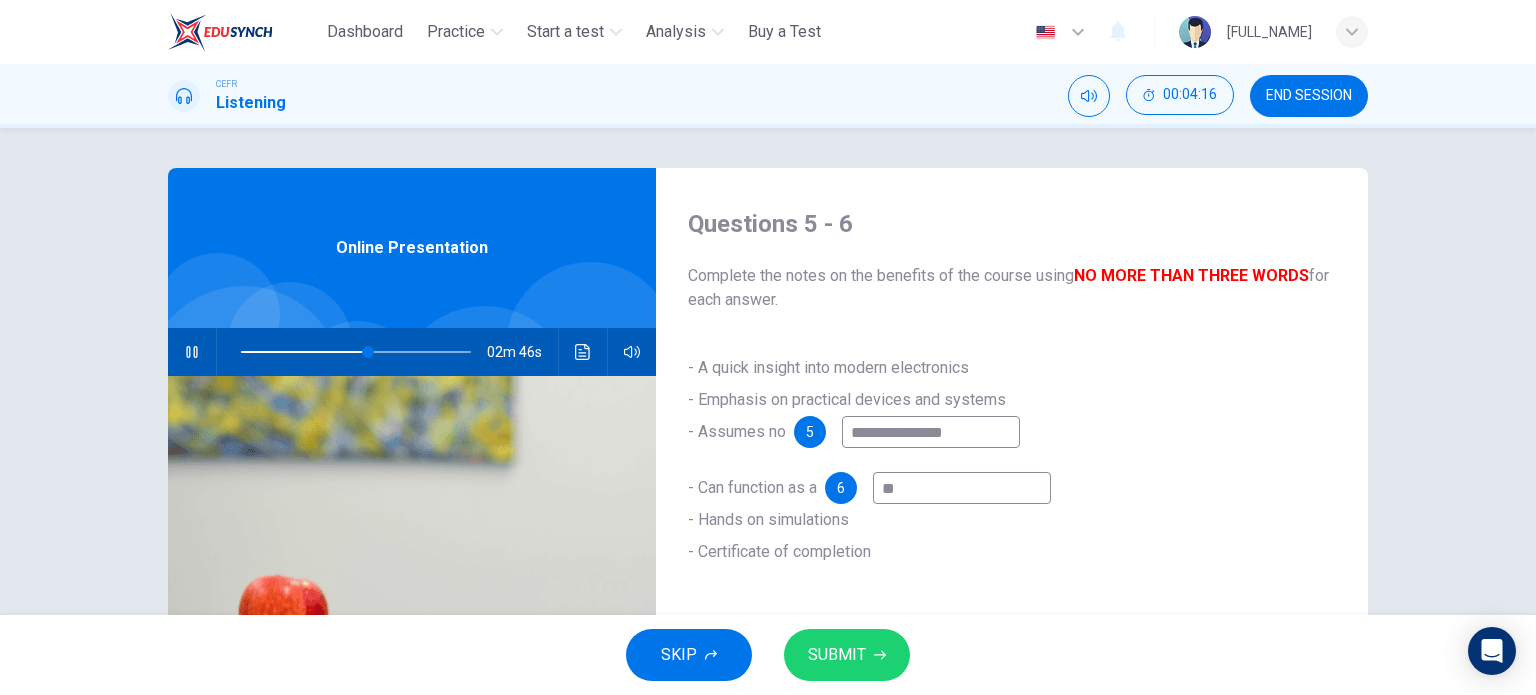 type on "**" 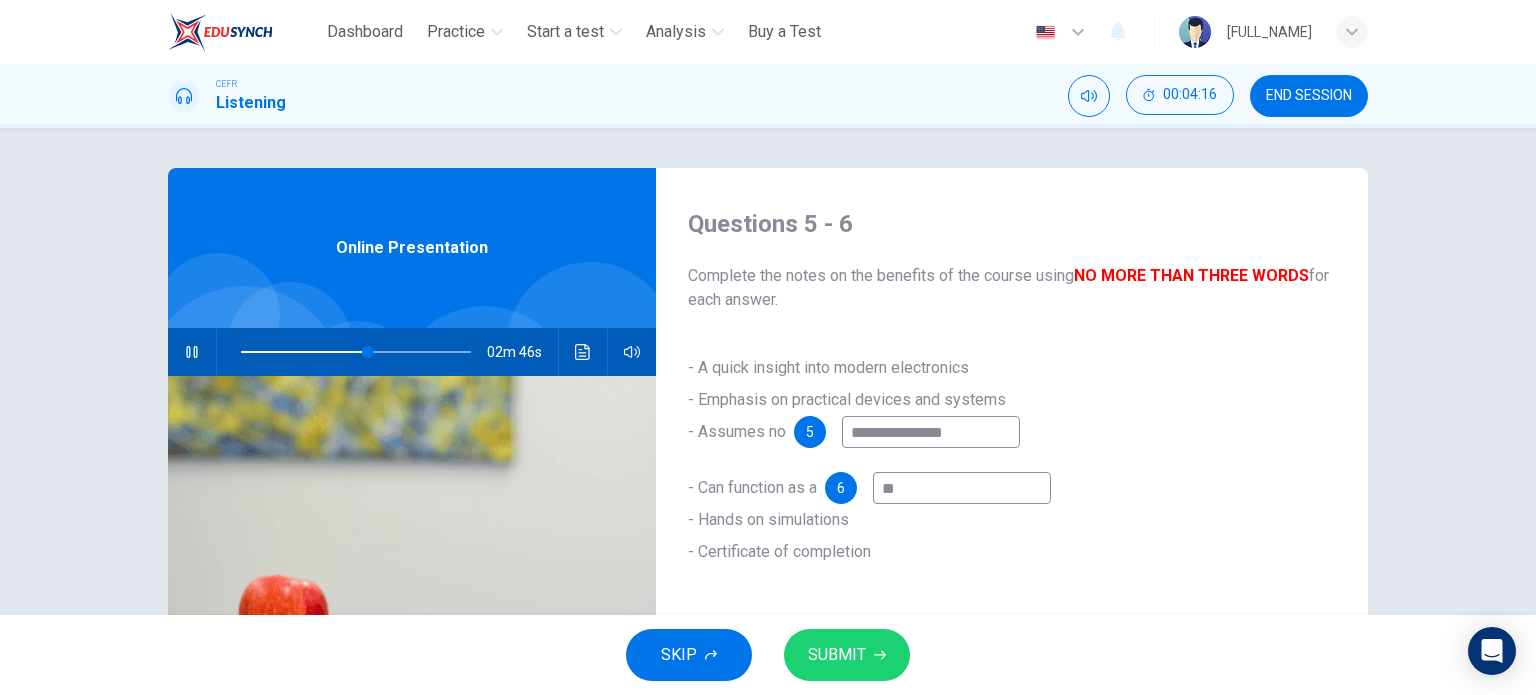 type on "***" 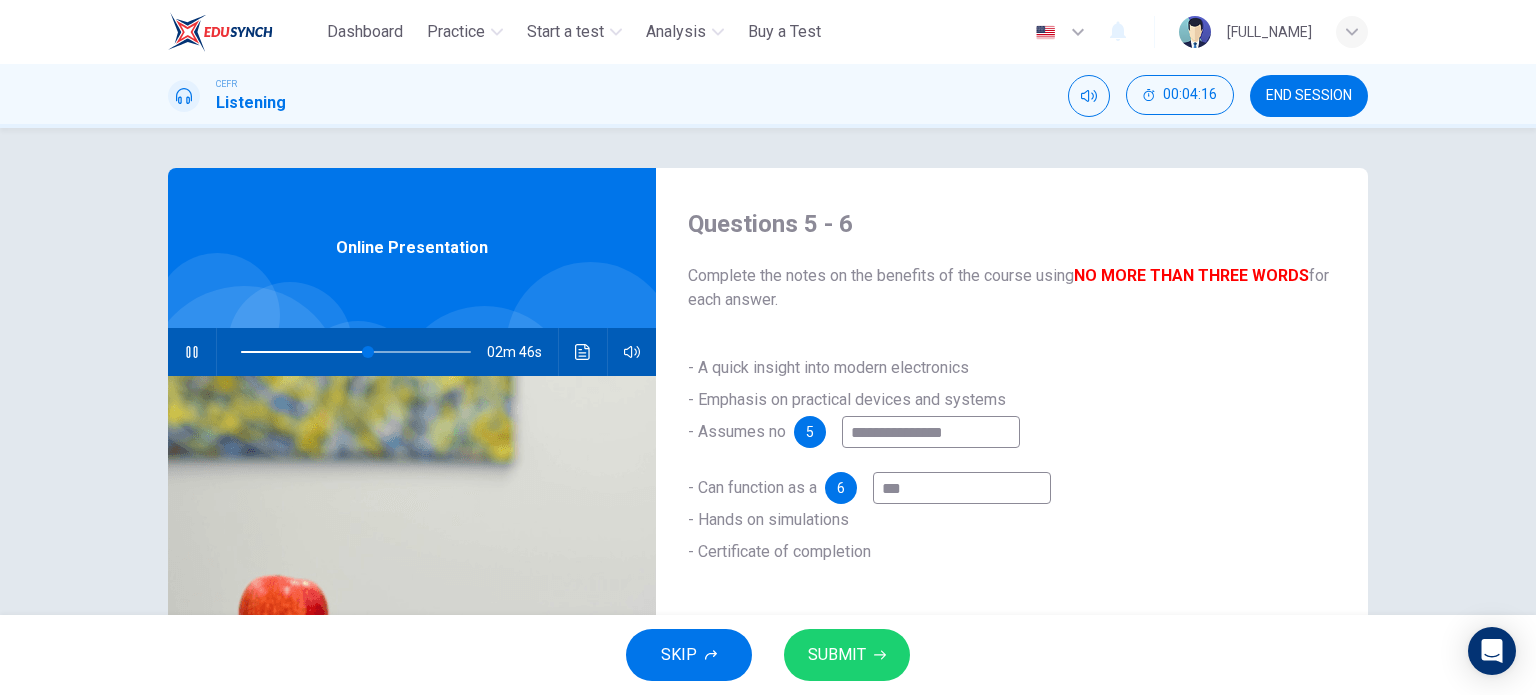 type on "**" 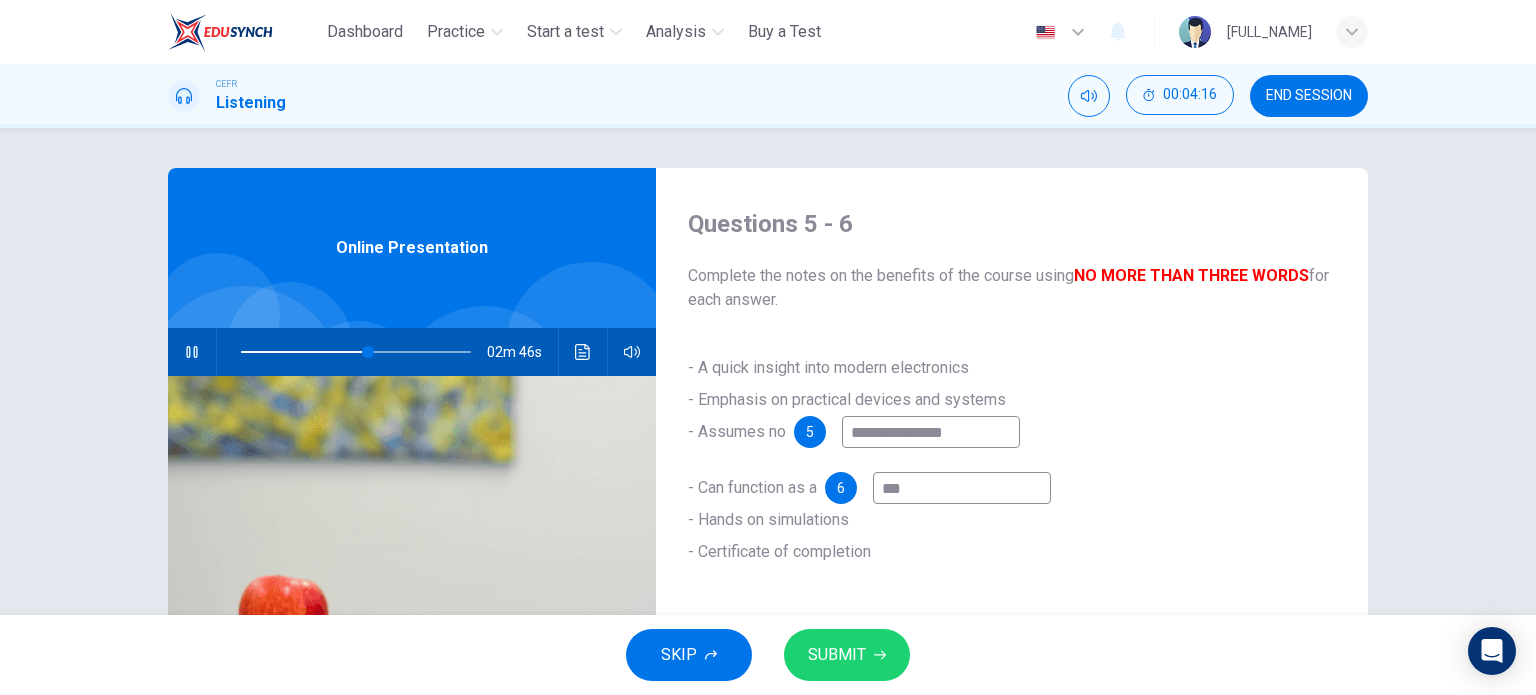 type on "****" 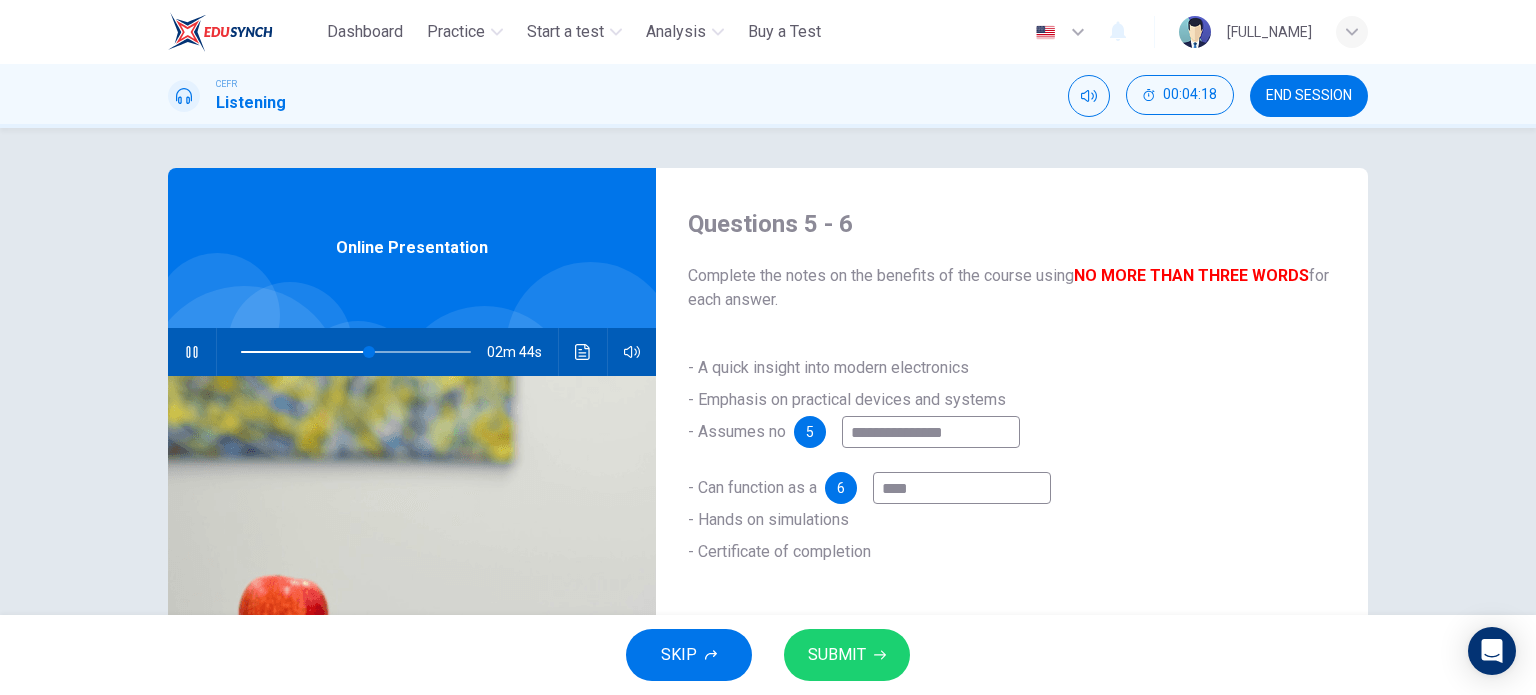 type on "**" 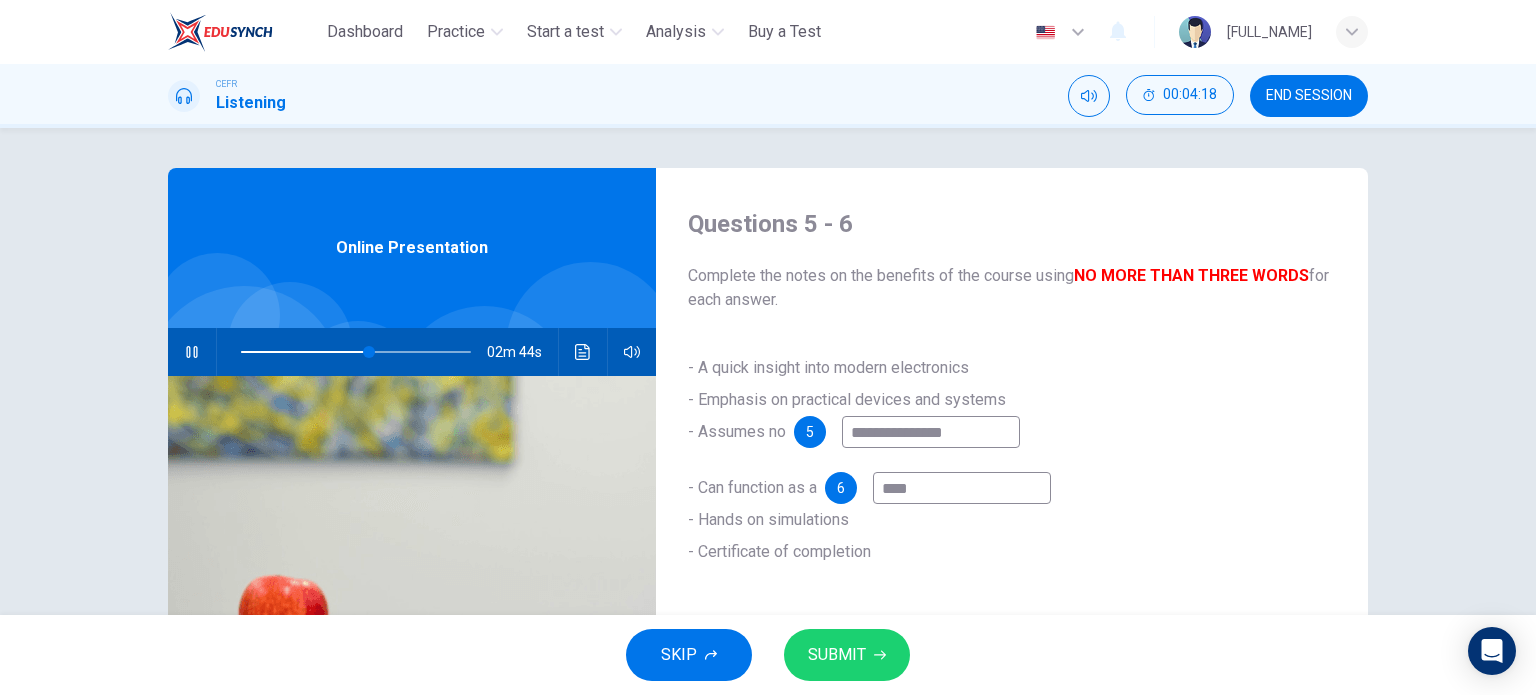 type on "***" 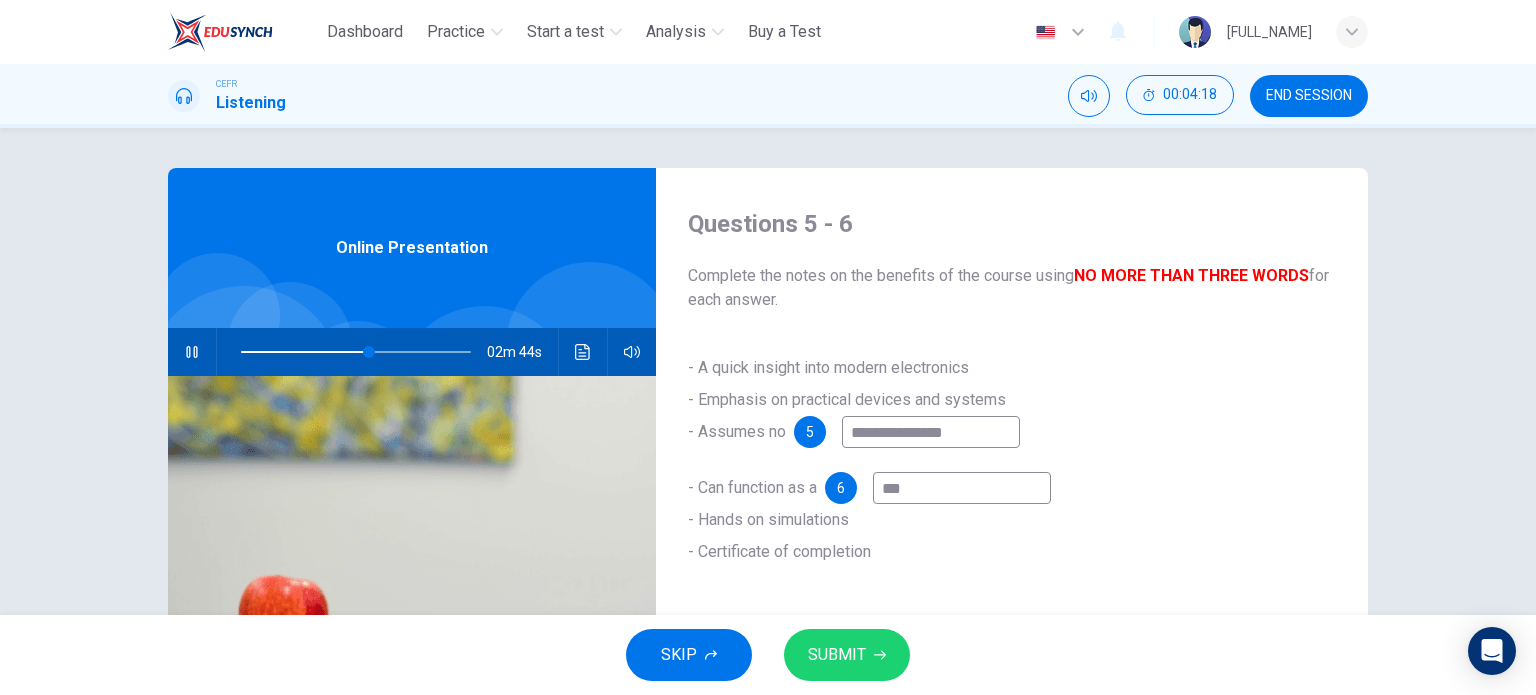 type on "**" 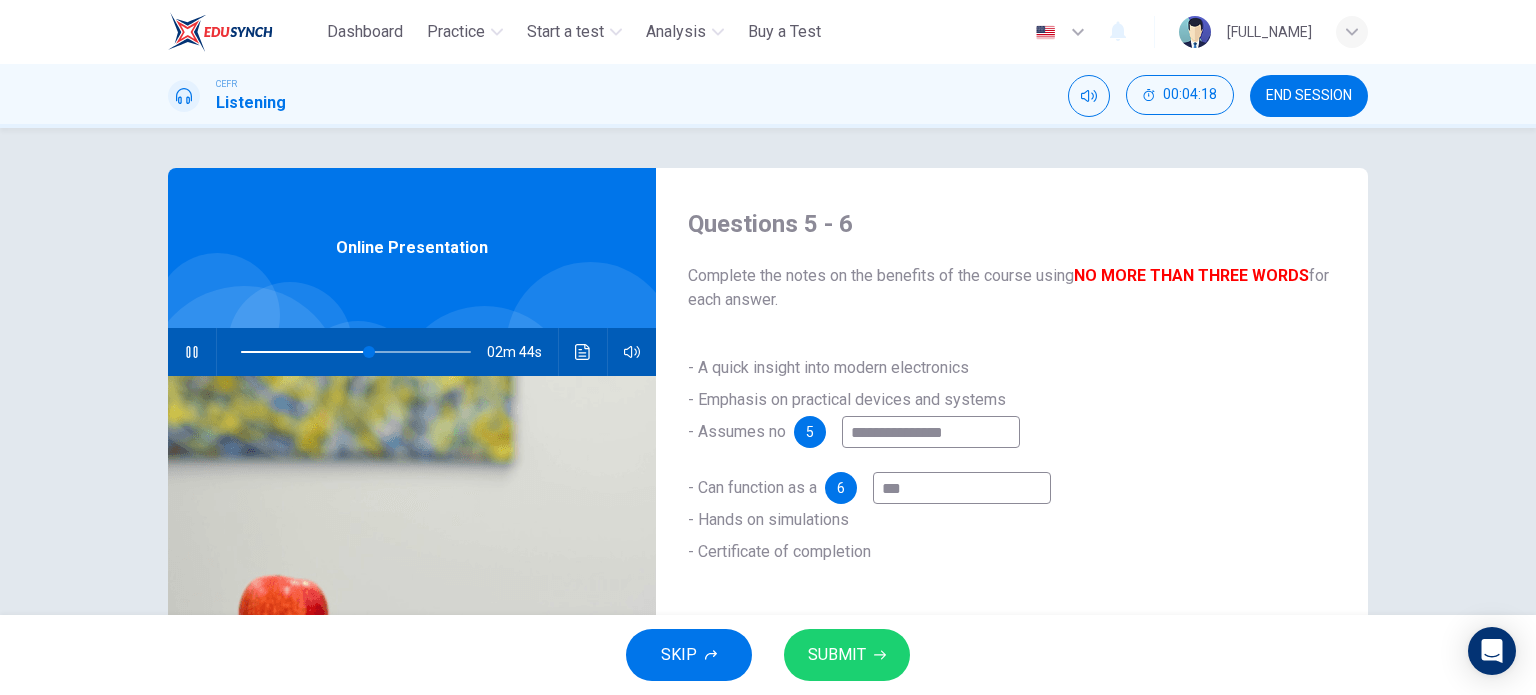 type on "**" 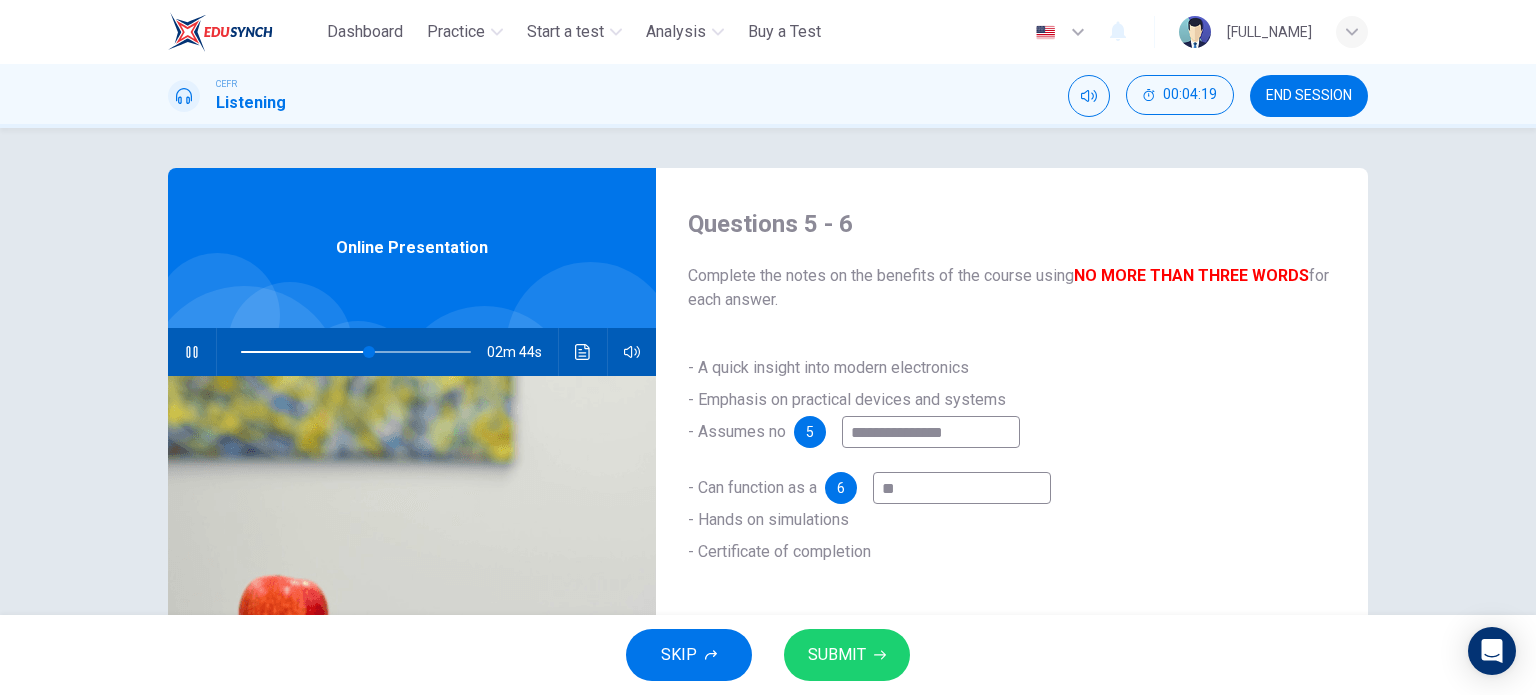 type on "**" 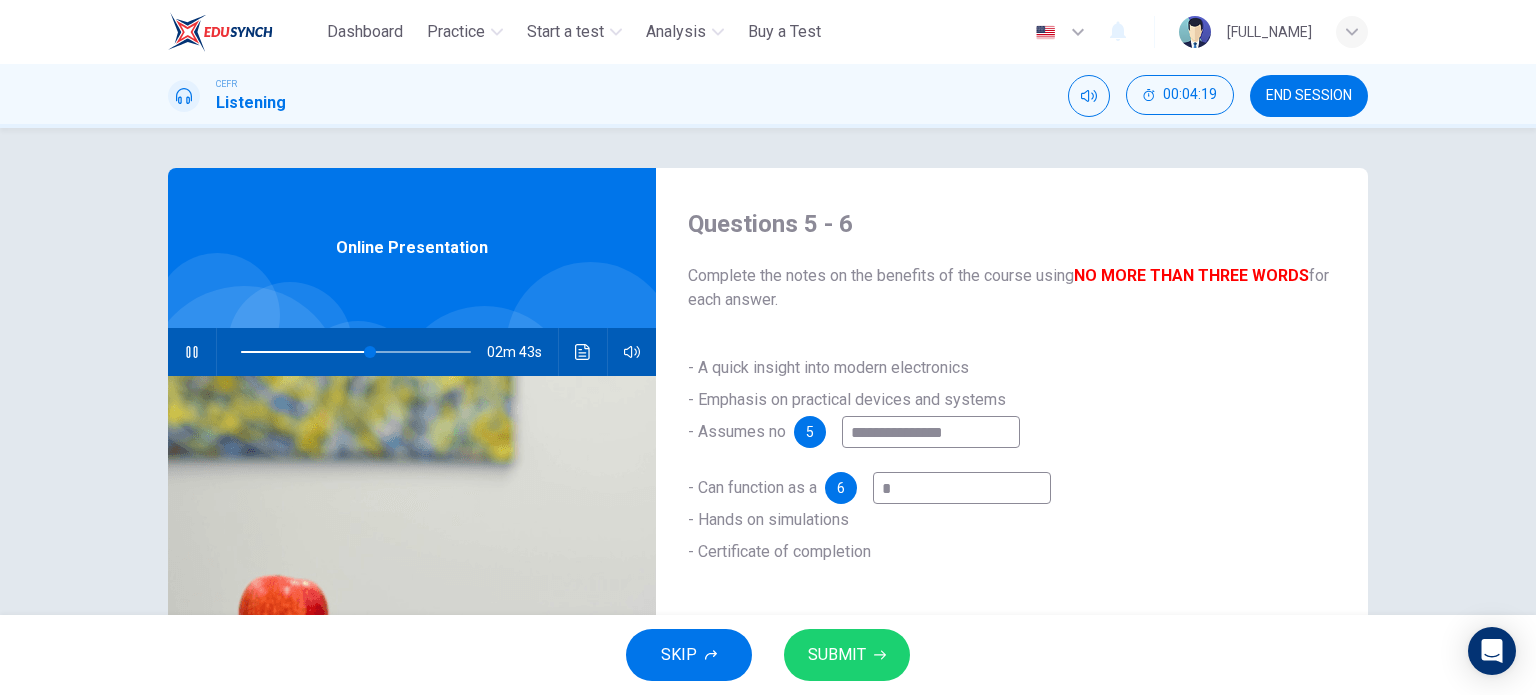 type on "**" 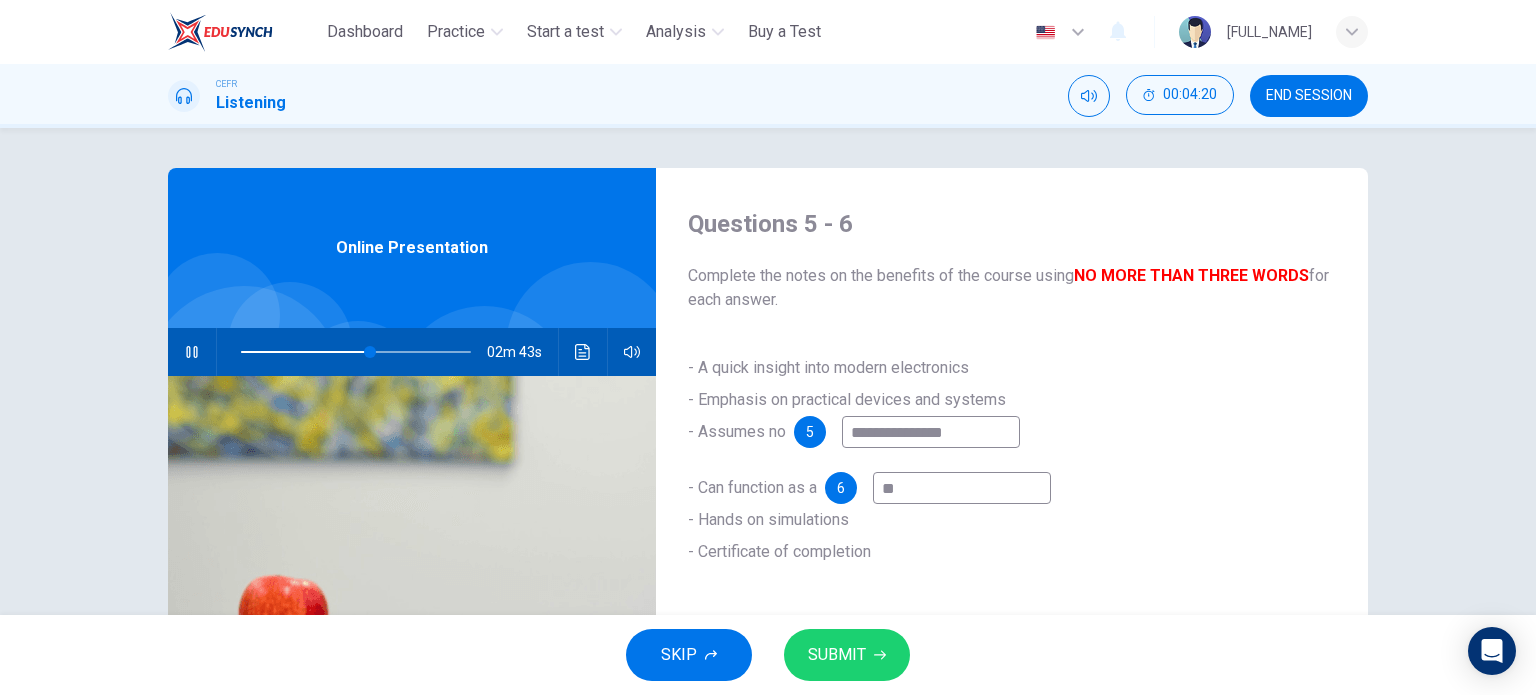type on "**" 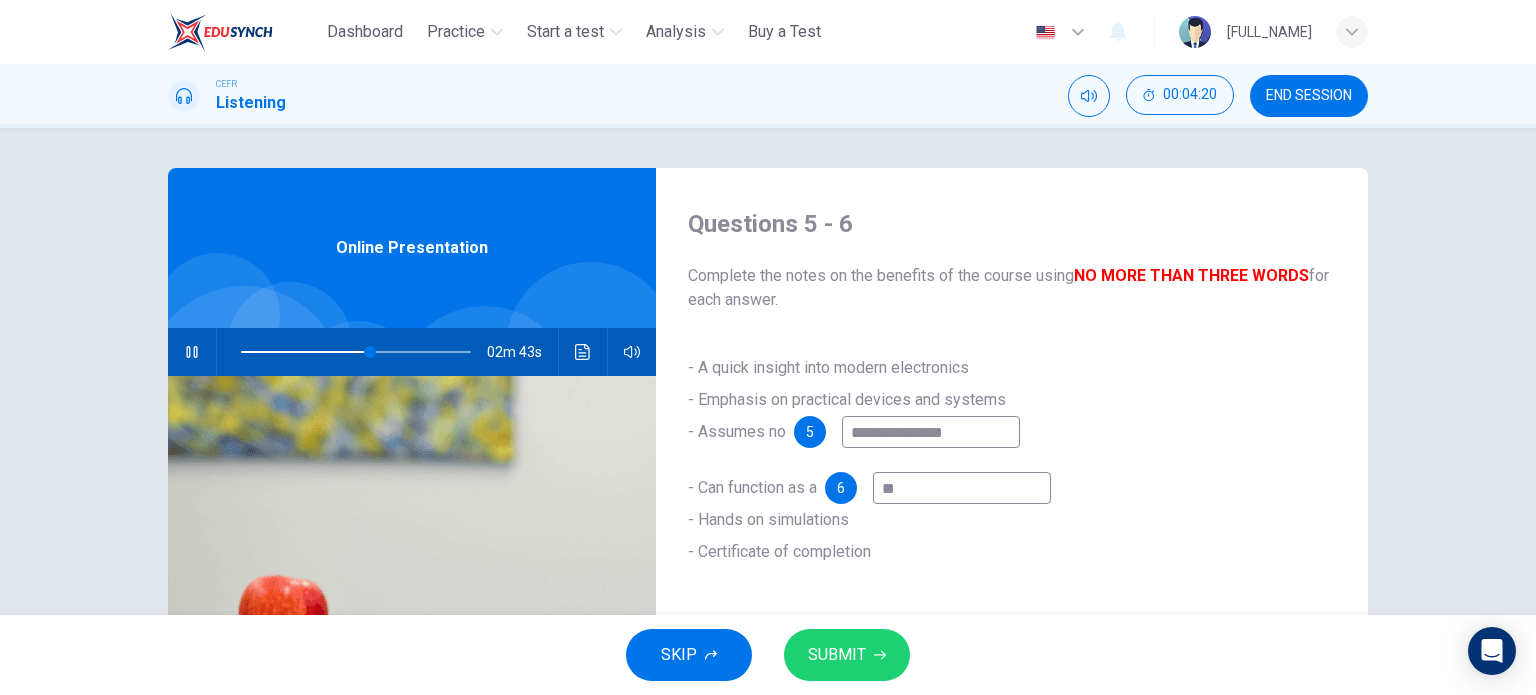 type on "***" 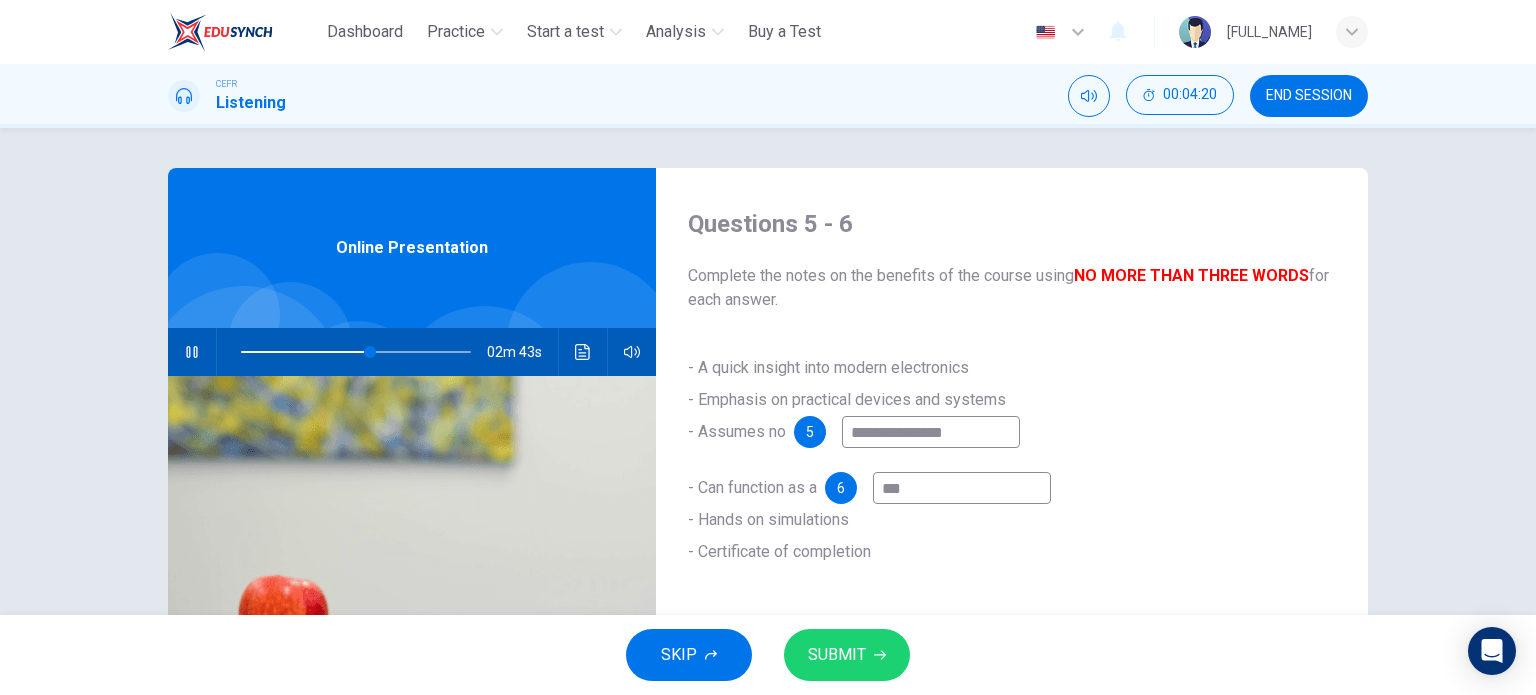 type on "**" 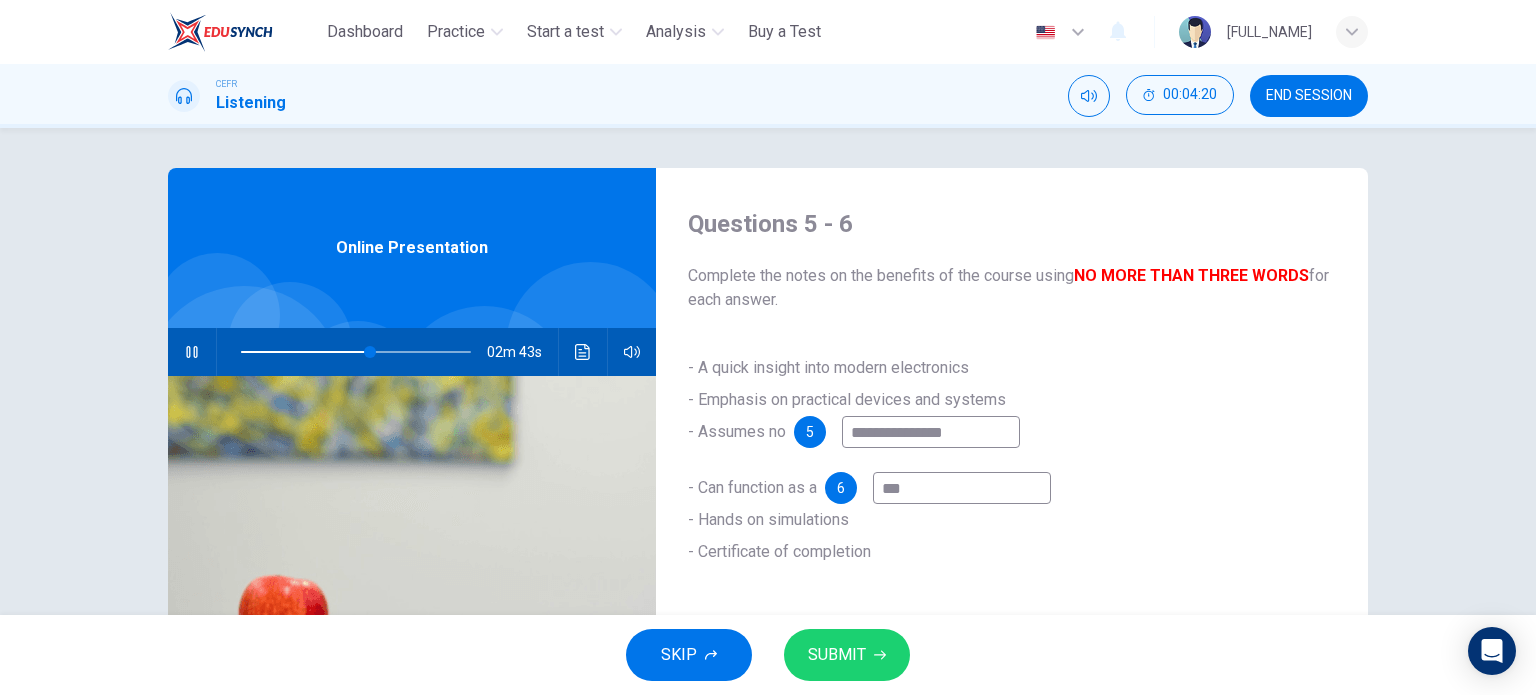 type on "****" 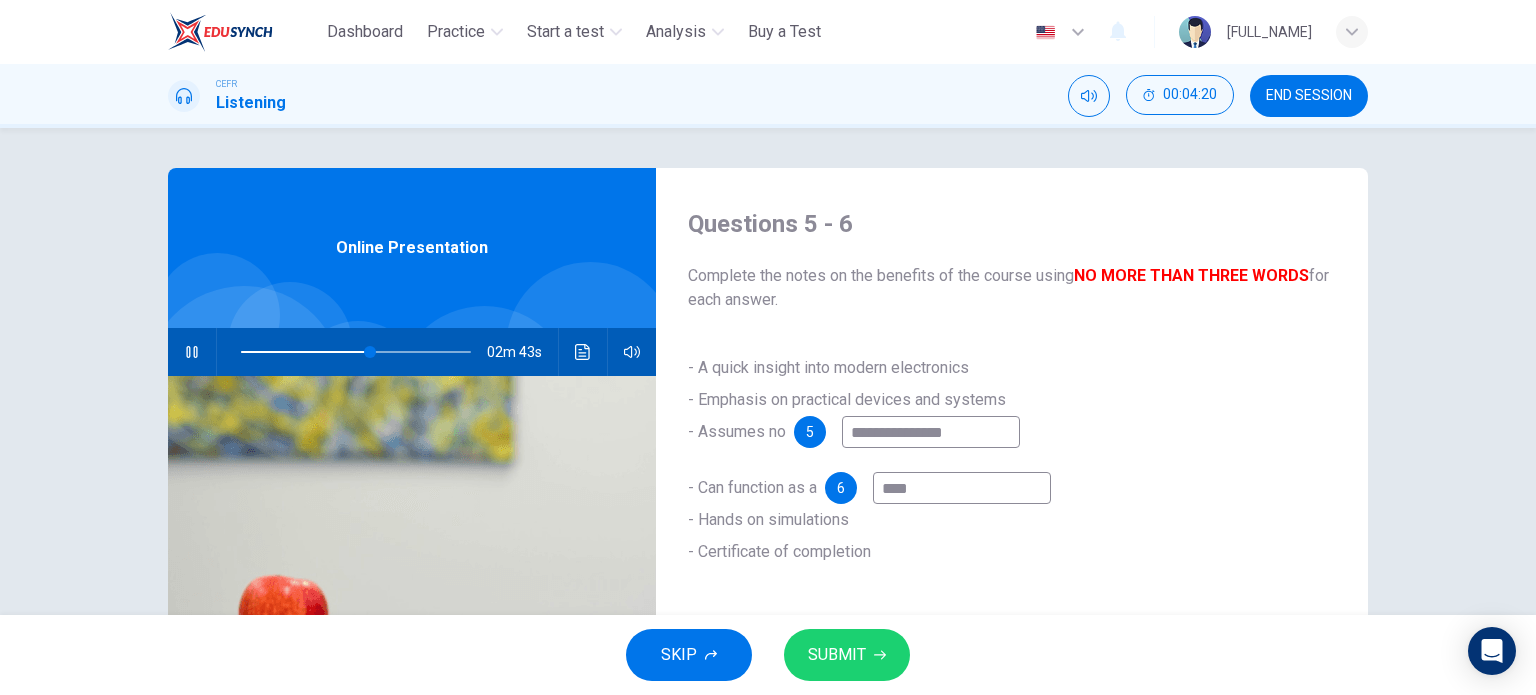 type on "**" 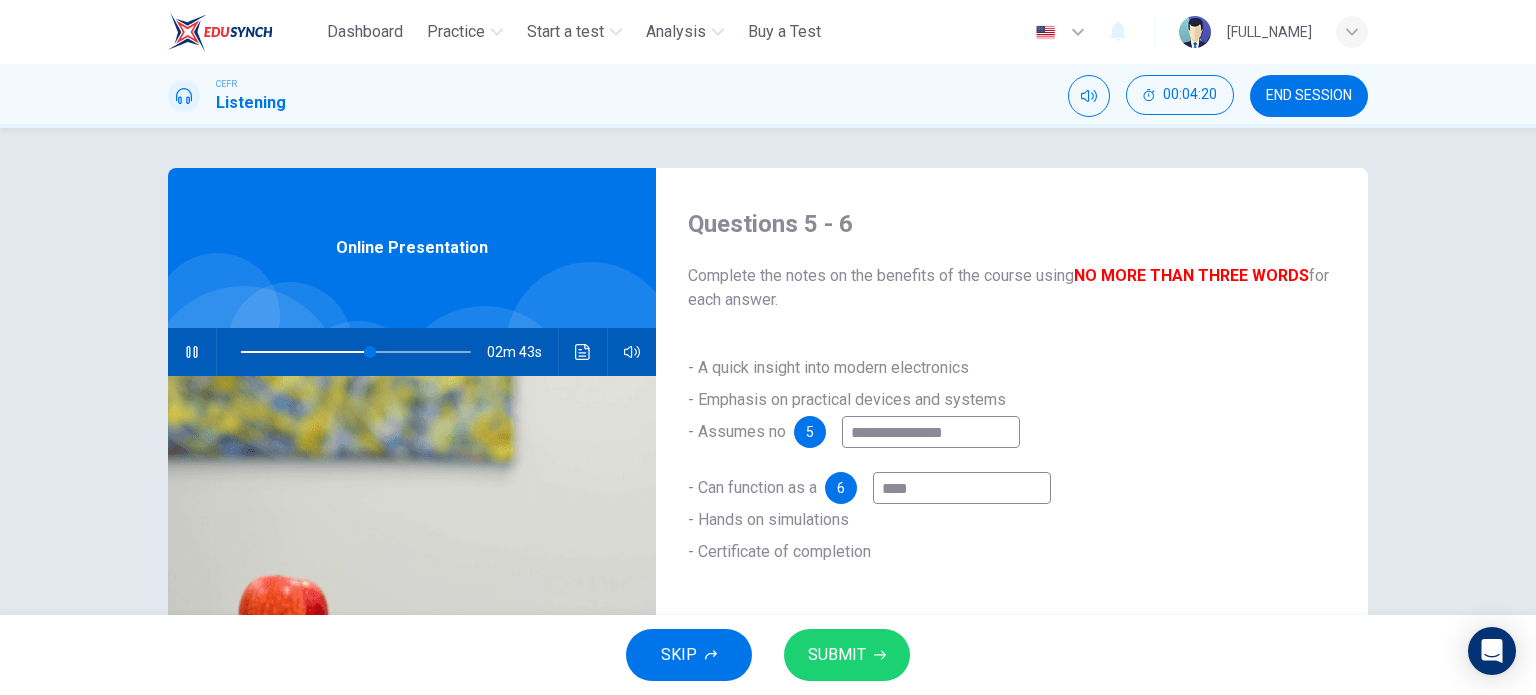 type on "*****" 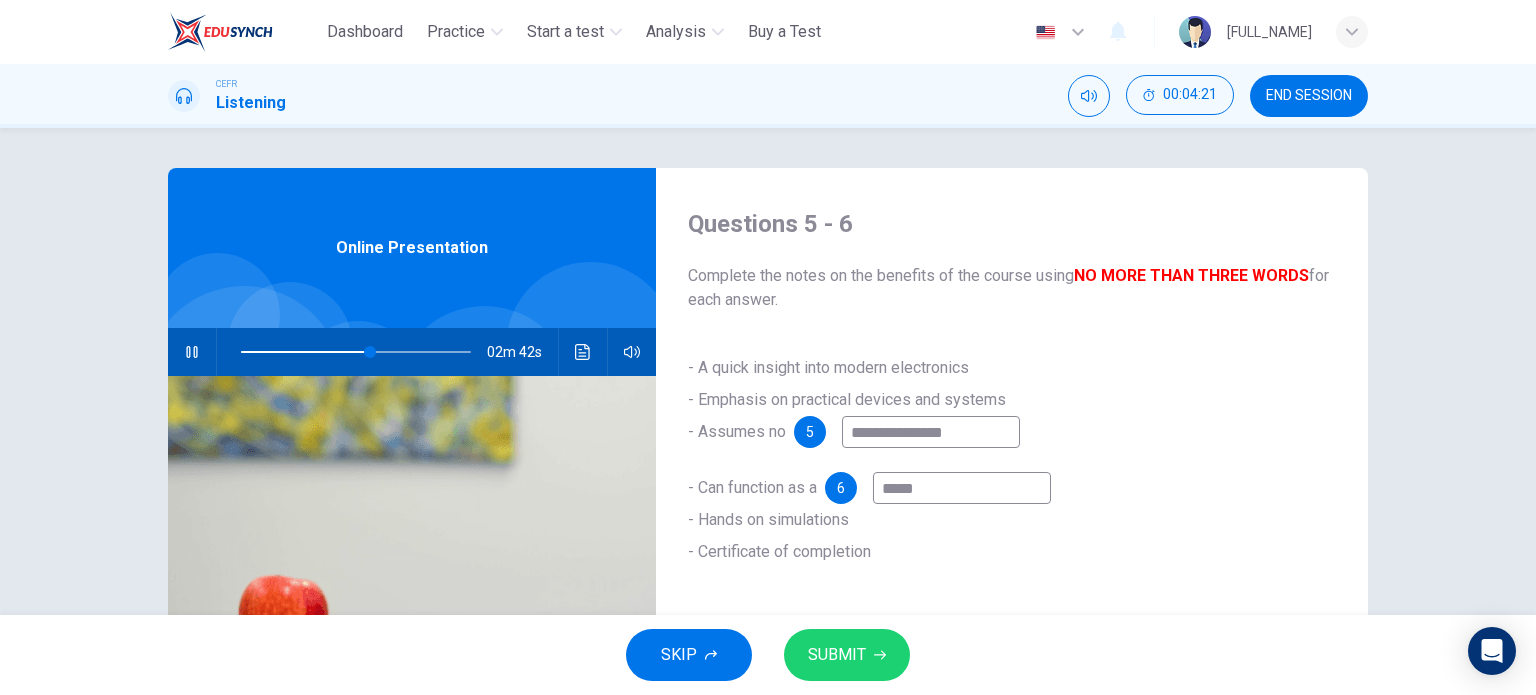 type on "**" 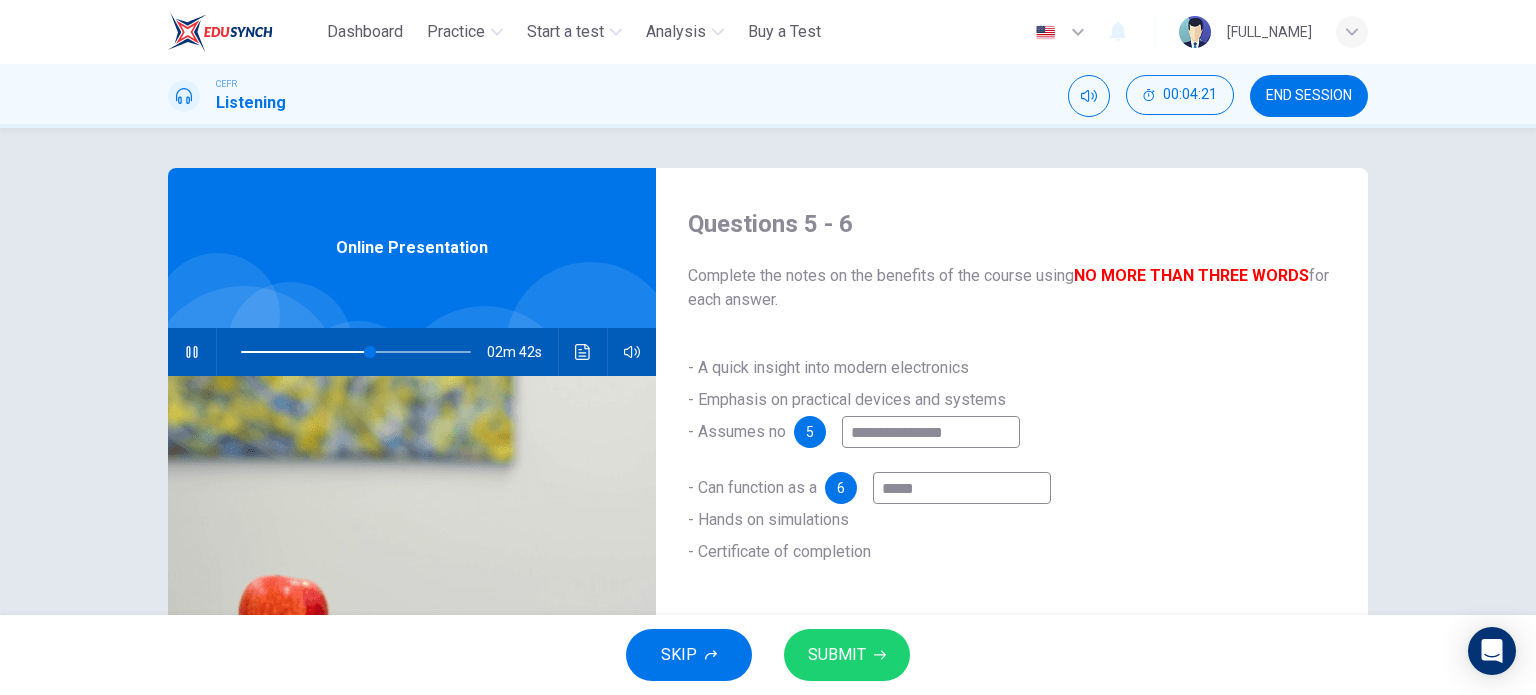 type on "******" 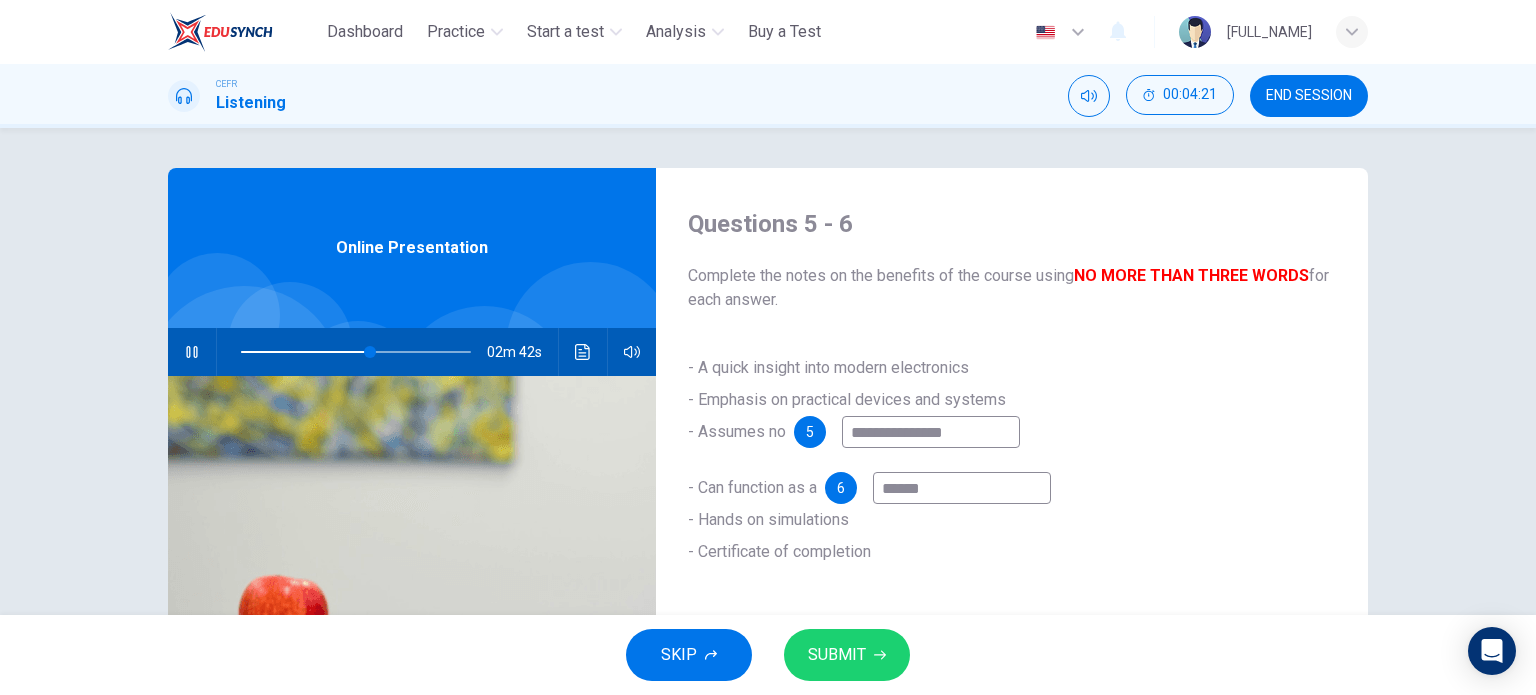 type on "**" 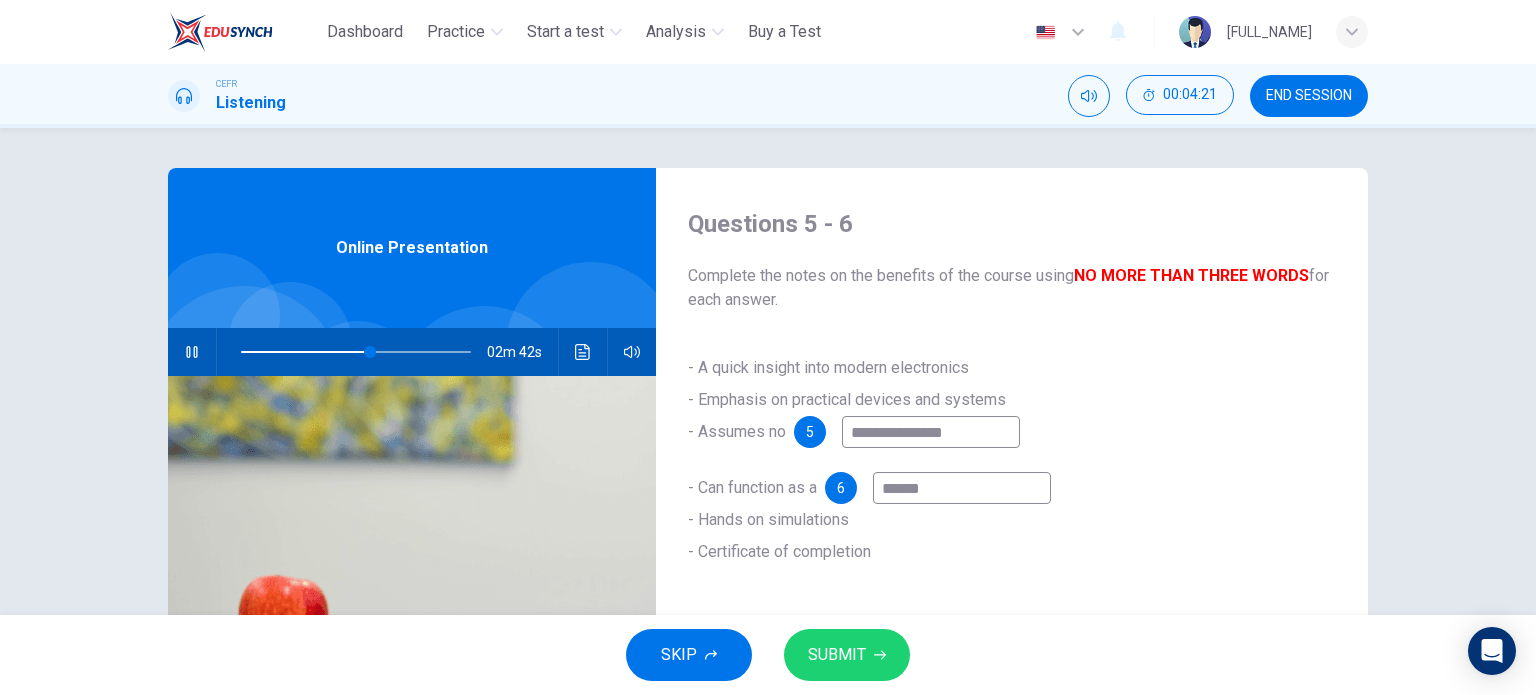 type on "*******" 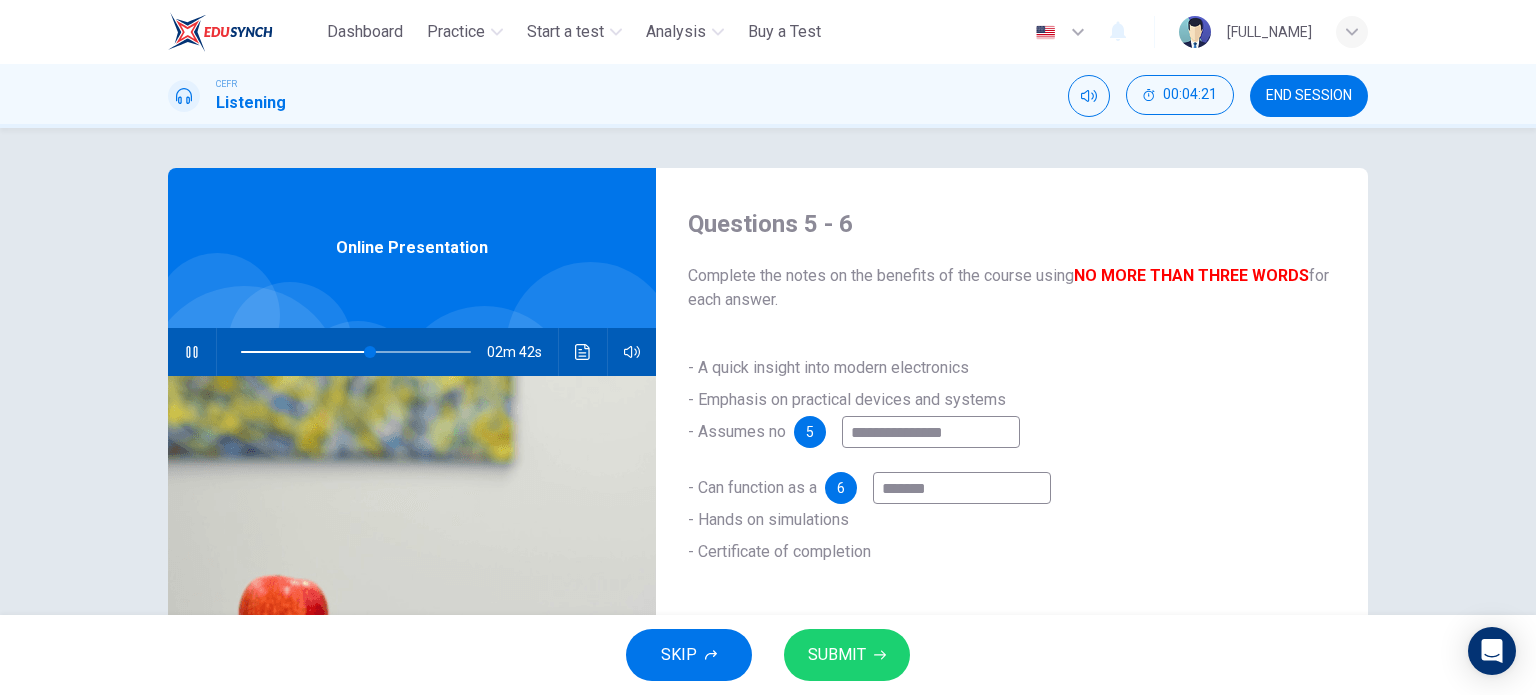 type on "**" 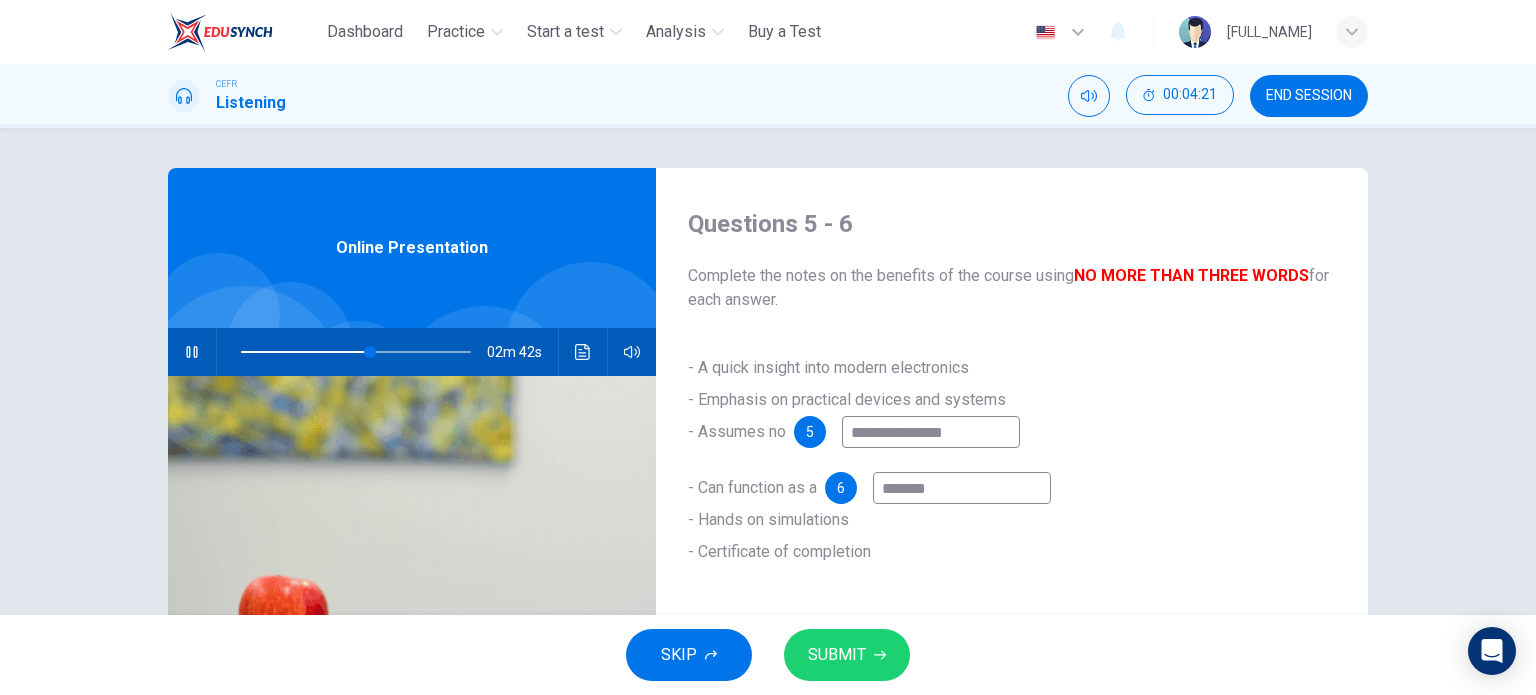 type on "********" 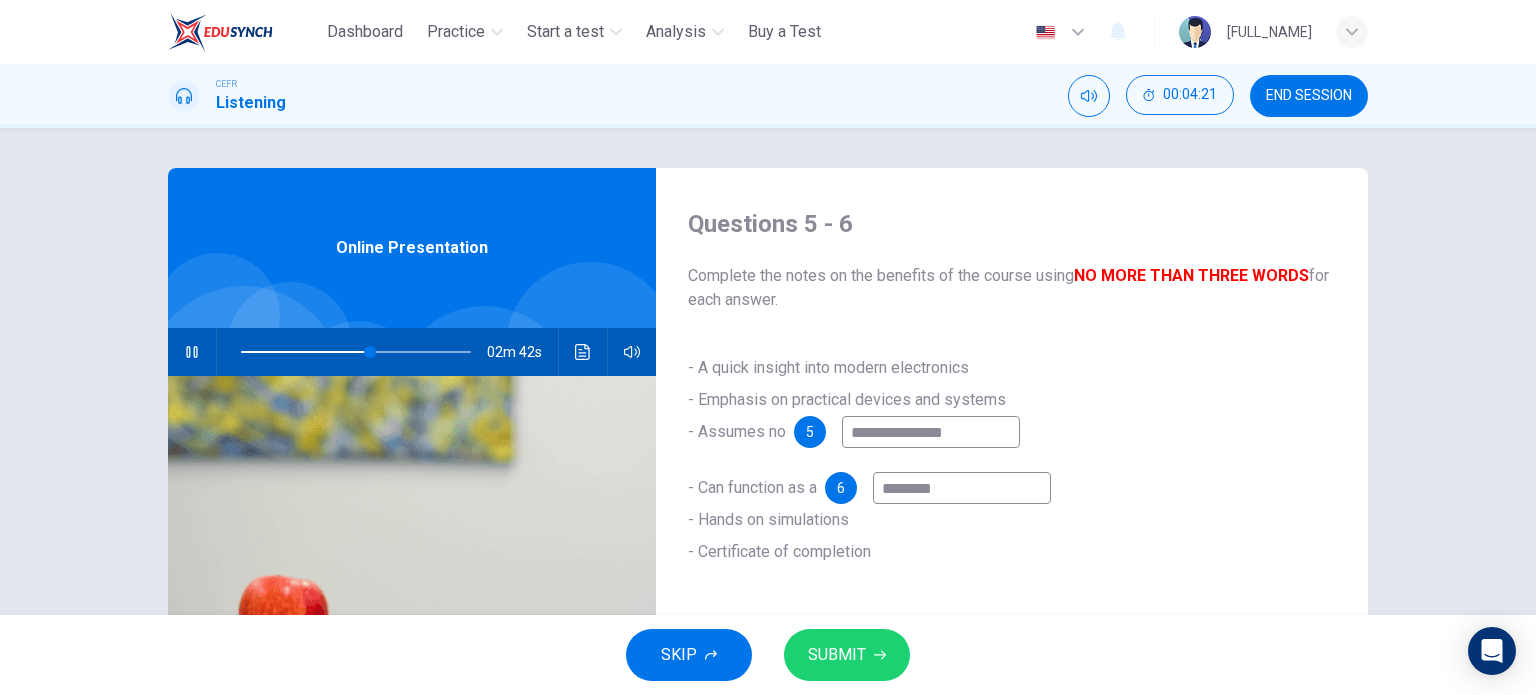 type on "**" 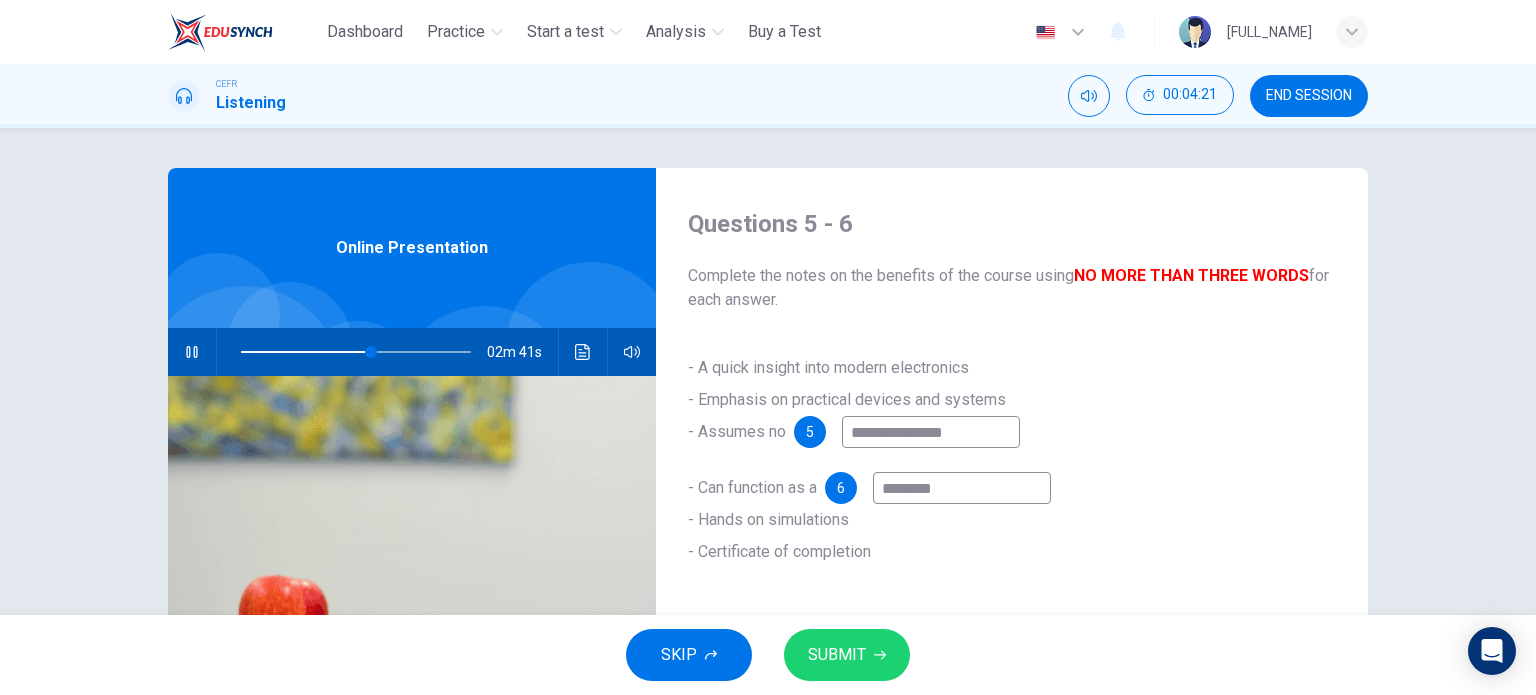 type on "*********" 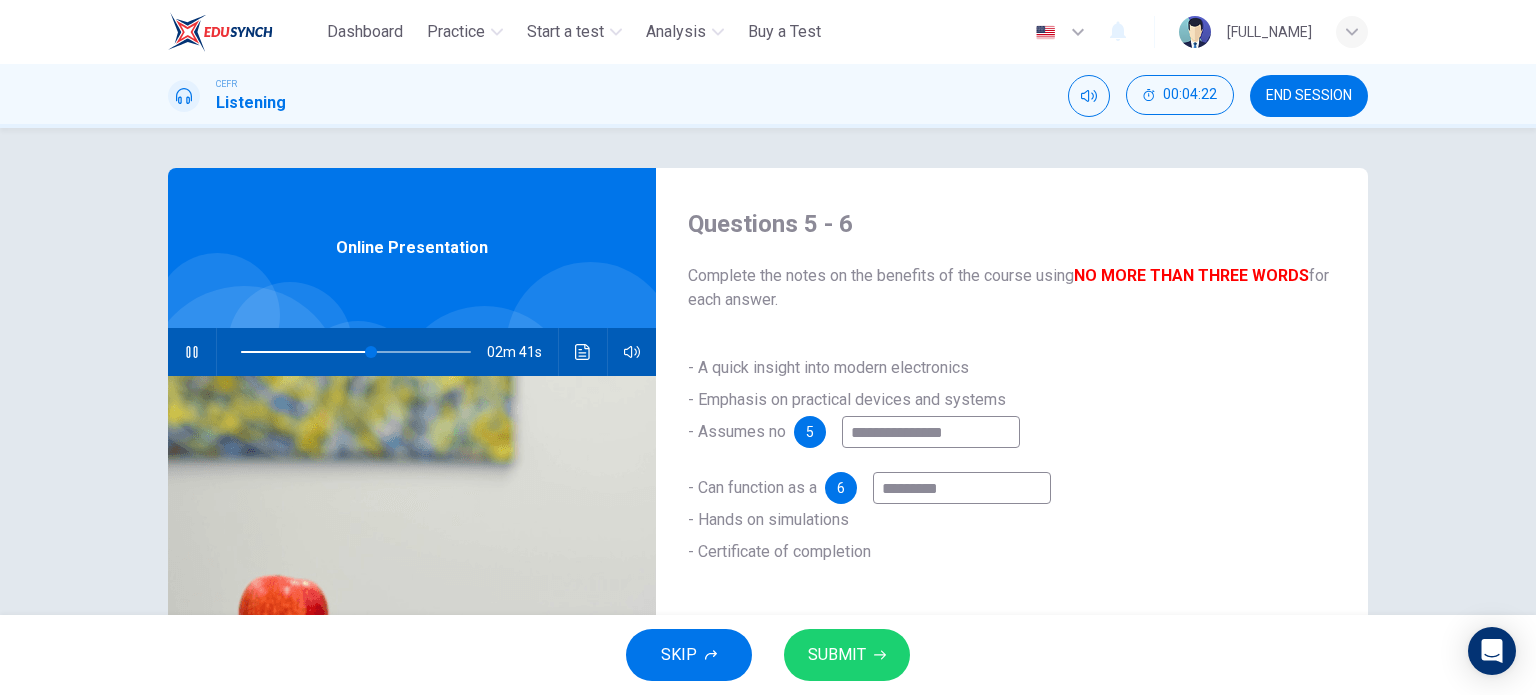 type on "**" 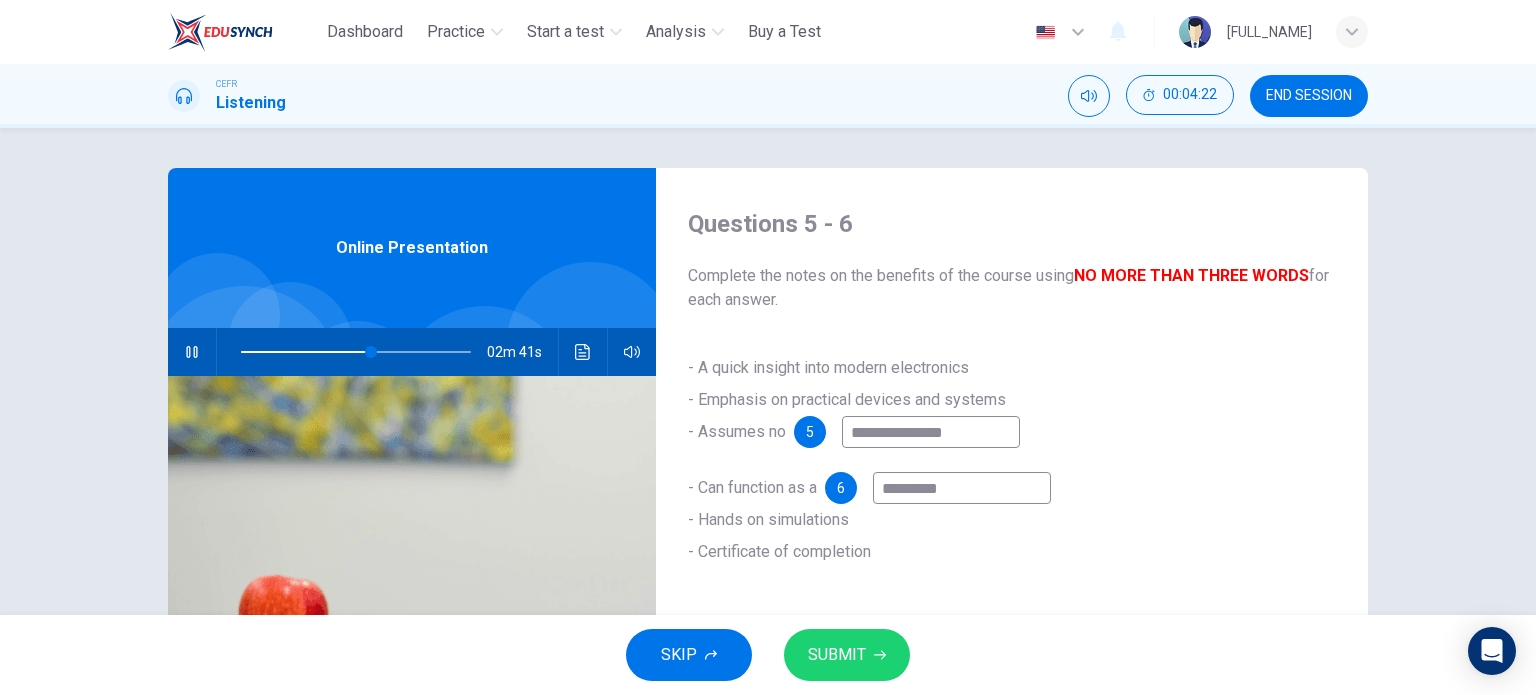 type on "*********" 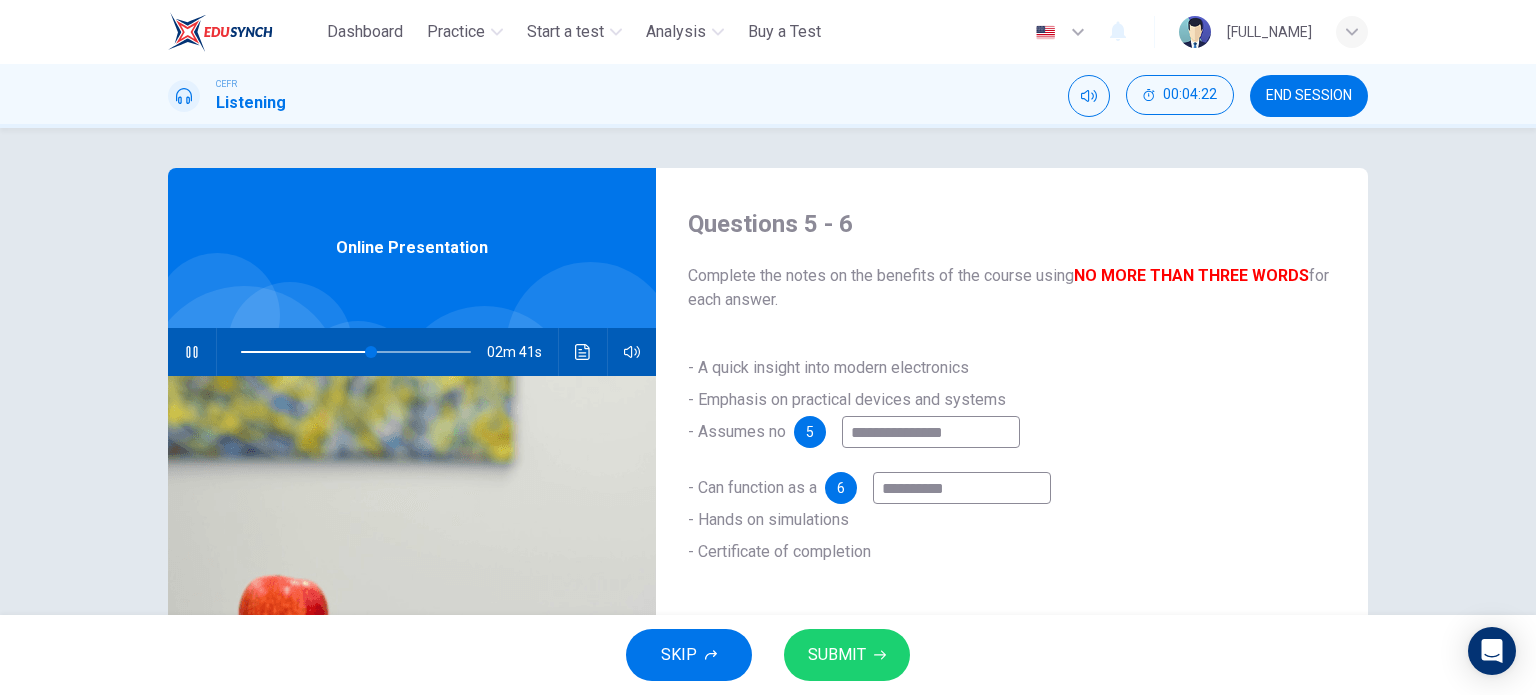 type on "**" 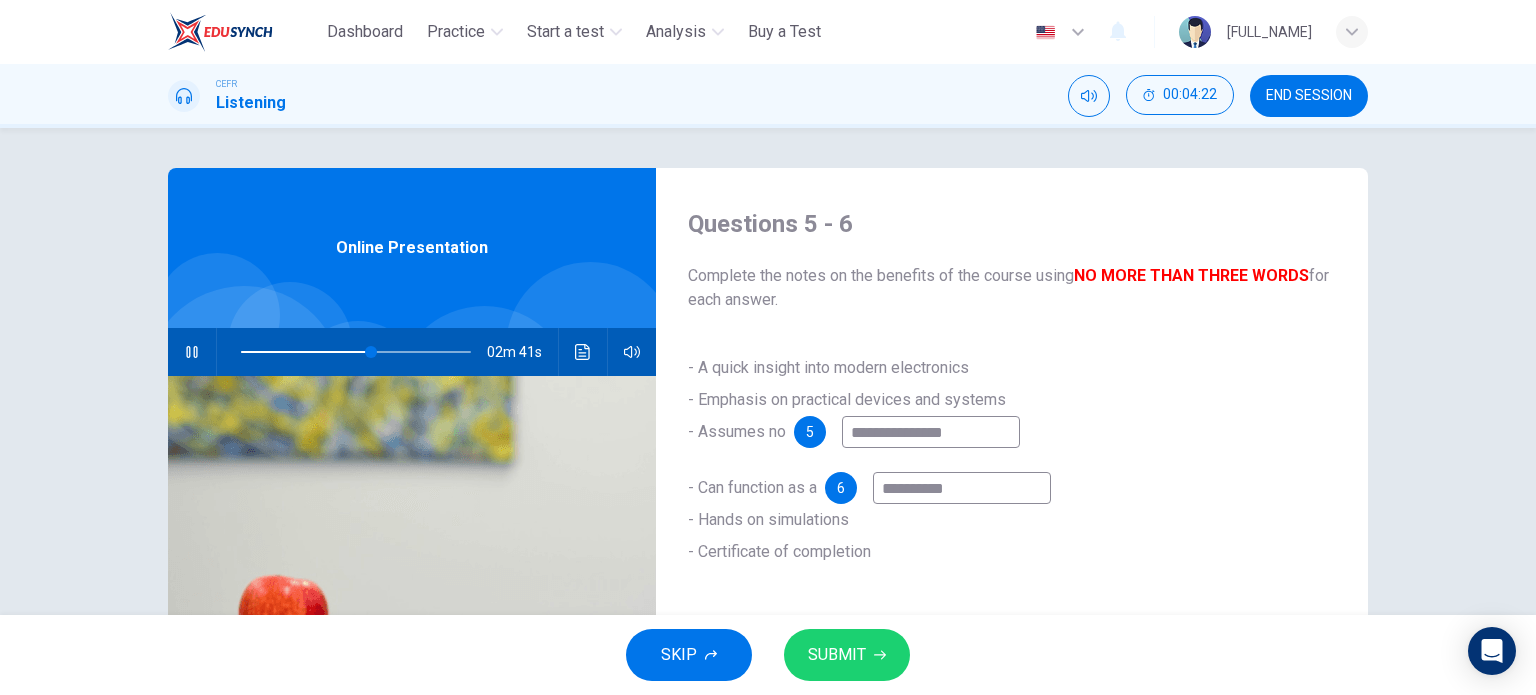 type on "**********" 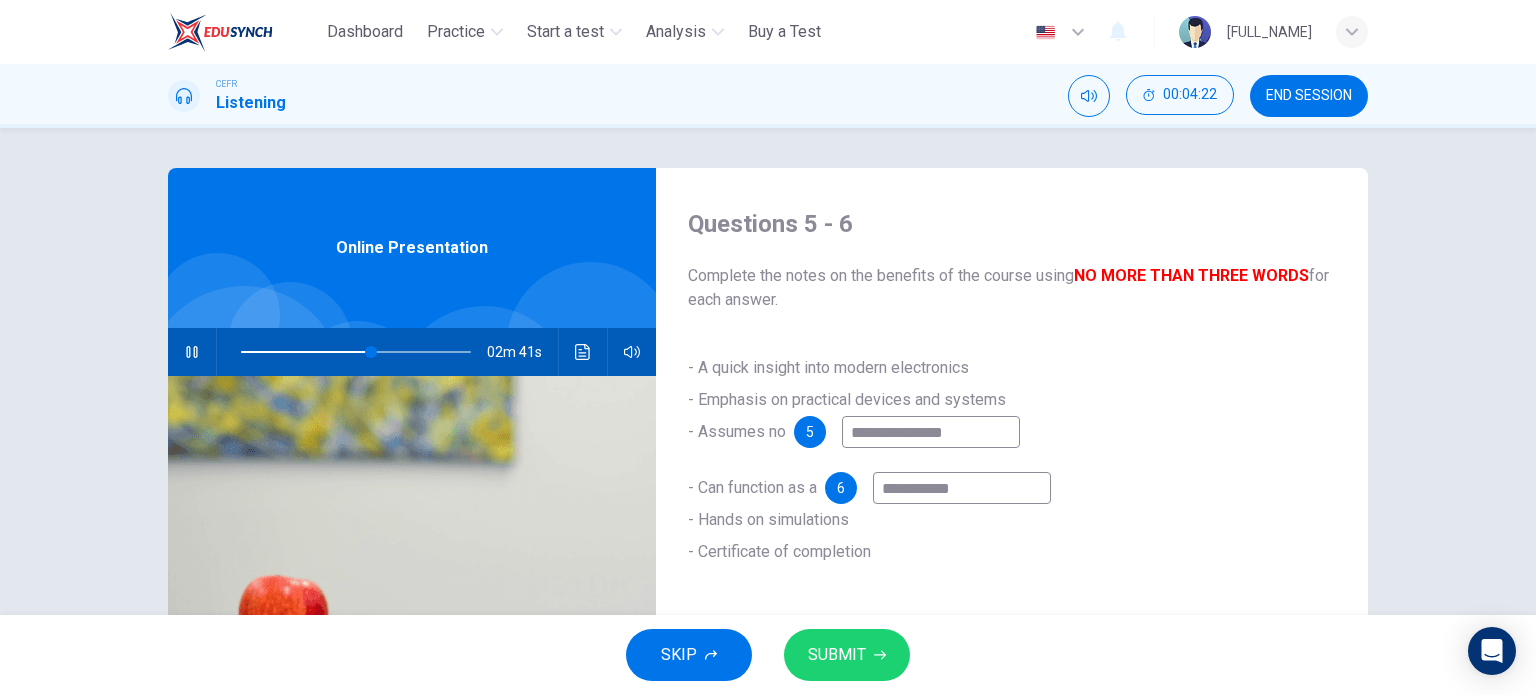 type on "**" 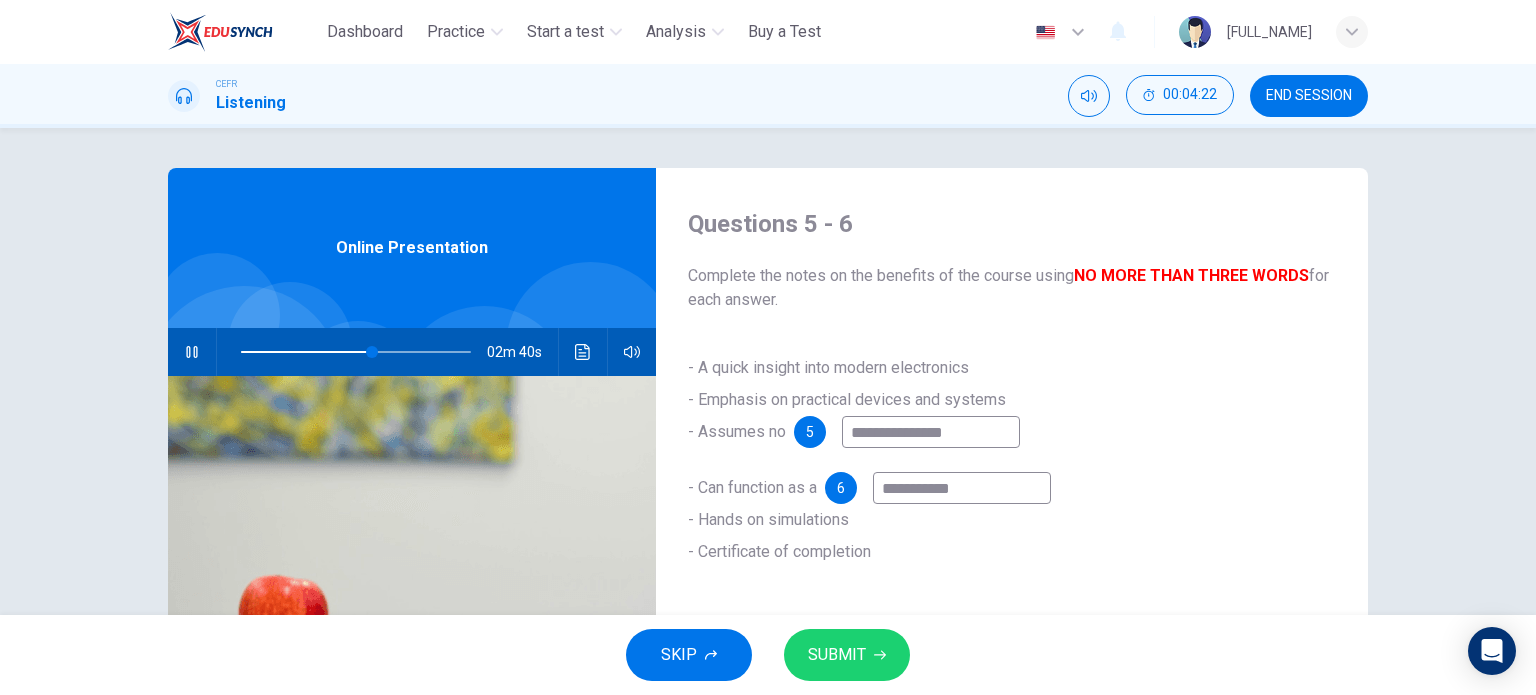 type on "**********" 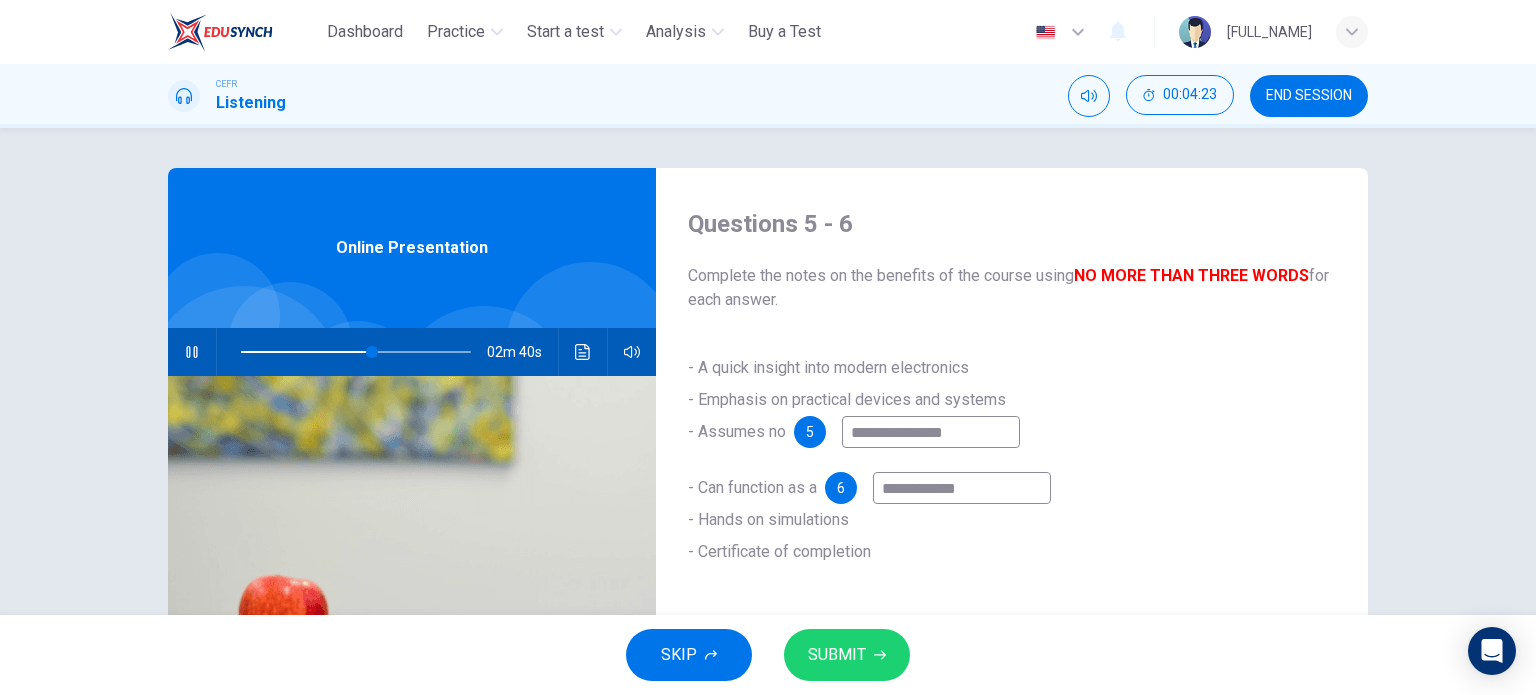 type on "**" 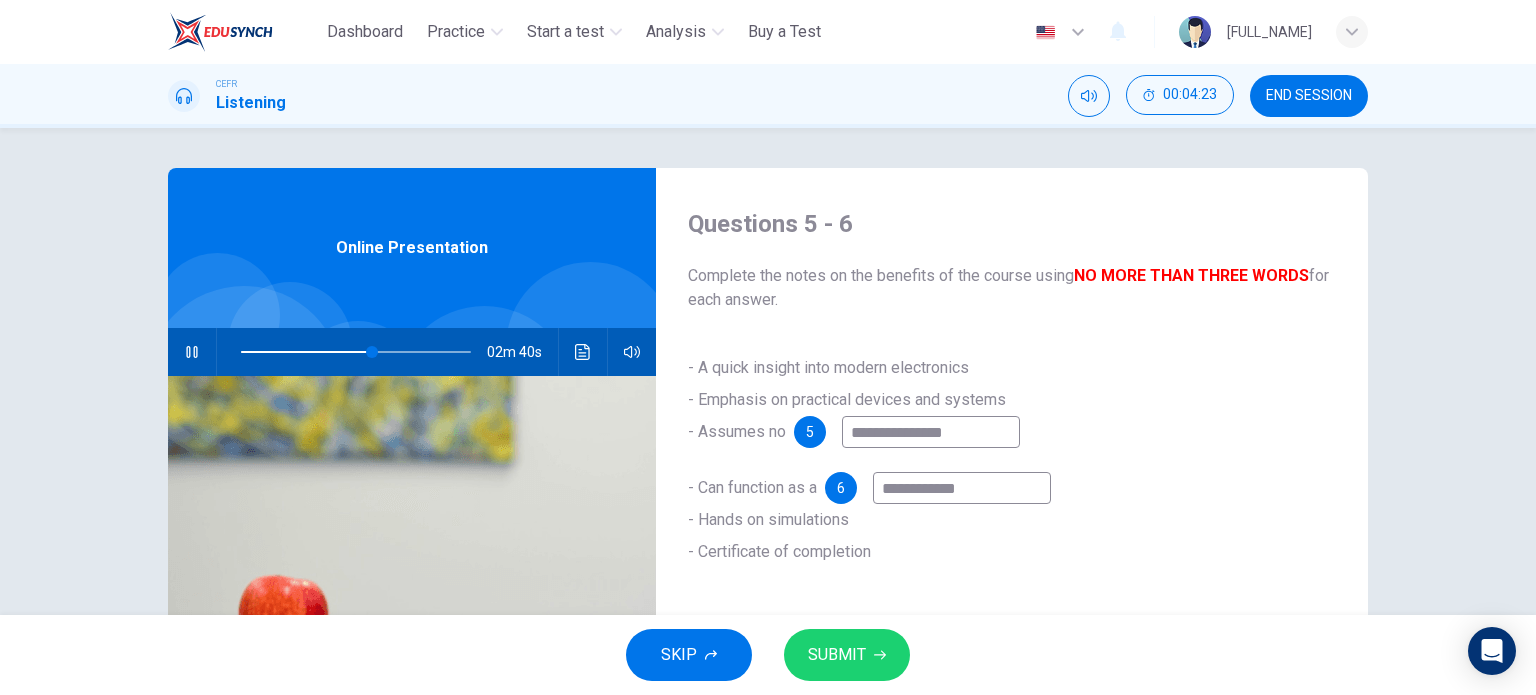type on "**********" 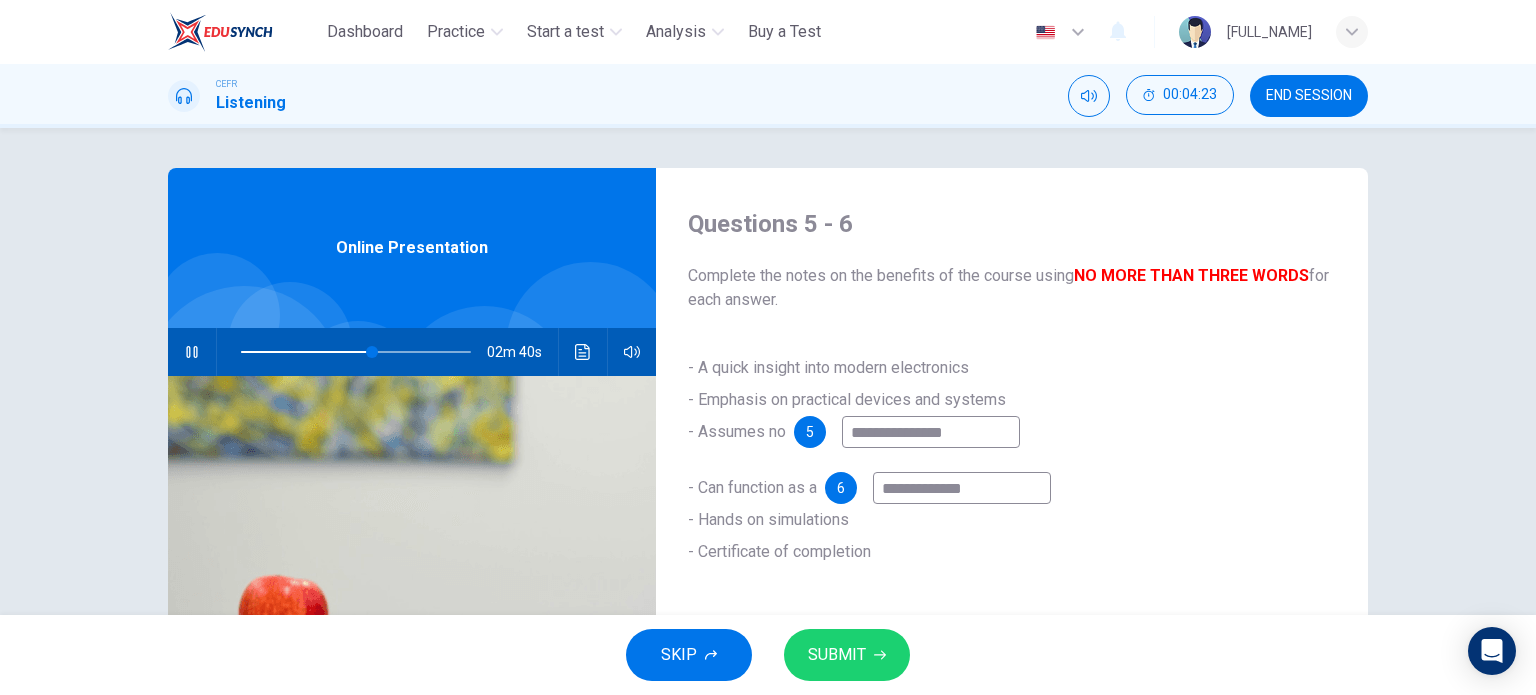 type on "**" 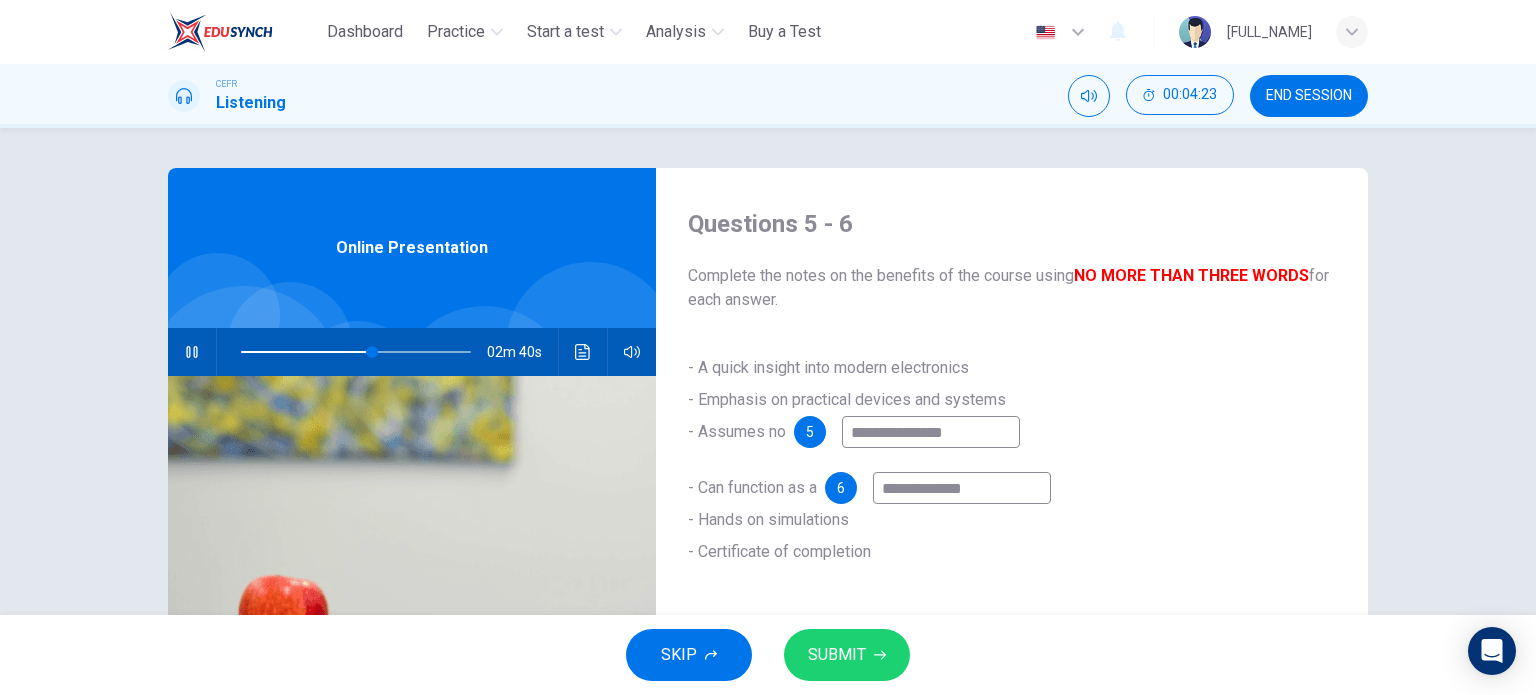 type on "**********" 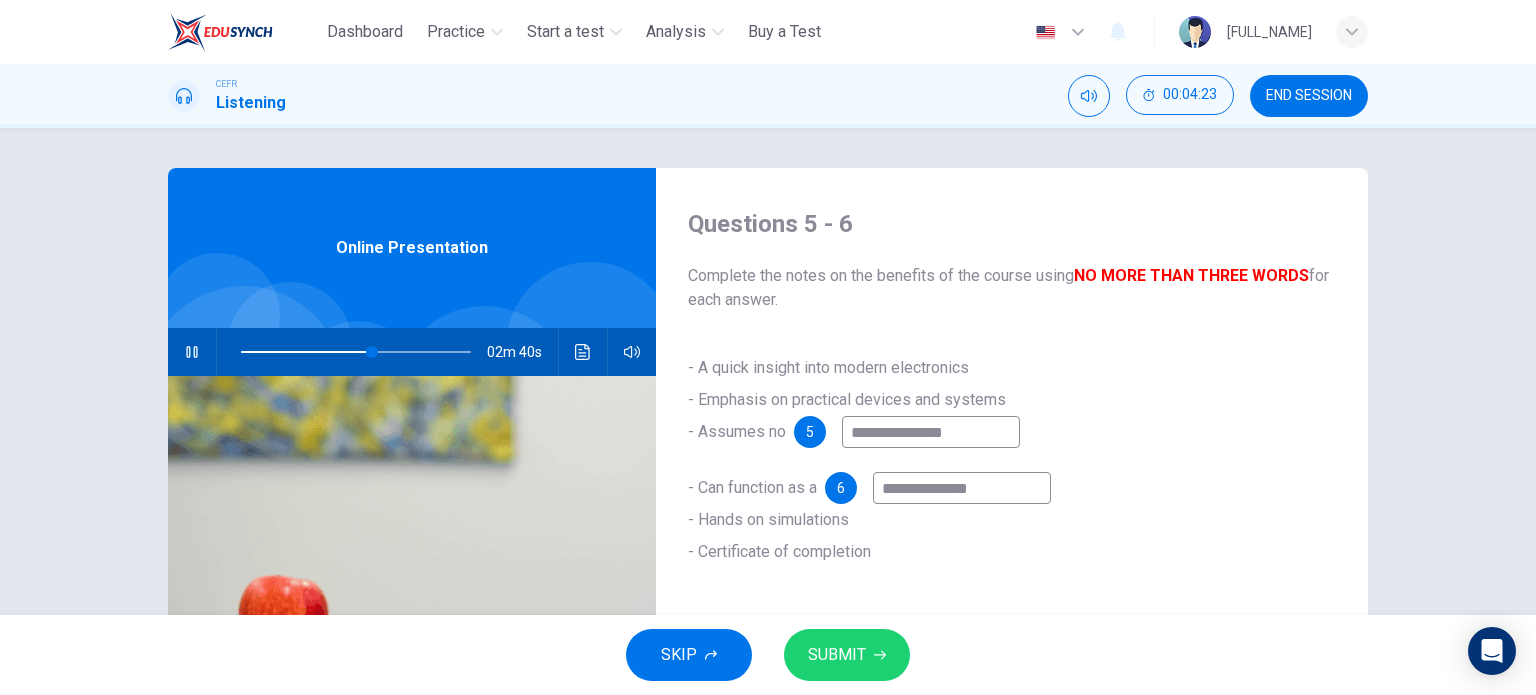type on "**" 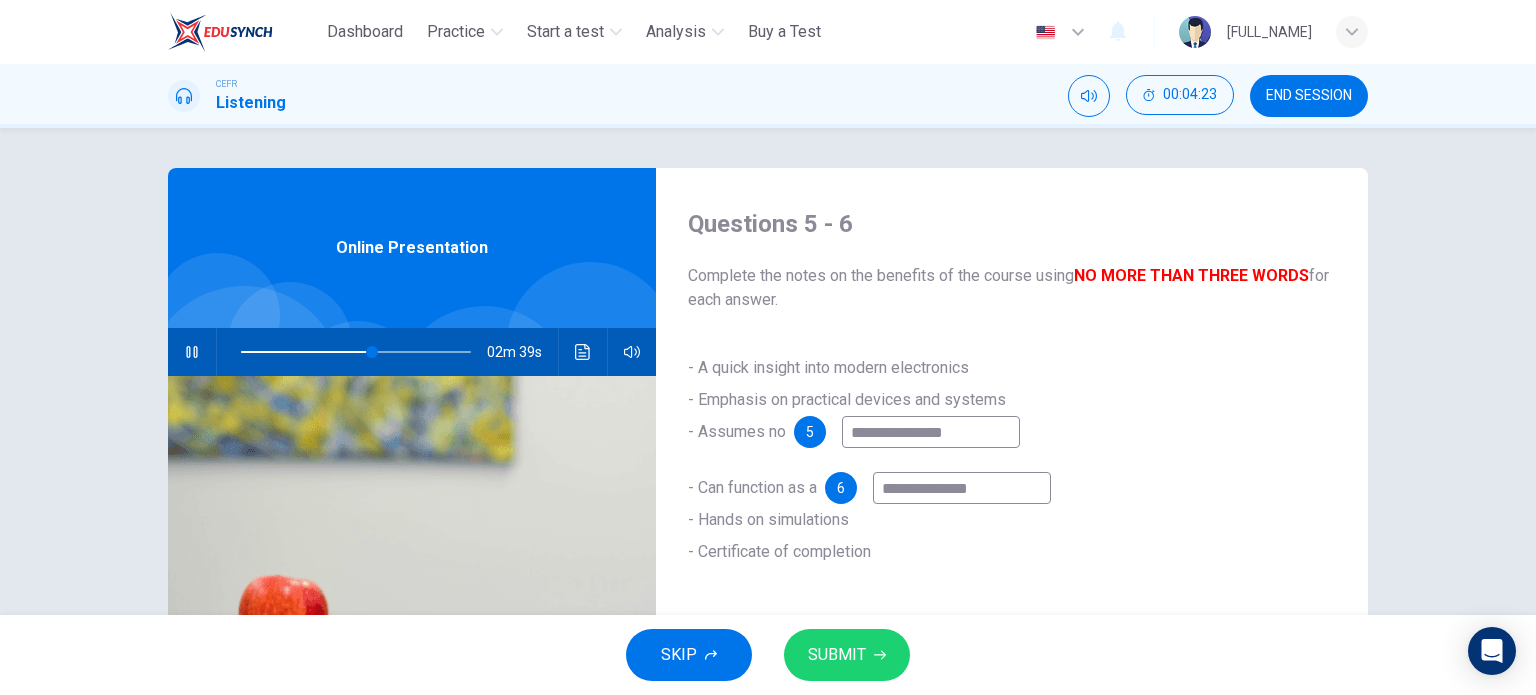 type on "**********" 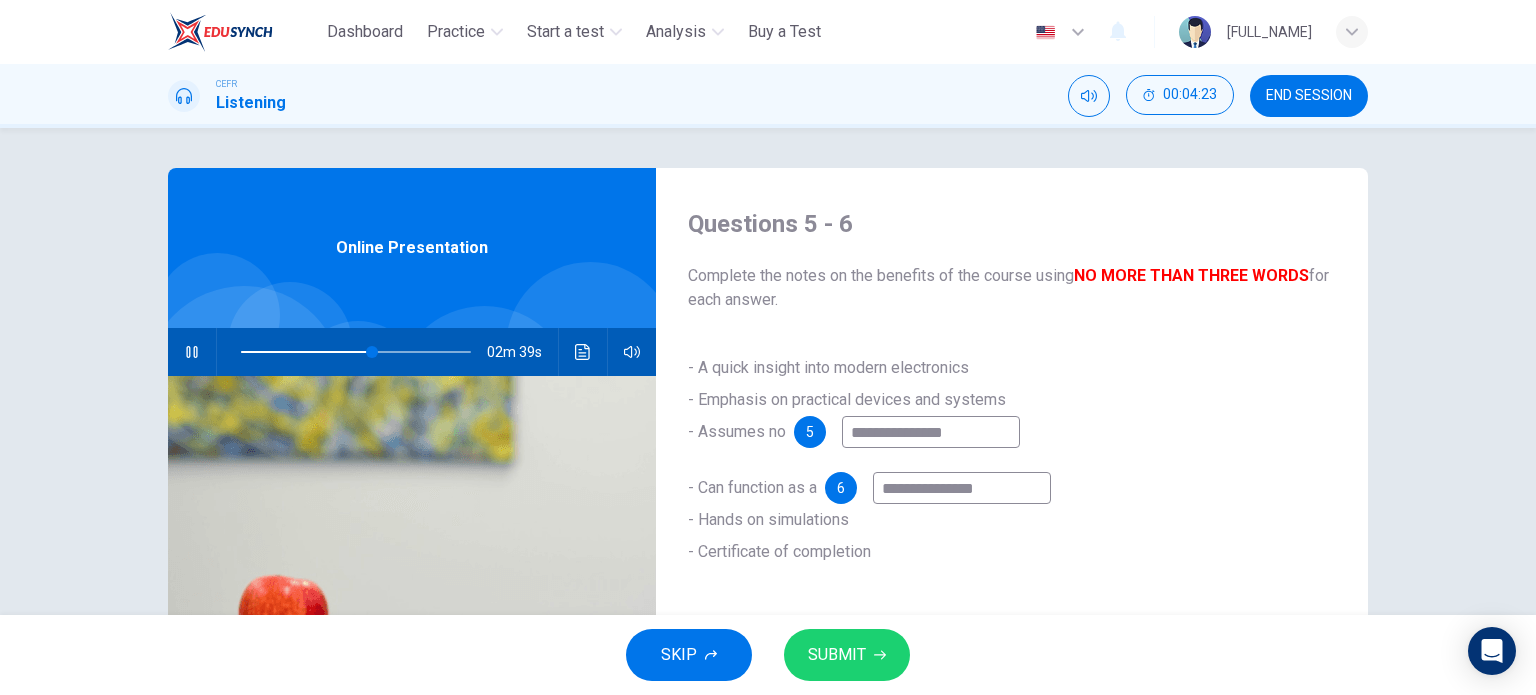 type on "**" 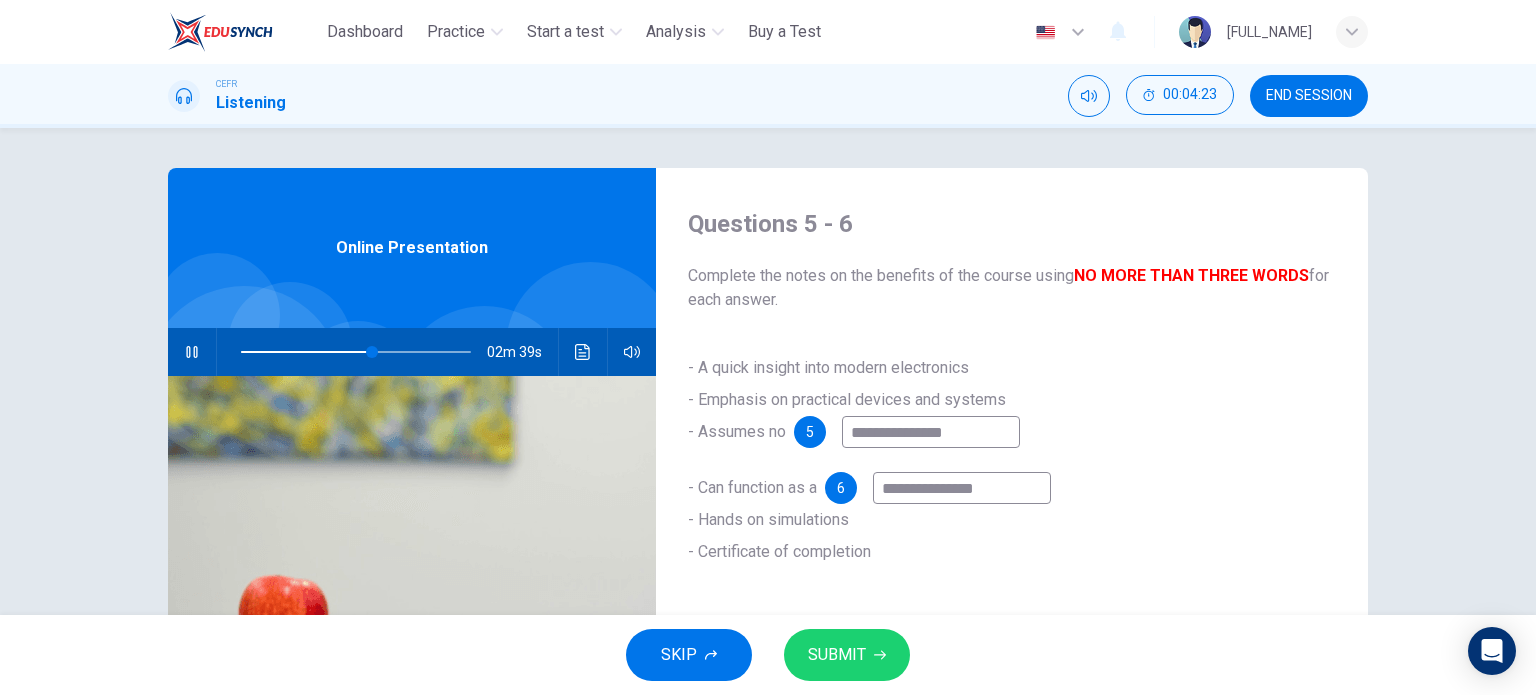 type on "**********" 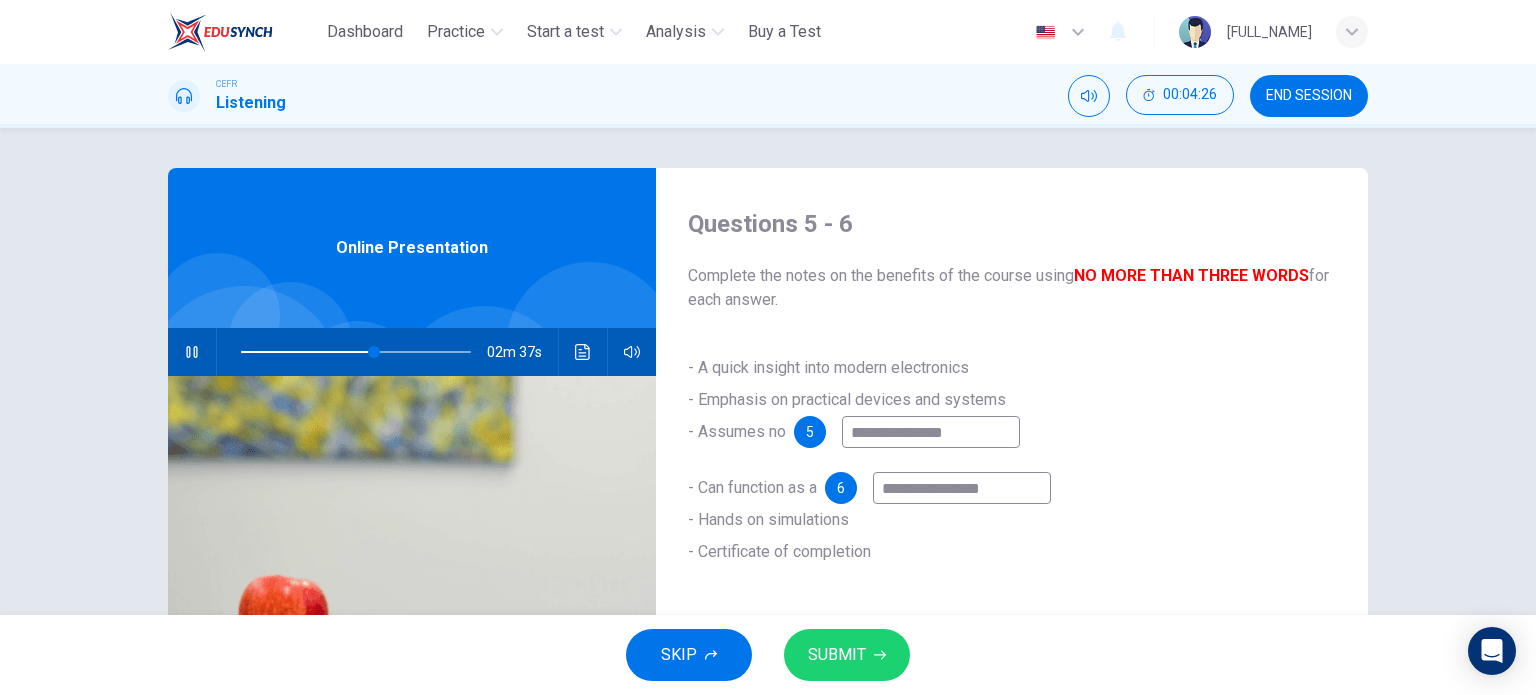 type on "**" 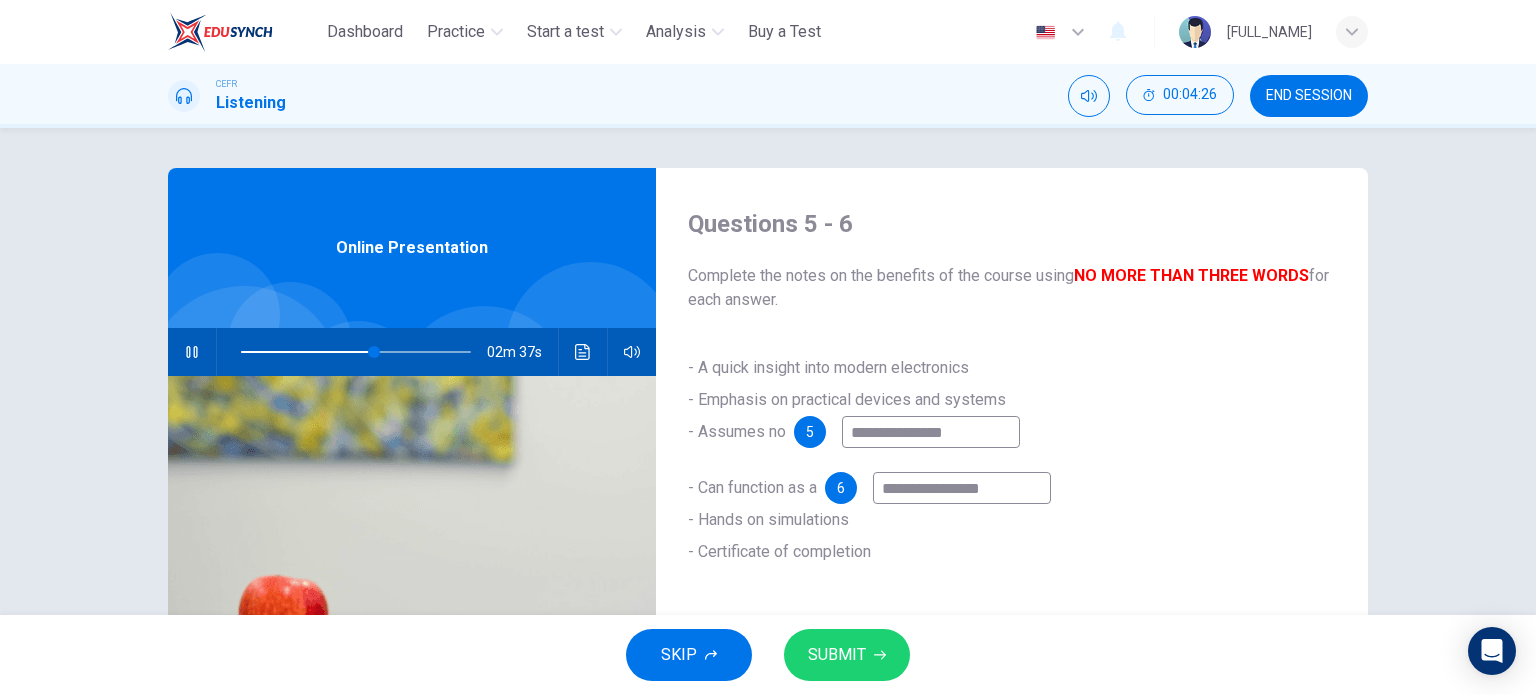 type on "**********" 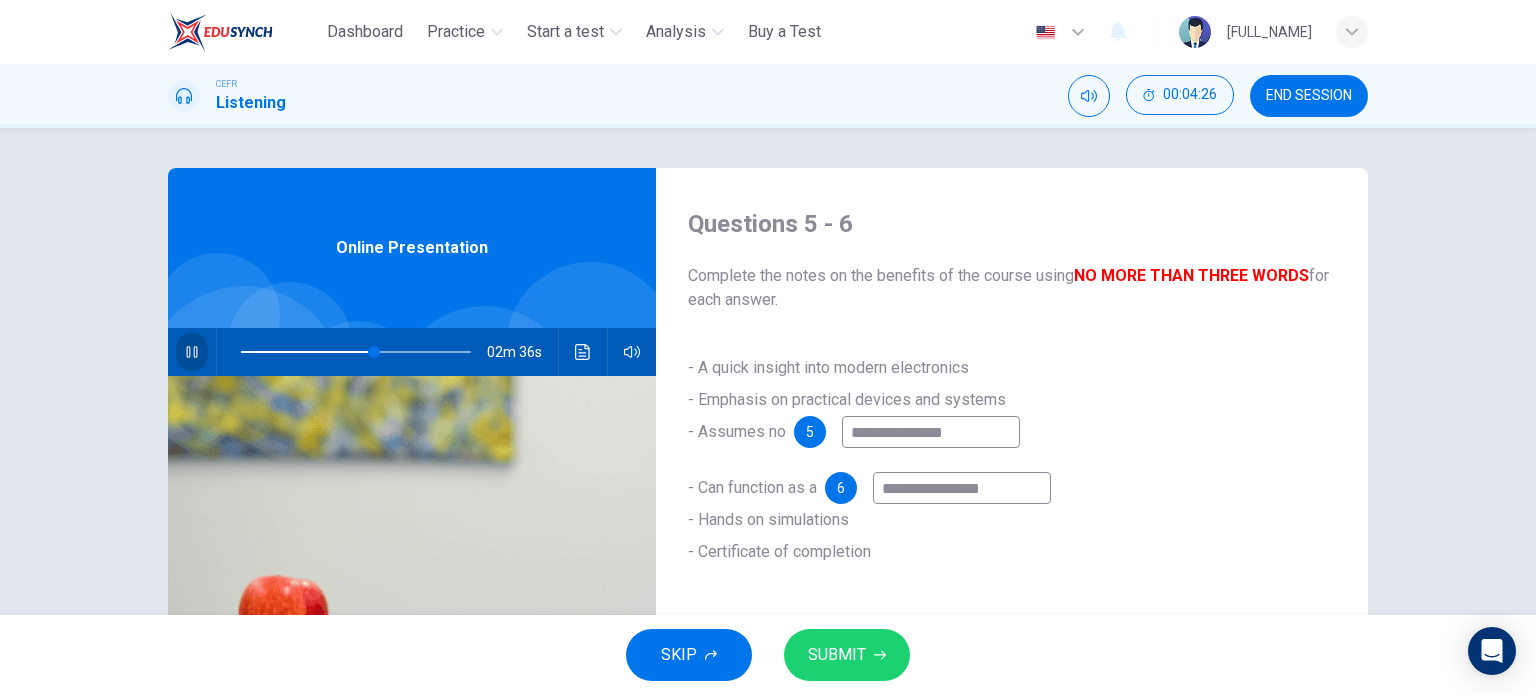 click 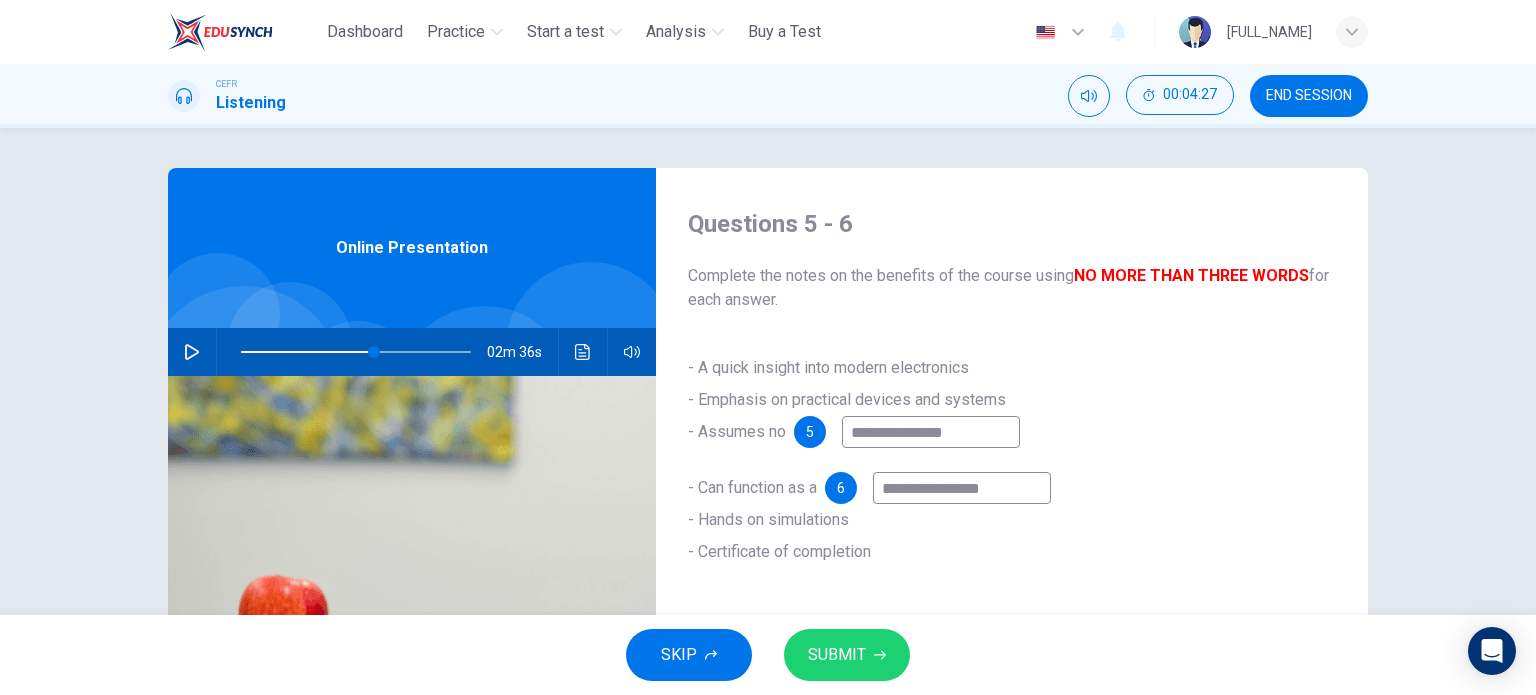 click on "SUBMIT" at bounding box center (837, 655) 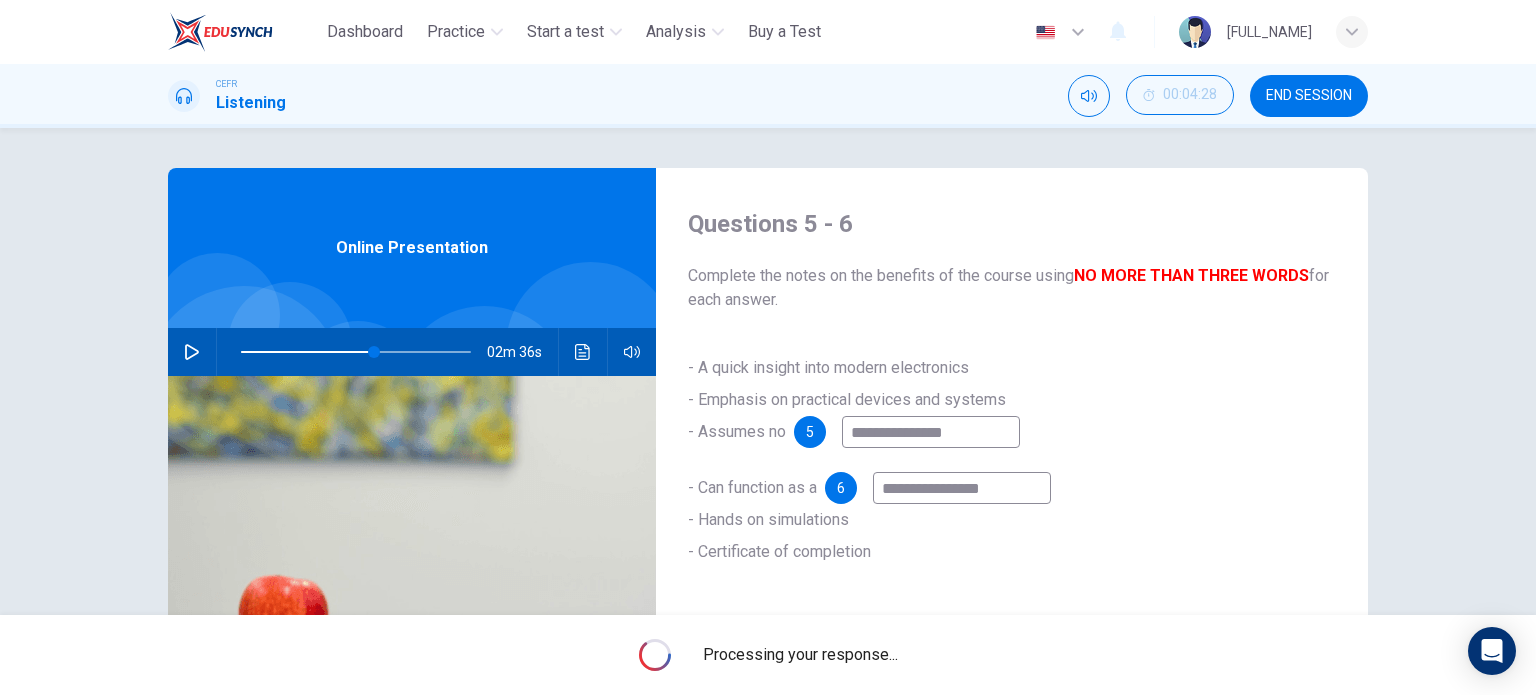 type on "**" 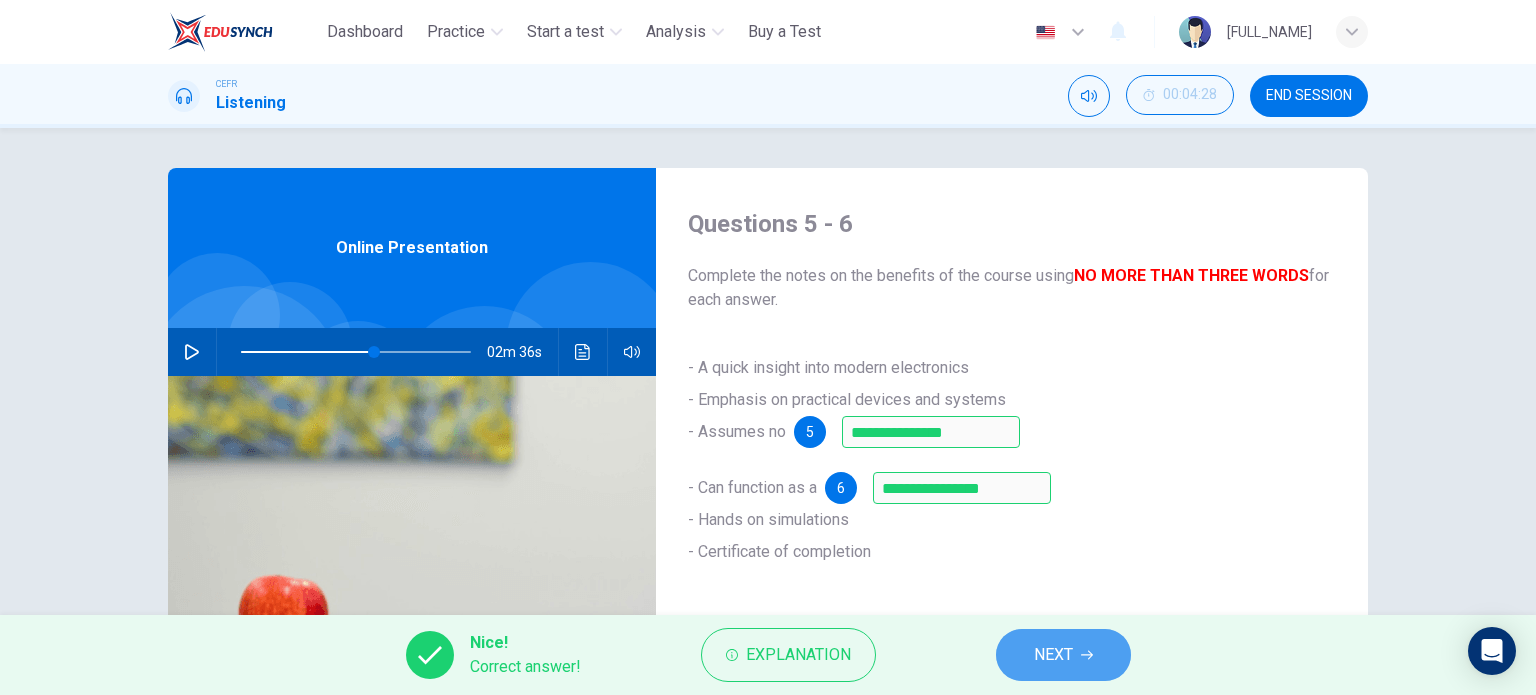 click on "NEXT" at bounding box center (1063, 655) 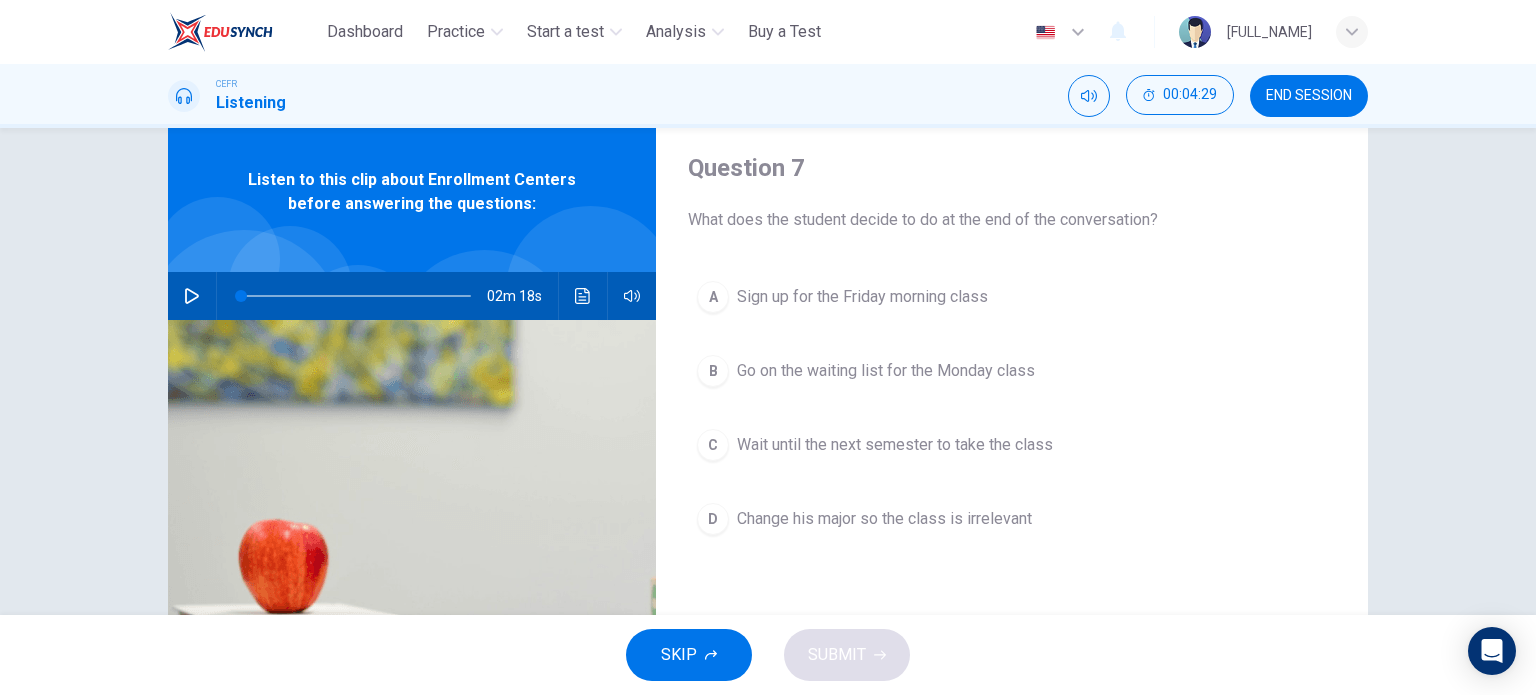 scroll, scrollTop: 59, scrollLeft: 0, axis: vertical 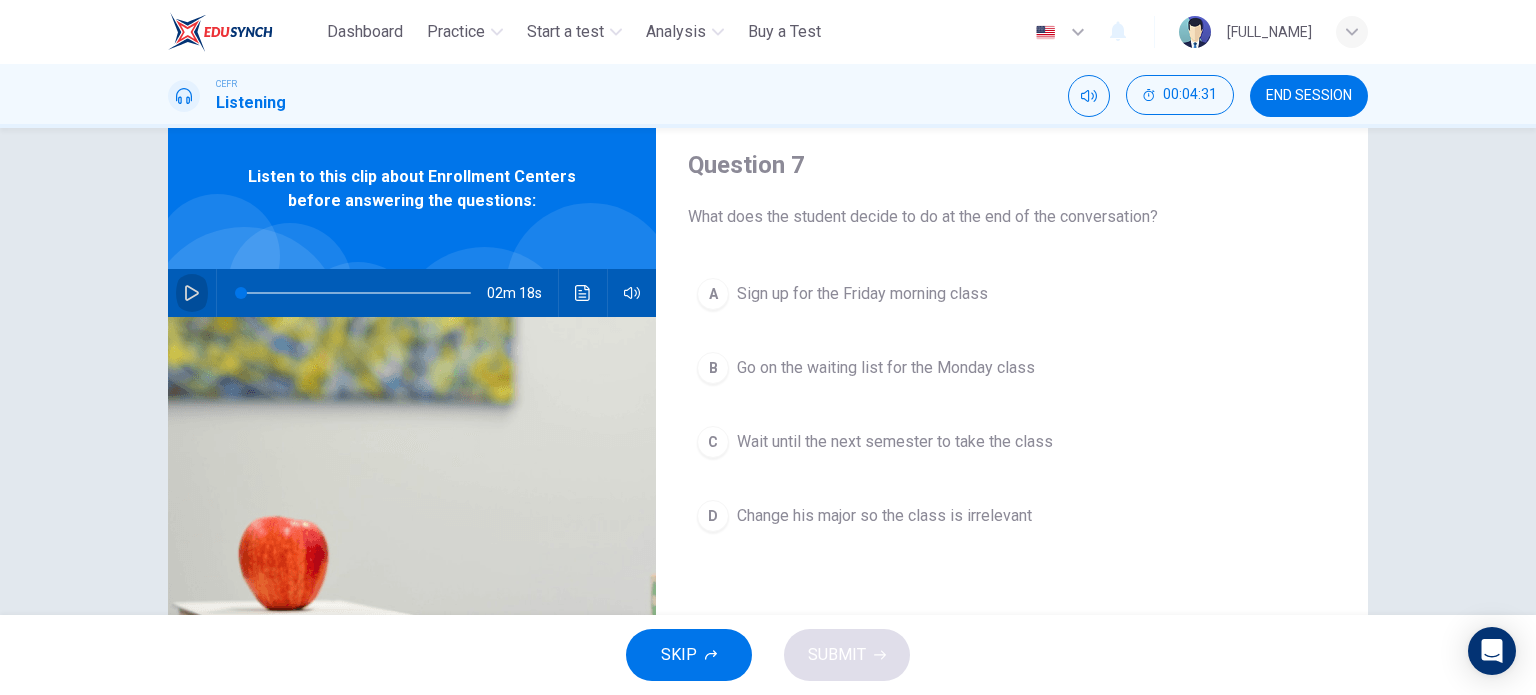 click 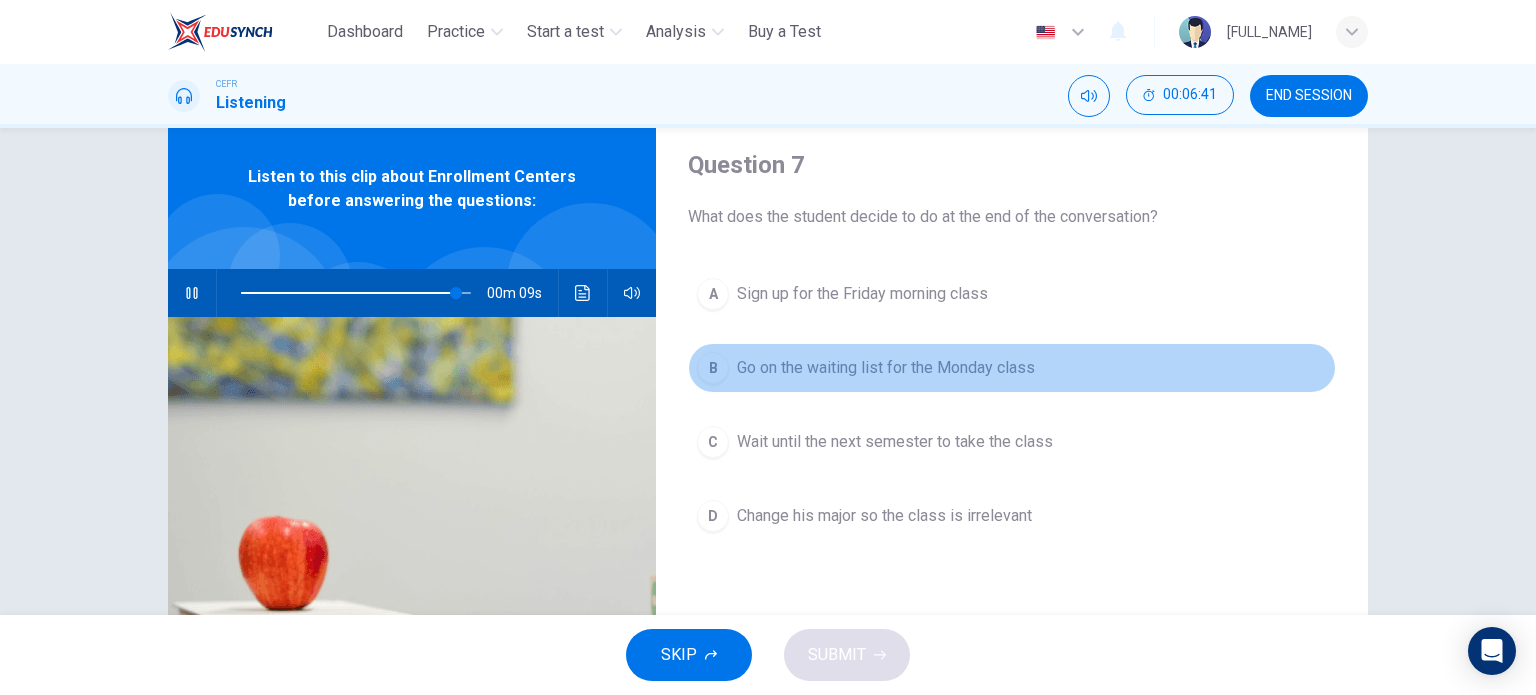 click on "Go on the waiting list for the Monday class" at bounding box center [886, 368] 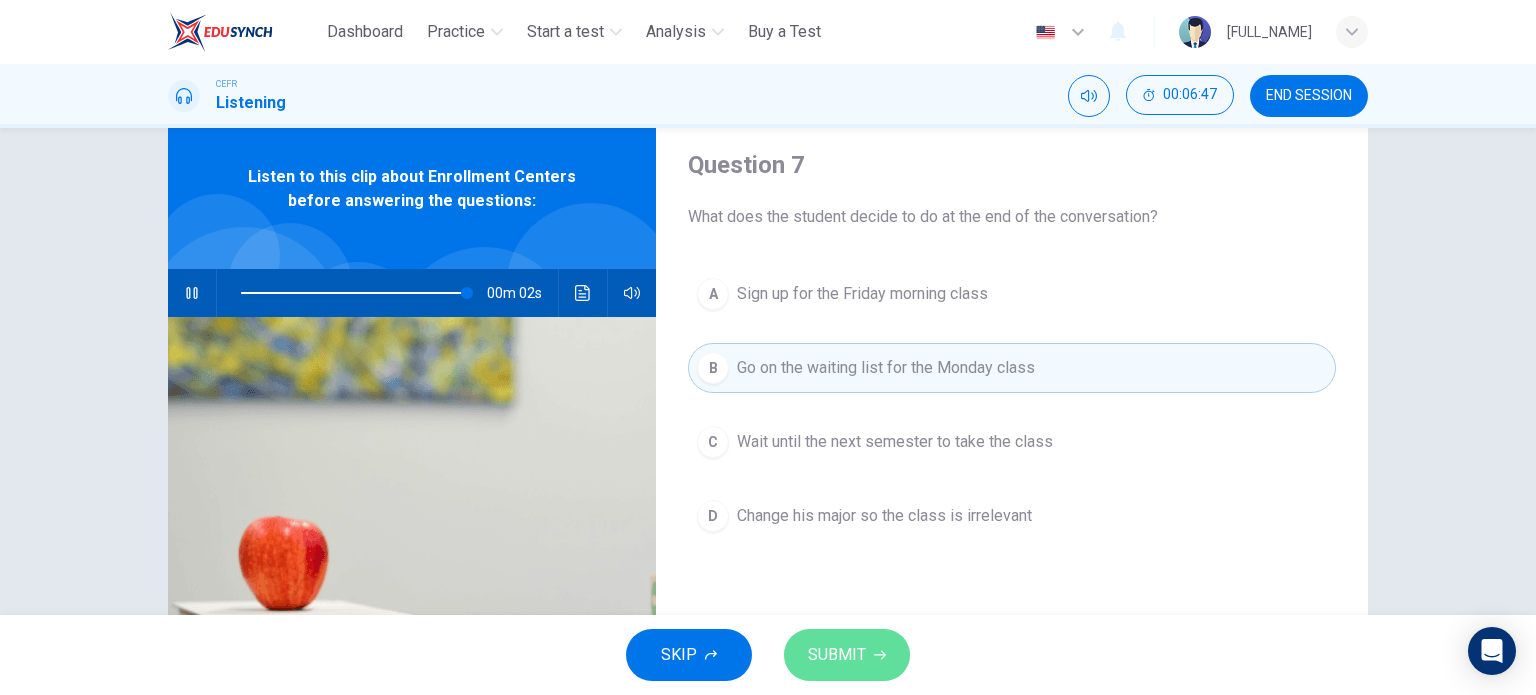 click on "SUBMIT" at bounding box center [837, 655] 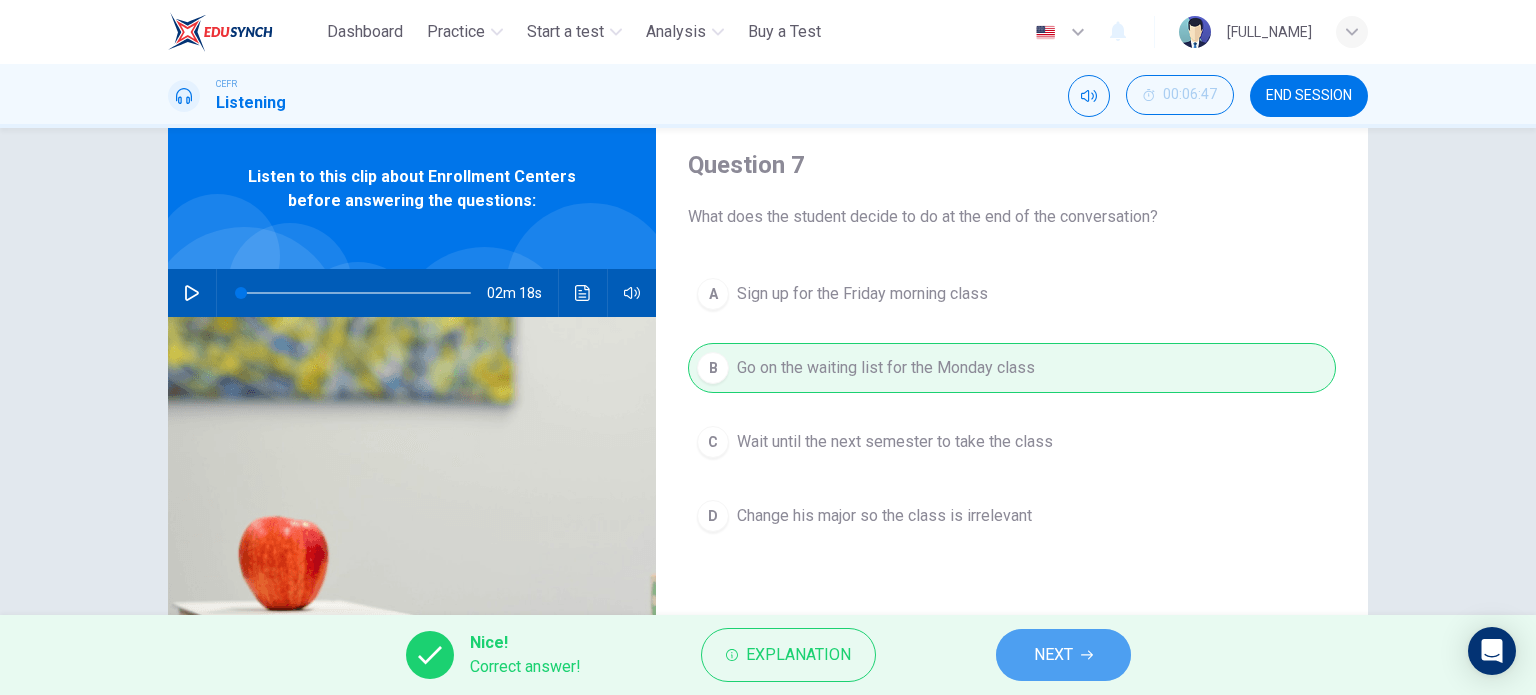 click on "NEXT" at bounding box center [1063, 655] 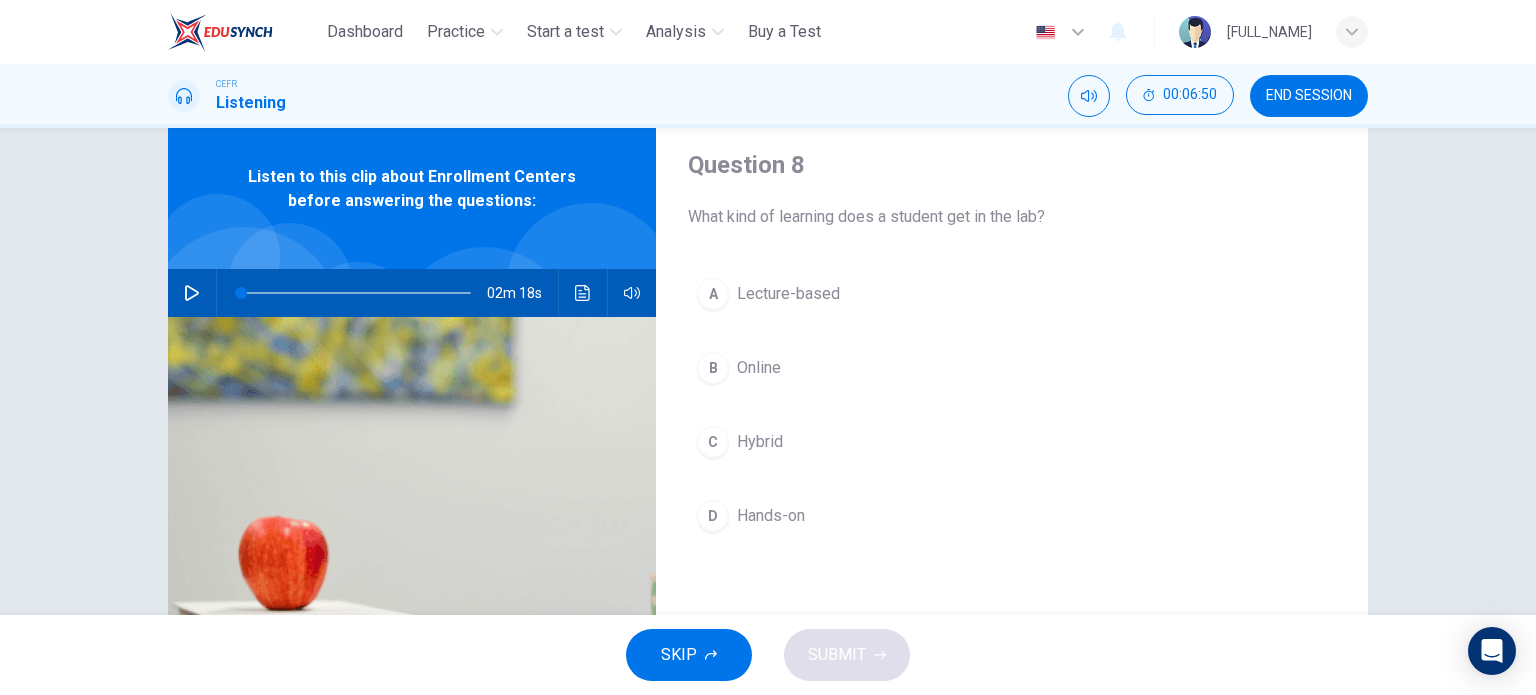 click 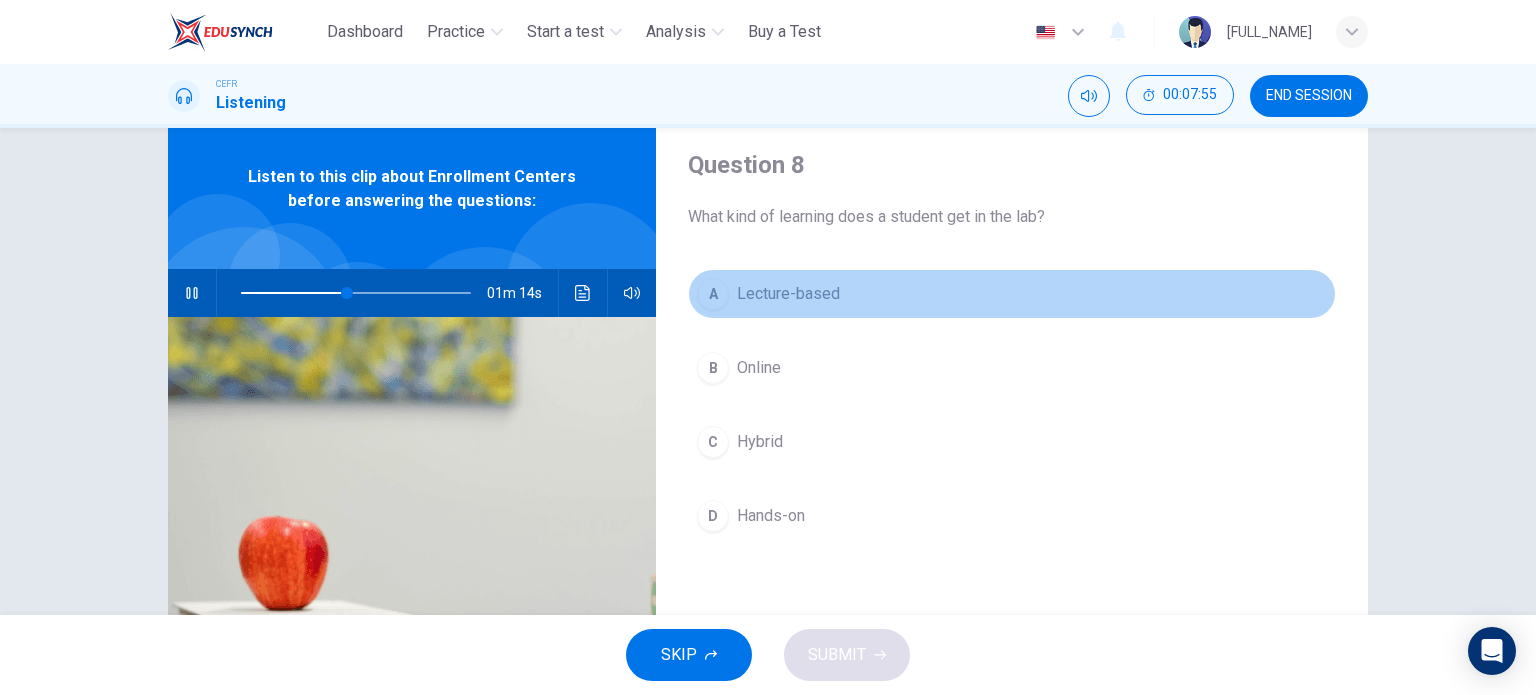click on "Lecture-based" at bounding box center [788, 294] 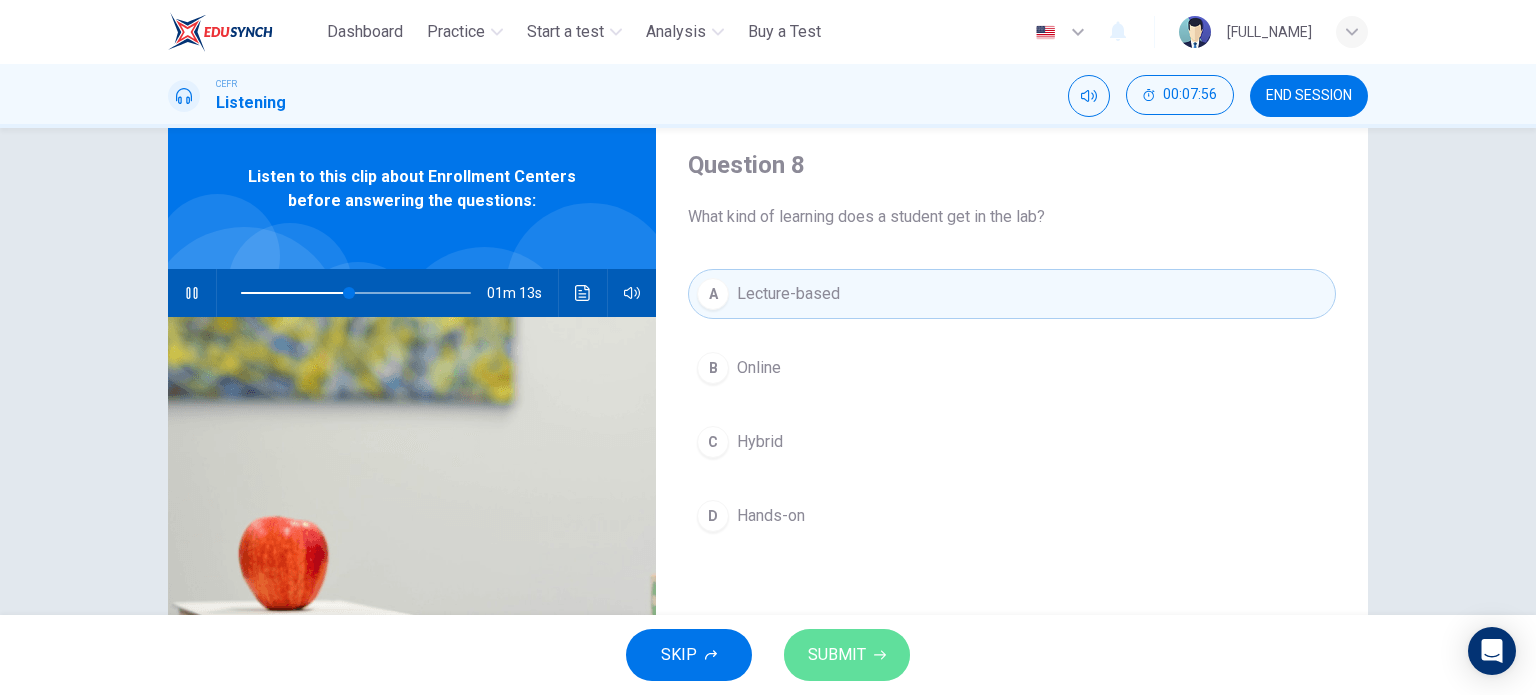 click on "SUBMIT" at bounding box center [837, 655] 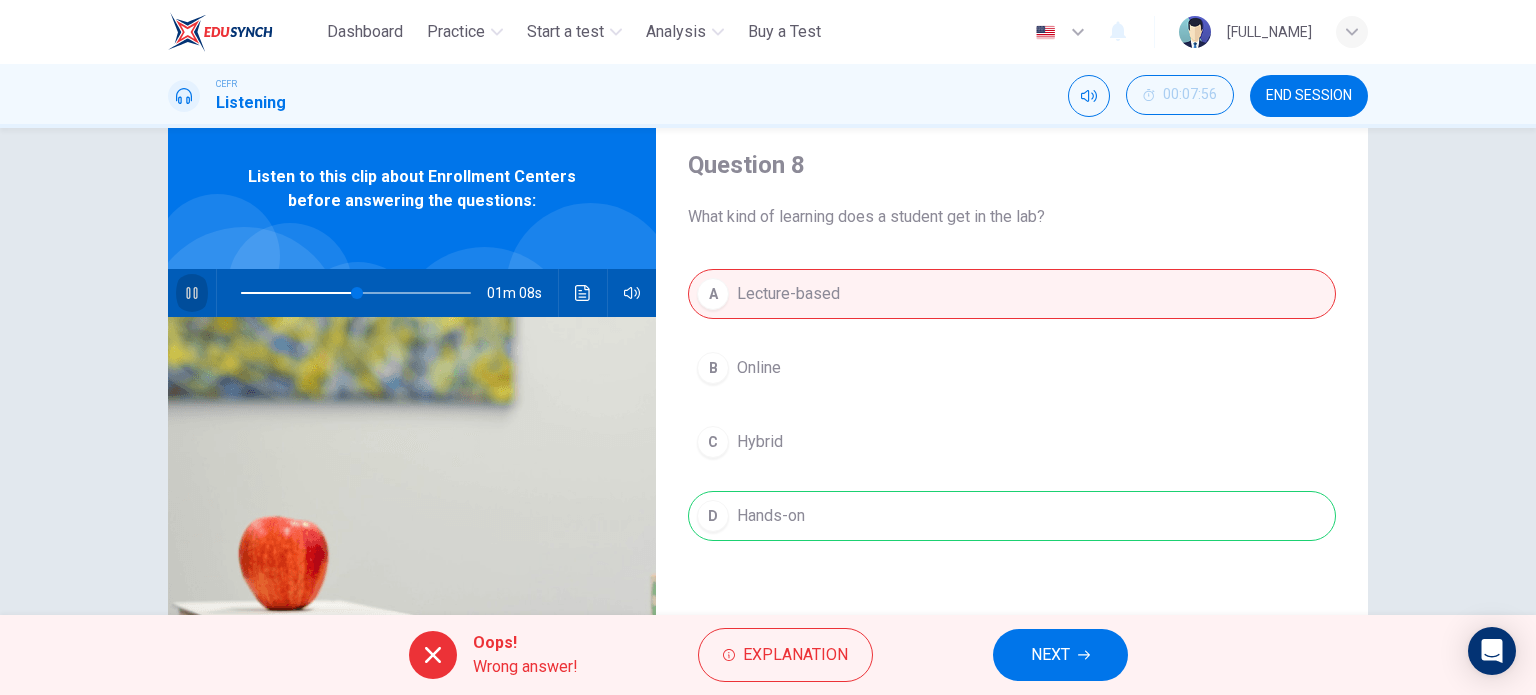 click 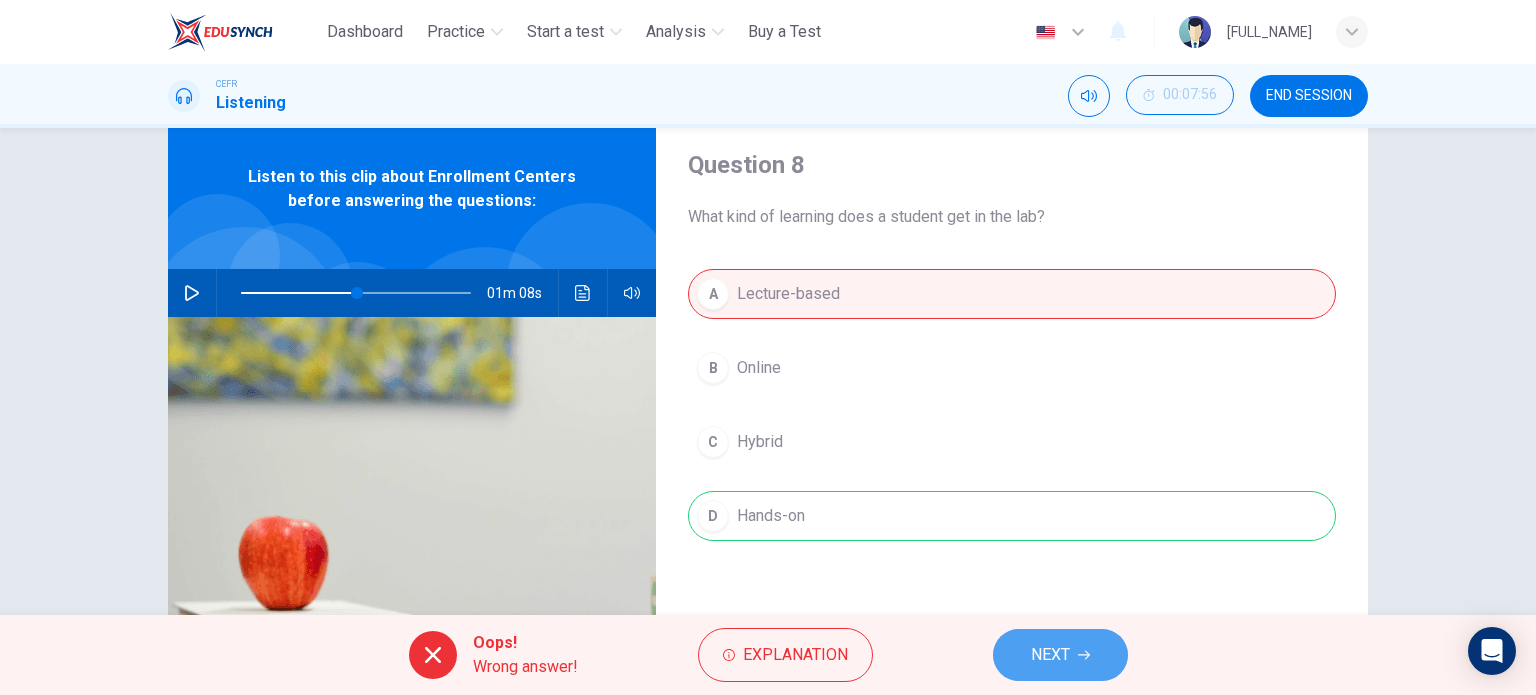 click on "NEXT" at bounding box center [1050, 655] 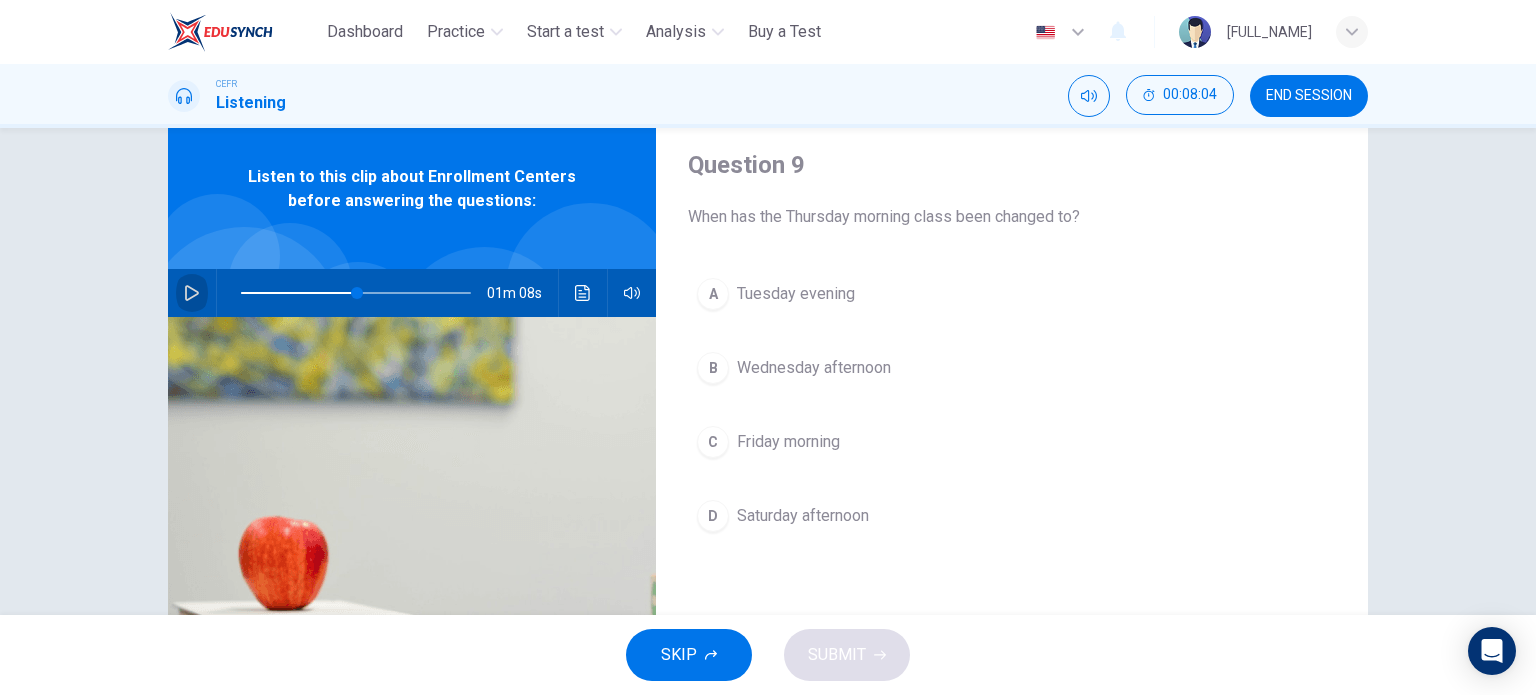 click at bounding box center [192, 293] 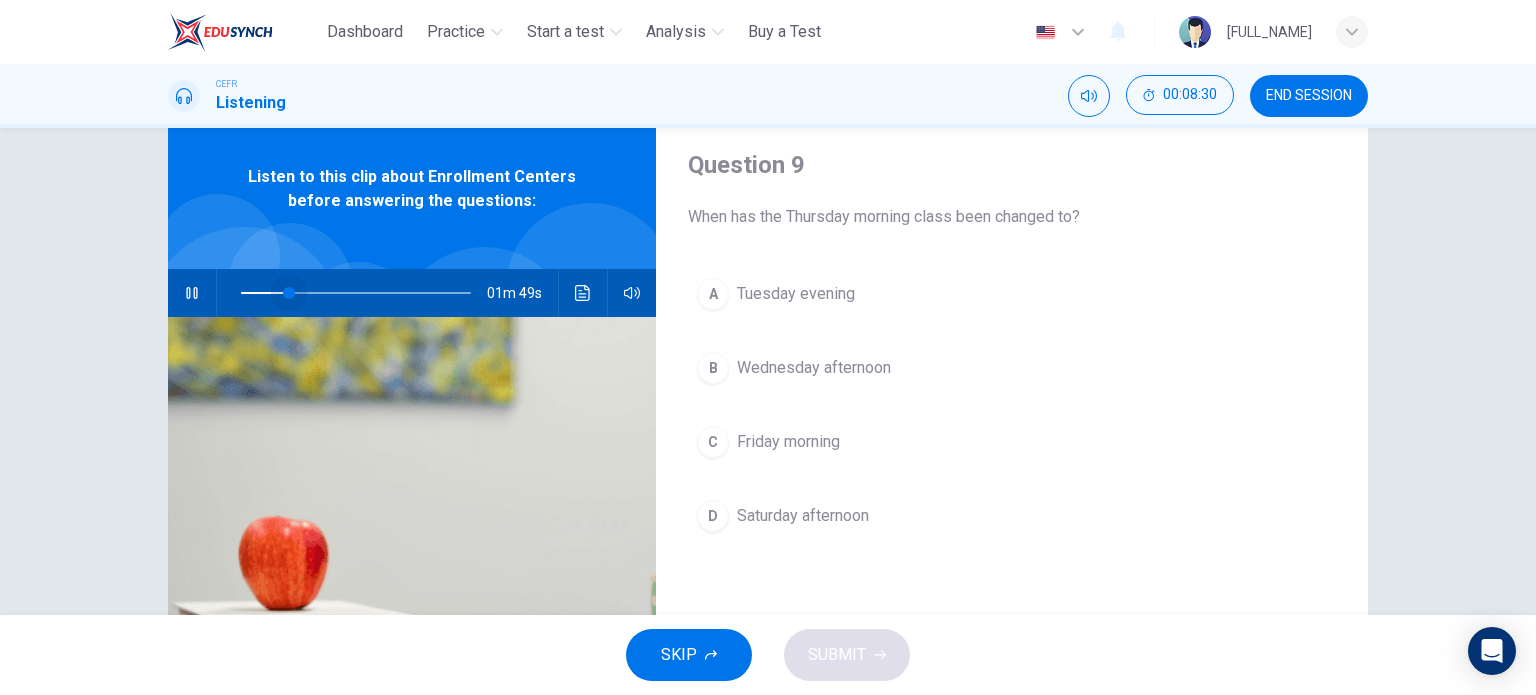 click at bounding box center (356, 293) 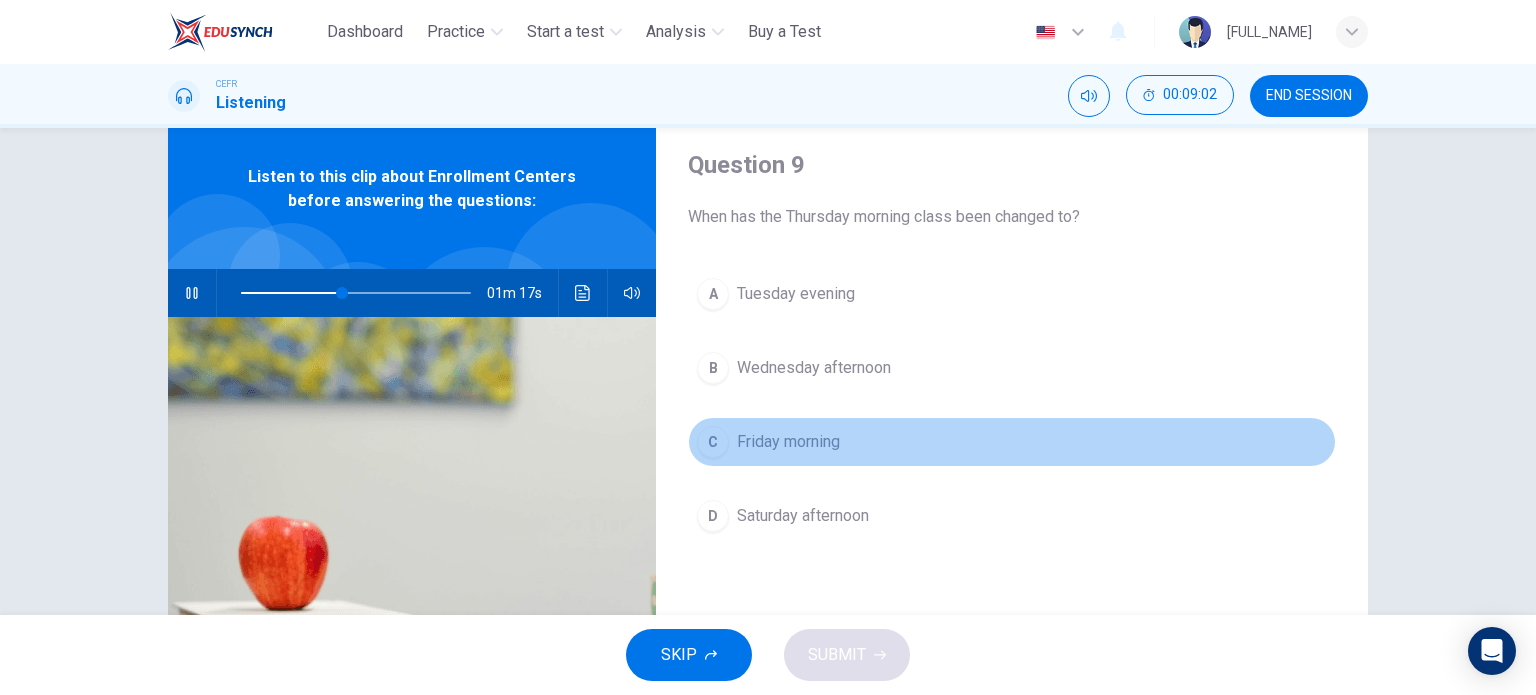 click on "Friday morning" at bounding box center [788, 442] 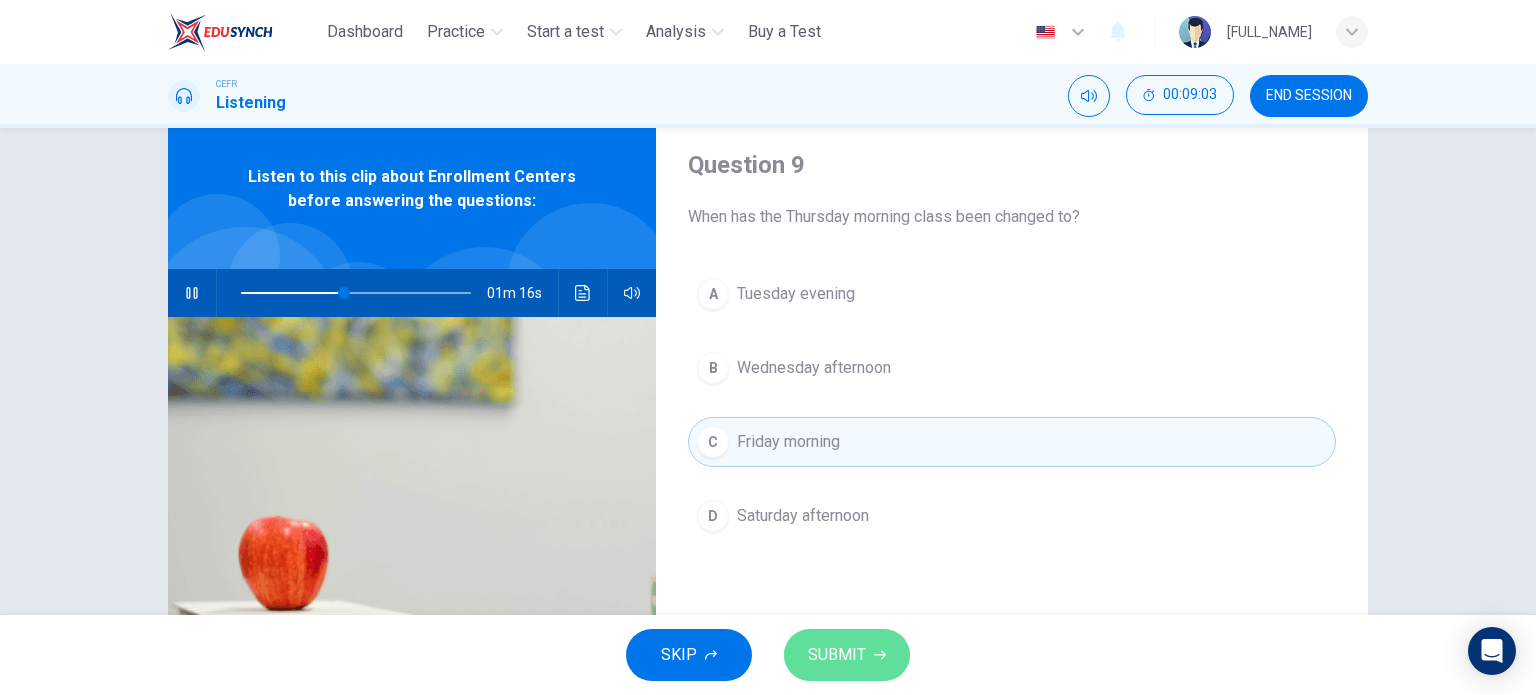 click on "SUBMIT" at bounding box center [837, 655] 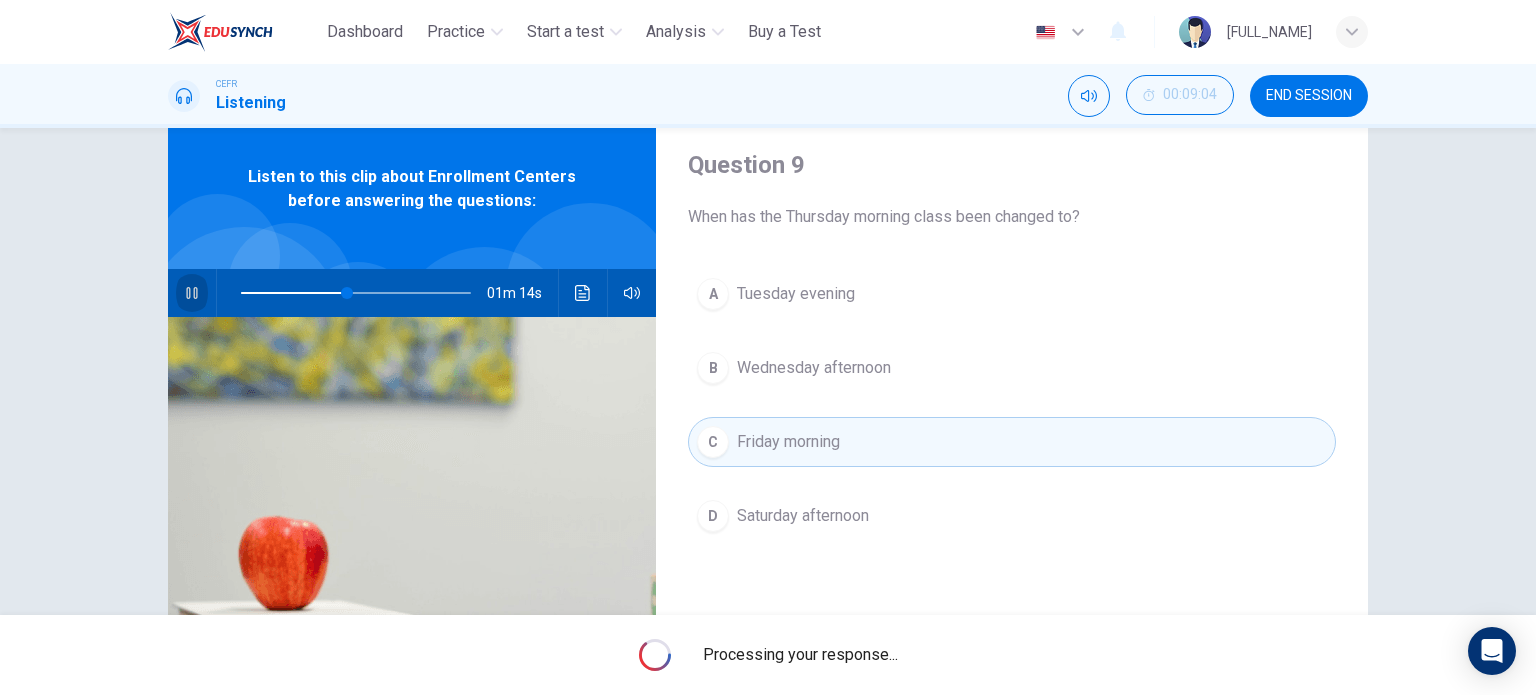 click 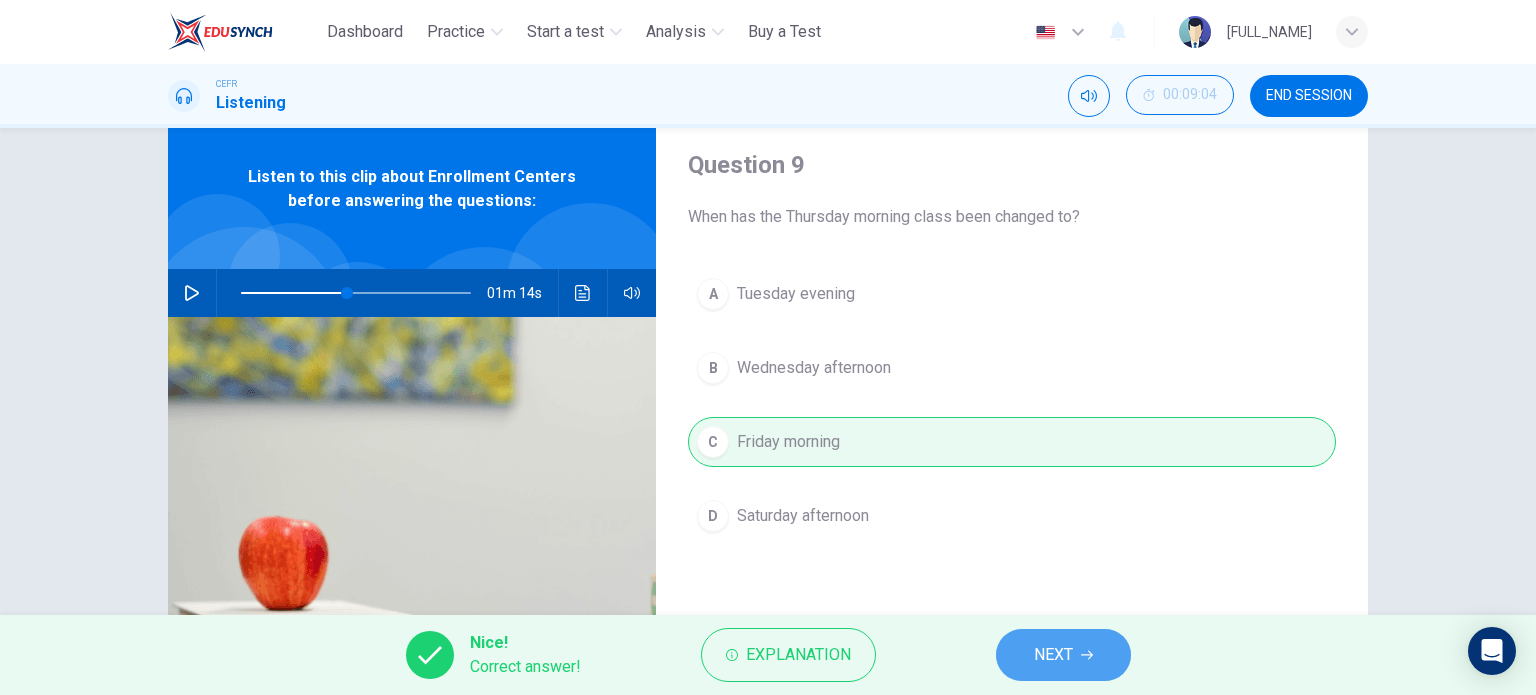click on "NEXT" at bounding box center [1053, 655] 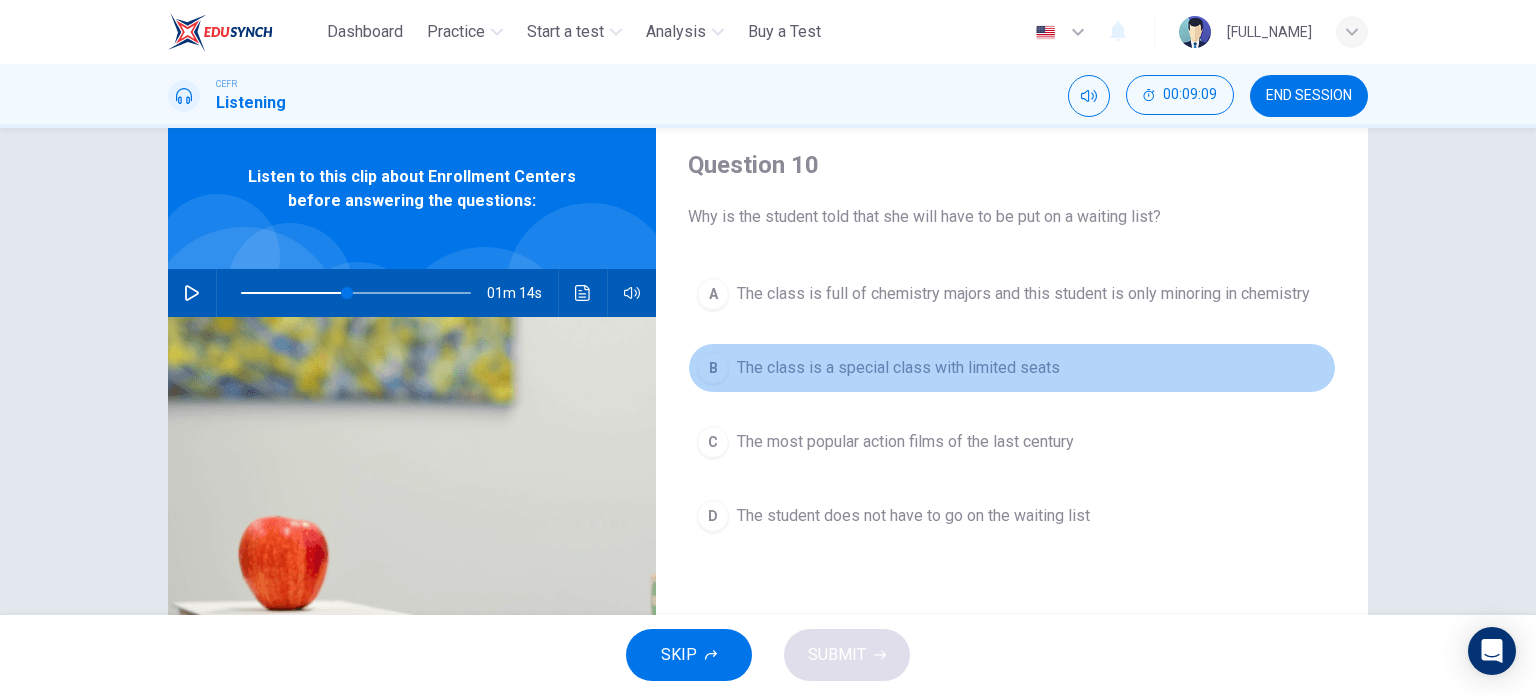 click on "The class is a special class with limited seats" at bounding box center (898, 368) 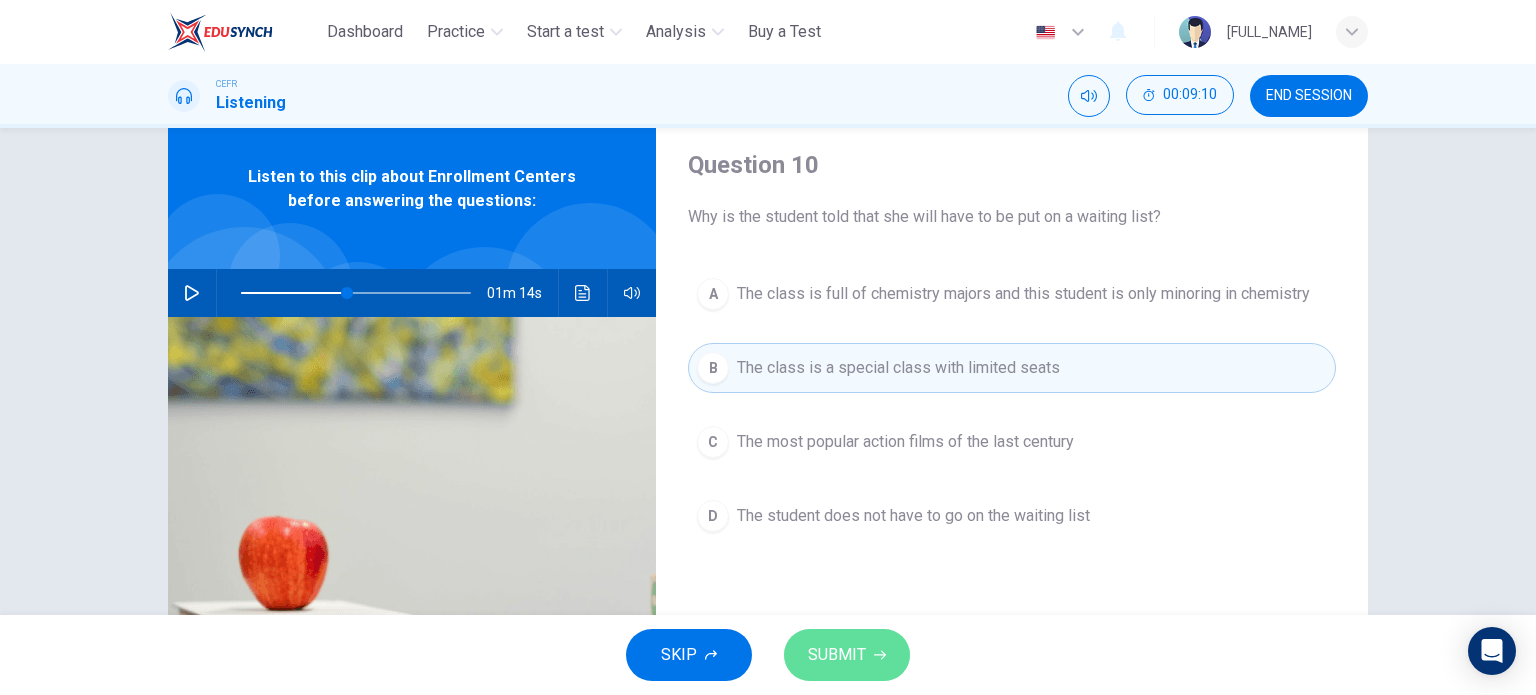 click on "SUBMIT" at bounding box center (837, 655) 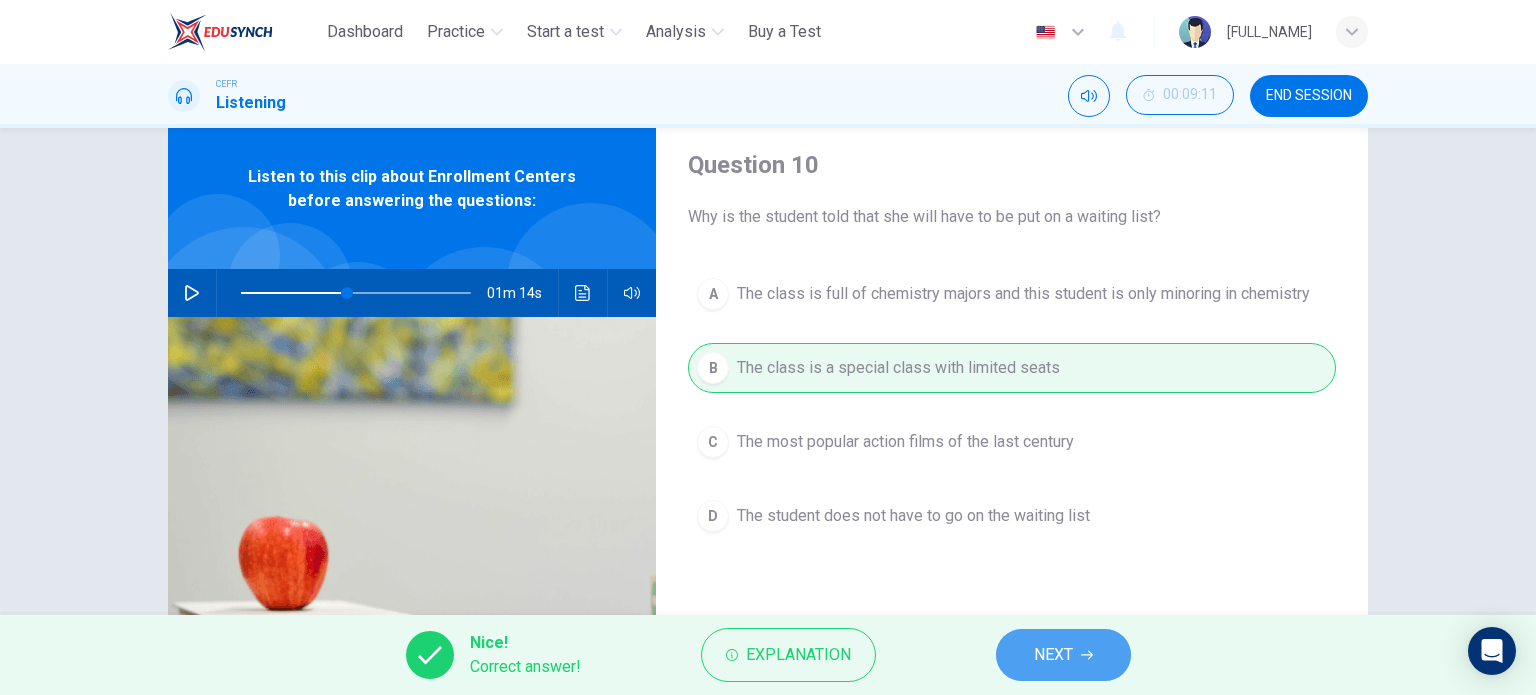 click on "NEXT" at bounding box center (1063, 655) 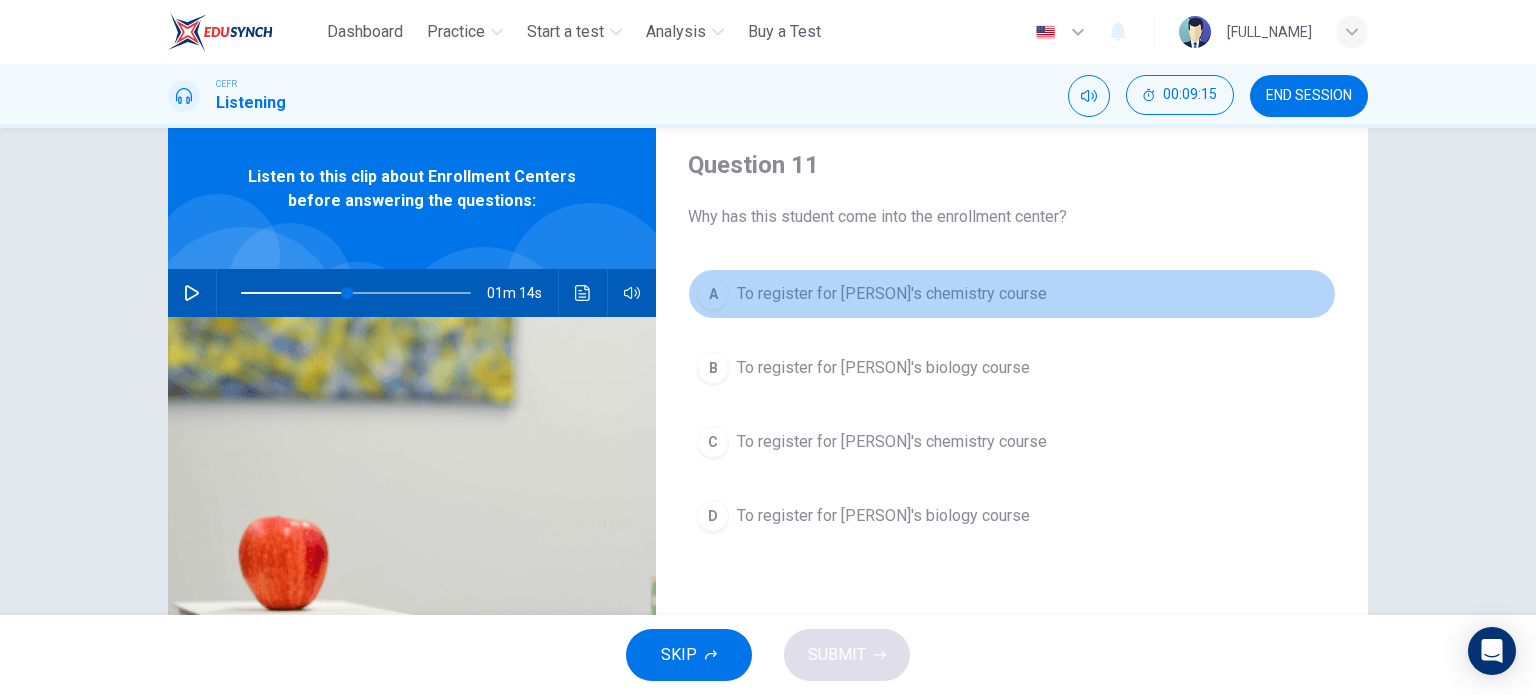 click on "To register for Professor Taylor's chemistry course" at bounding box center [892, 294] 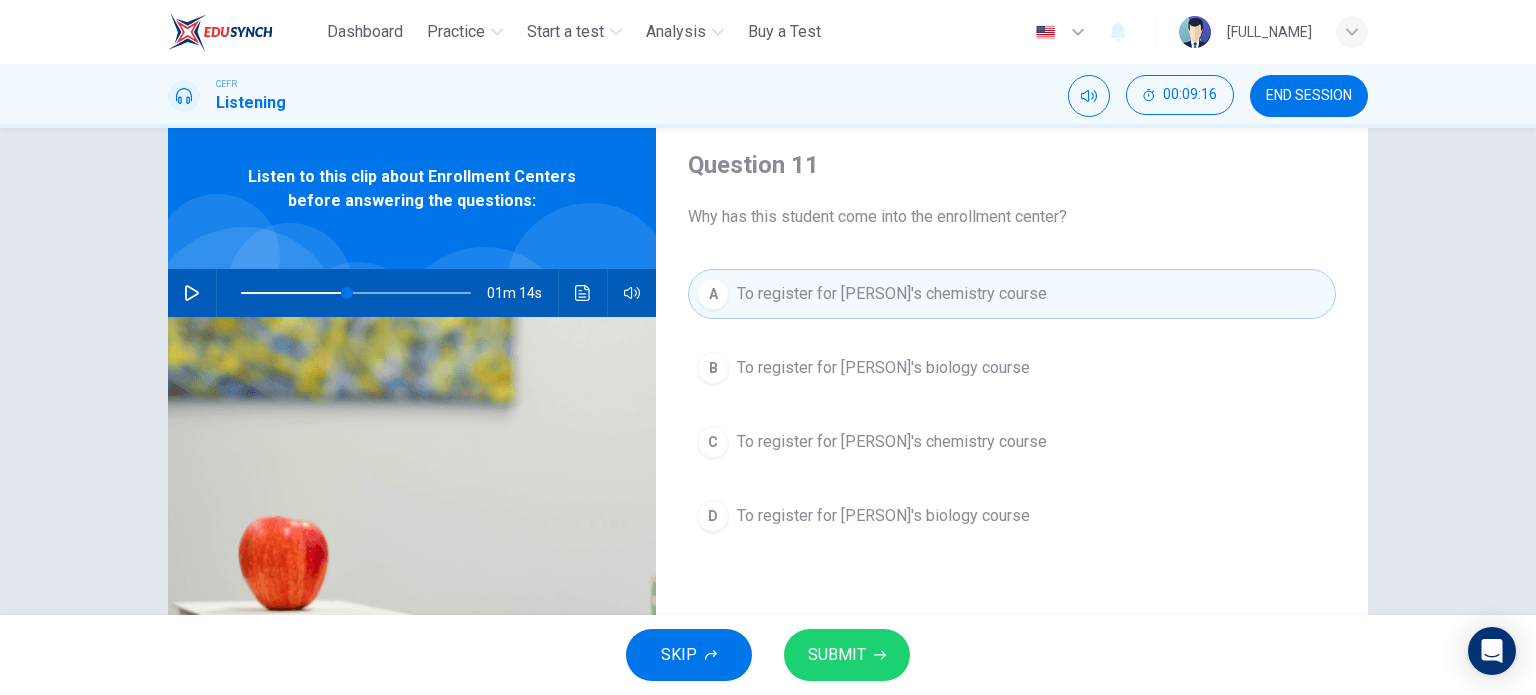 click on "SUBMIT" at bounding box center (837, 655) 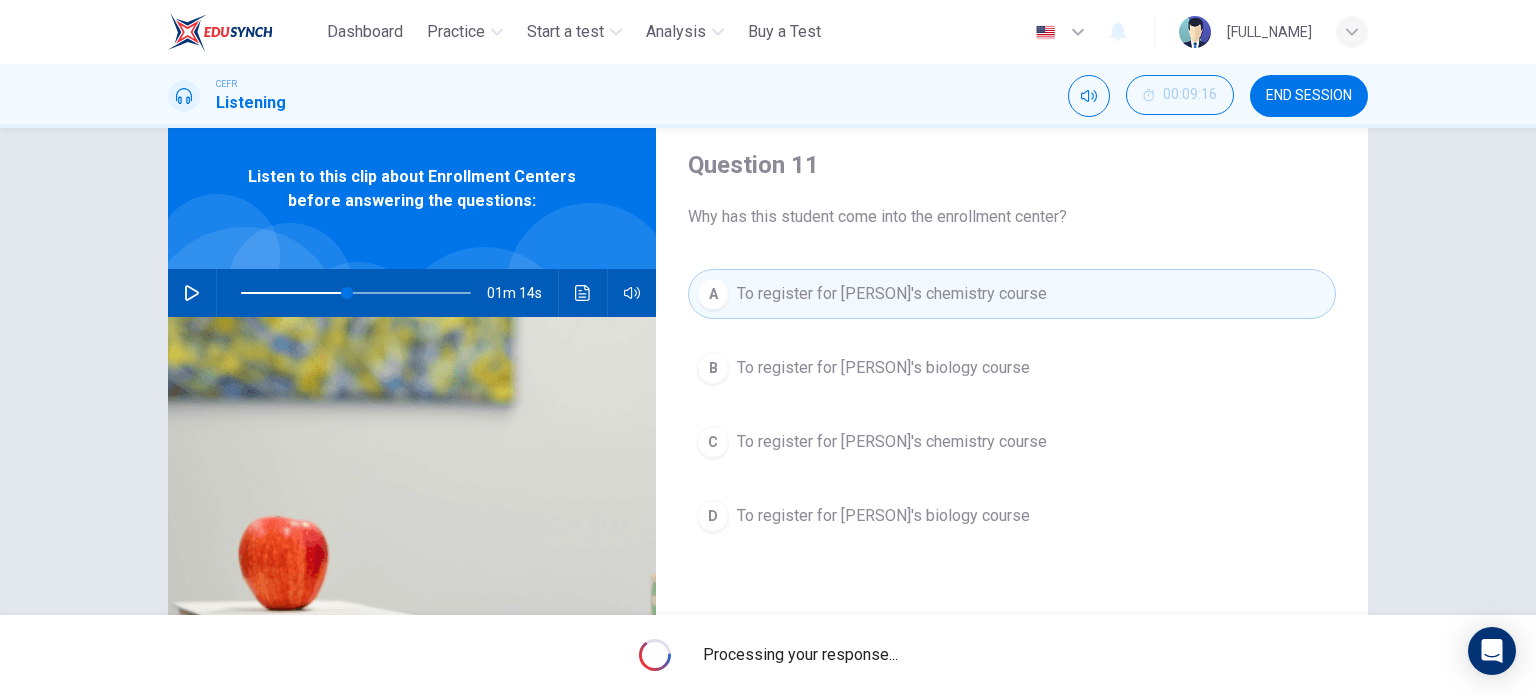 type on "**" 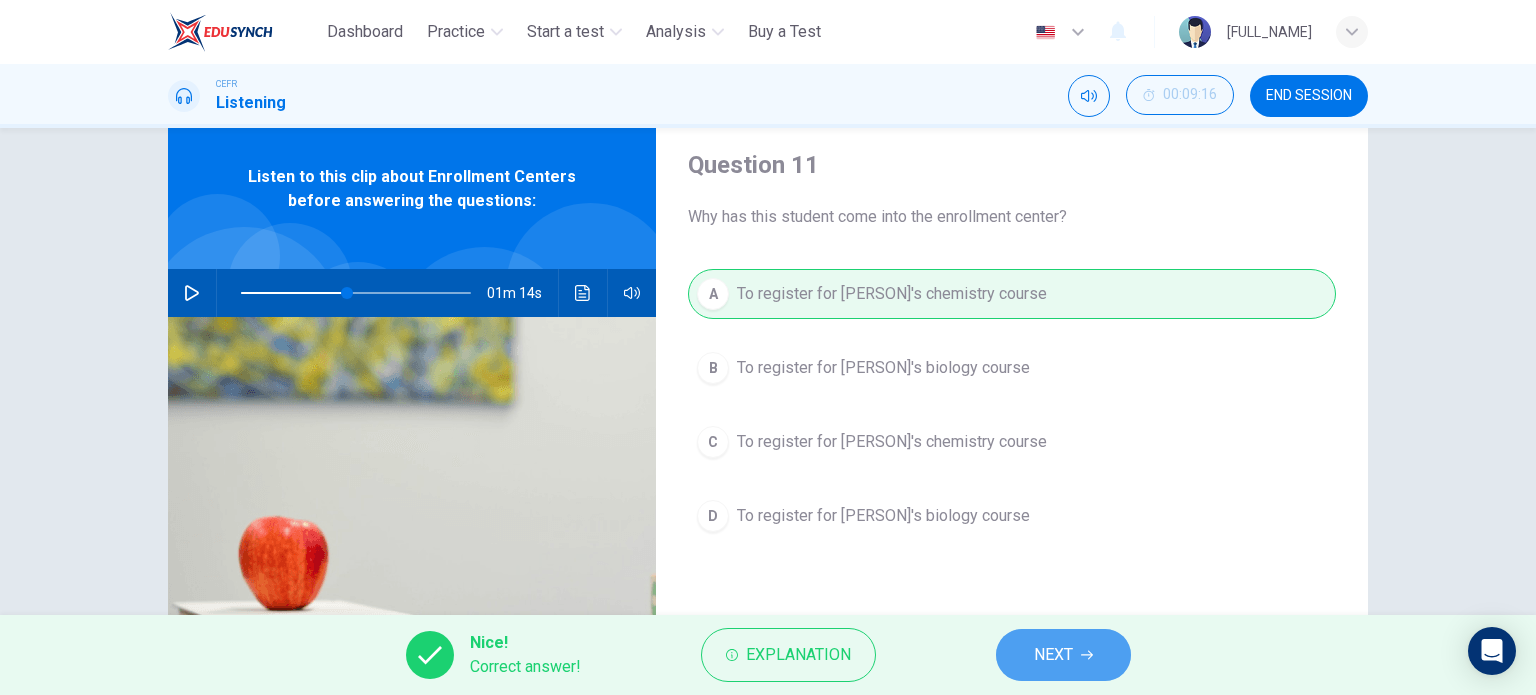 click on "NEXT" at bounding box center (1053, 655) 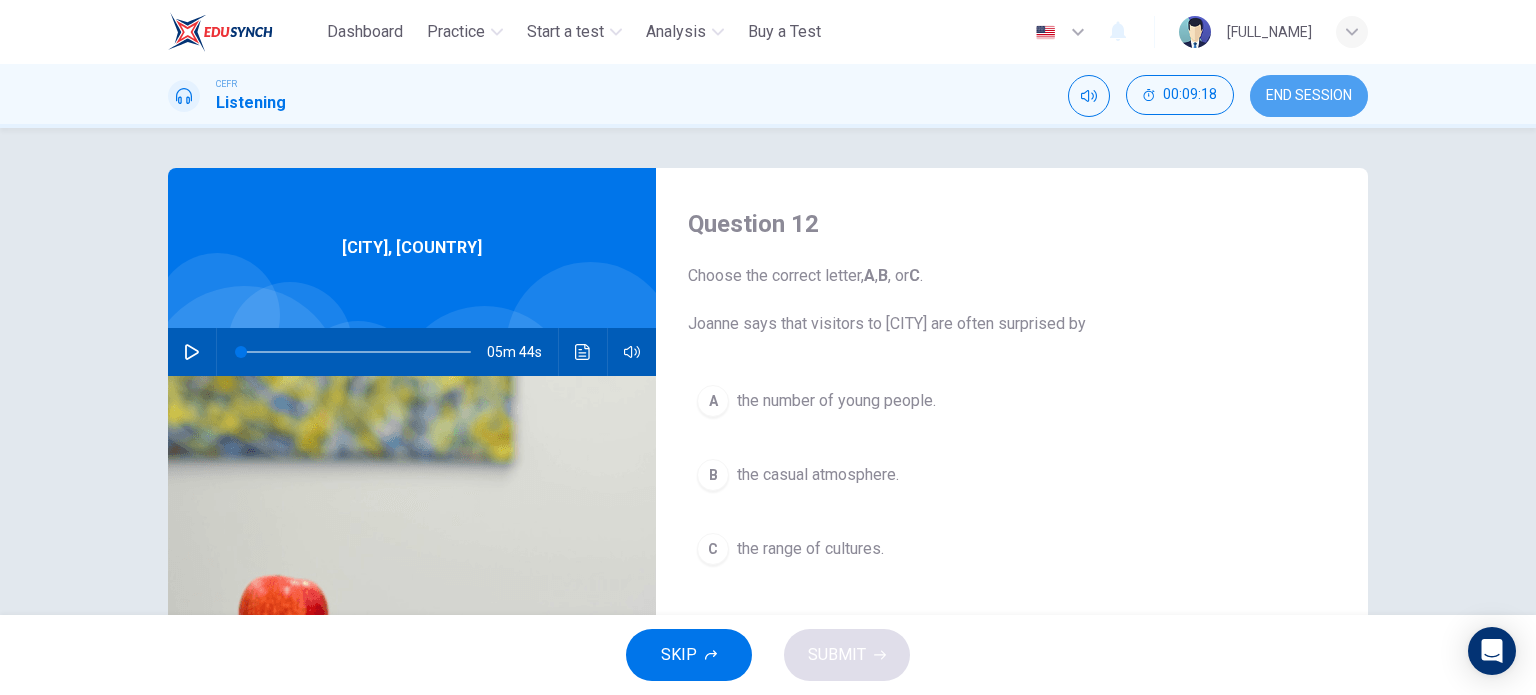 click on "END SESSION" at bounding box center [1309, 96] 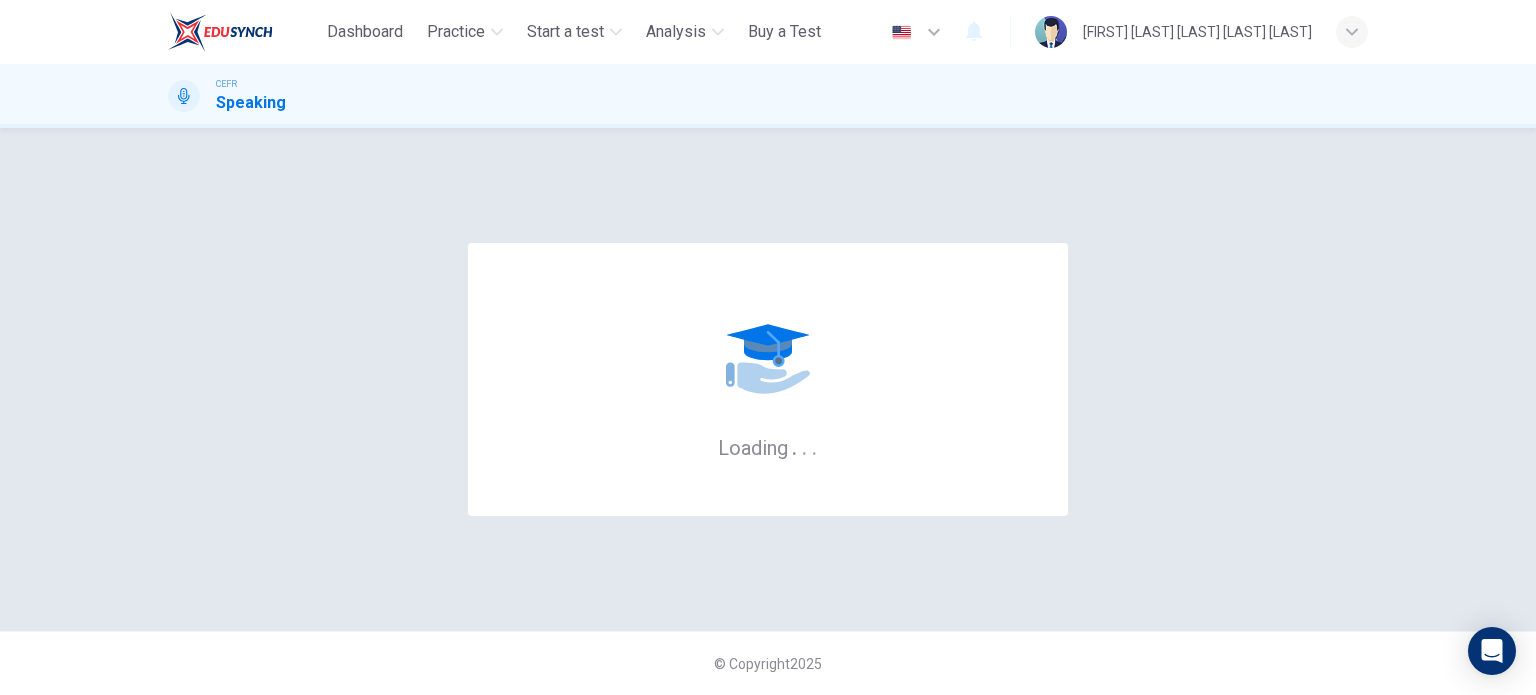 scroll, scrollTop: 0, scrollLeft: 0, axis: both 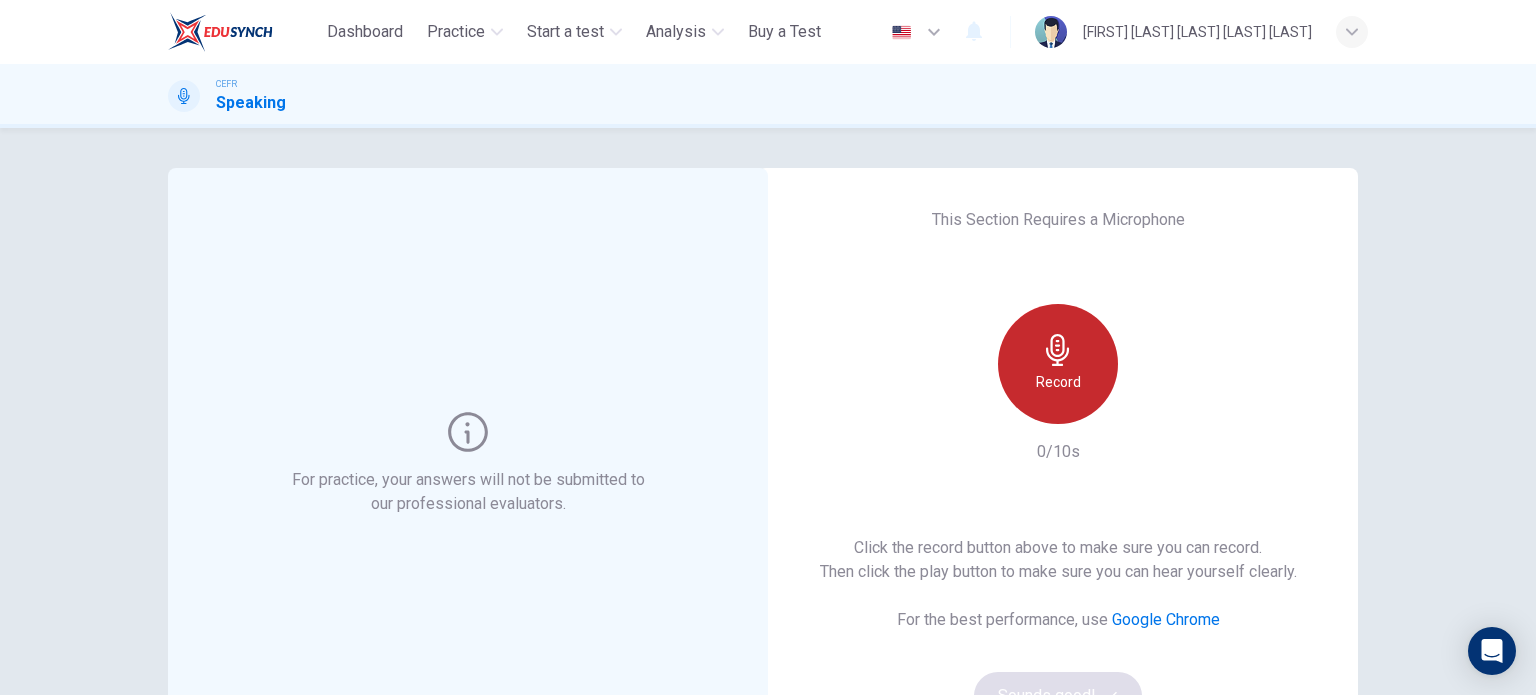 click on "Record" at bounding box center (1058, 364) 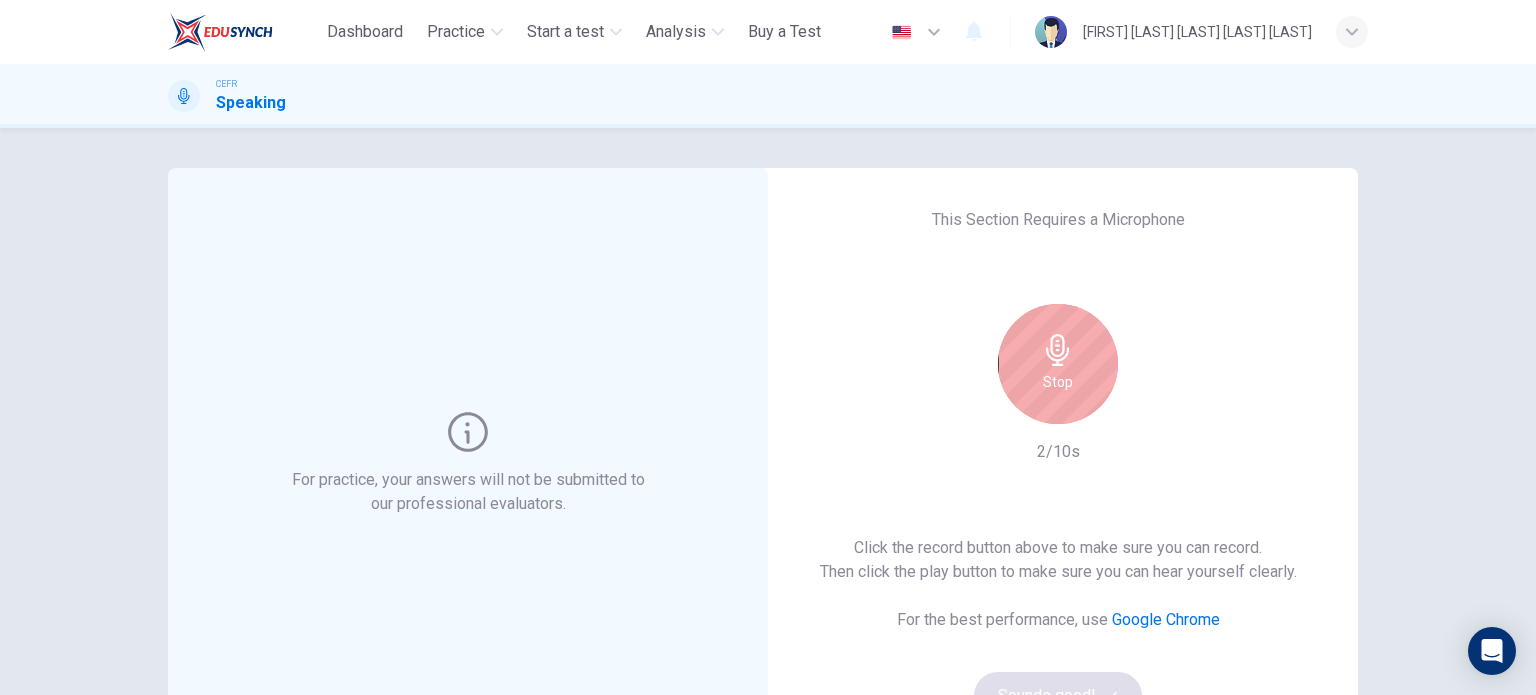 click on "Stop" at bounding box center (1058, 364) 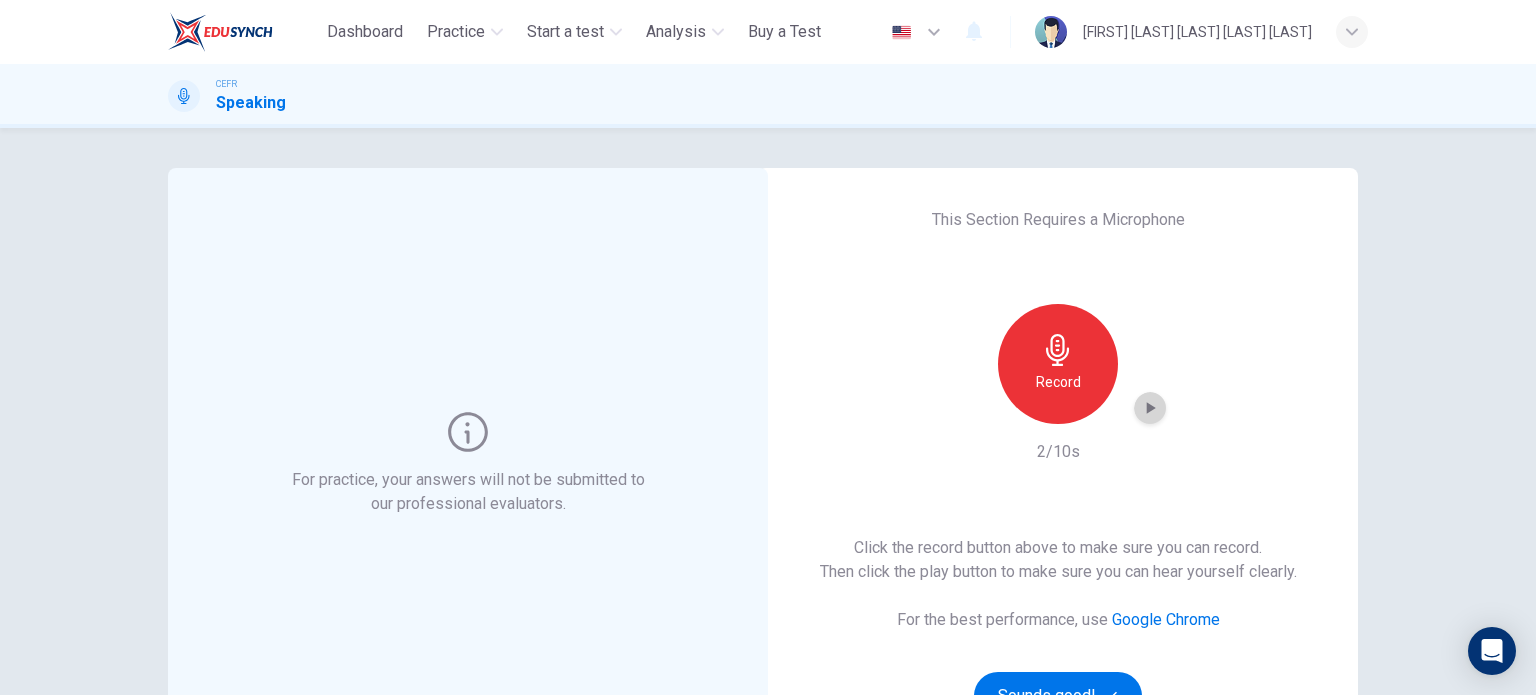 click 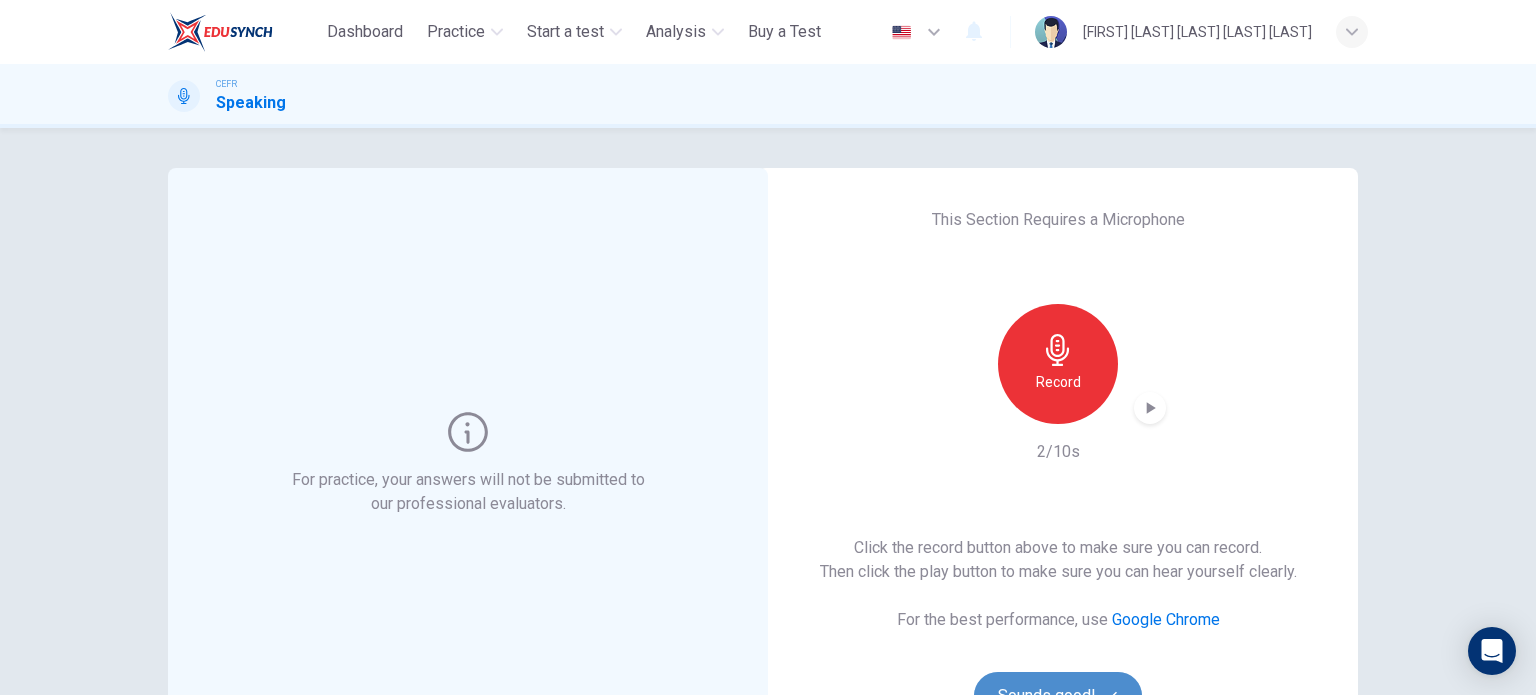click on "Sounds good!" at bounding box center (1058, 696) 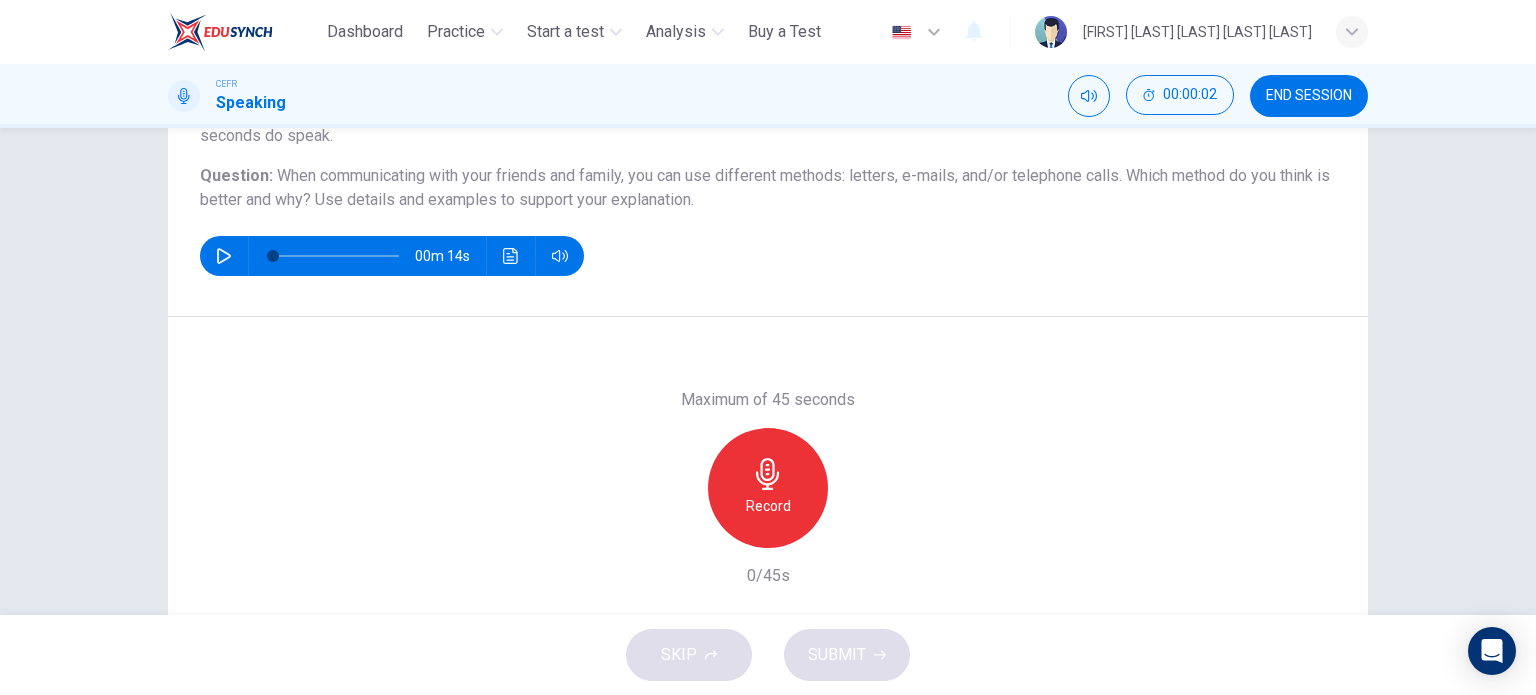 scroll, scrollTop: 203, scrollLeft: 0, axis: vertical 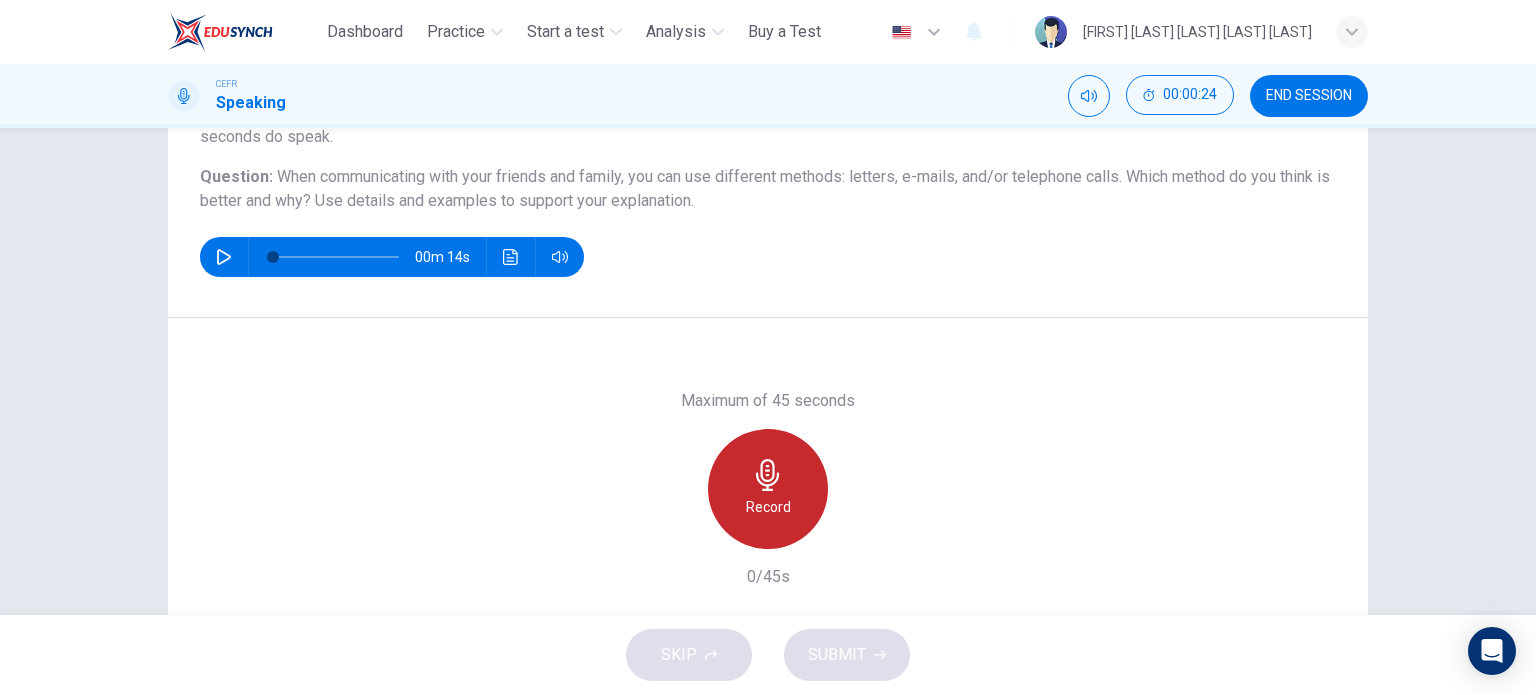 click 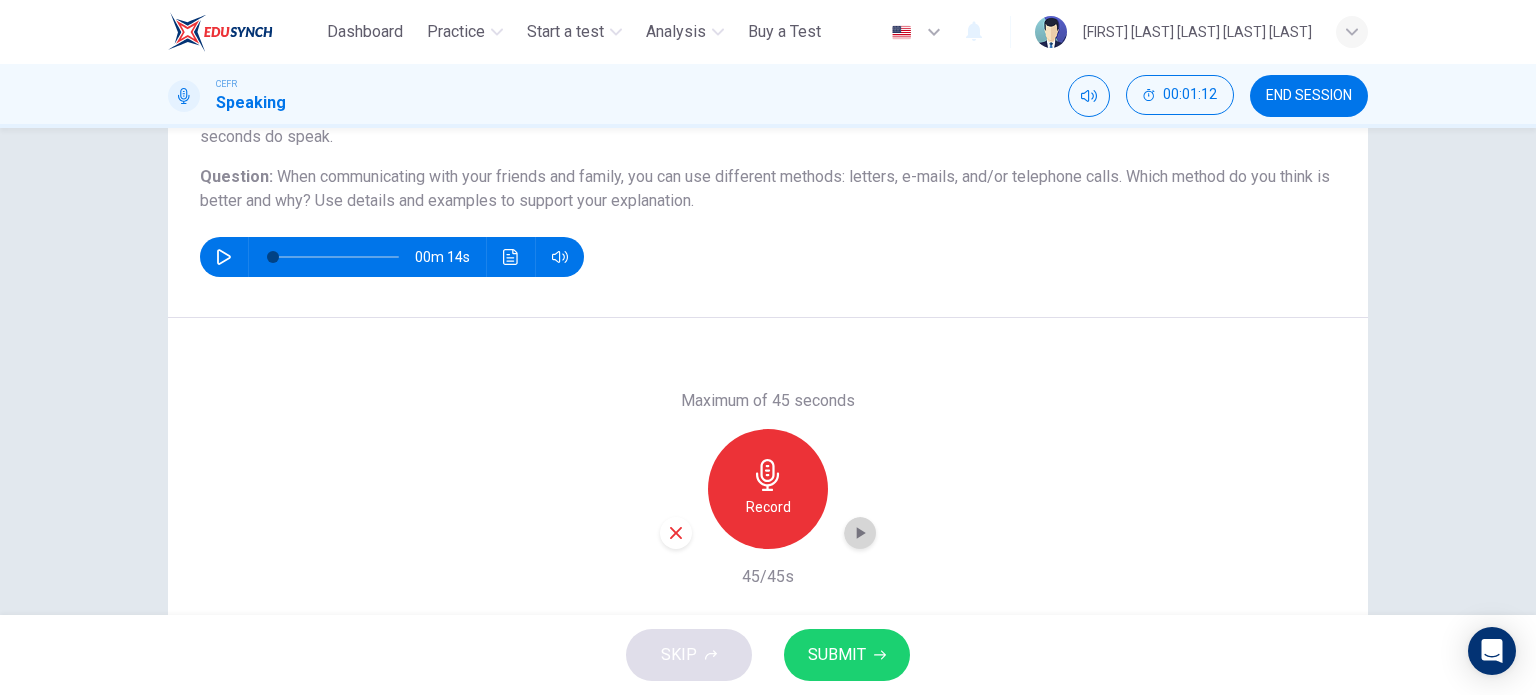 click at bounding box center [860, 533] 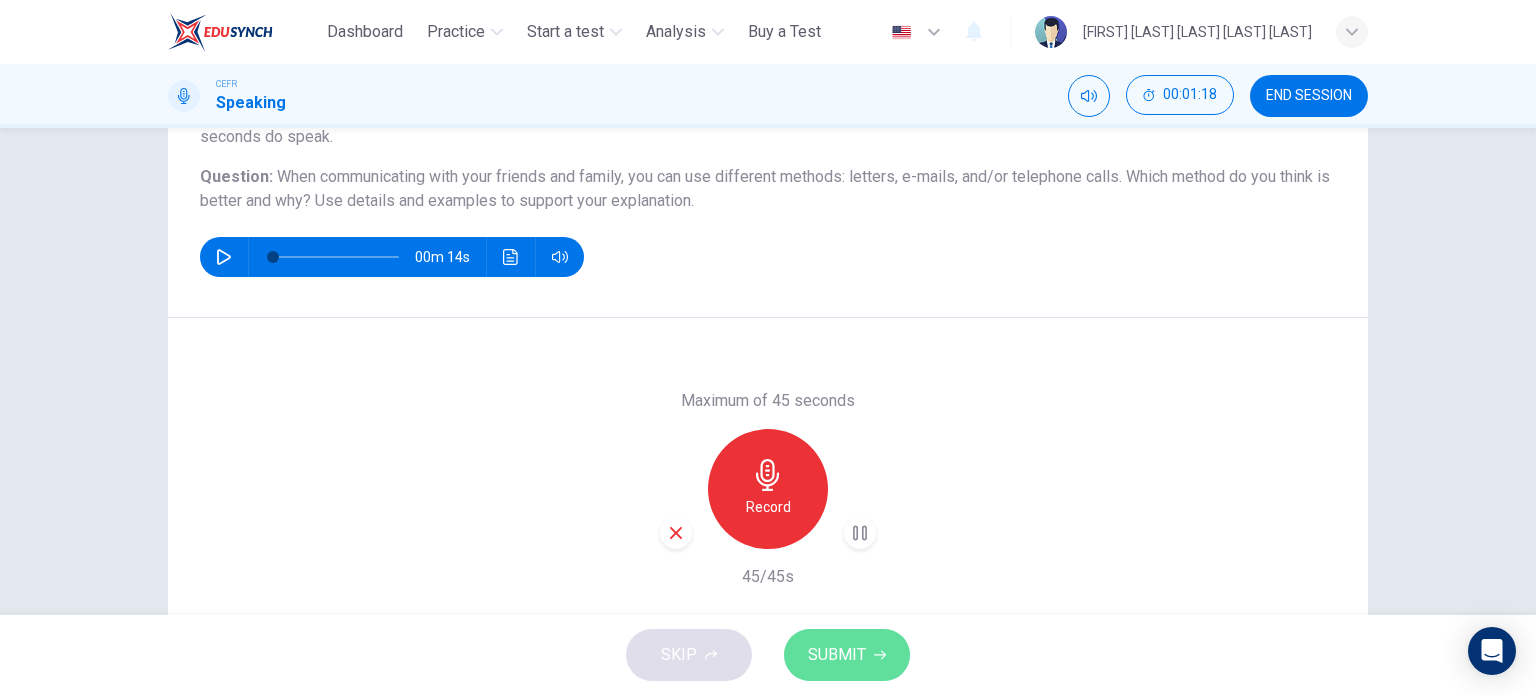 click on "SUBMIT" at bounding box center (837, 655) 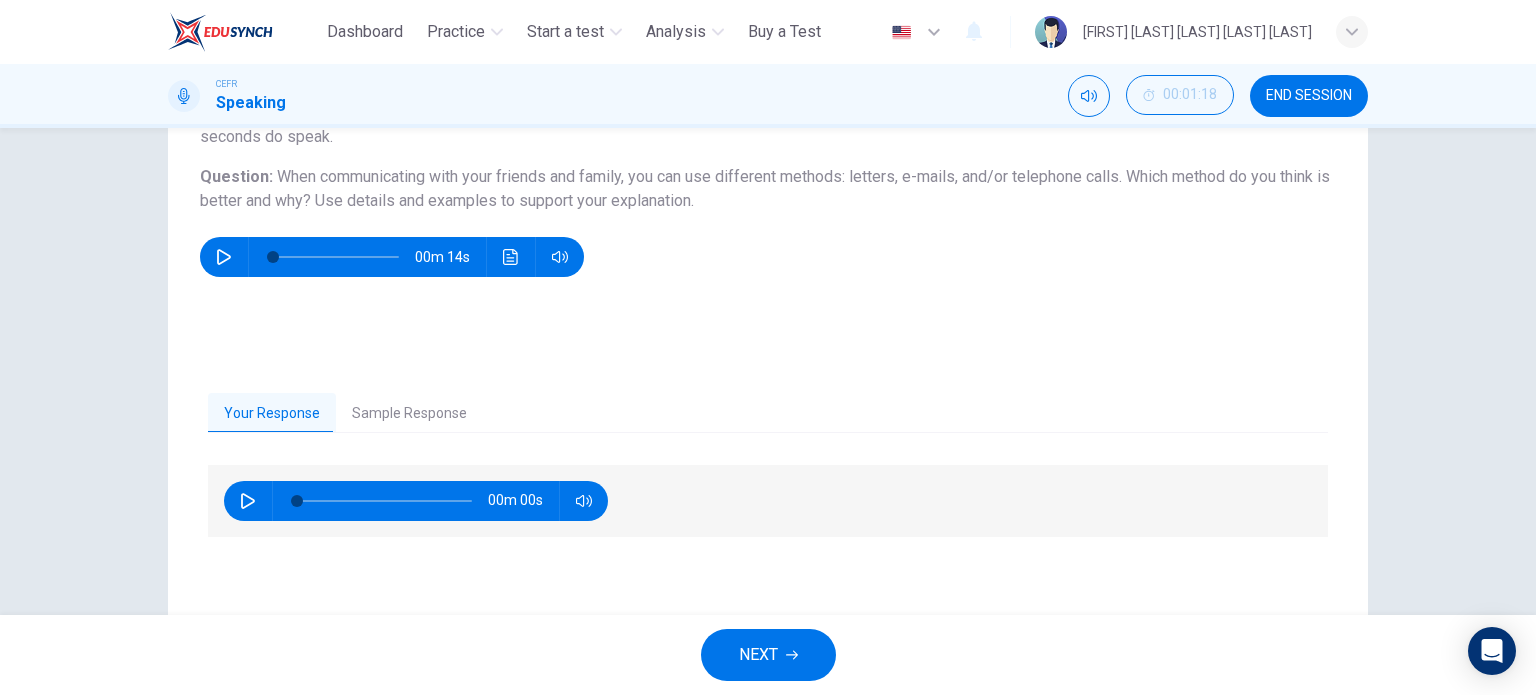 click on "Sample Response" at bounding box center [409, 414] 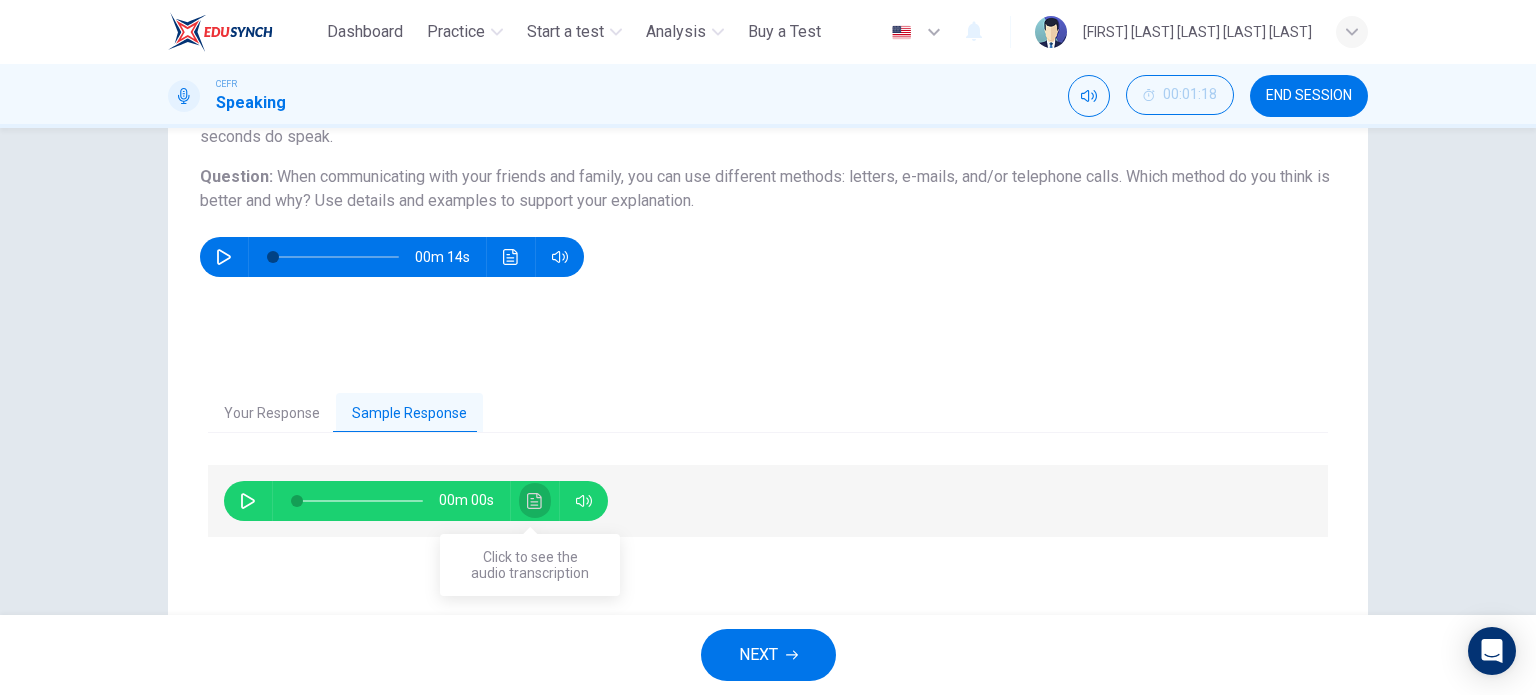 click 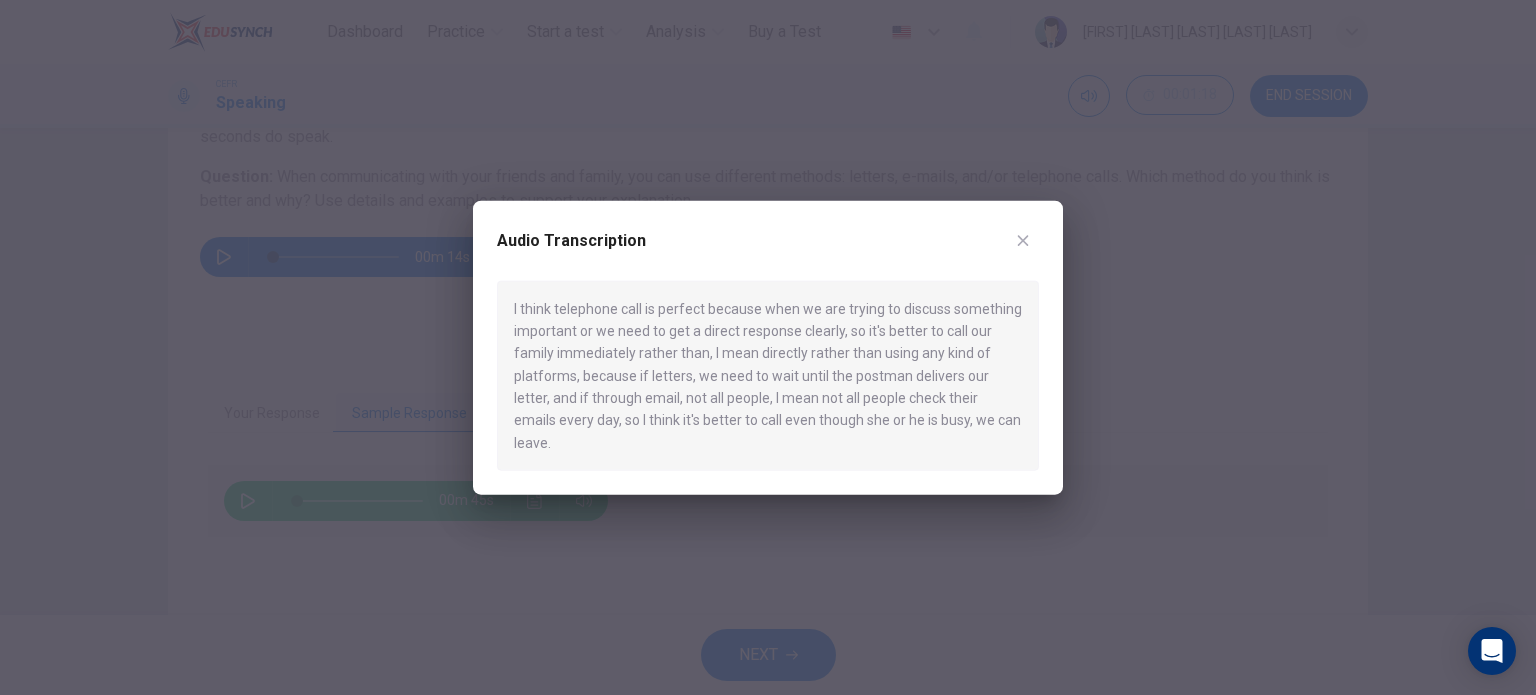 click at bounding box center (768, 347) 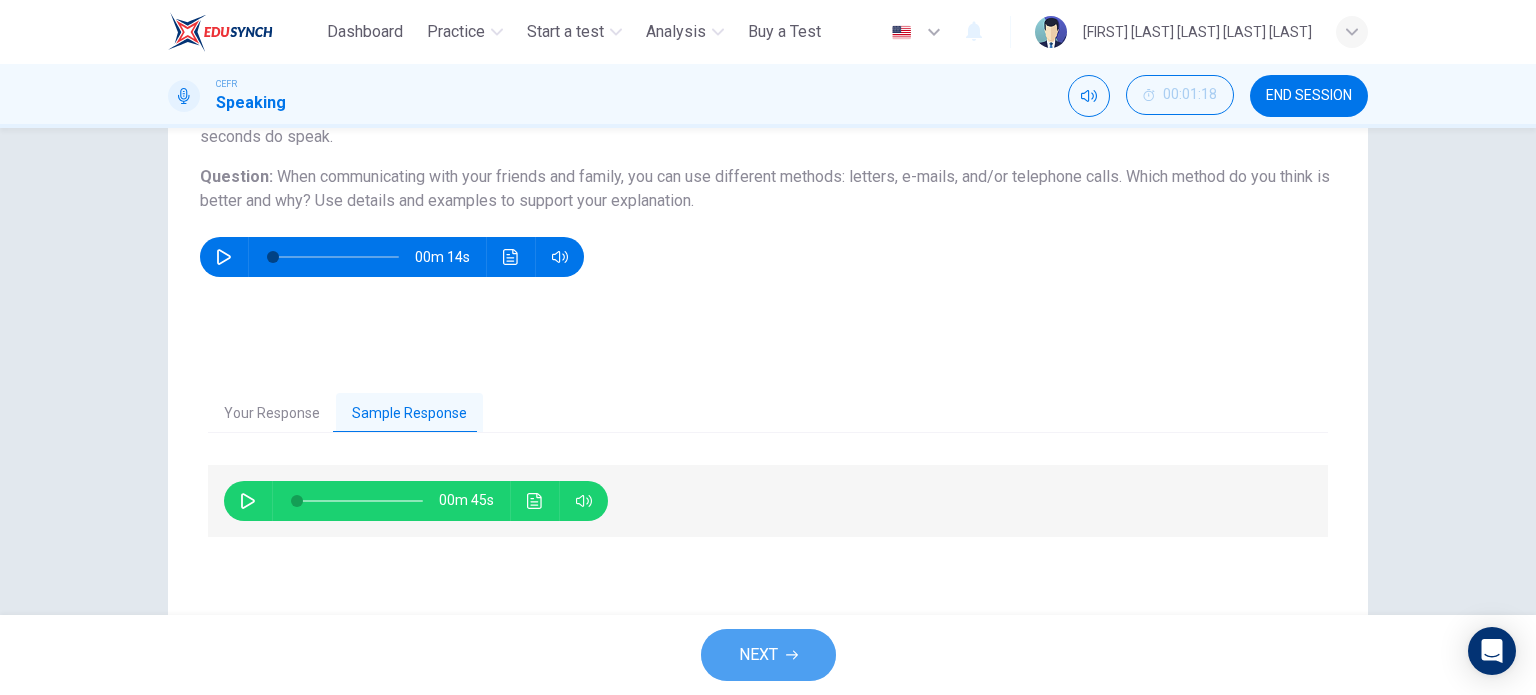 click on "NEXT" at bounding box center (768, 655) 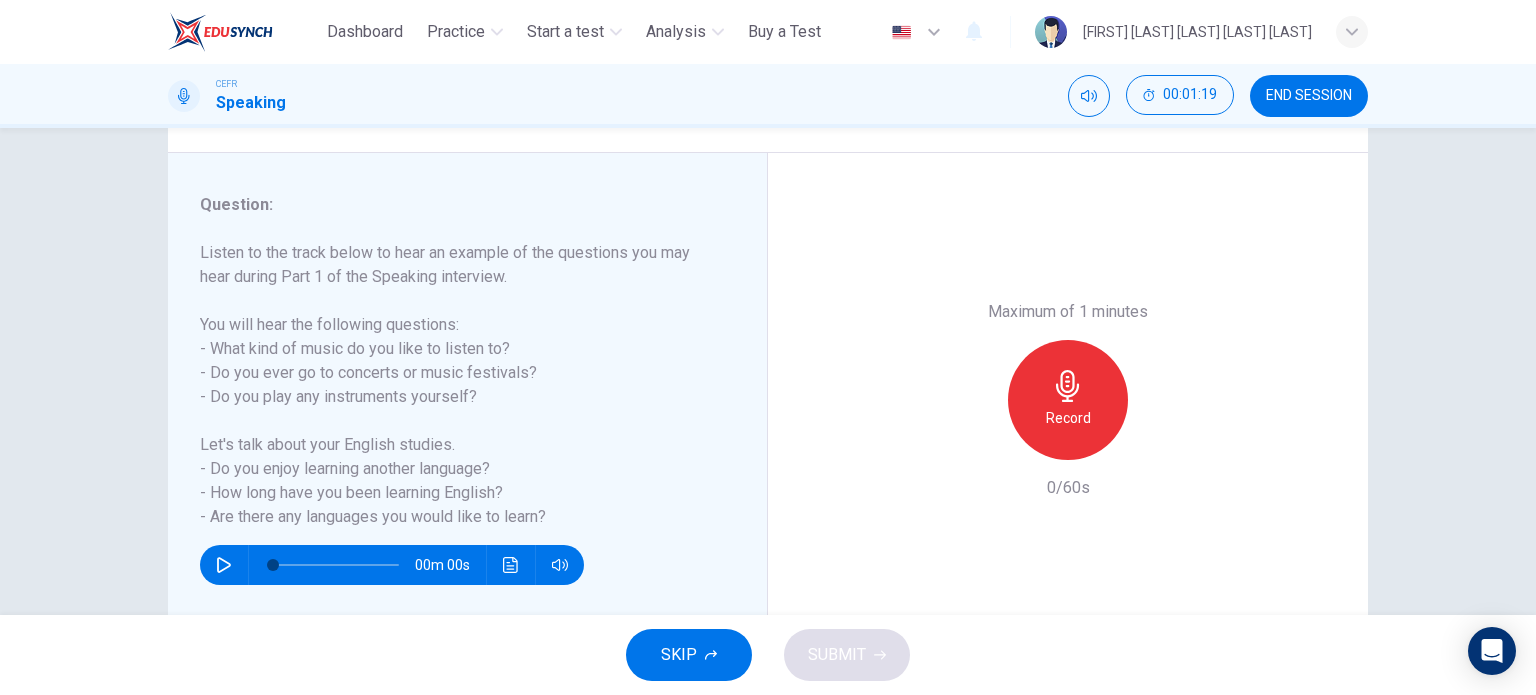 scroll, scrollTop: 216, scrollLeft: 0, axis: vertical 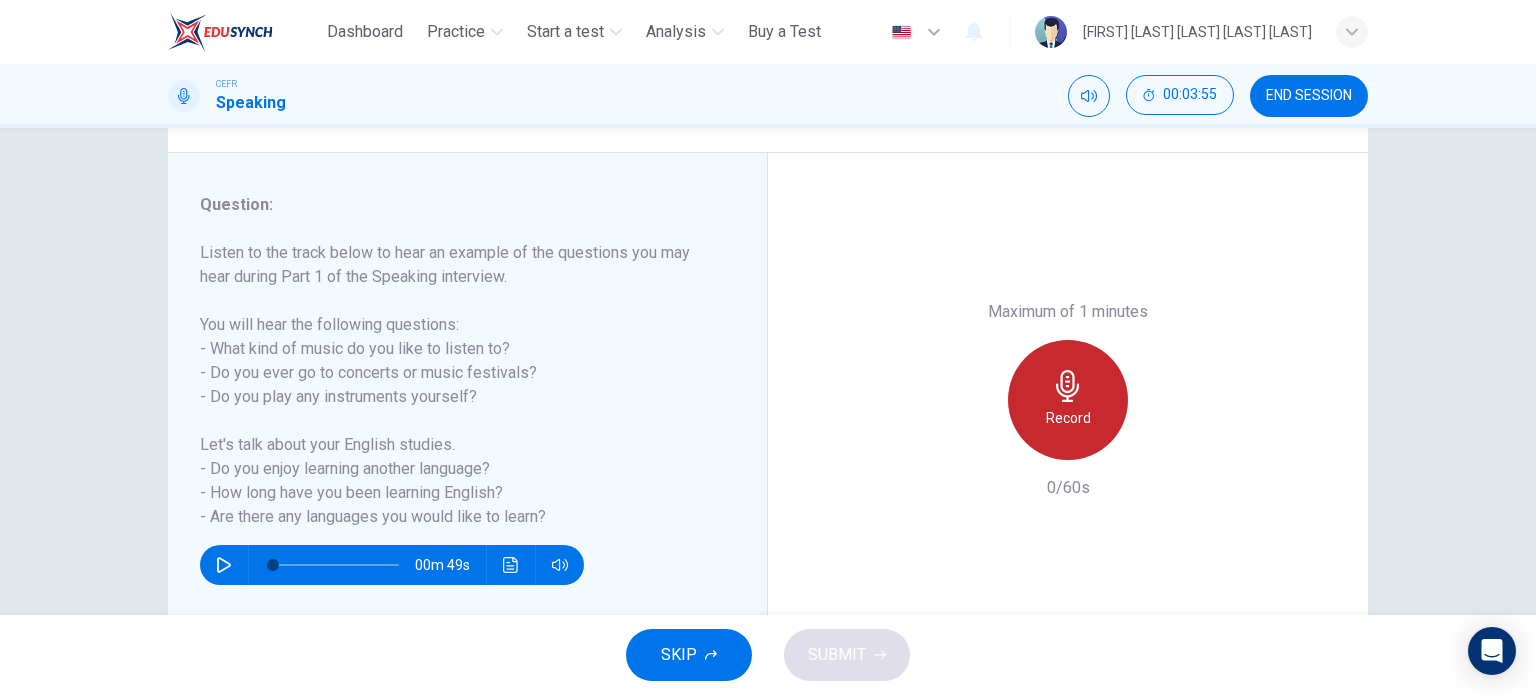 click on "Record" at bounding box center (1068, 400) 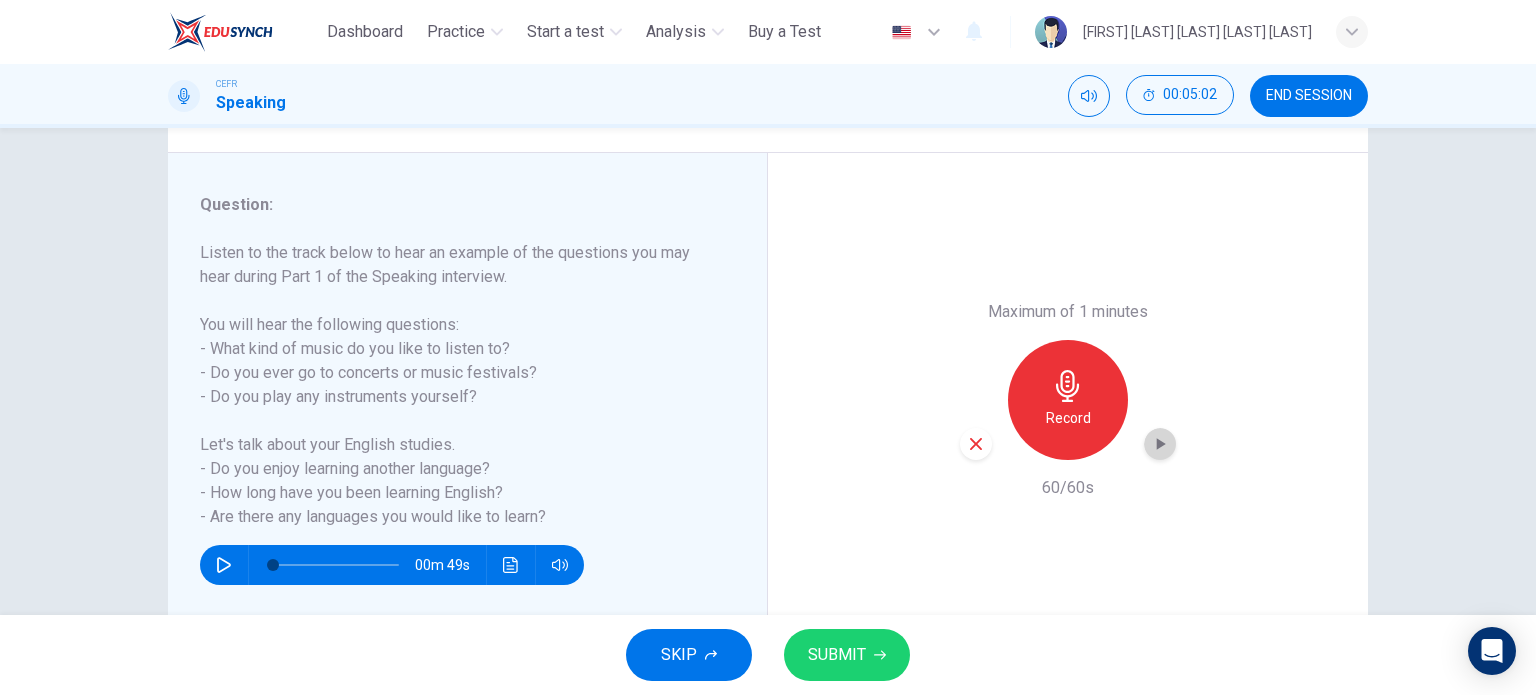 click 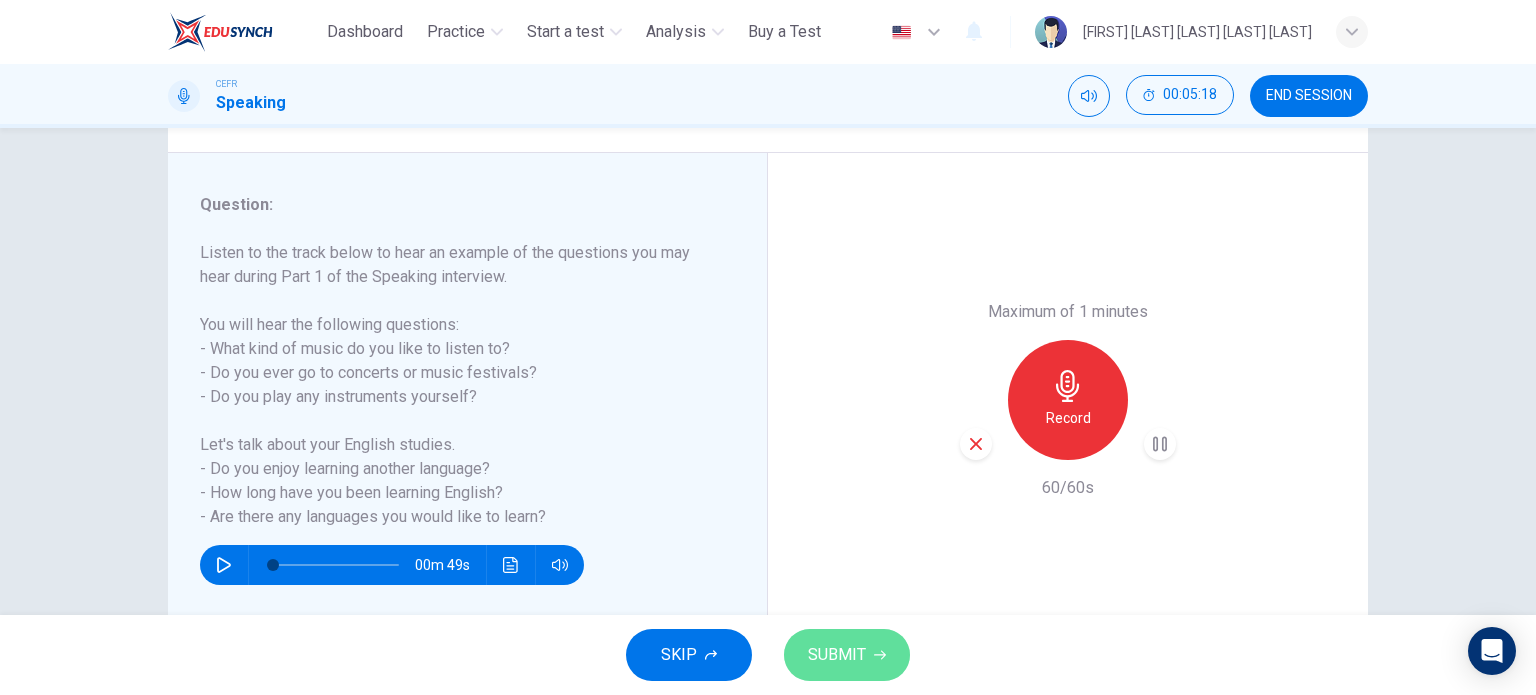click on "SUBMIT" at bounding box center (847, 655) 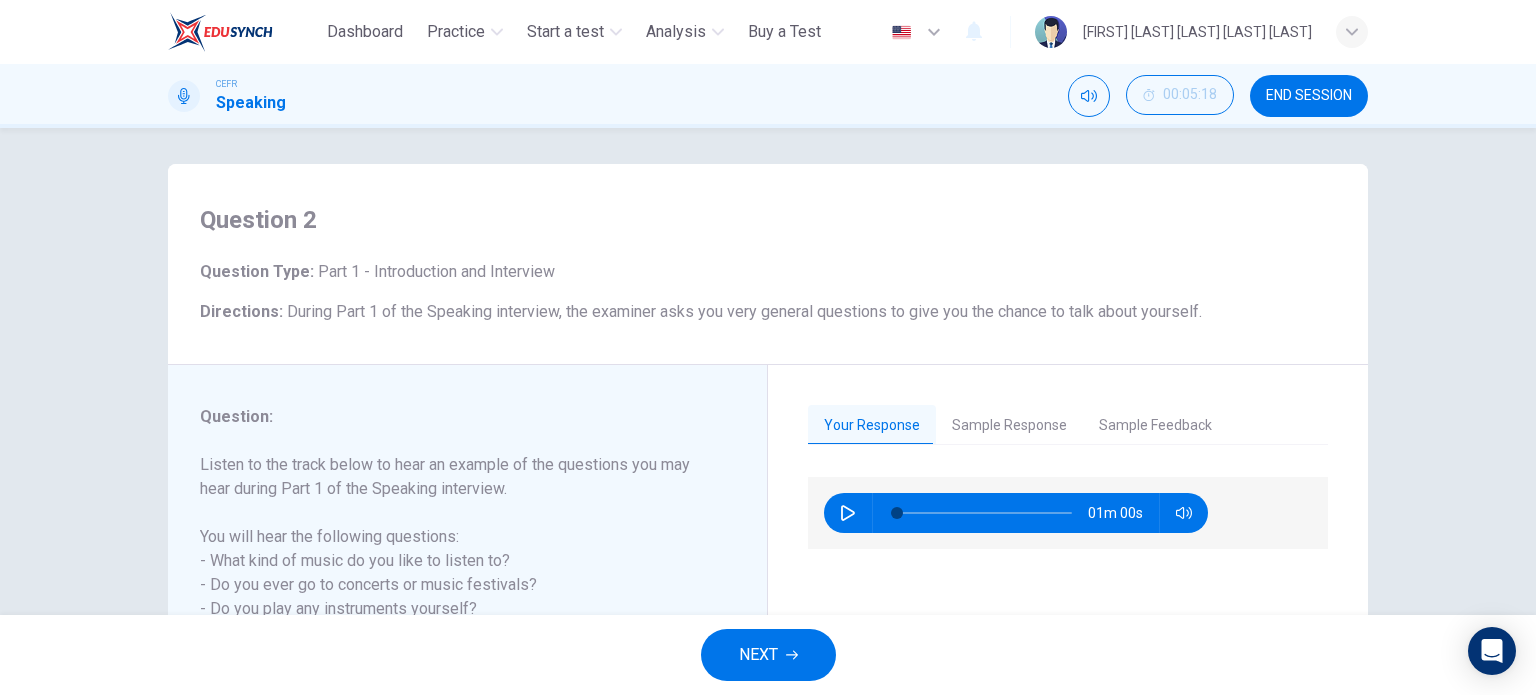 scroll, scrollTop: 4, scrollLeft: 0, axis: vertical 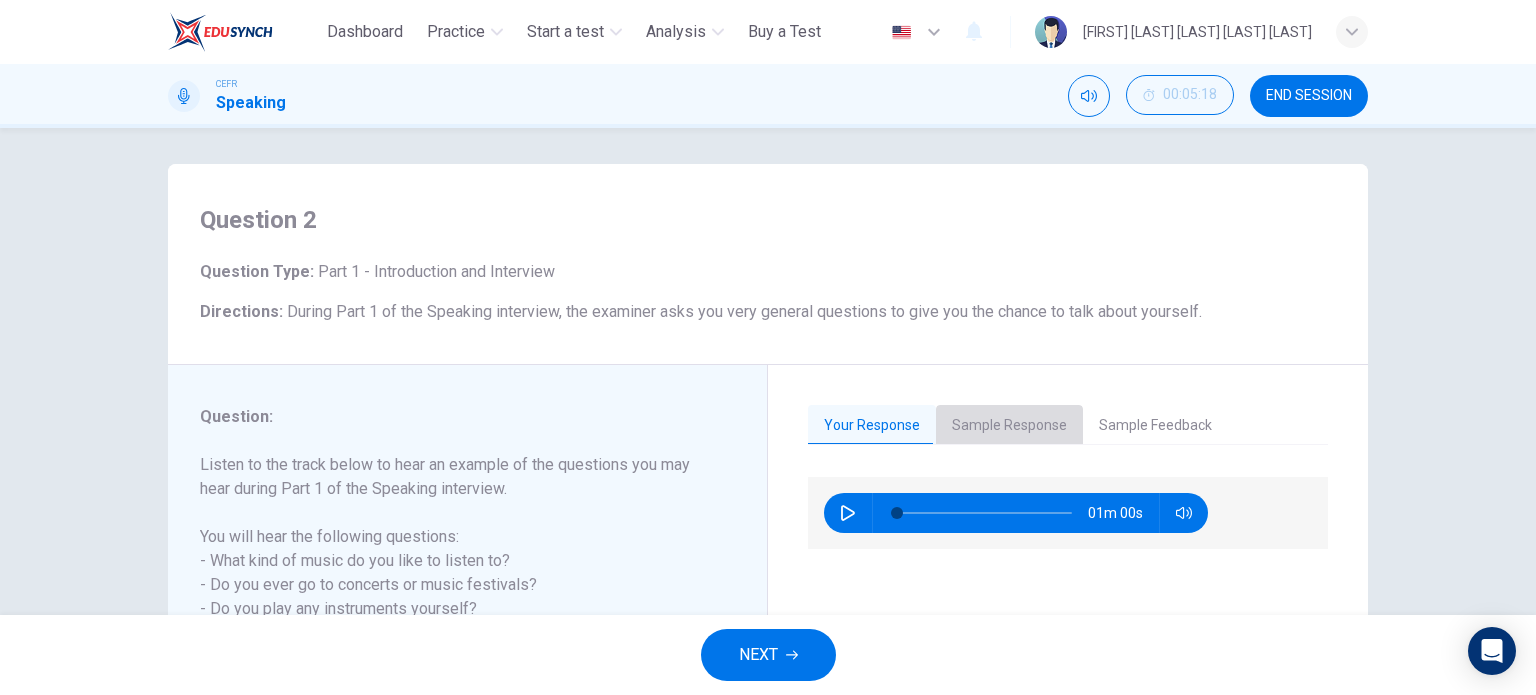 click on "Sample Response" at bounding box center (1009, 426) 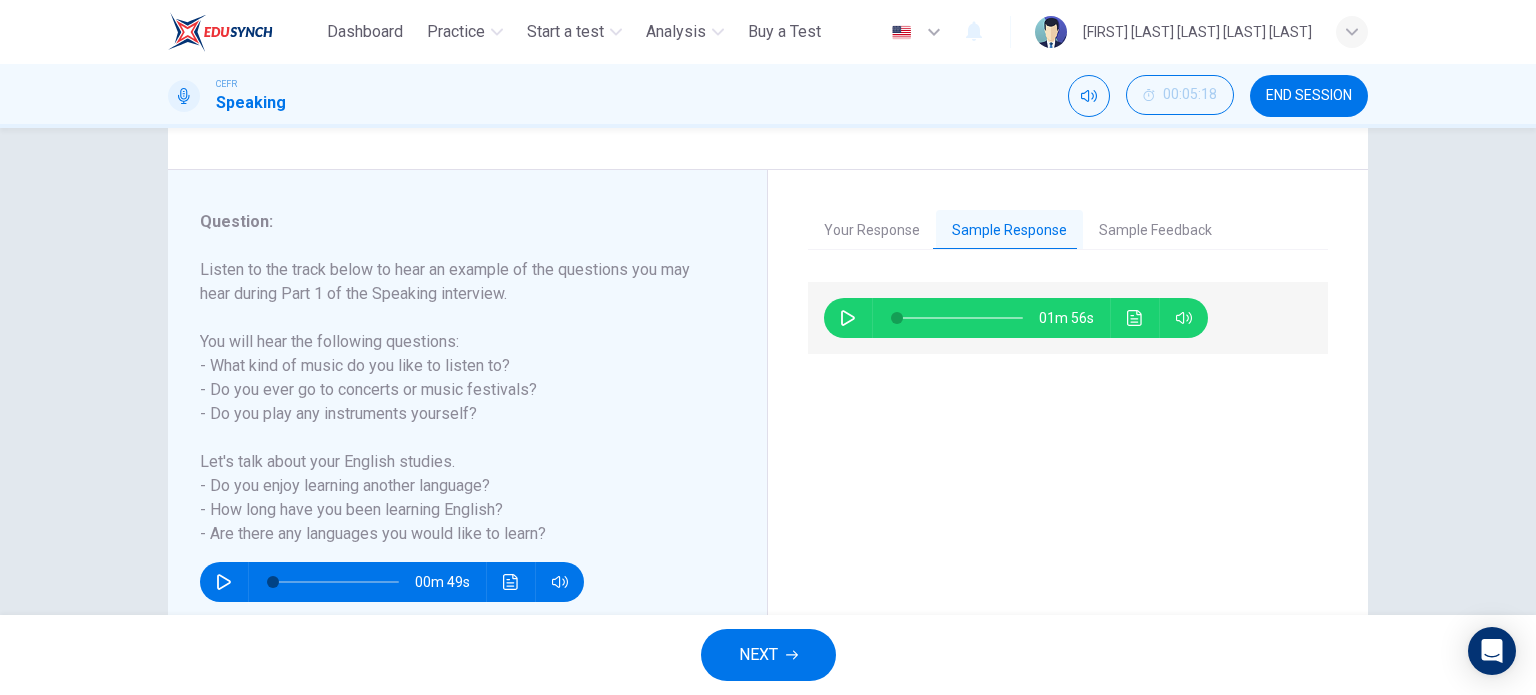 scroll, scrollTop: 203, scrollLeft: 0, axis: vertical 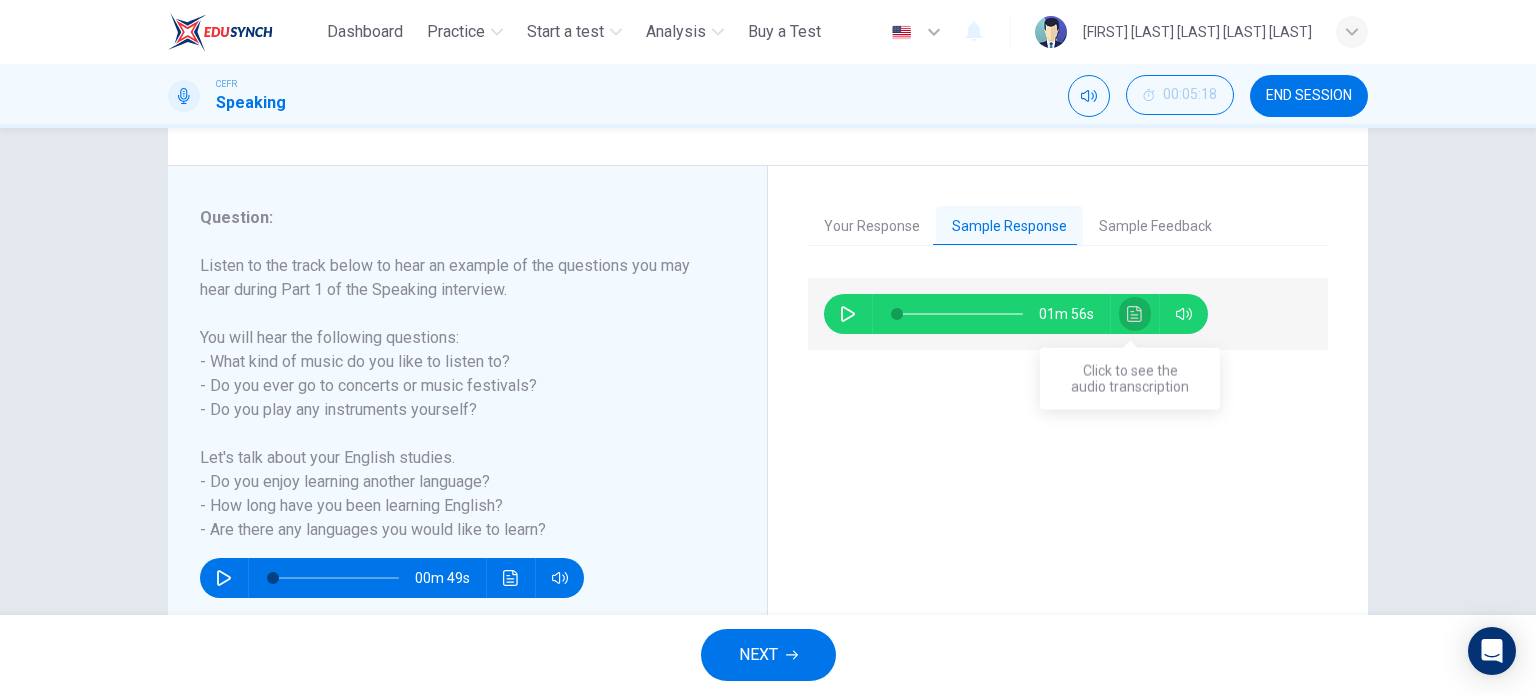 click at bounding box center [1135, 314] 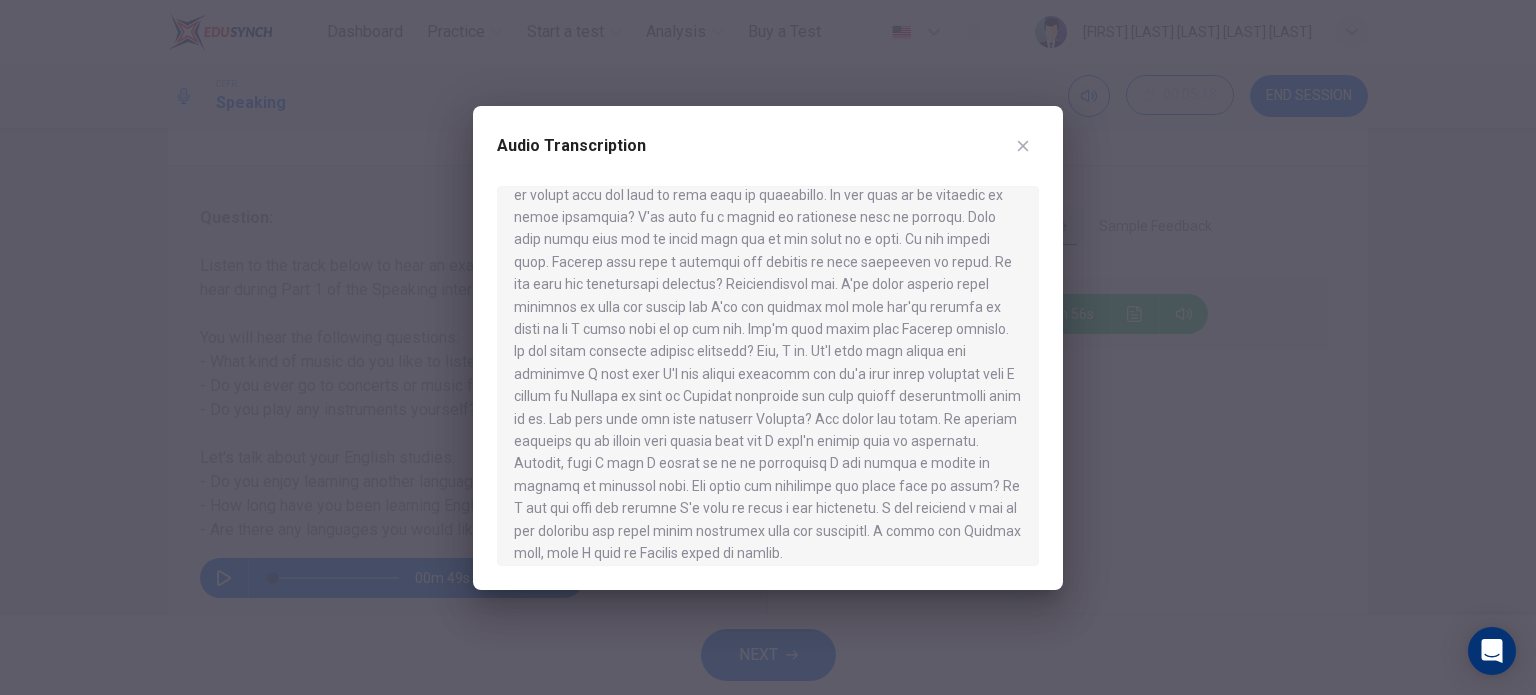 scroll, scrollTop: 101, scrollLeft: 0, axis: vertical 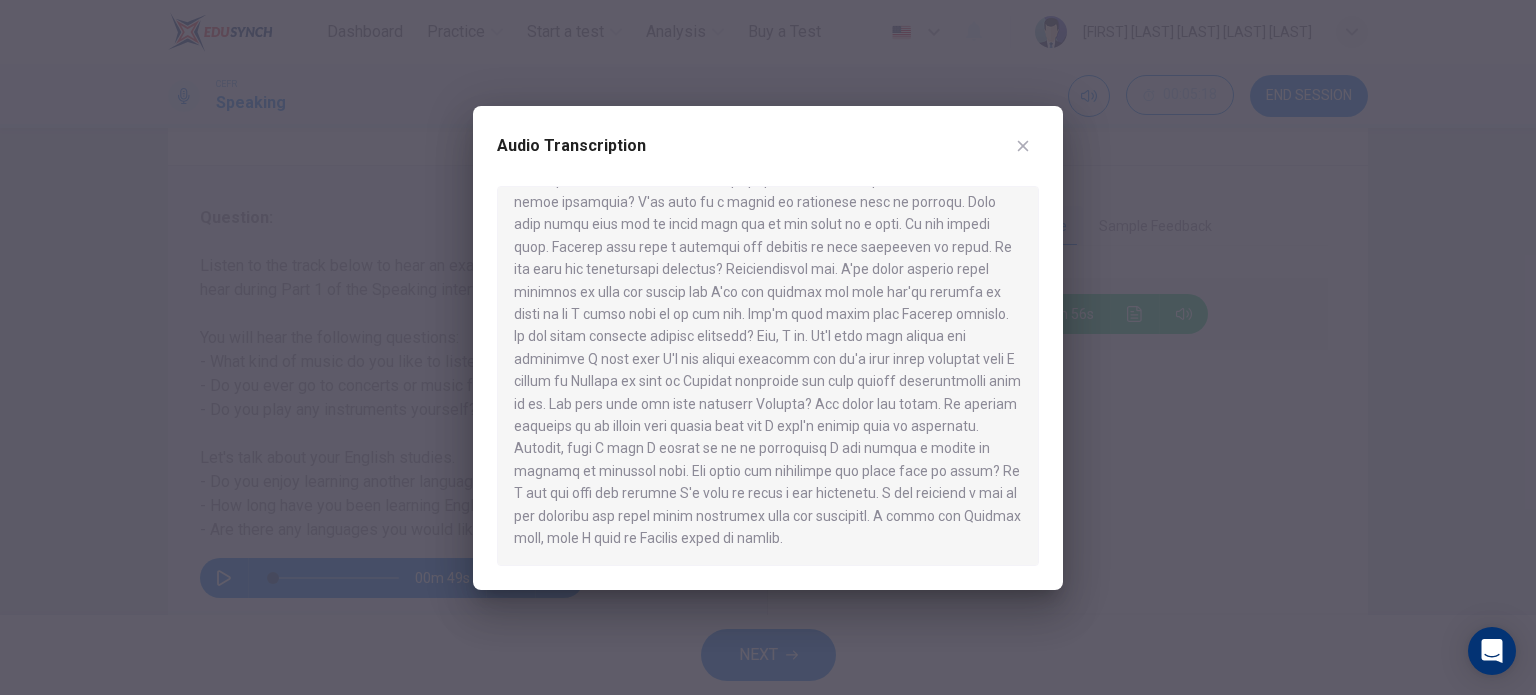 click at bounding box center [768, 347] 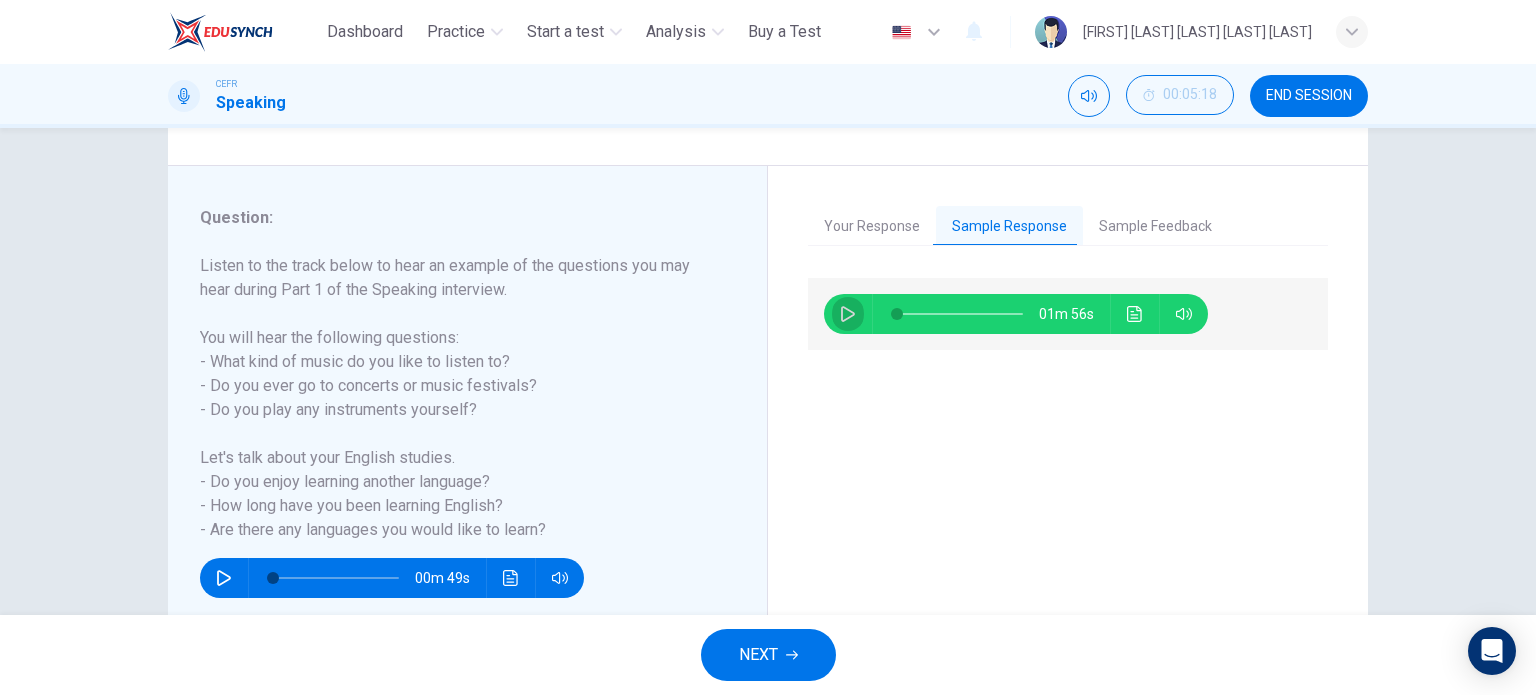 click 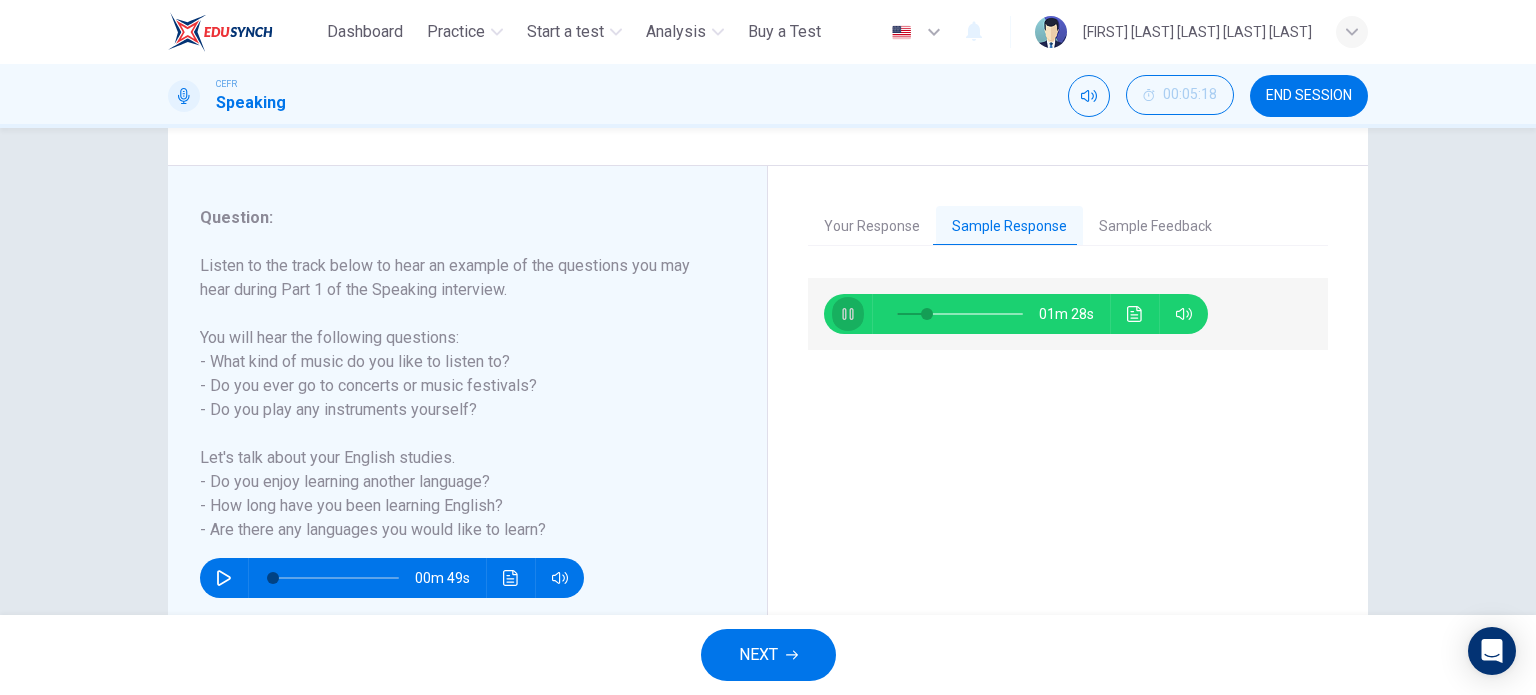 click 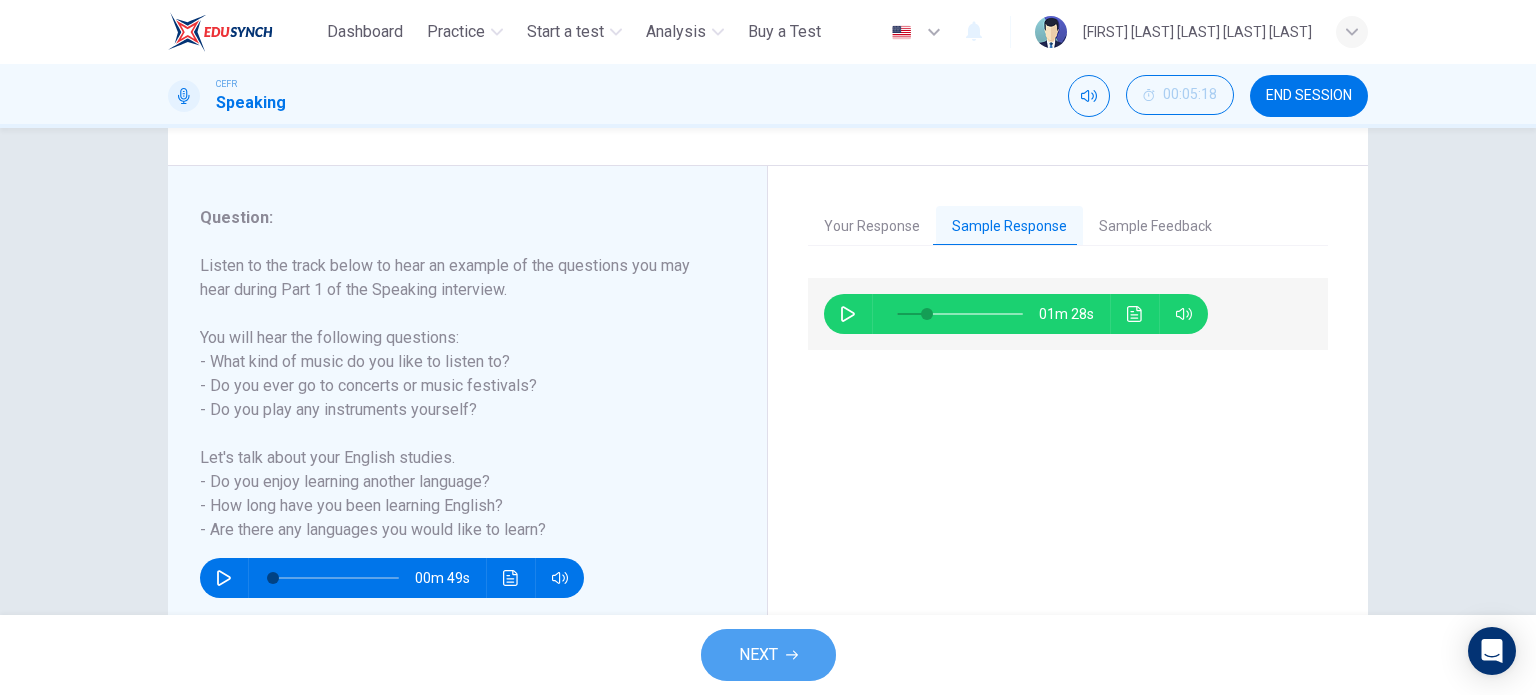 click on "NEXT" at bounding box center [768, 655] 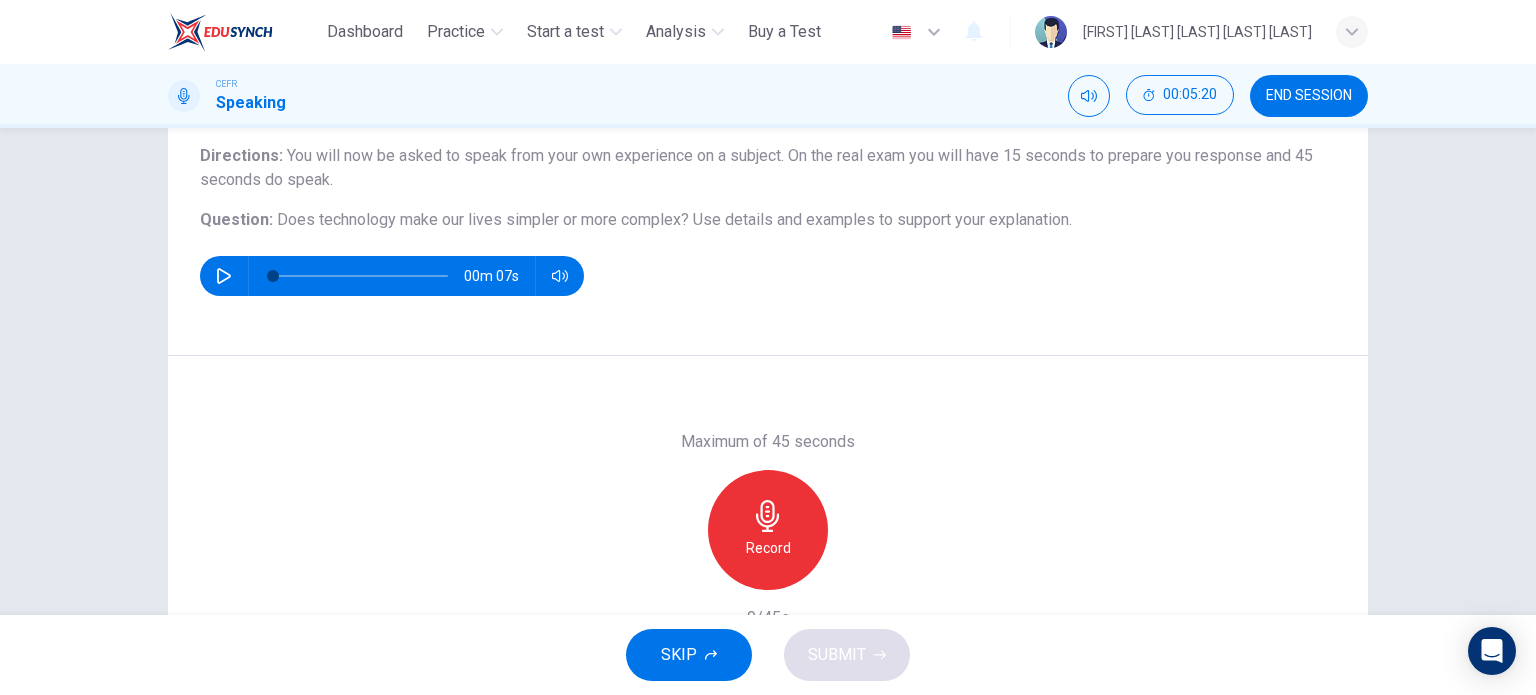scroll, scrollTop: 164, scrollLeft: 0, axis: vertical 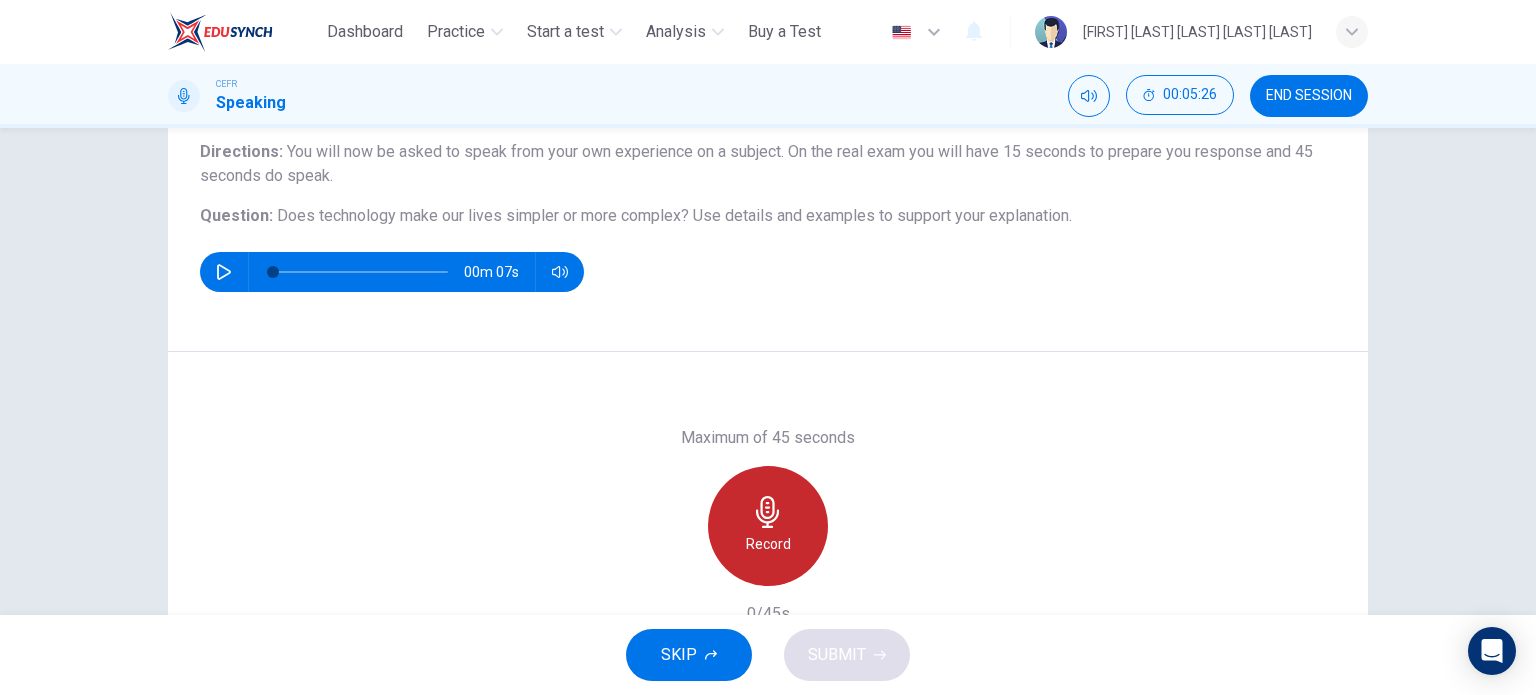 click on "Record" at bounding box center (768, 544) 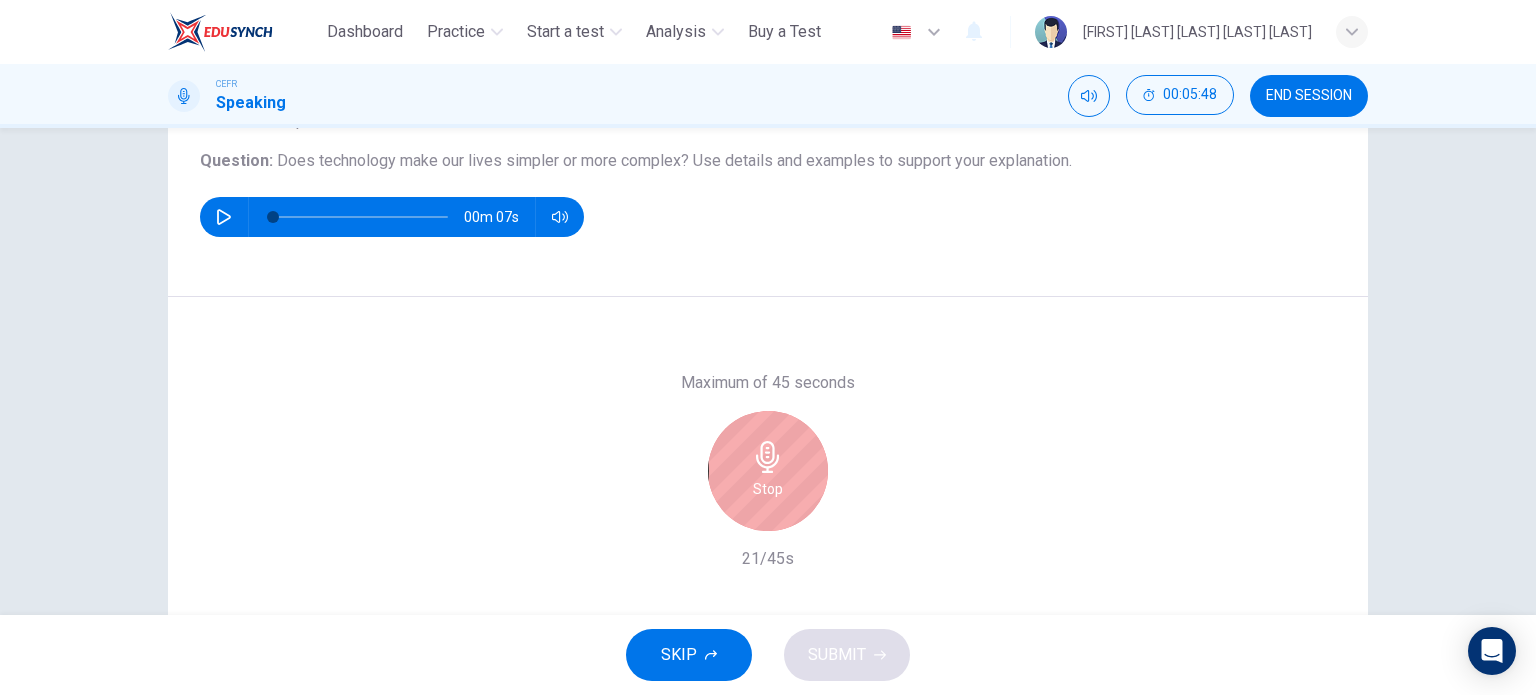 scroll, scrollTop: 220, scrollLeft: 0, axis: vertical 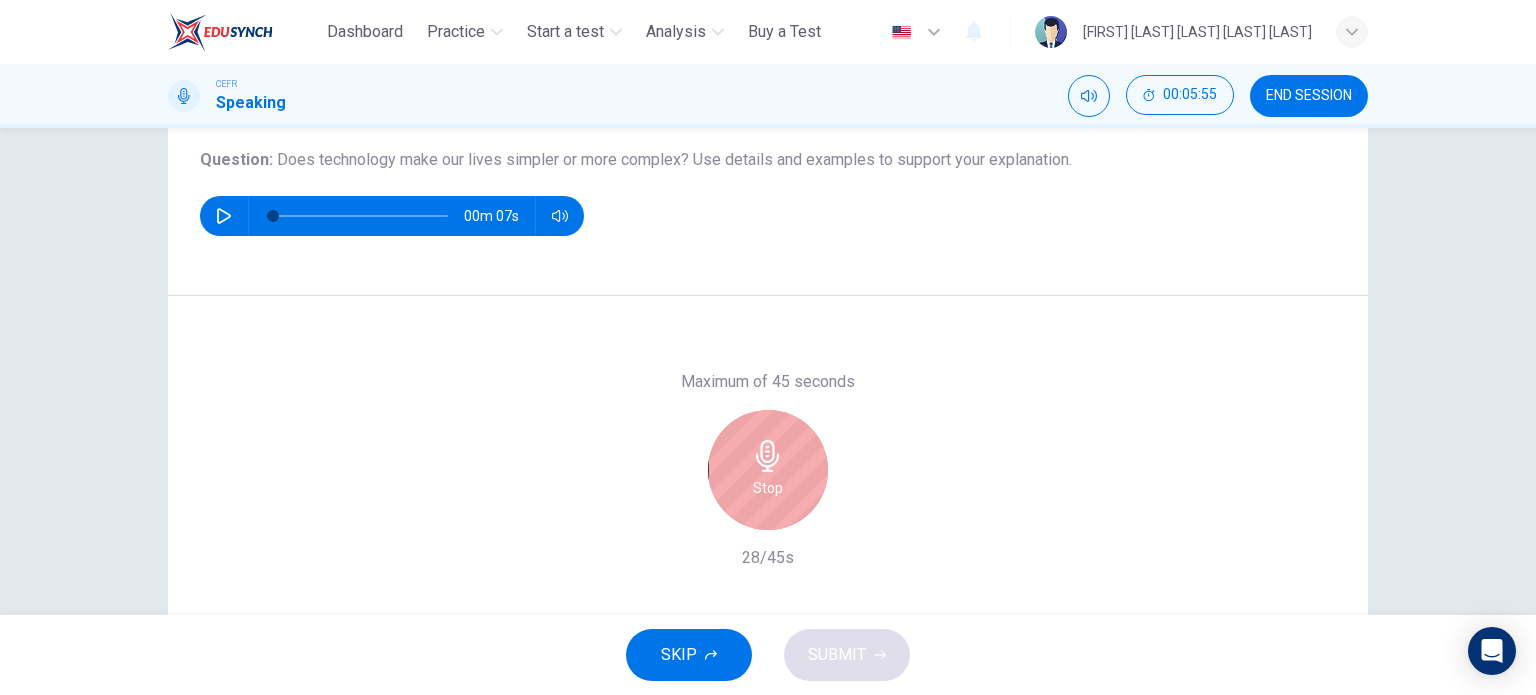 click on "Stop" at bounding box center [768, 470] 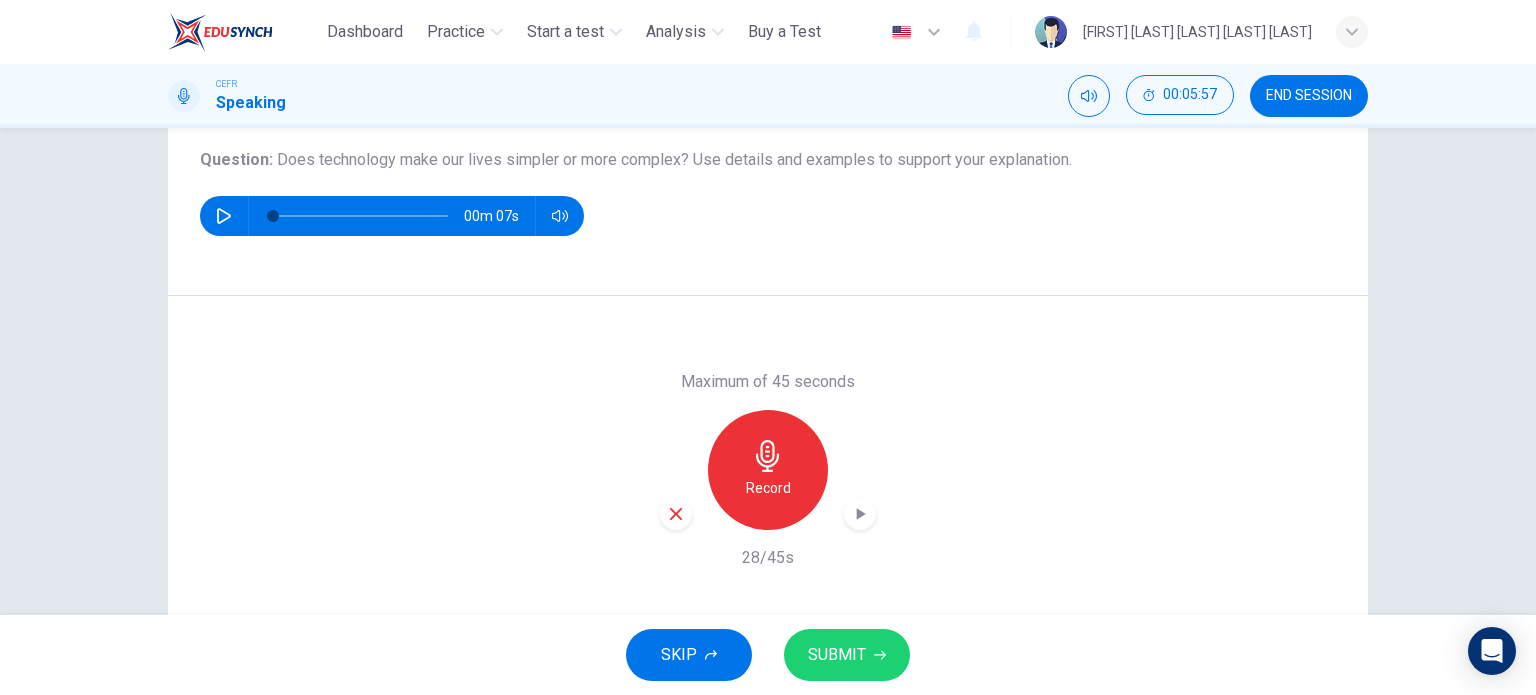 click on "SUBMIT" at bounding box center [837, 655] 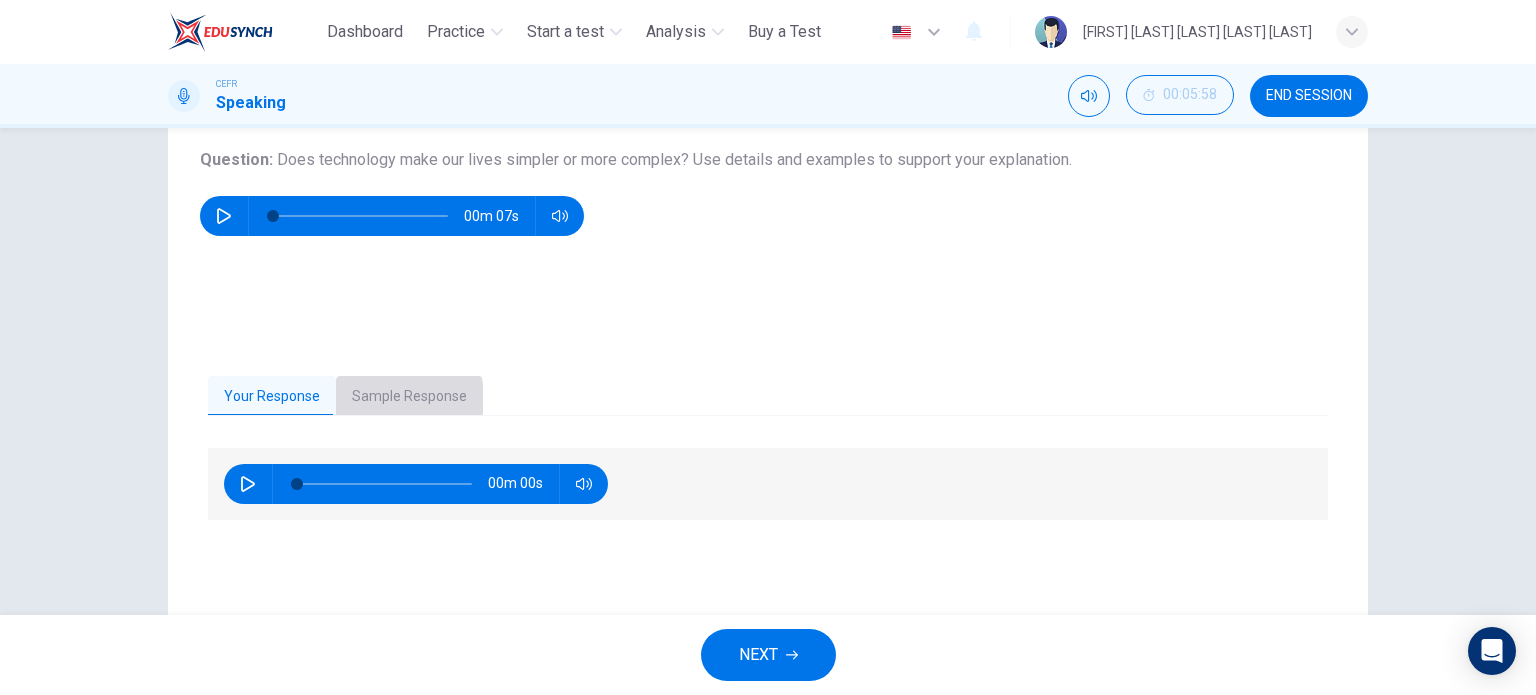 click on "Sample Response" at bounding box center (409, 397) 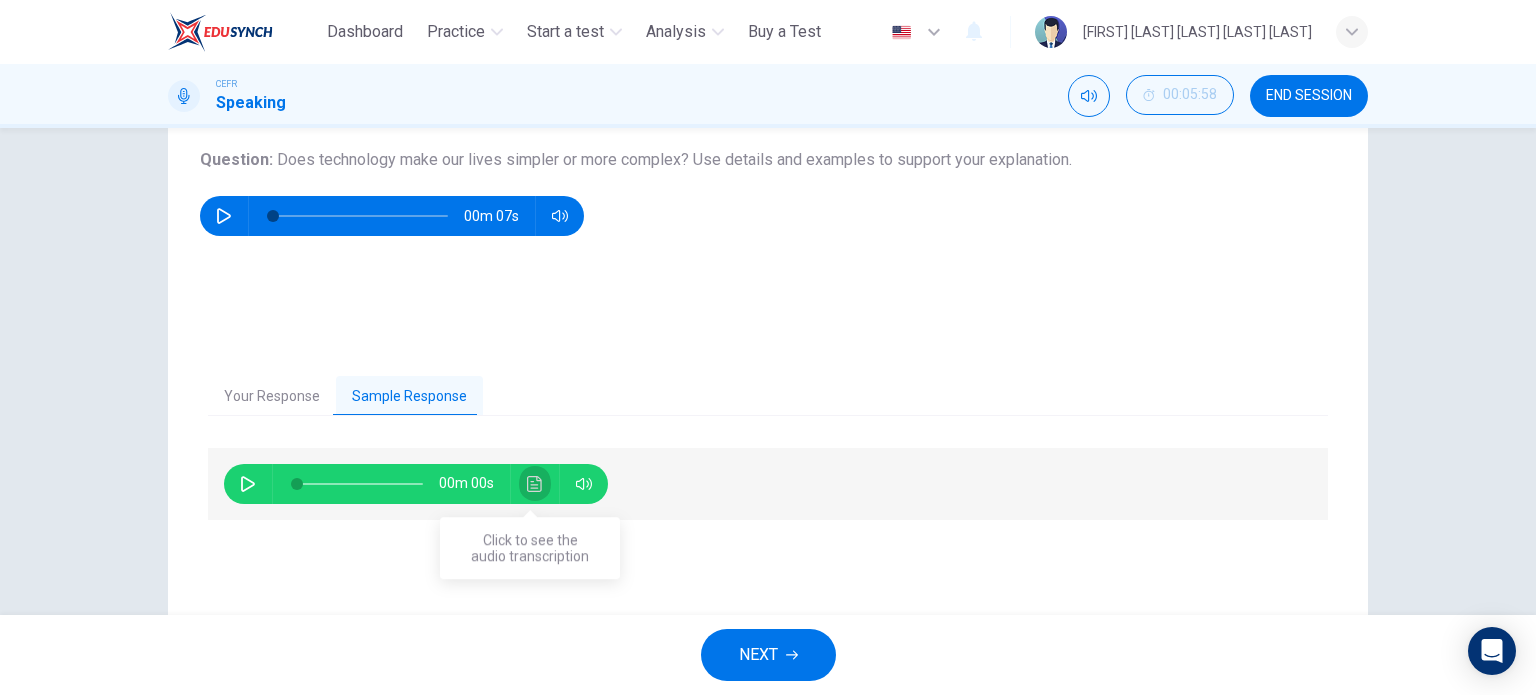 click at bounding box center (535, 484) 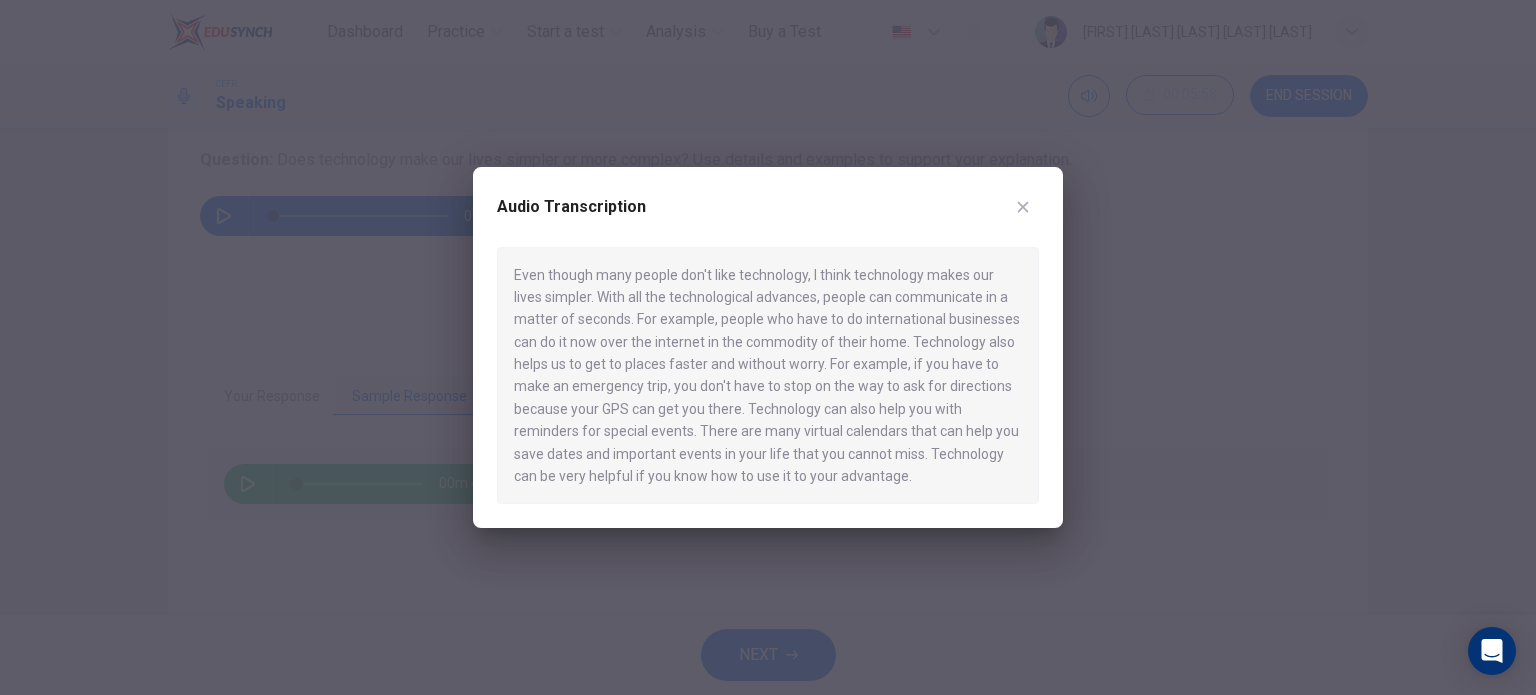 type 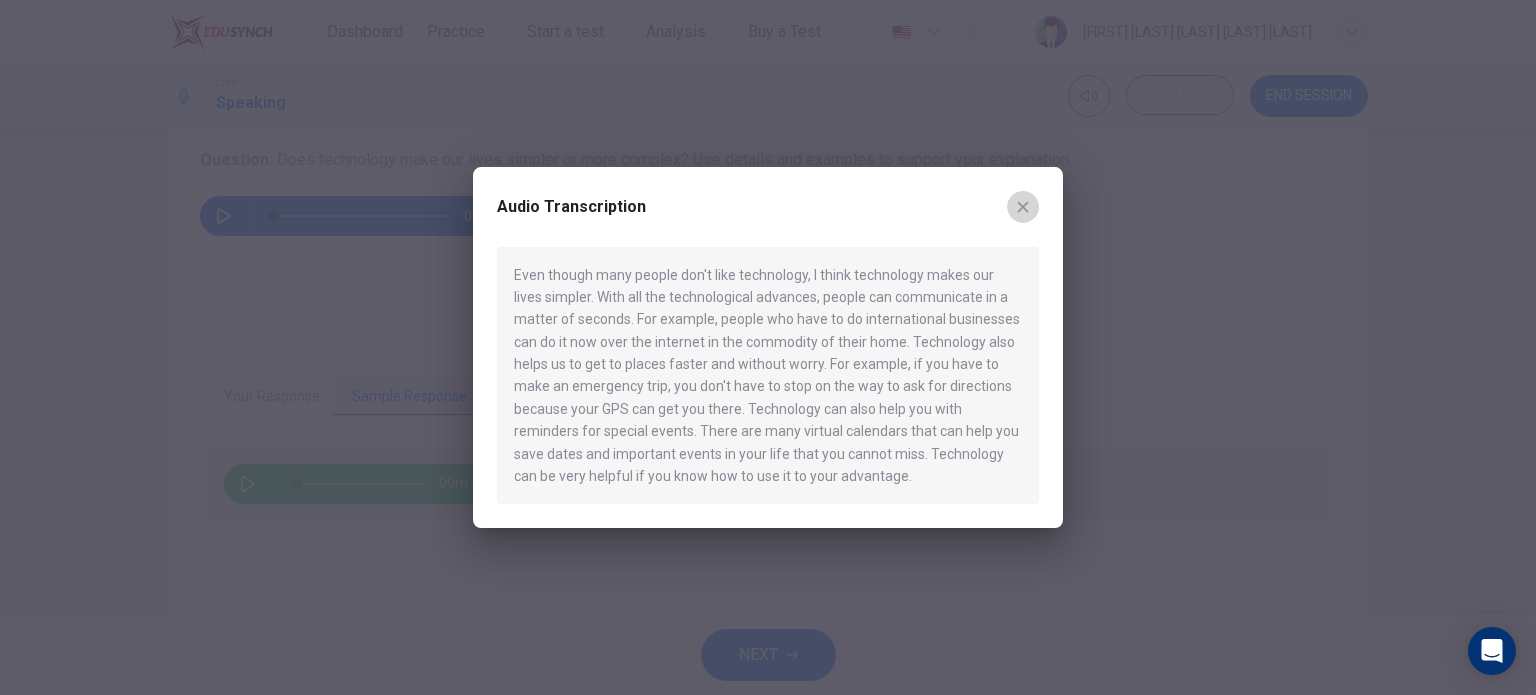 click at bounding box center (1023, 207) 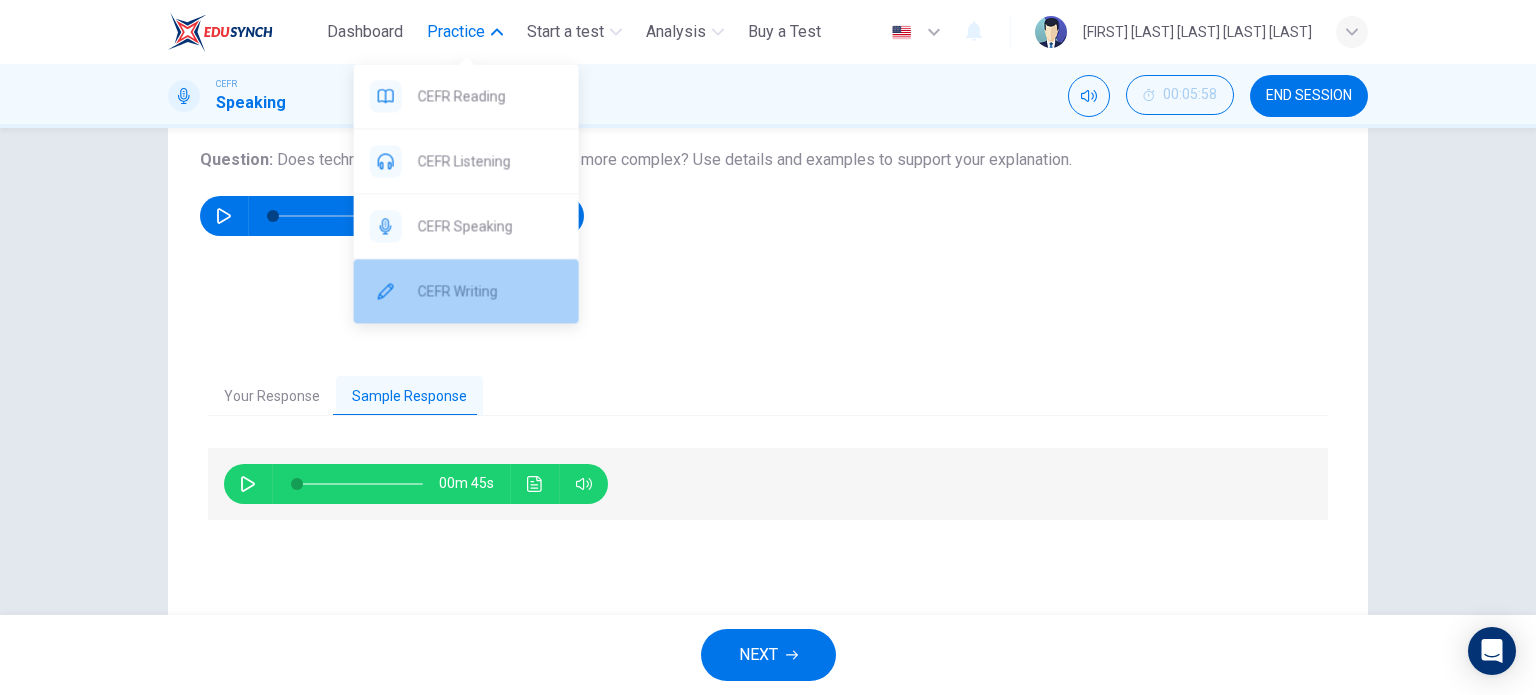click on "CEFR Writing" at bounding box center [490, 291] 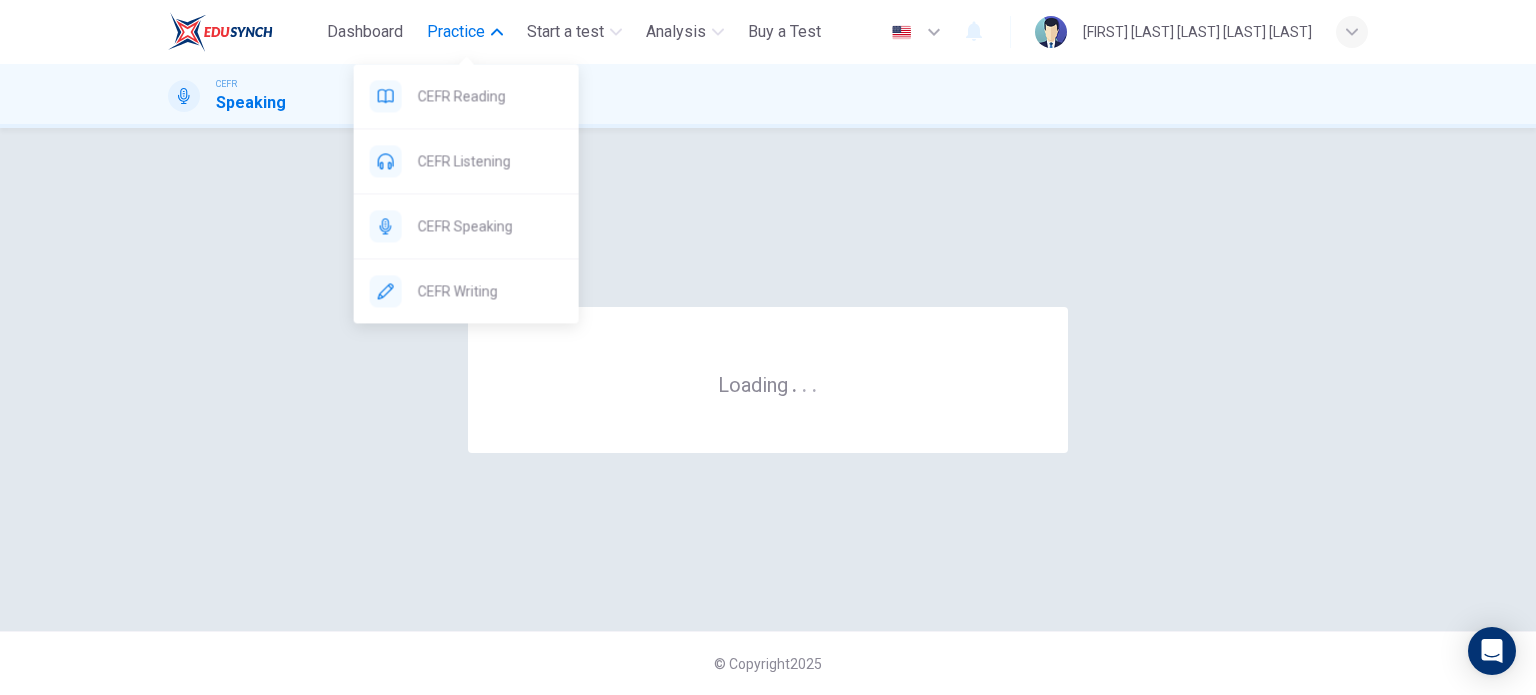 scroll, scrollTop: 0, scrollLeft: 0, axis: both 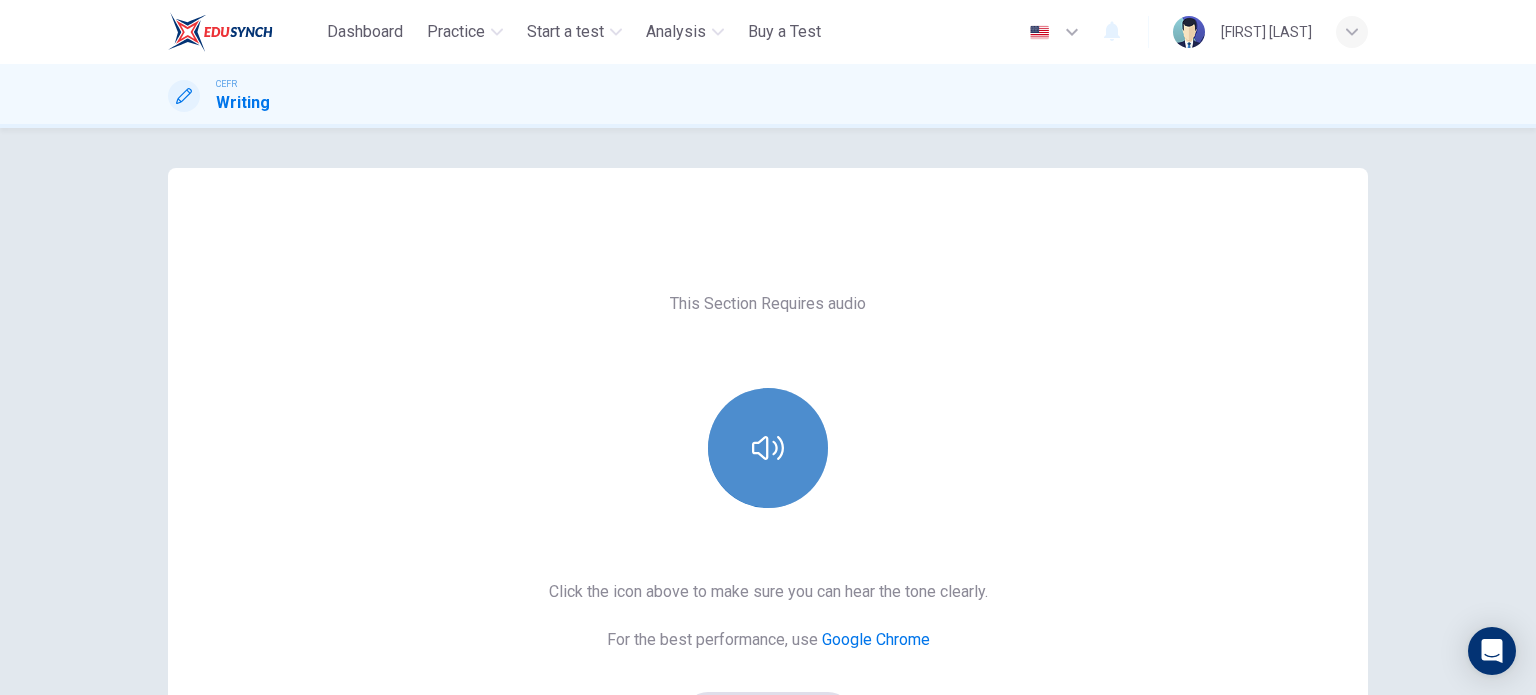 click at bounding box center [768, 448] 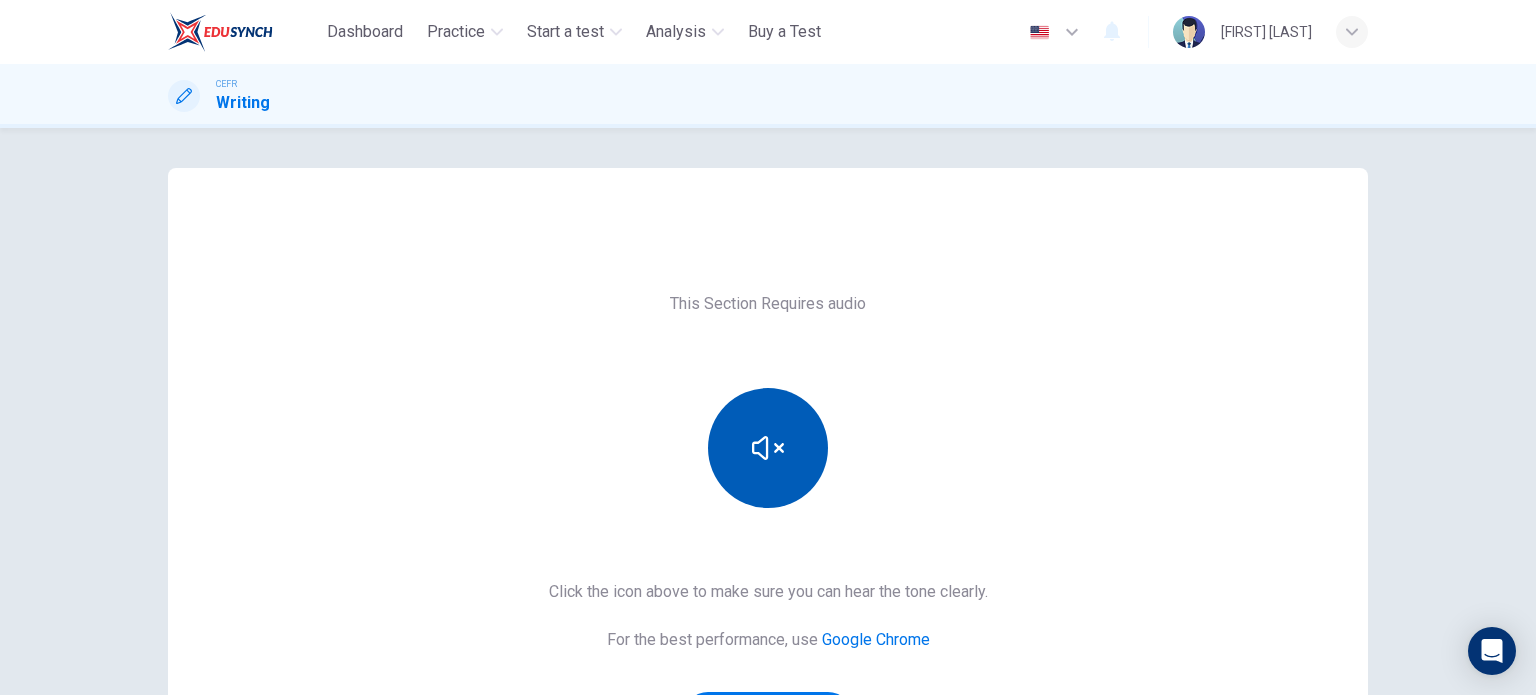 scroll, scrollTop: 272, scrollLeft: 0, axis: vertical 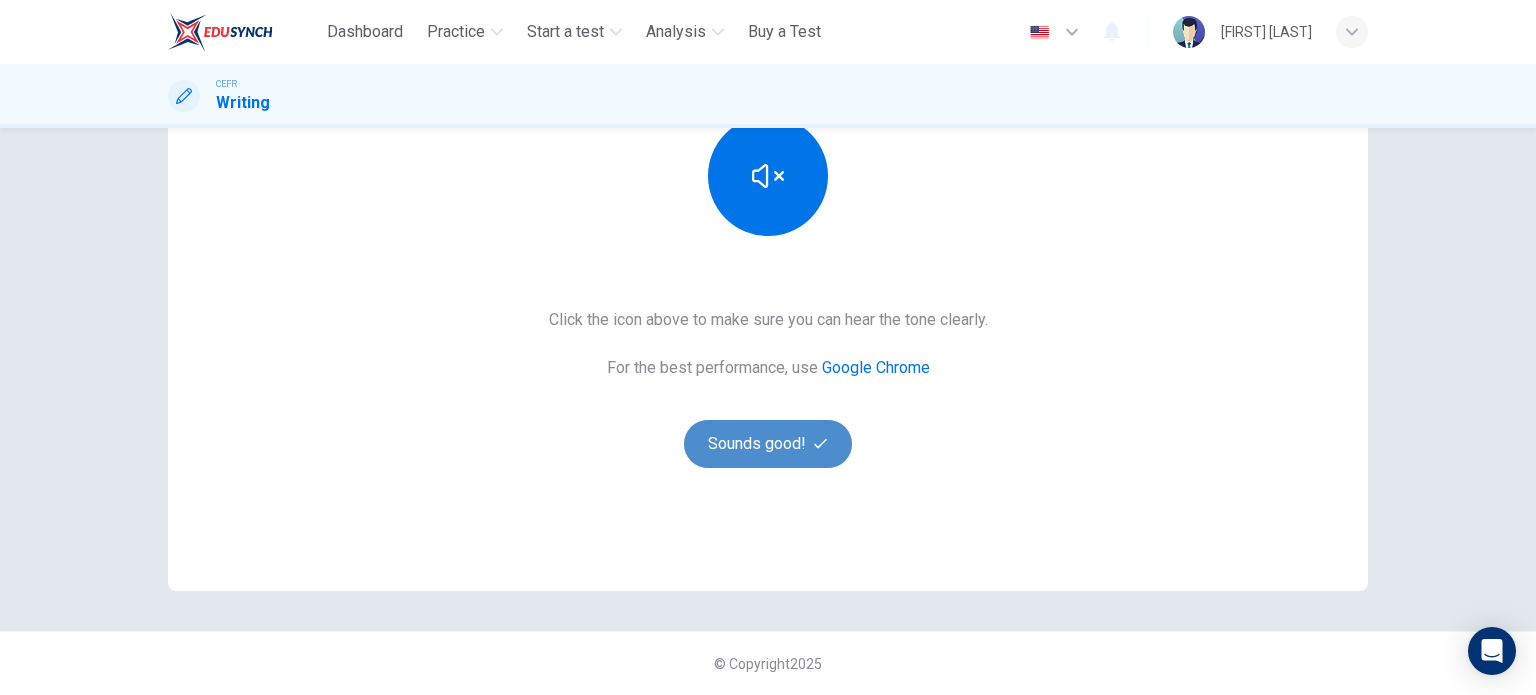 click on "Sounds good!" at bounding box center [768, 444] 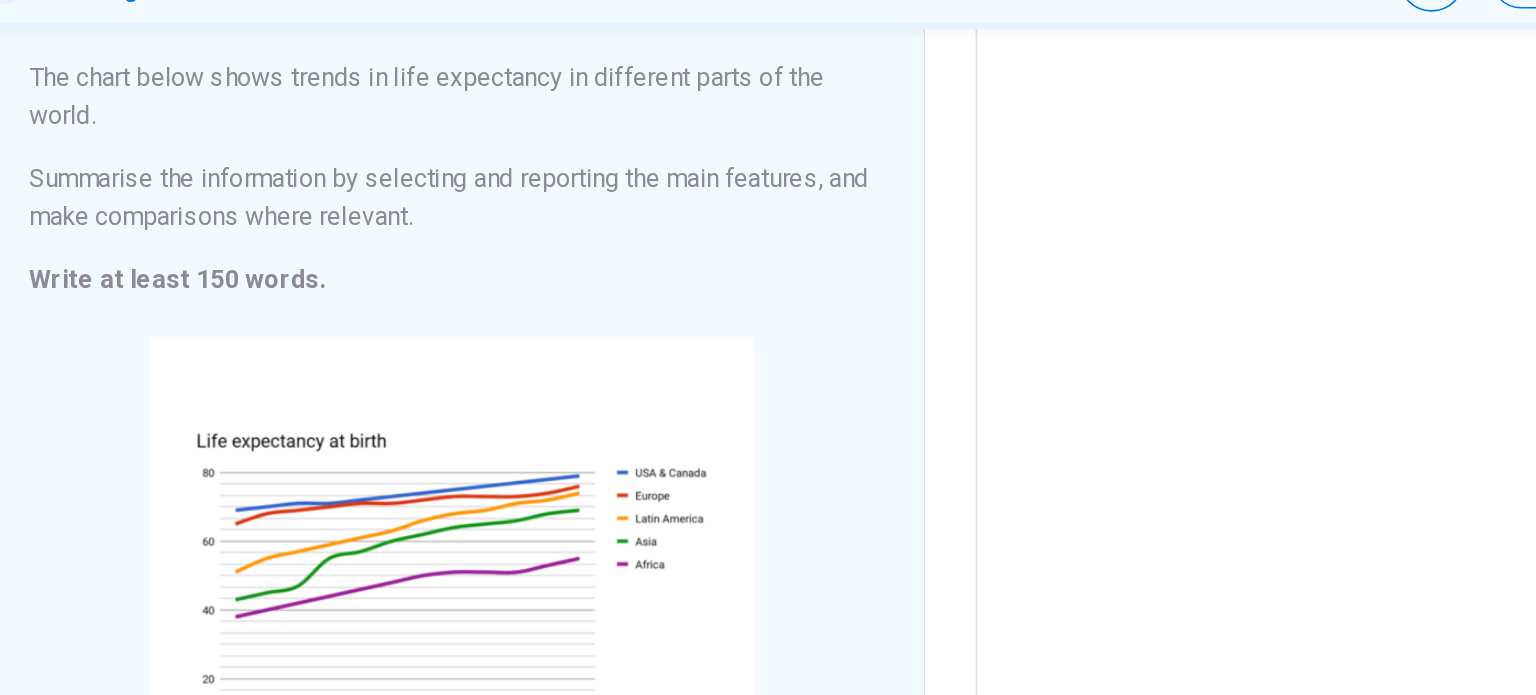 scroll, scrollTop: 156, scrollLeft: 0, axis: vertical 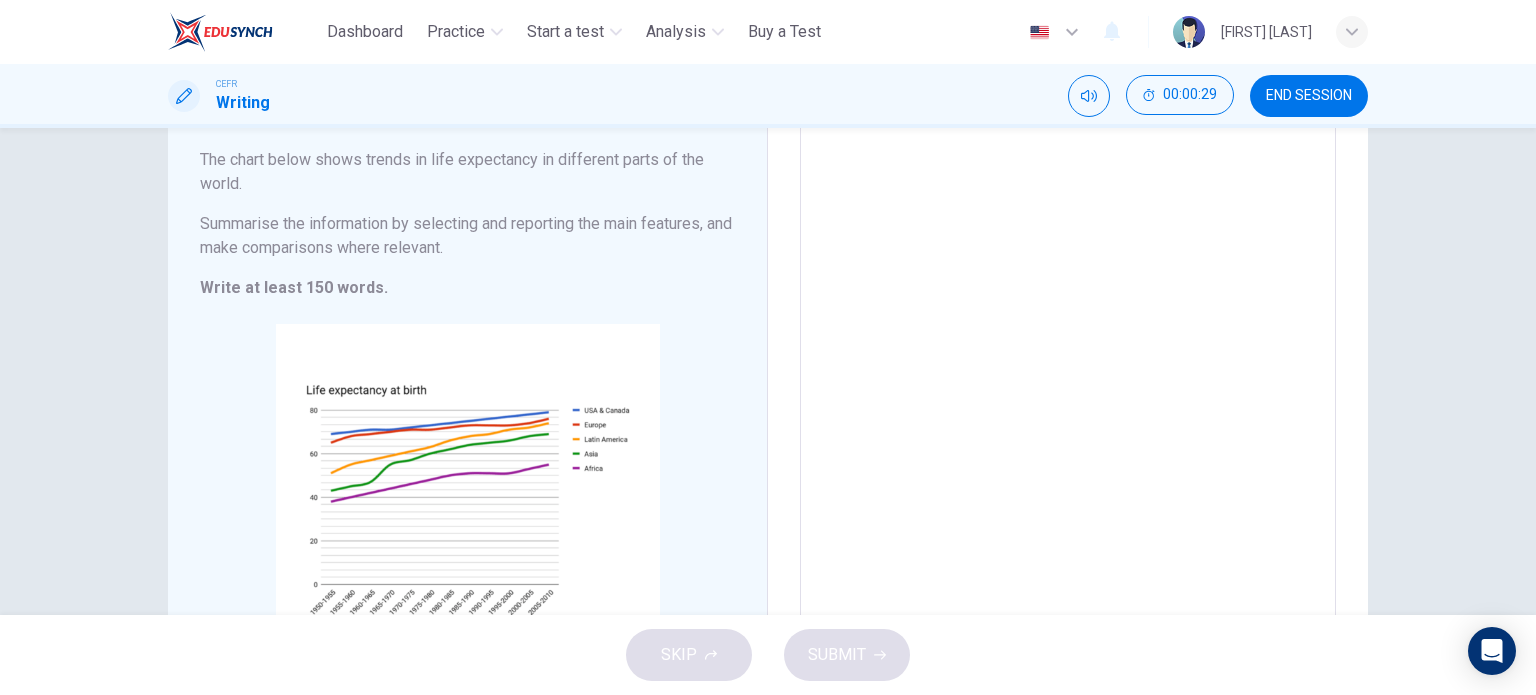 click at bounding box center [1068, 378] 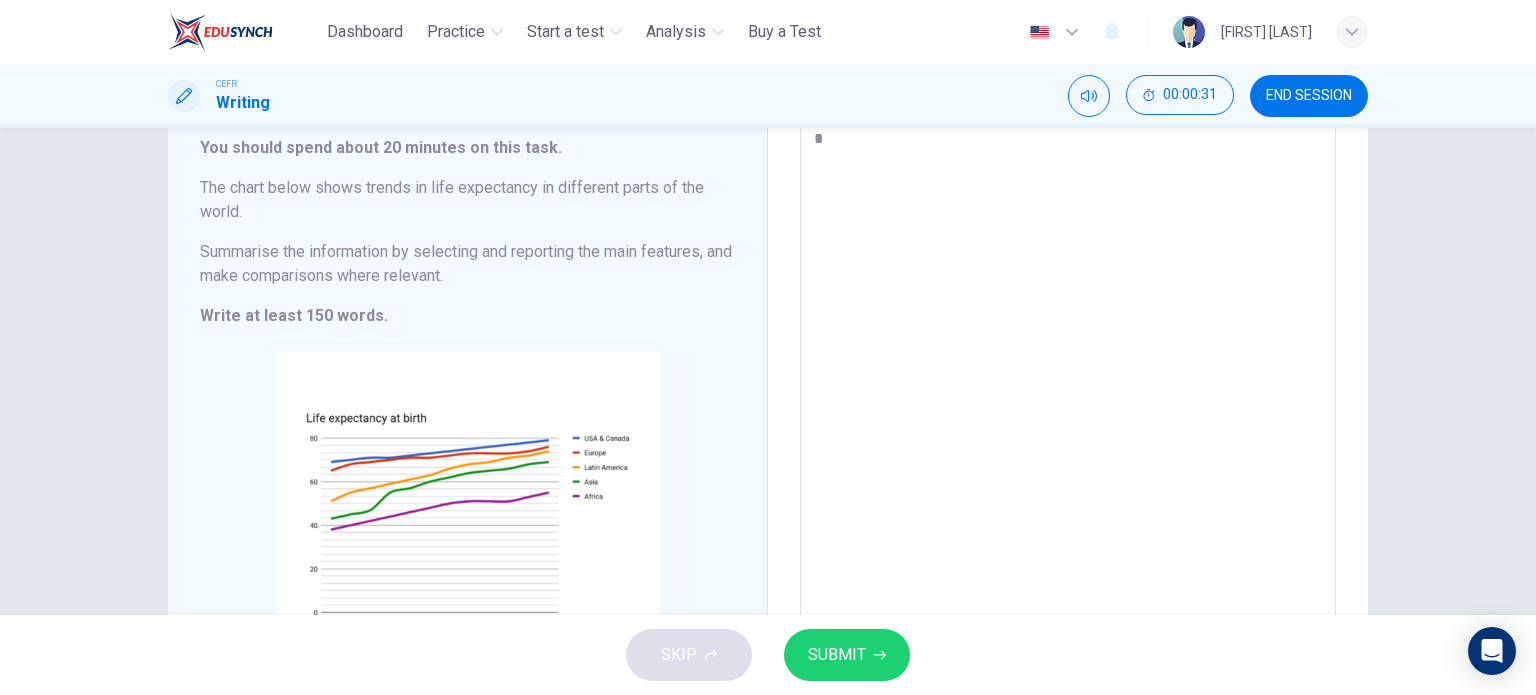 type on "*" 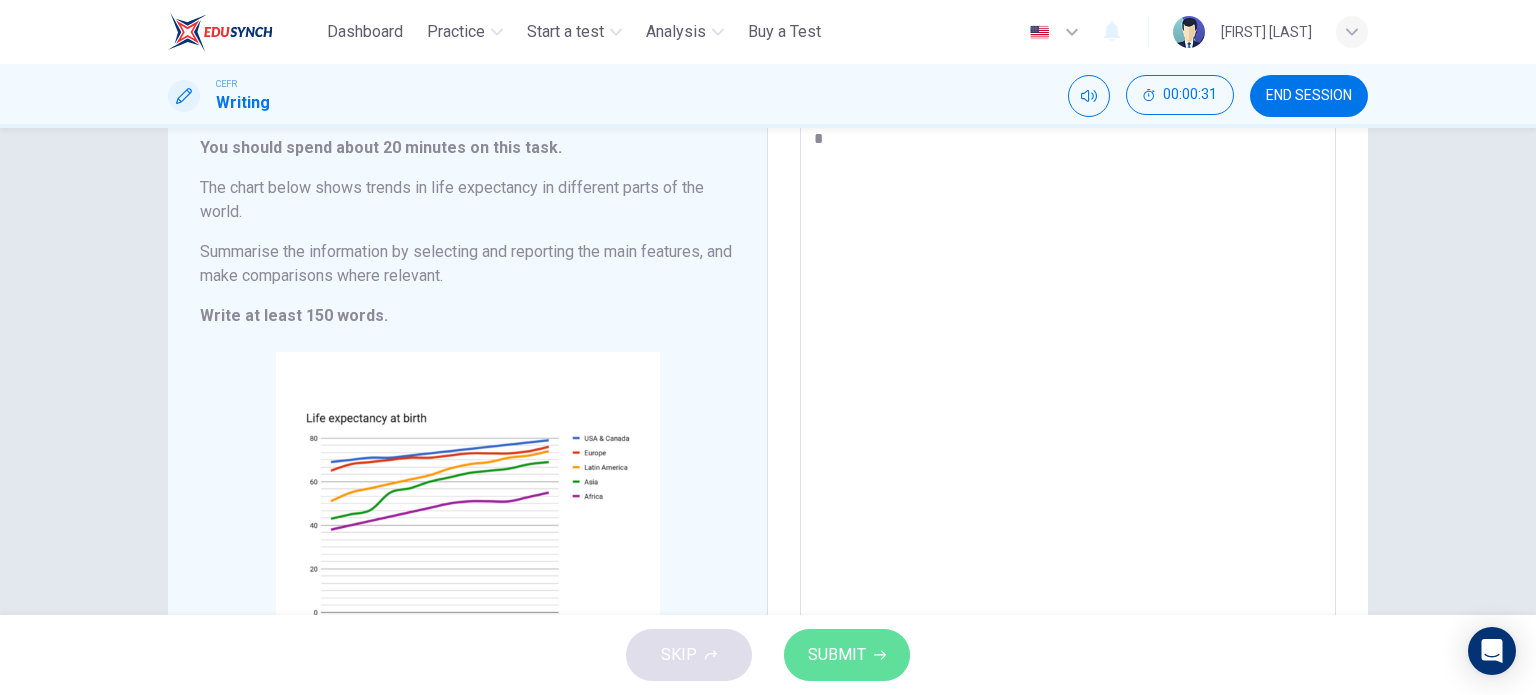 click on "SUBMIT" at bounding box center [847, 655] 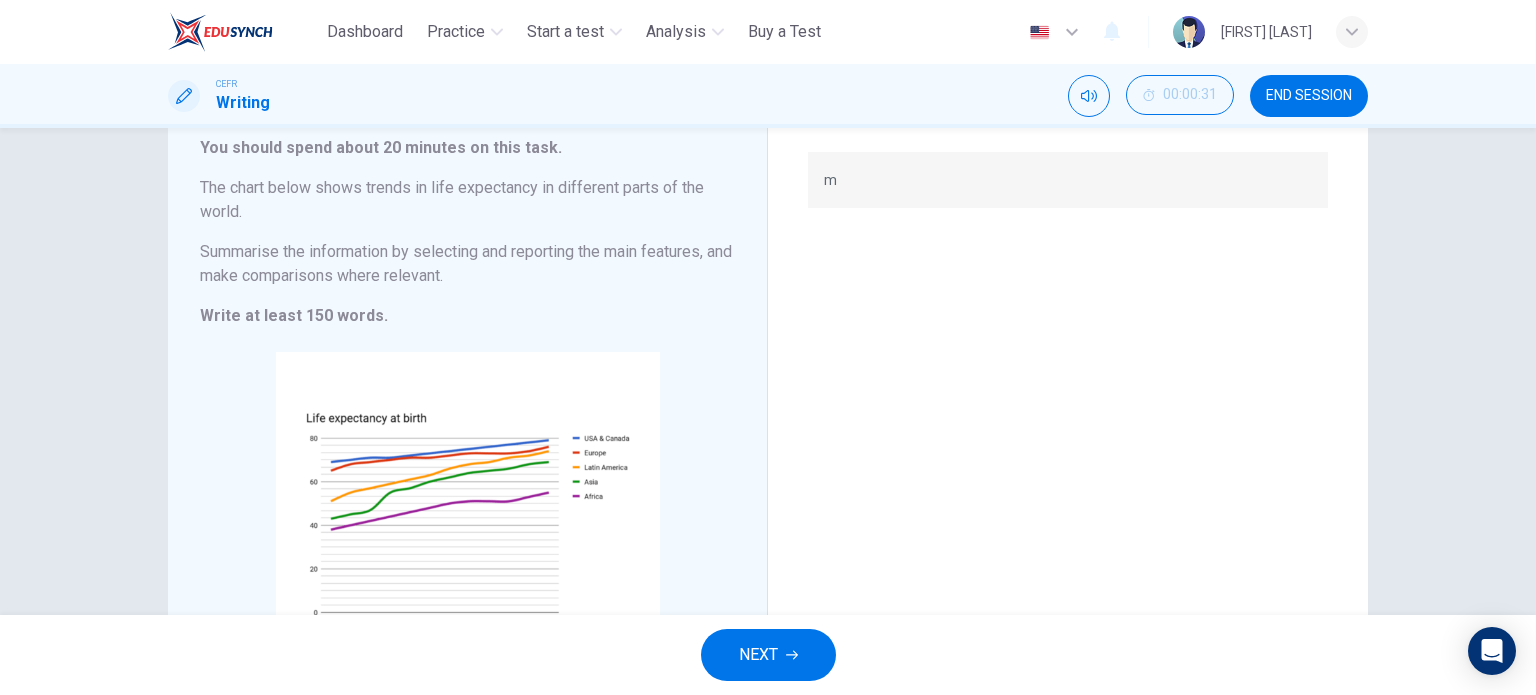 scroll, scrollTop: 0, scrollLeft: 0, axis: both 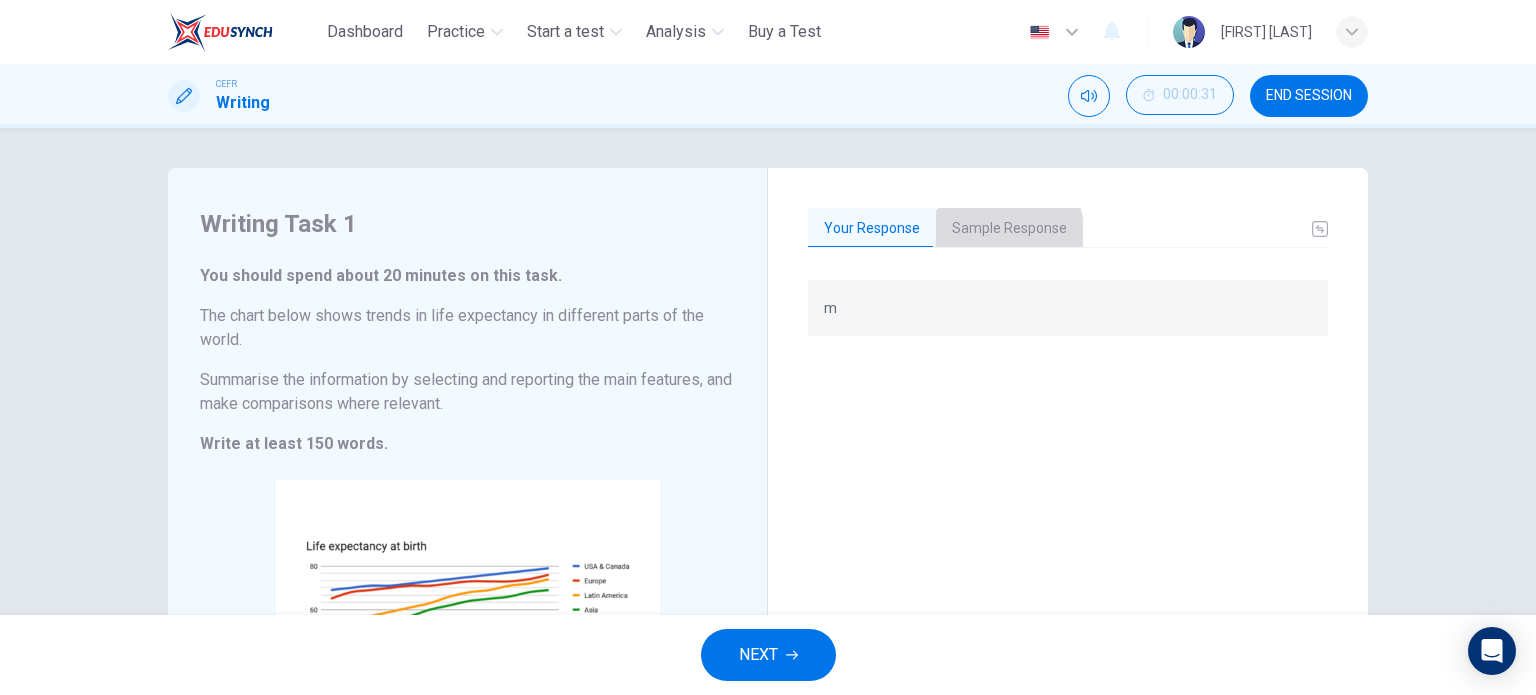 click on "Sample Response" at bounding box center (1009, 229) 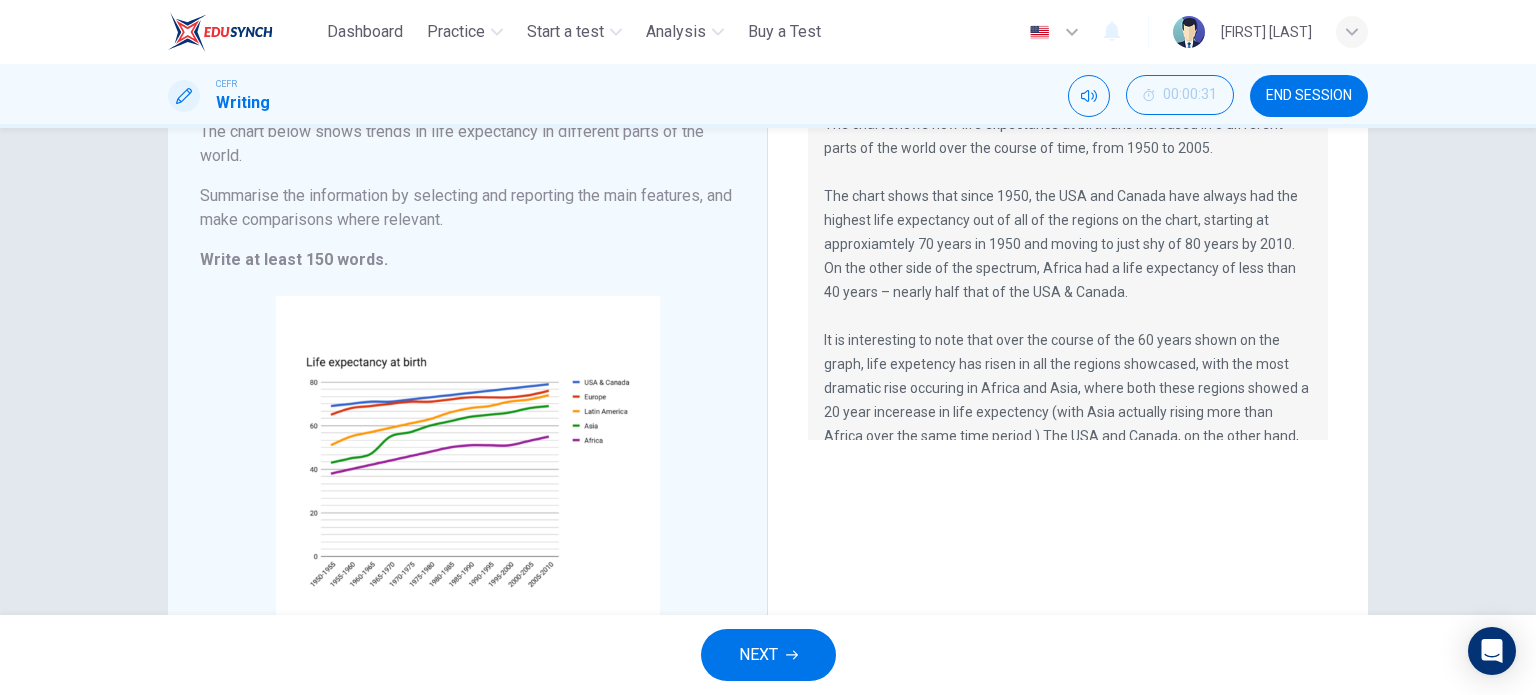 scroll, scrollTop: 184, scrollLeft: 0, axis: vertical 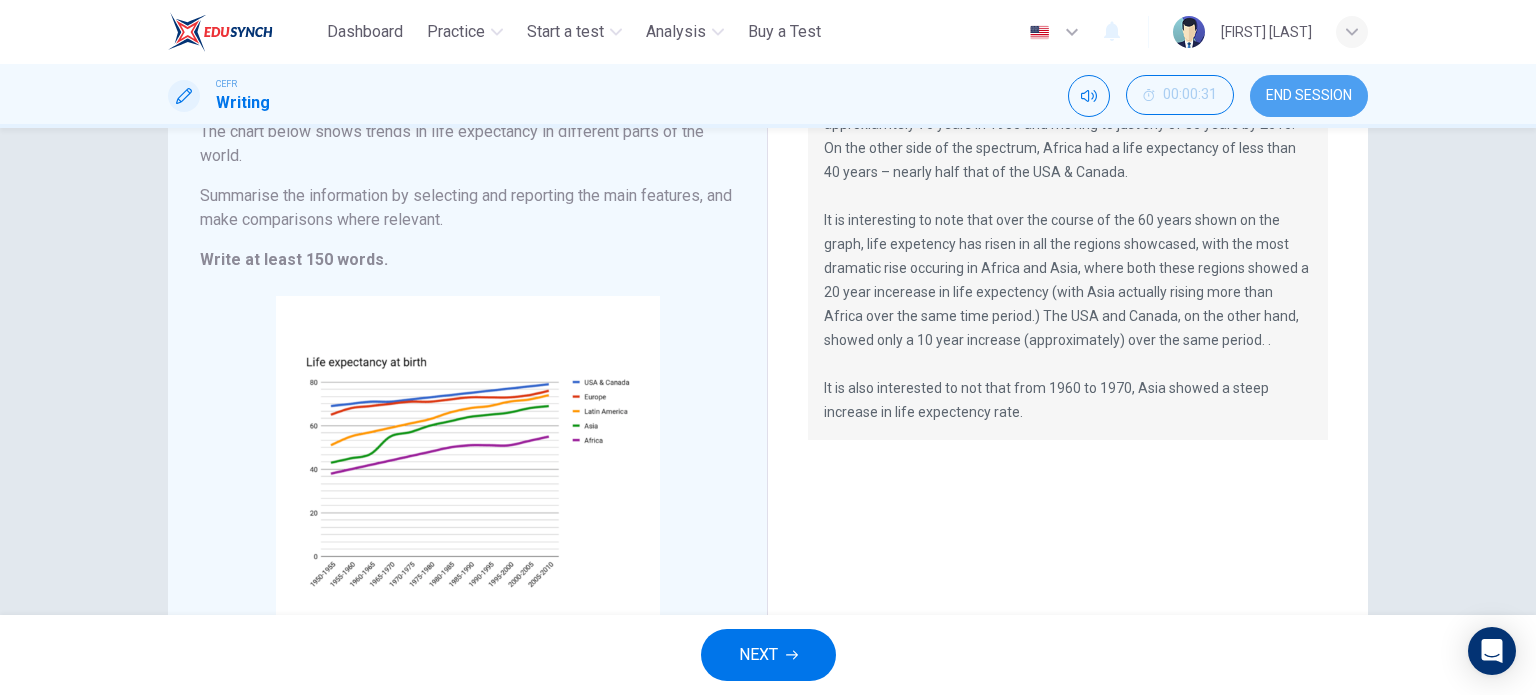 click on "END SESSION" at bounding box center [1309, 96] 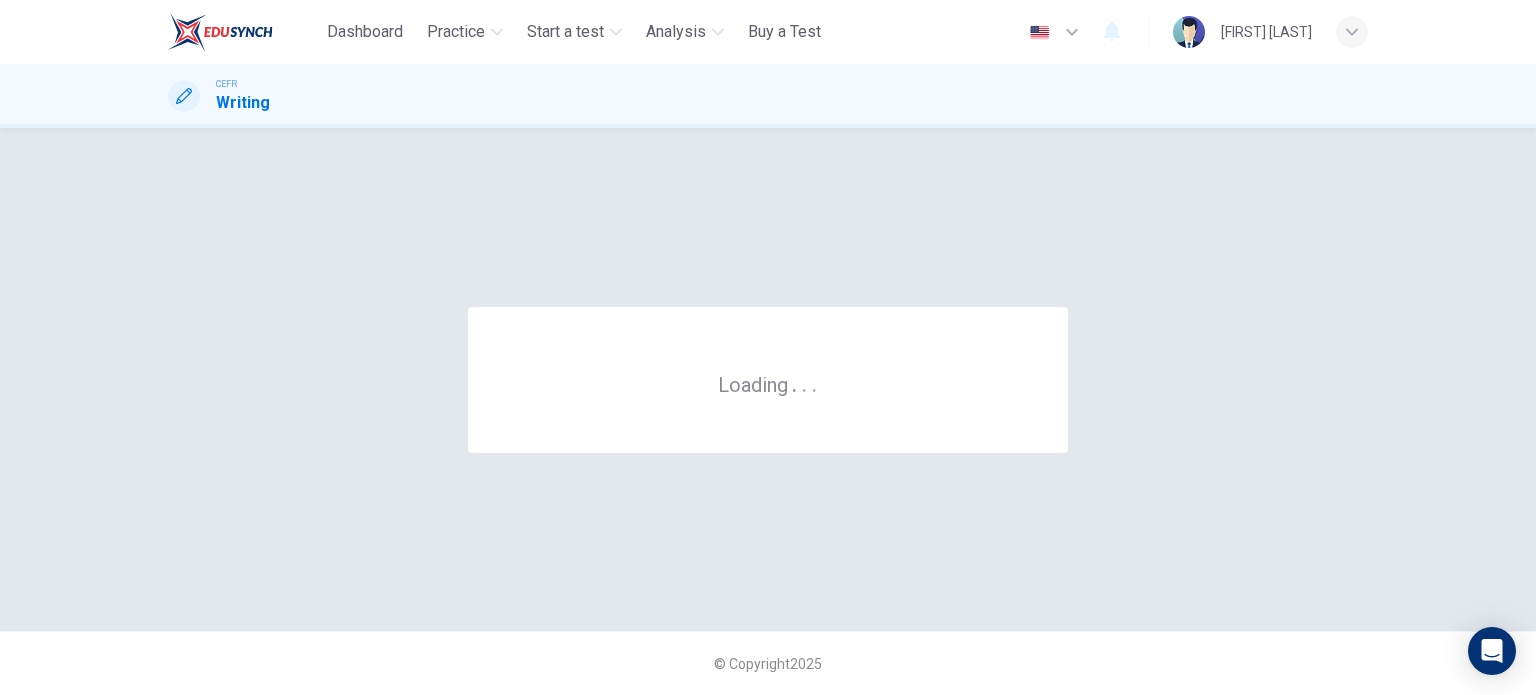 scroll, scrollTop: 0, scrollLeft: 0, axis: both 